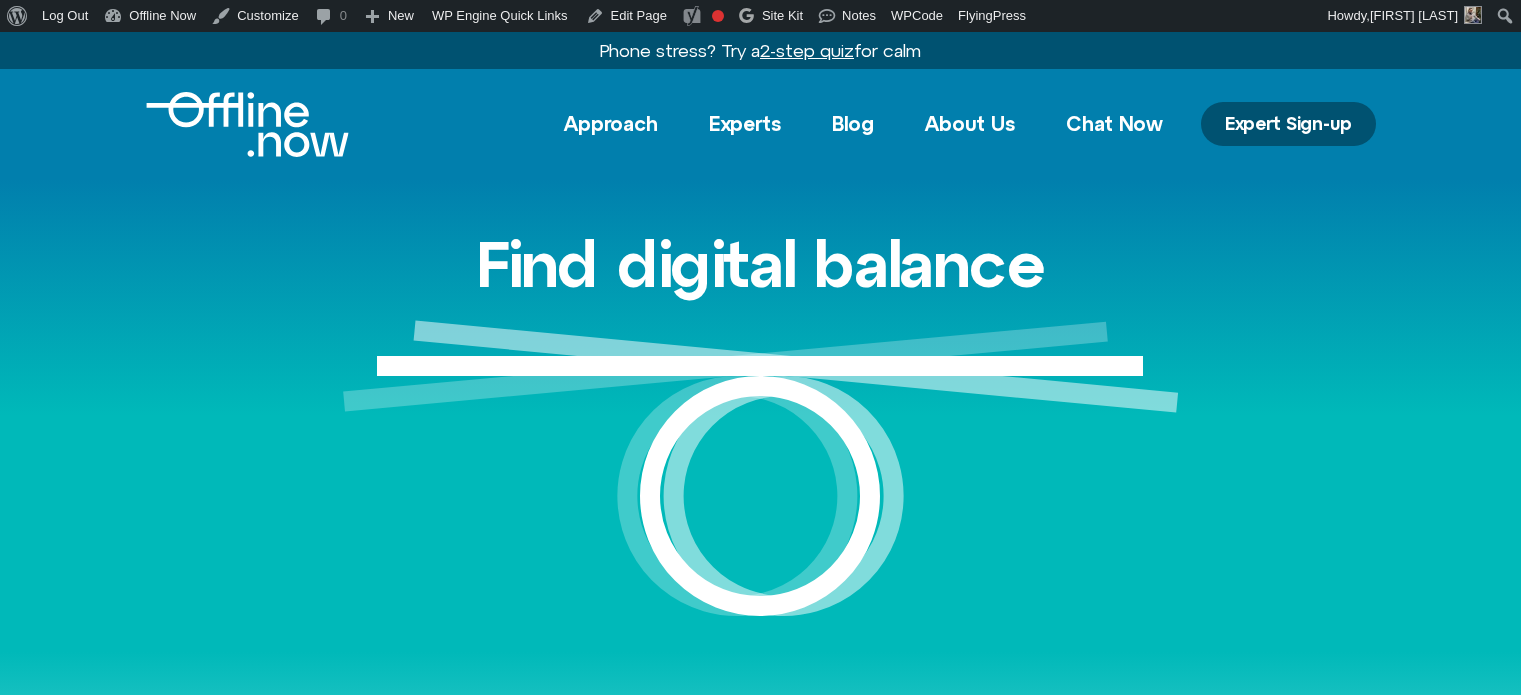scroll, scrollTop: 0, scrollLeft: 0, axis: both 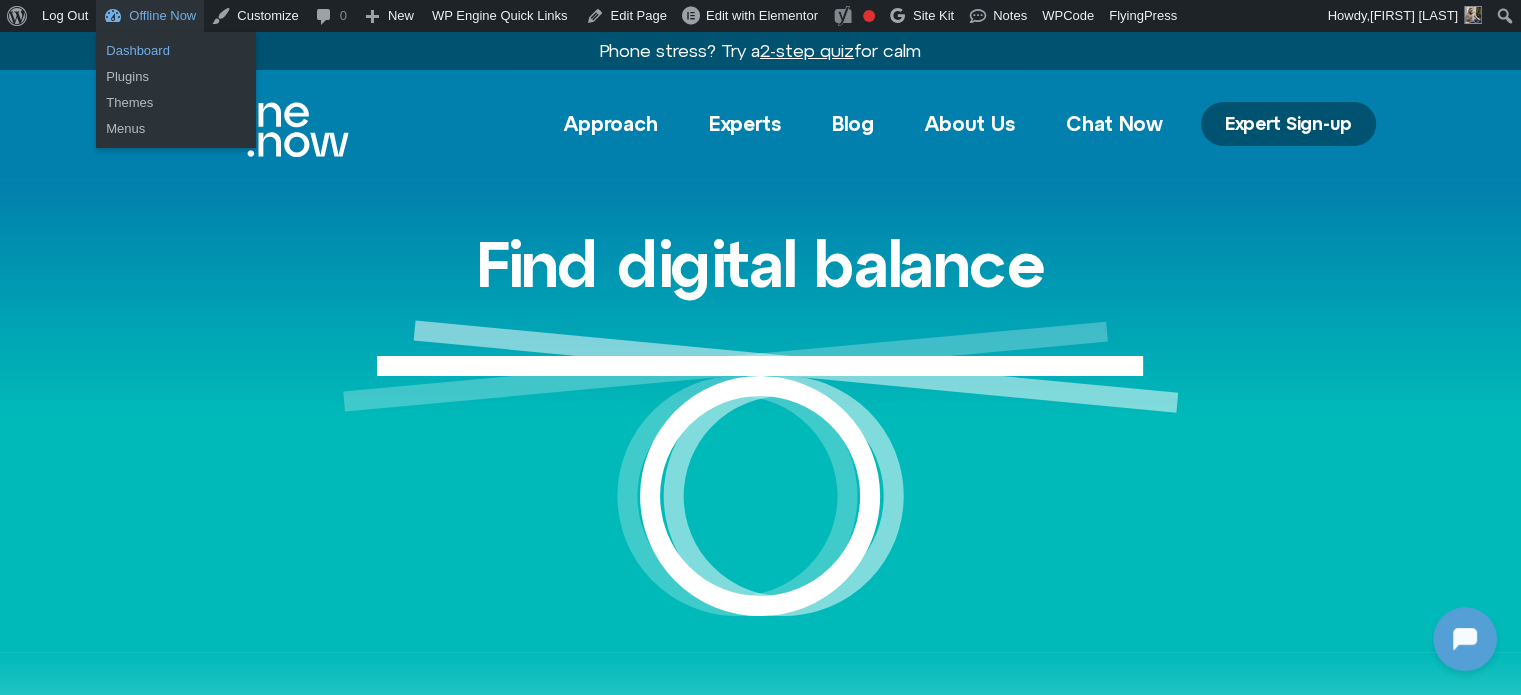 click on "Dashboard" at bounding box center (176, 51) 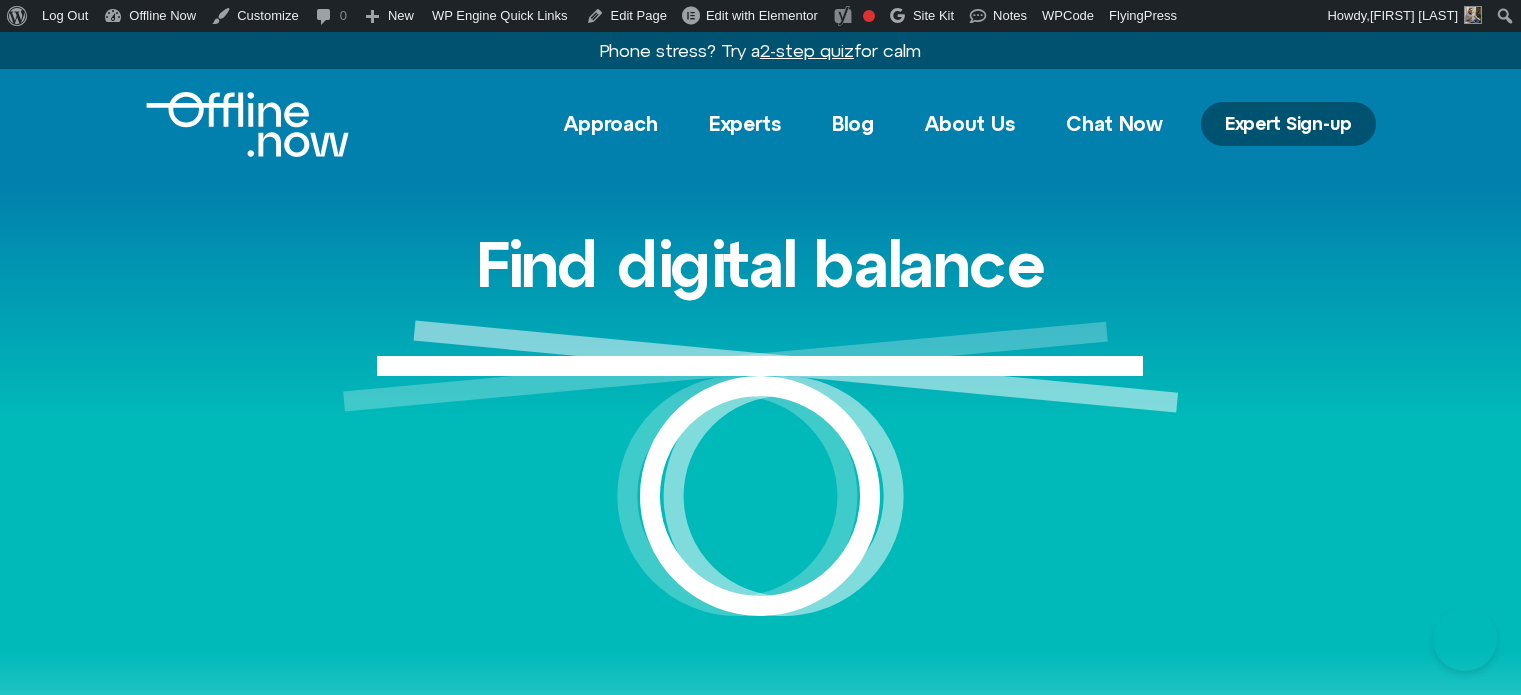 scroll, scrollTop: 0, scrollLeft: 0, axis: both 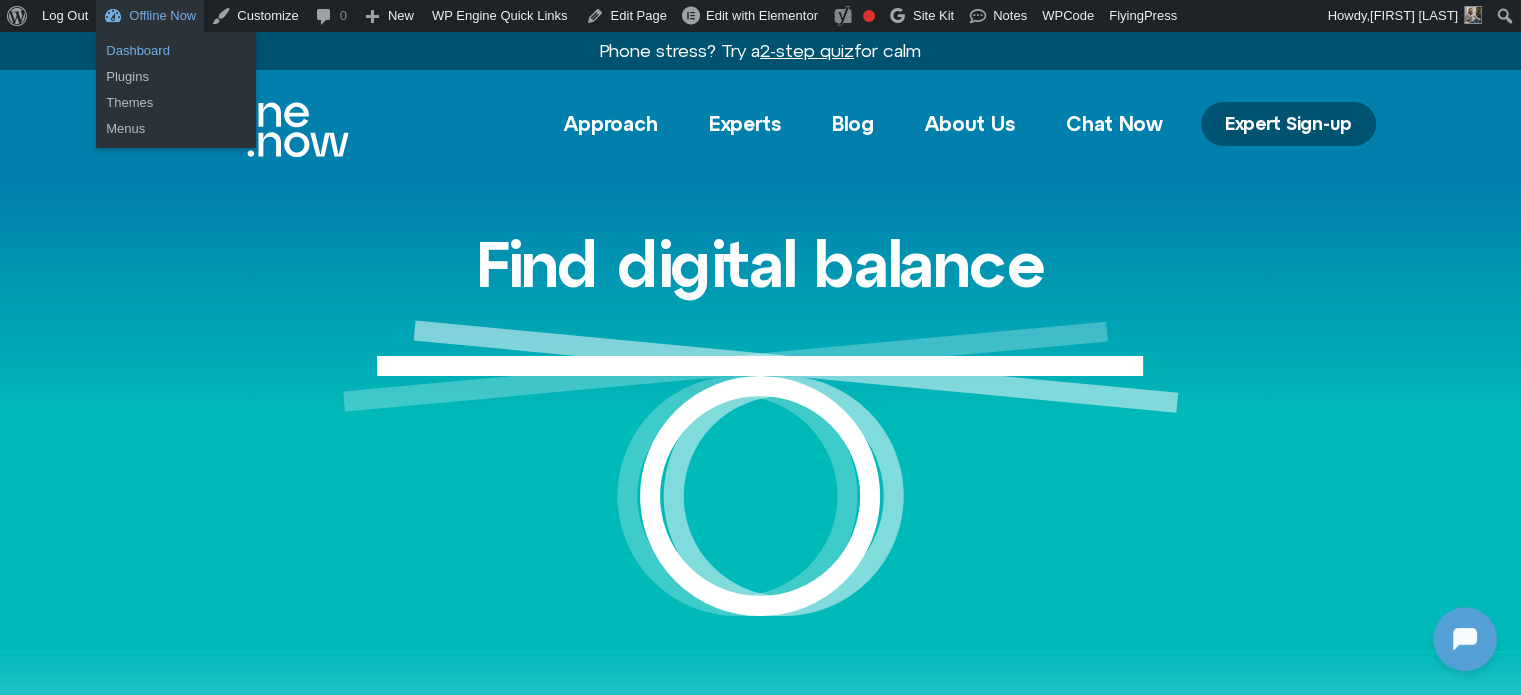 click on "Dashboard" at bounding box center [176, 51] 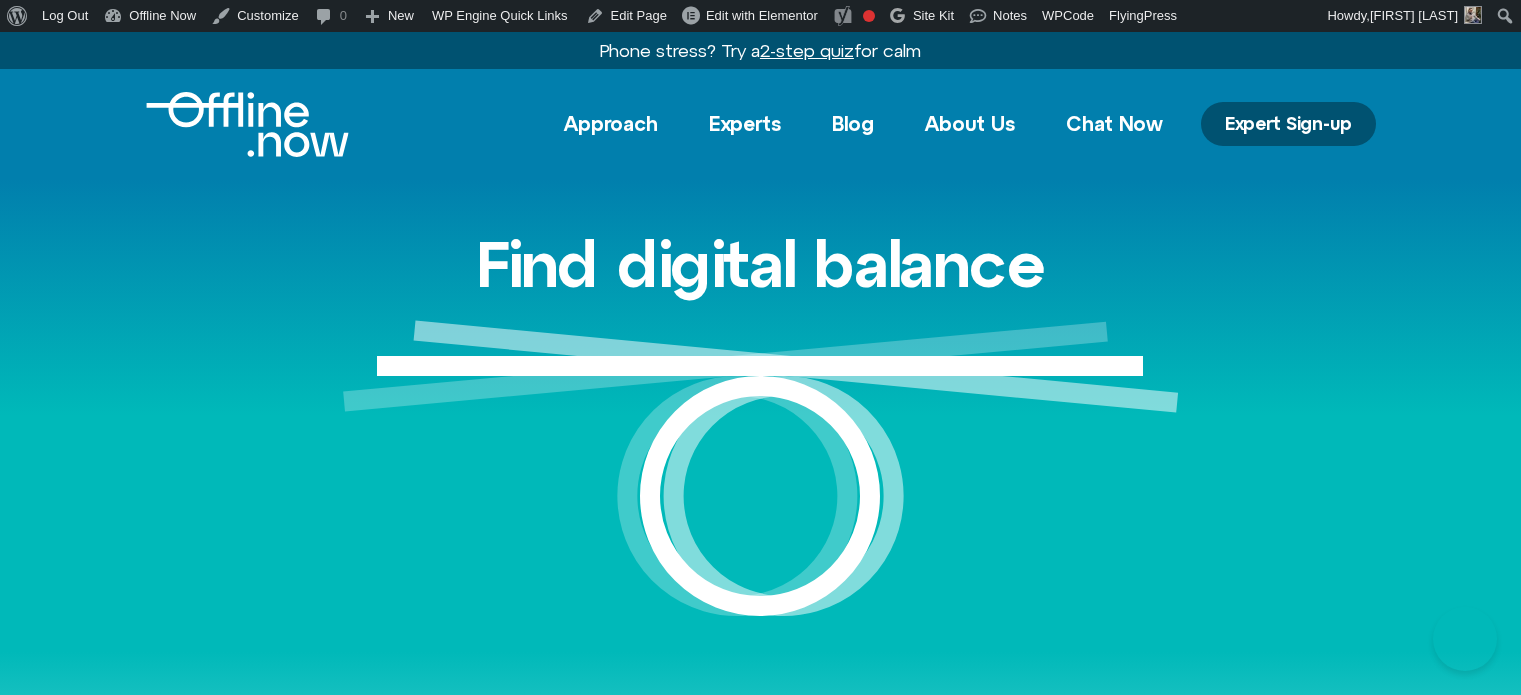 scroll, scrollTop: 0, scrollLeft: 0, axis: both 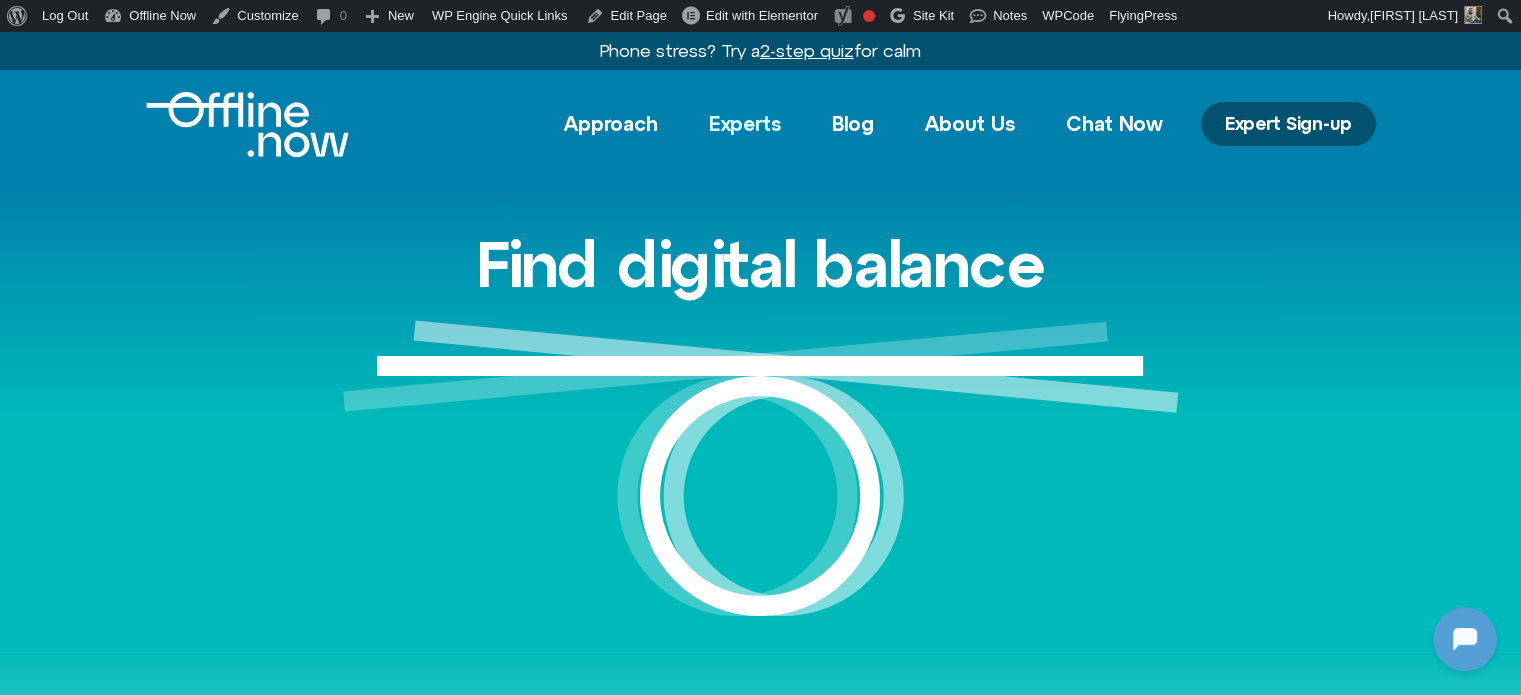 click on "Experts" 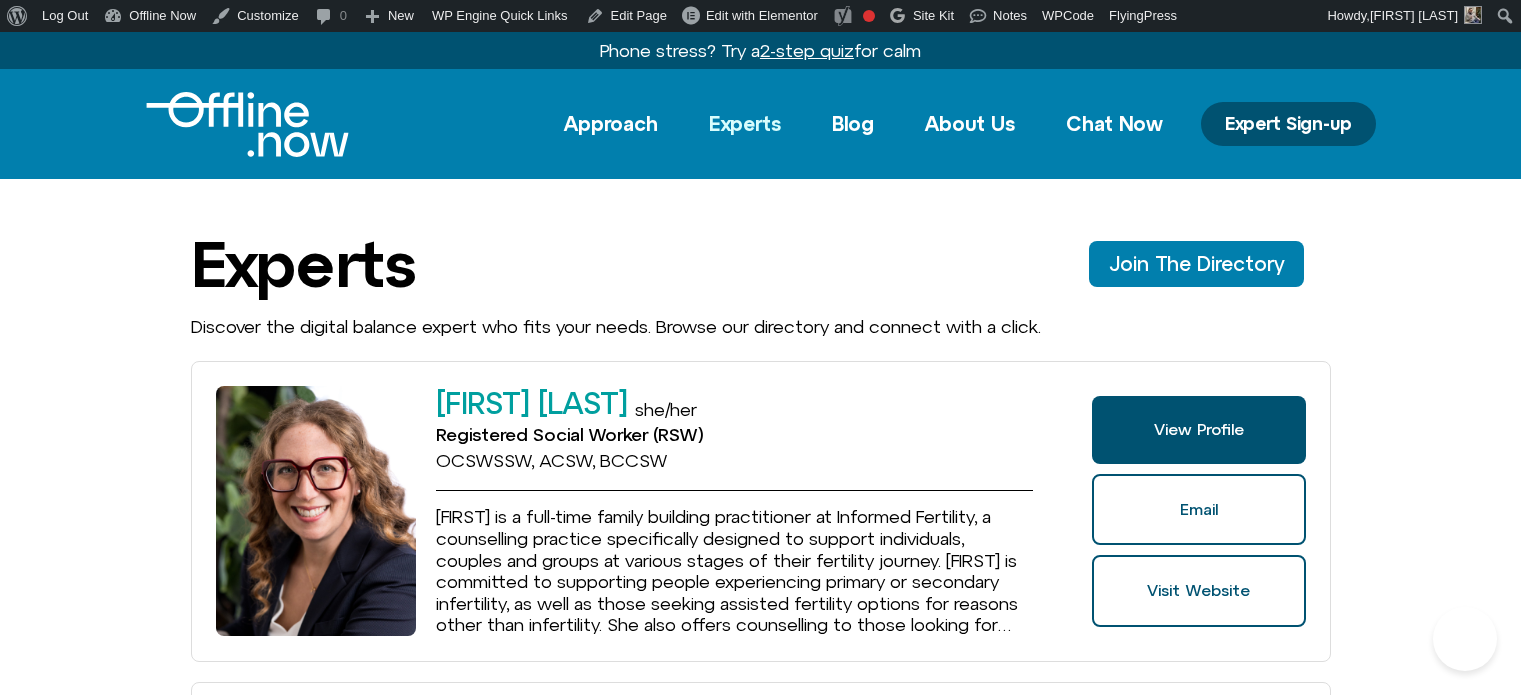 scroll, scrollTop: 0, scrollLeft: 0, axis: both 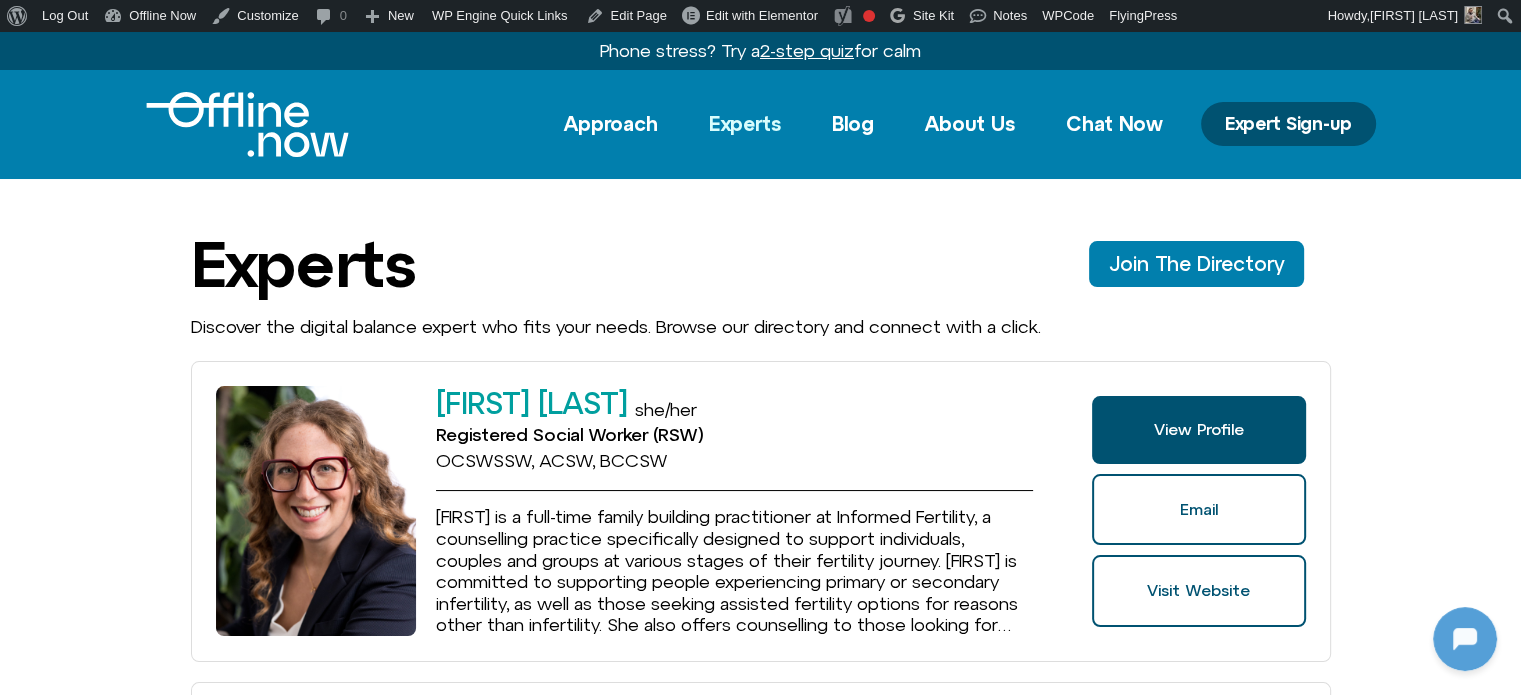 click on "Experts" 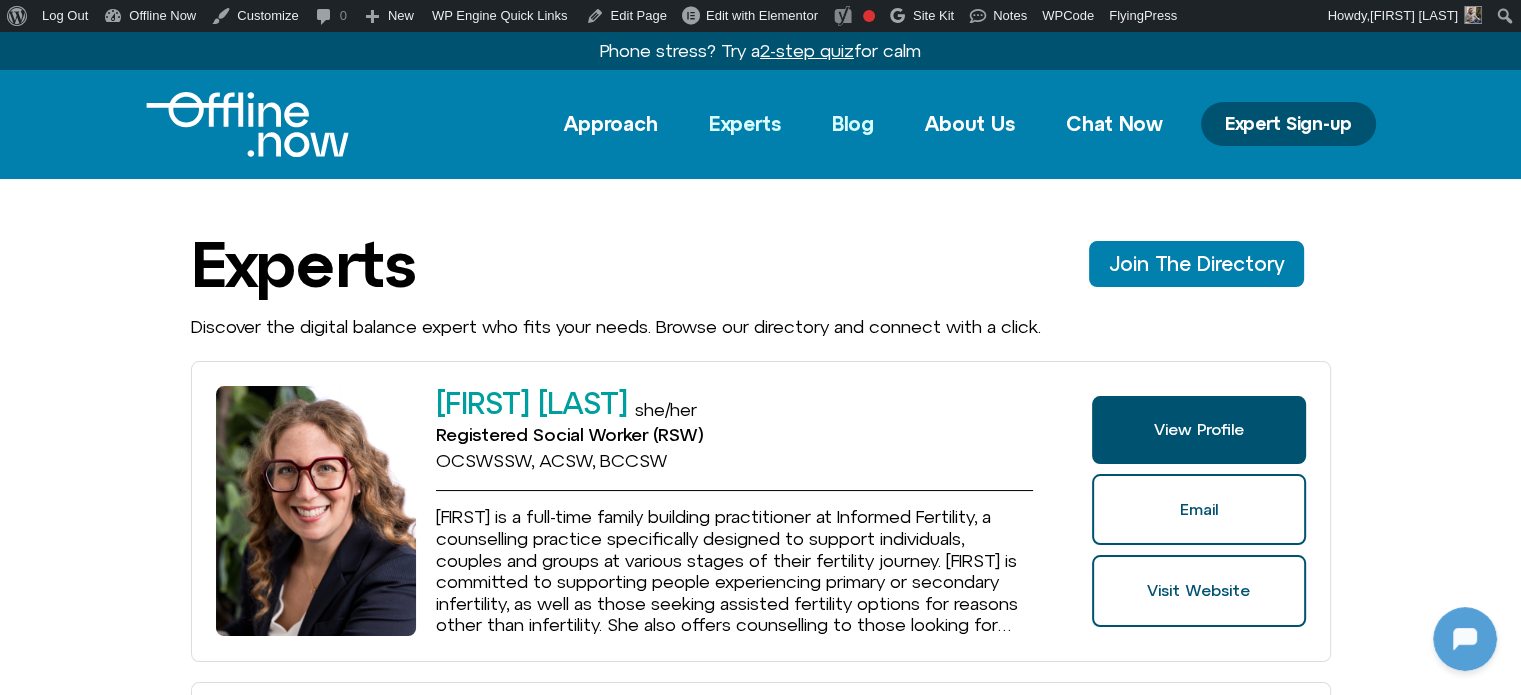 click on "Blog" 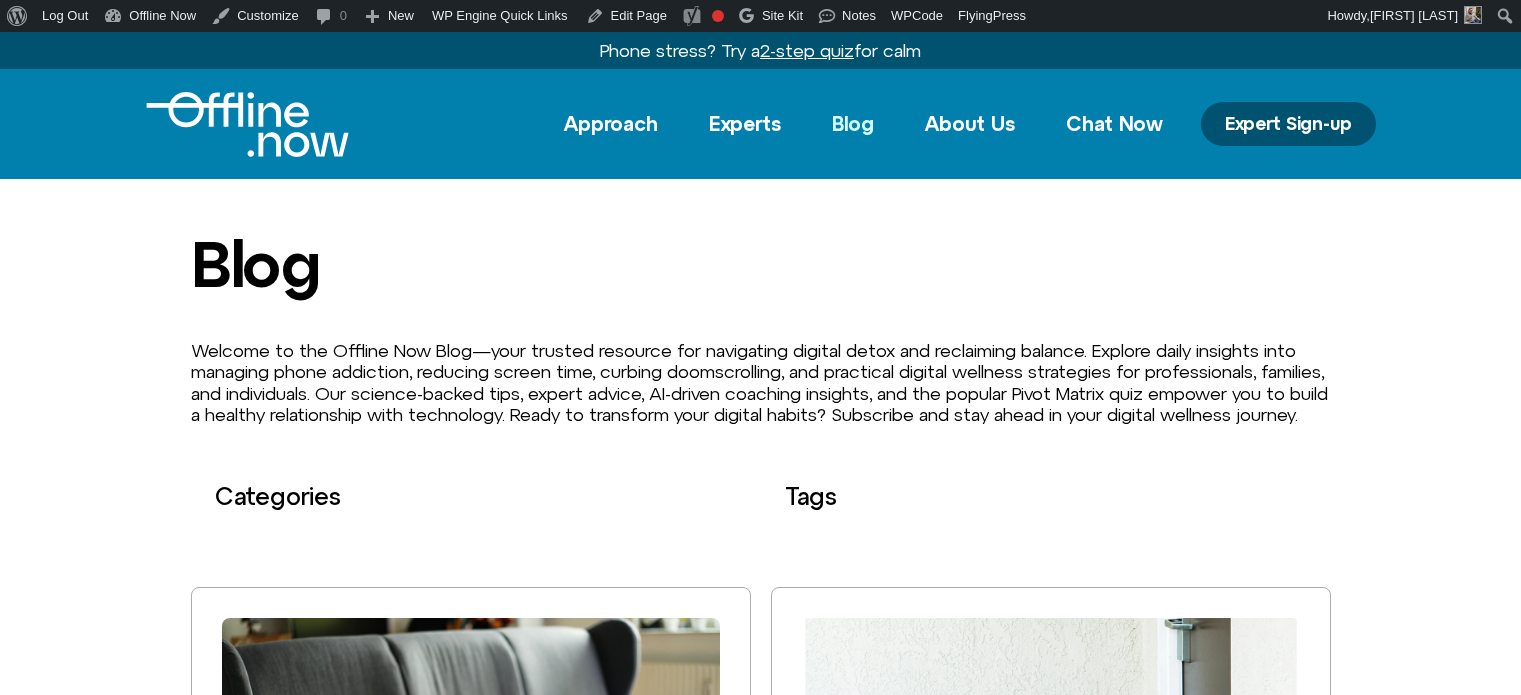 scroll, scrollTop: 700, scrollLeft: 0, axis: vertical 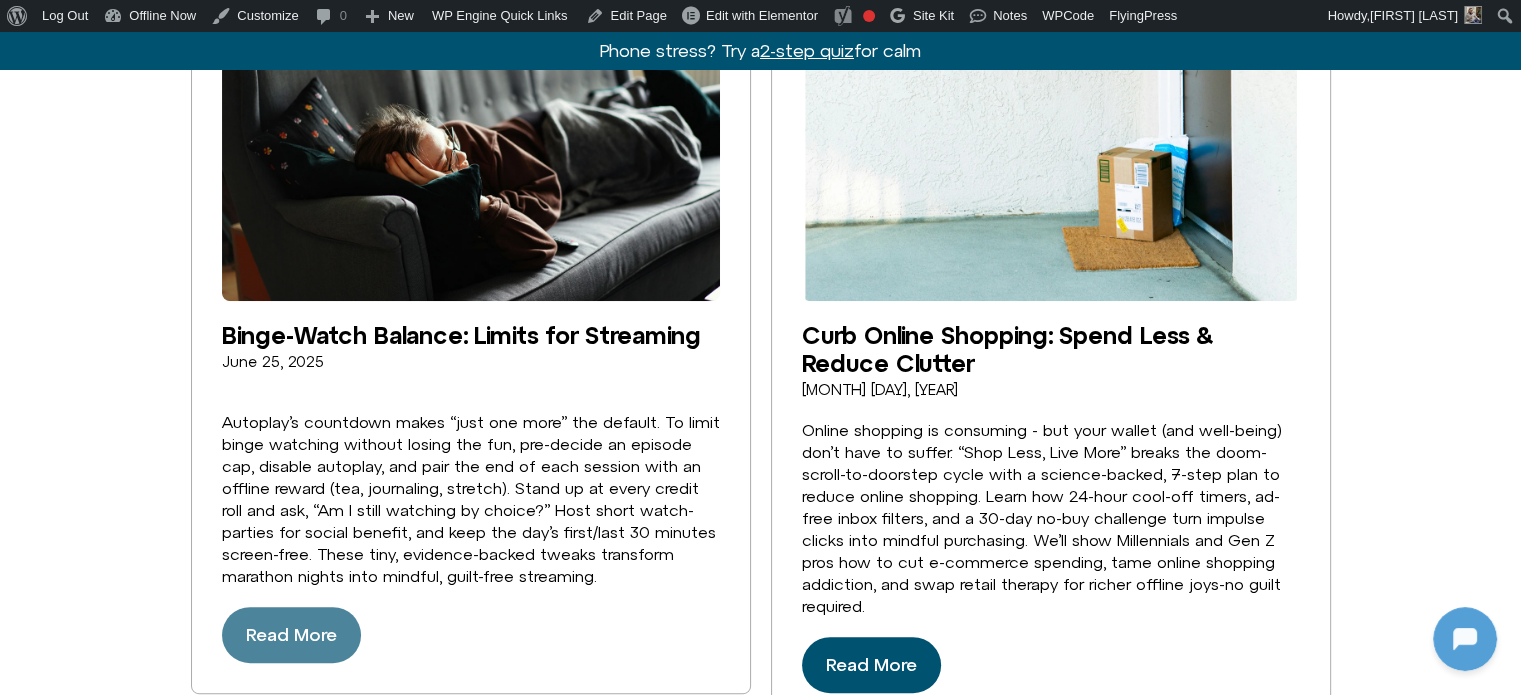 drag, startPoint x: 289, startPoint y: 635, endPoint x: 364, endPoint y: 624, distance: 75.802376 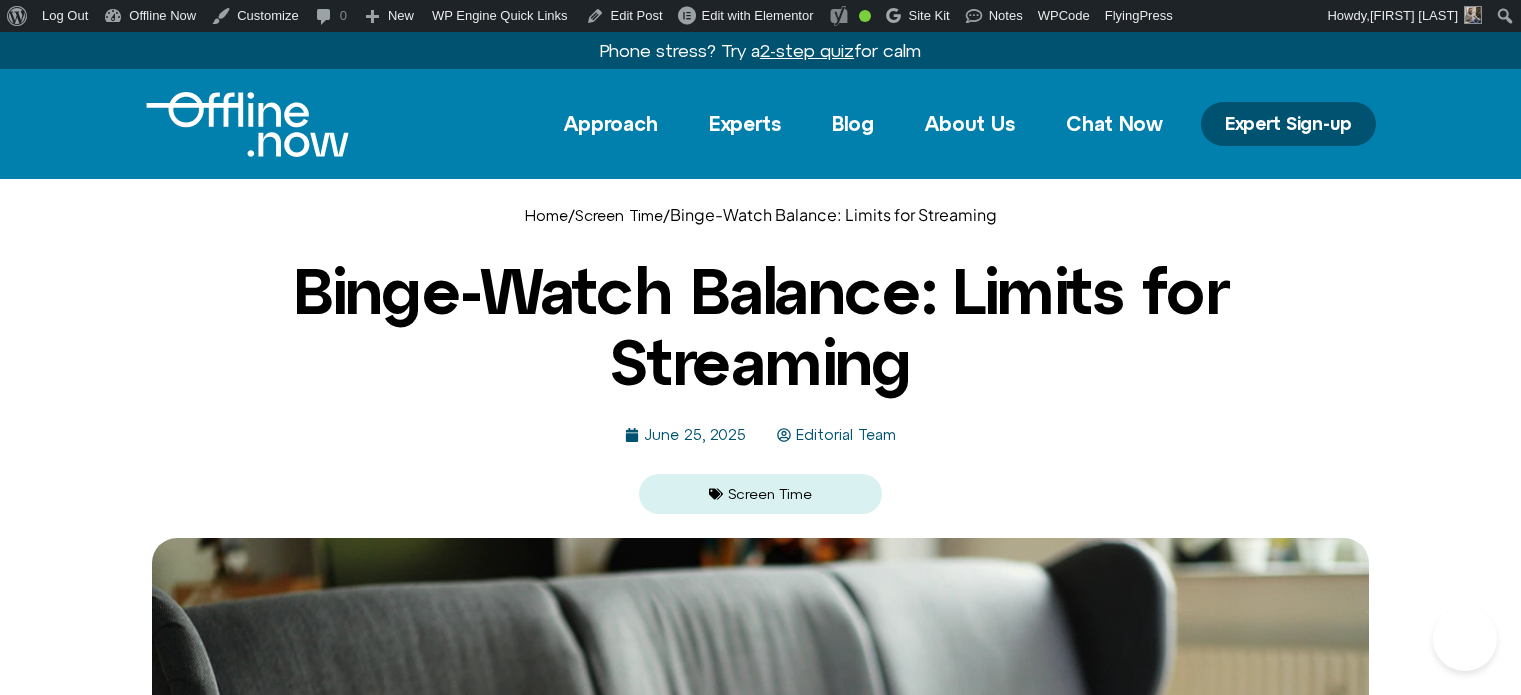scroll, scrollTop: 0, scrollLeft: 0, axis: both 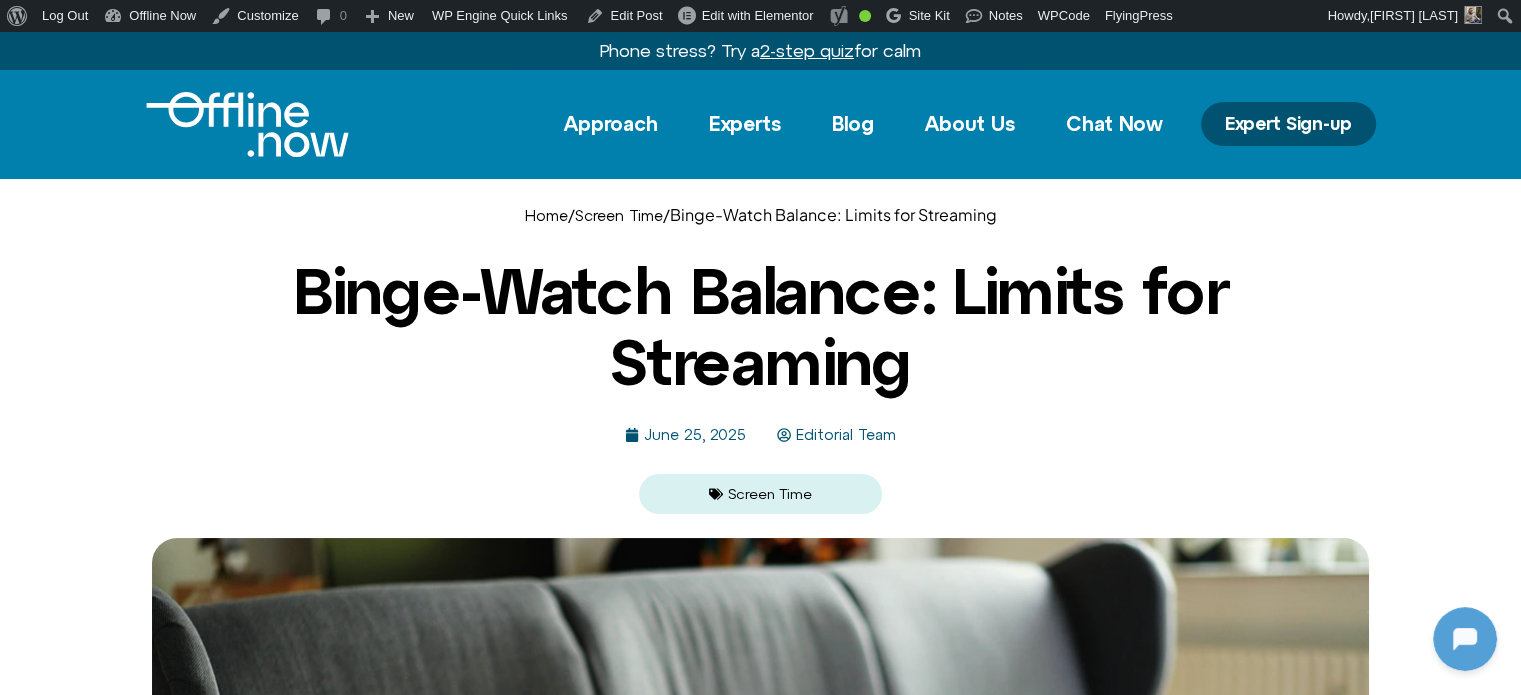 drag, startPoint x: 0, startPoint y: 0, endPoint x: 781, endPoint y: 486, distance: 919.8679 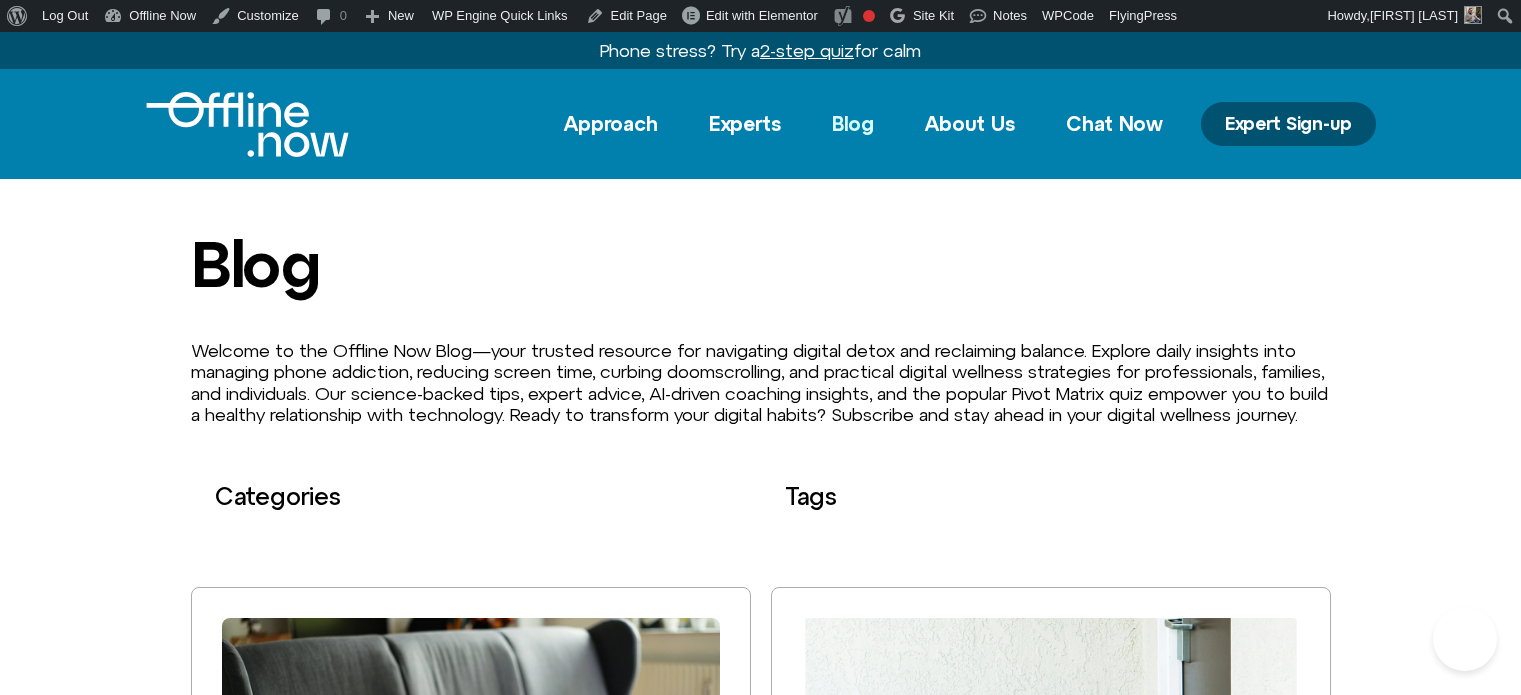 scroll, scrollTop: 700, scrollLeft: 0, axis: vertical 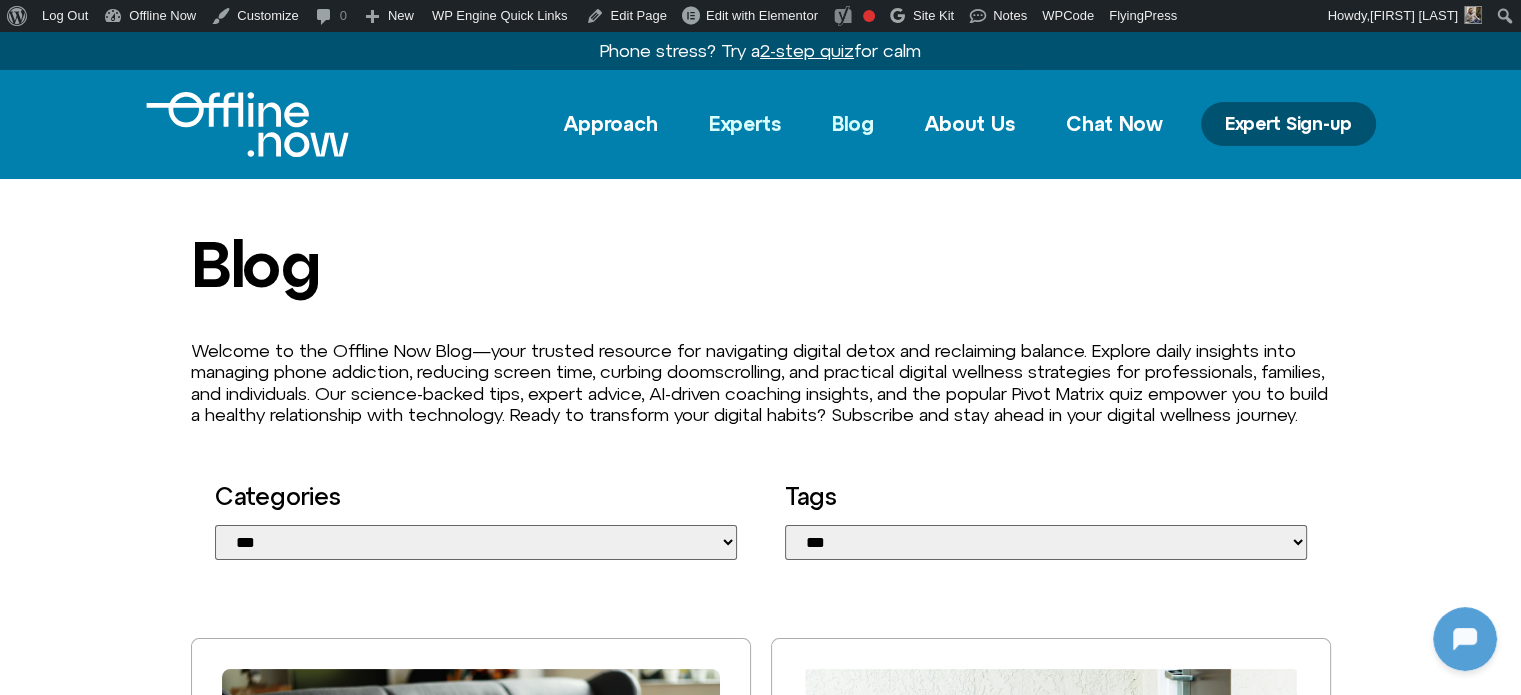 click on "Experts" 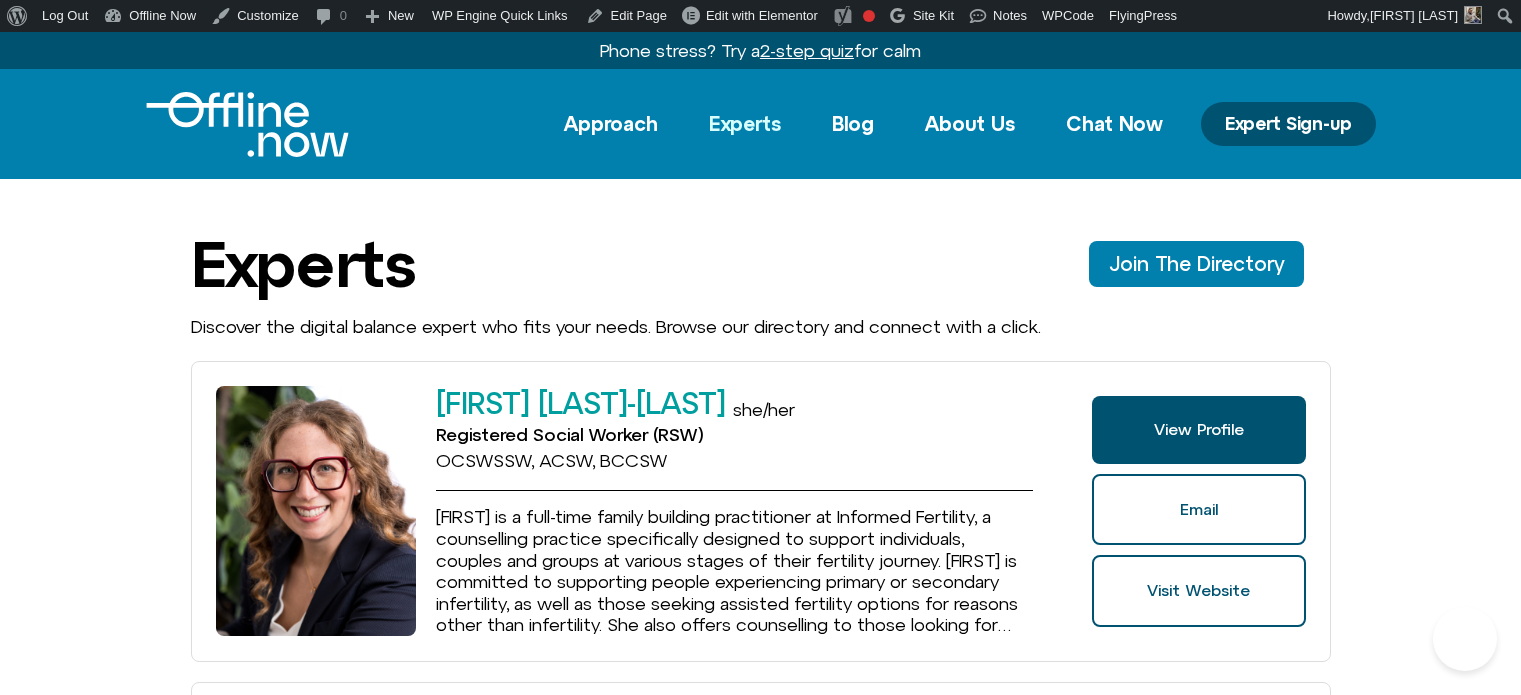 scroll, scrollTop: 0, scrollLeft: 0, axis: both 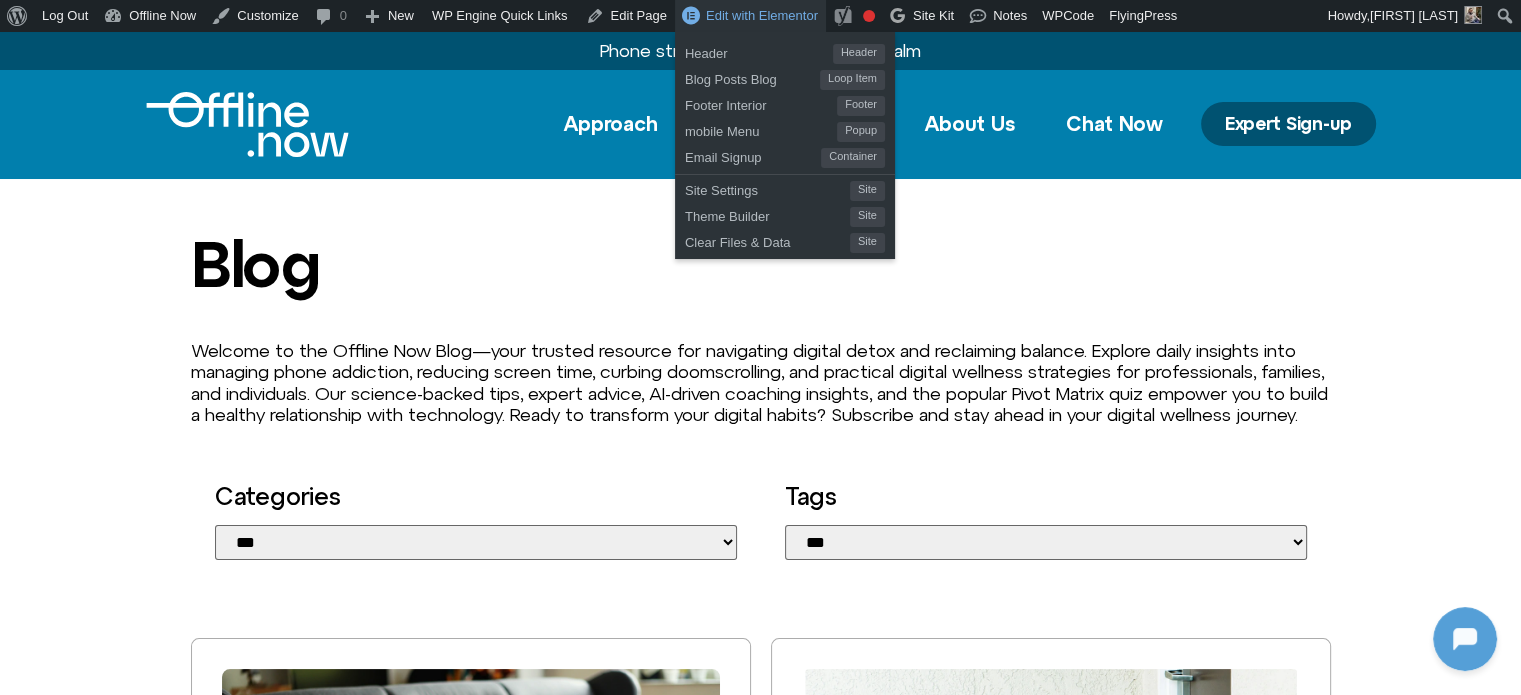 click on "Edit with Elementor" at bounding box center (762, 15) 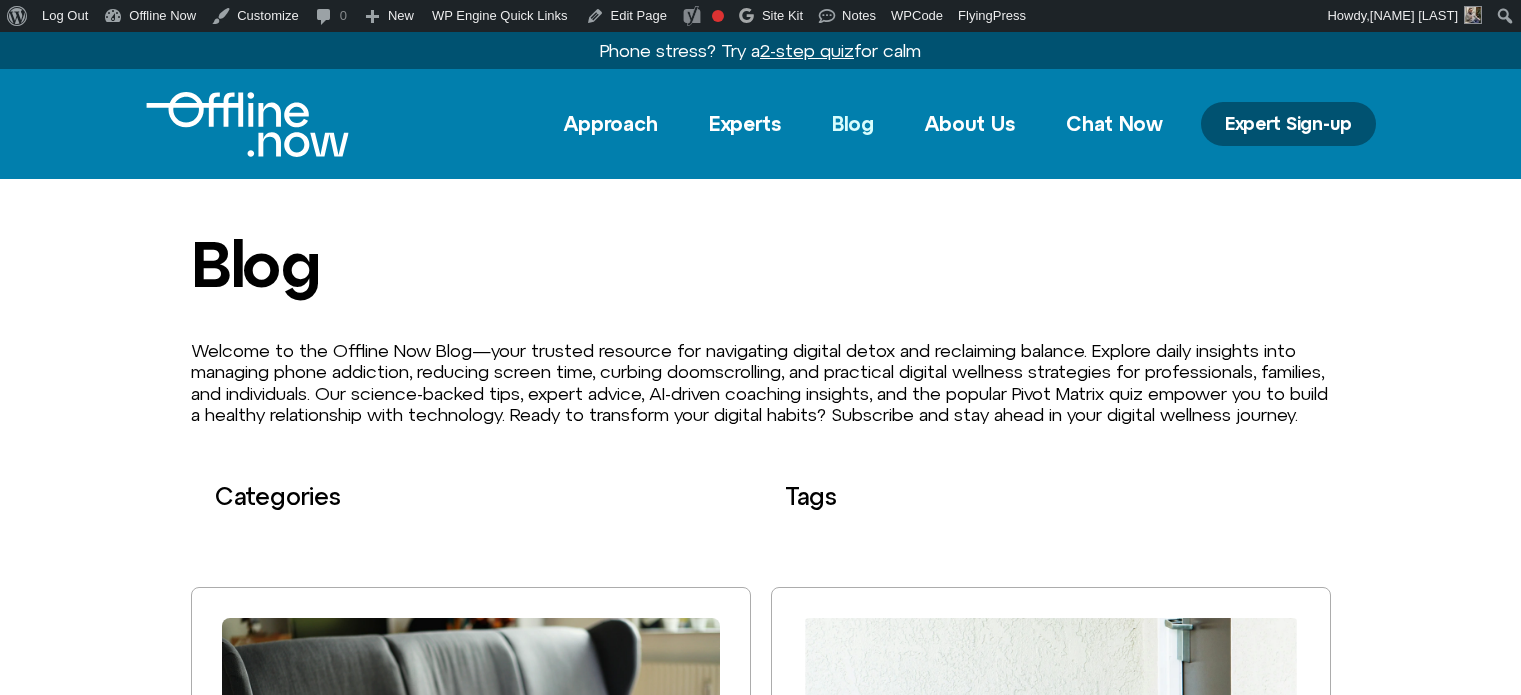 scroll, scrollTop: 0, scrollLeft: 0, axis: both 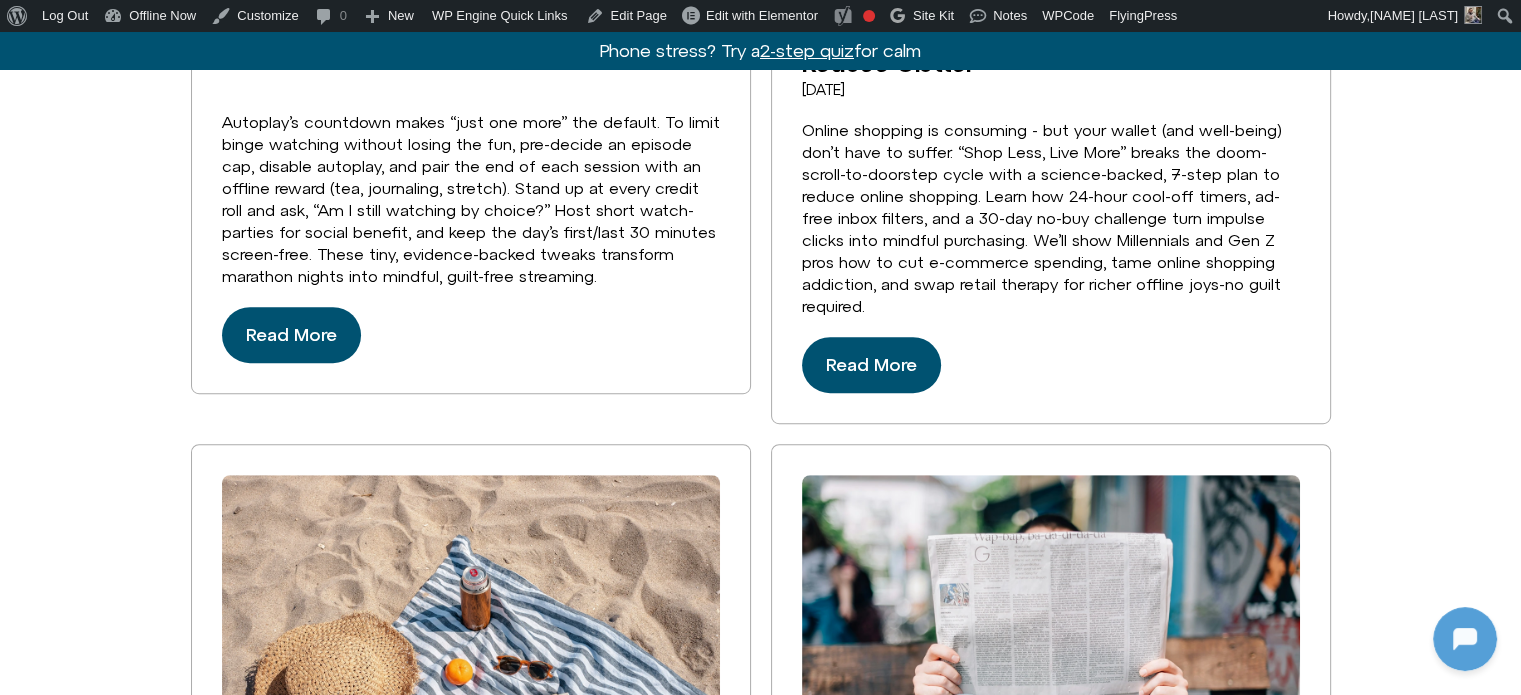 drag, startPoint x: 311, startPoint y: 357, endPoint x: 0, endPoint y: 337, distance: 311.64243 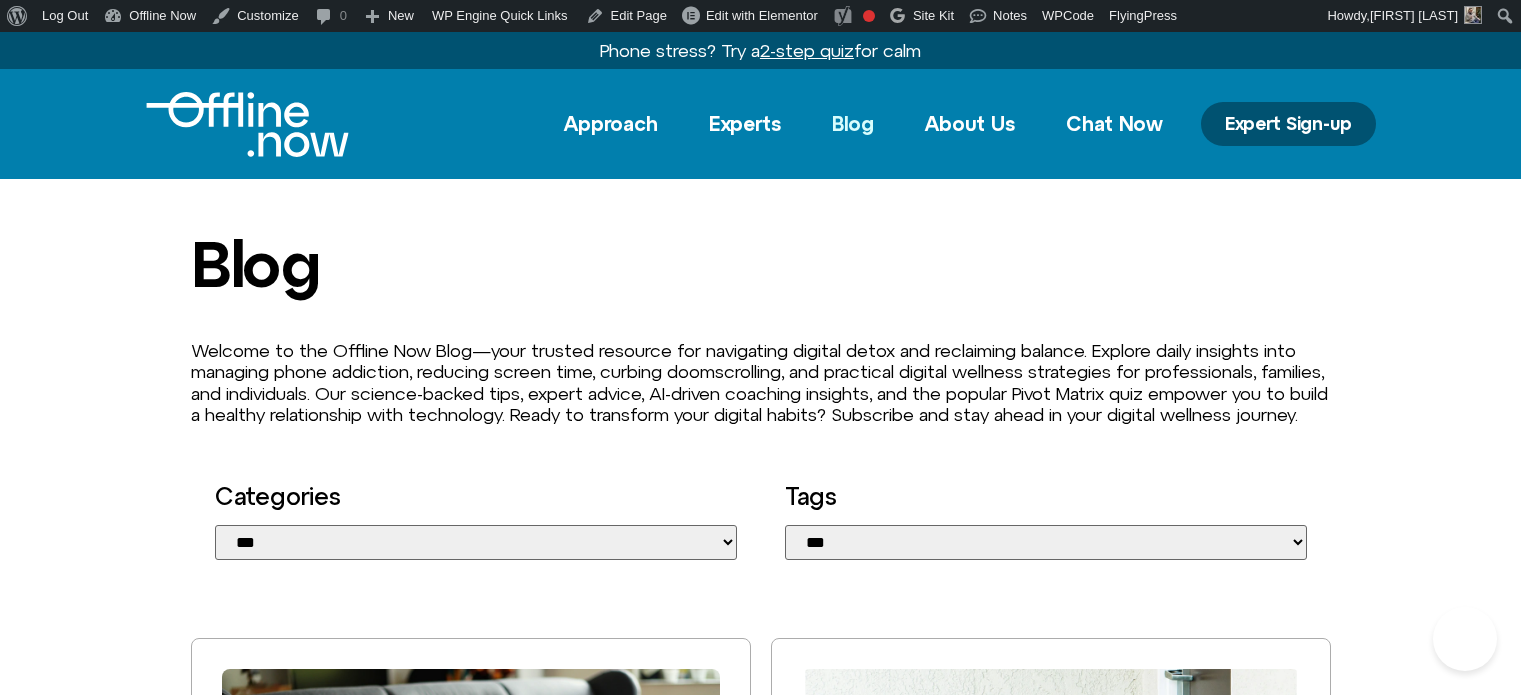 scroll, scrollTop: 1000, scrollLeft: 0, axis: vertical 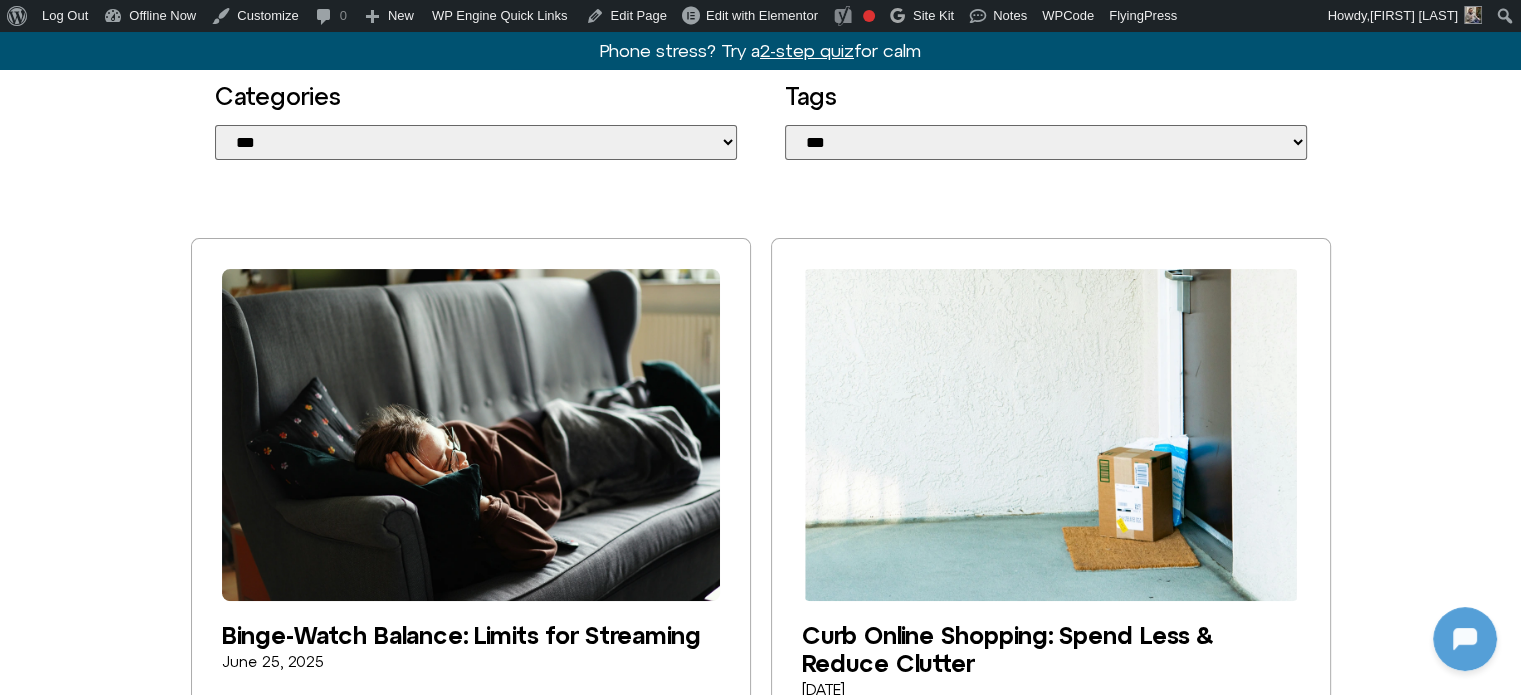 click on "Binge-Watch Balance: Limits for Streaming
[DATE]
Autoplay’s countdown makes “just one more” the default. To limit binge watching without losing the fun, pre-decide an episode cap, disable autoplay, and pair the end of each session with an offline reward (tea, journaling, stretch). Stand up at every credit roll and ask, “Am I still watching by choice?” Host short watch-parties for social benefit, and keep the day’s first/last 30 minutes screen-free. These tiny, evidence-backed tweaks transform marathon nights into mindful, guilt-free streaming.
Read More" at bounding box center [760, 2666] 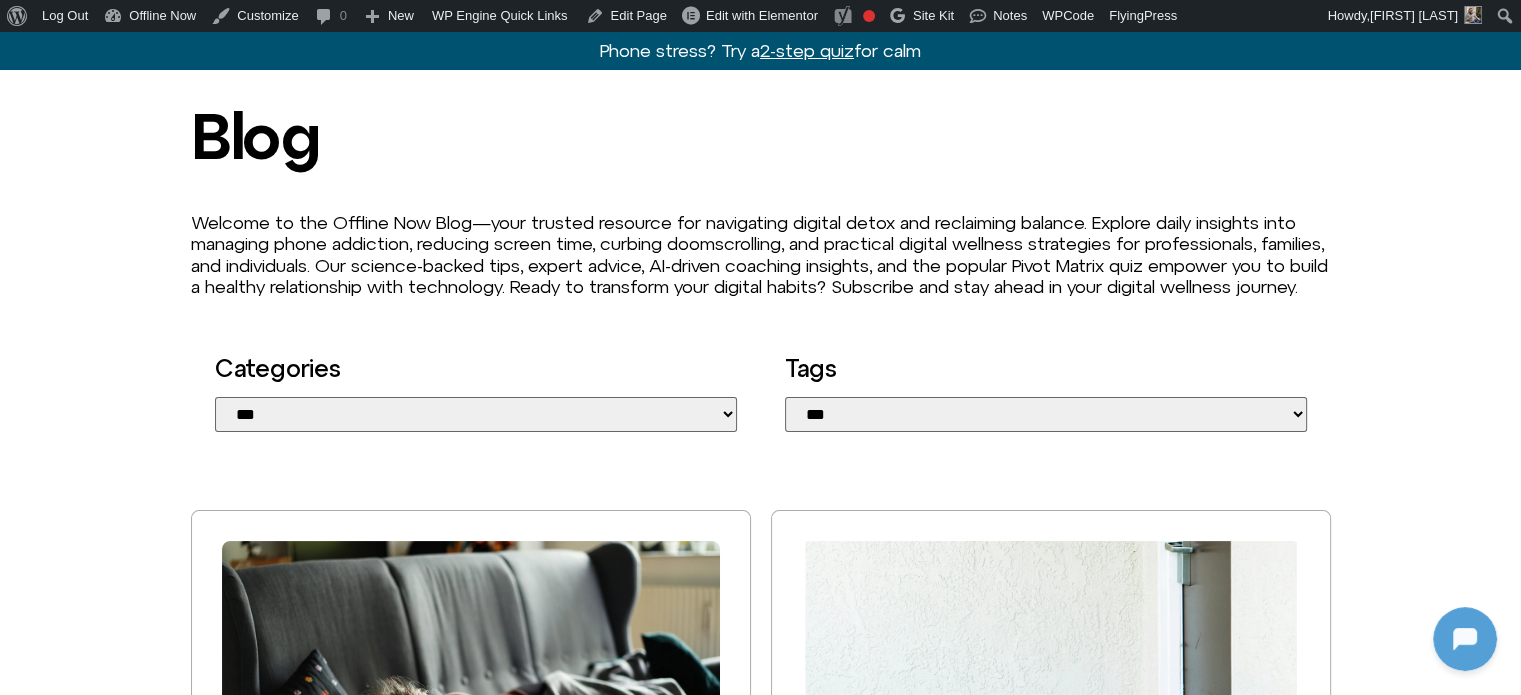 scroll, scrollTop: 0, scrollLeft: 0, axis: both 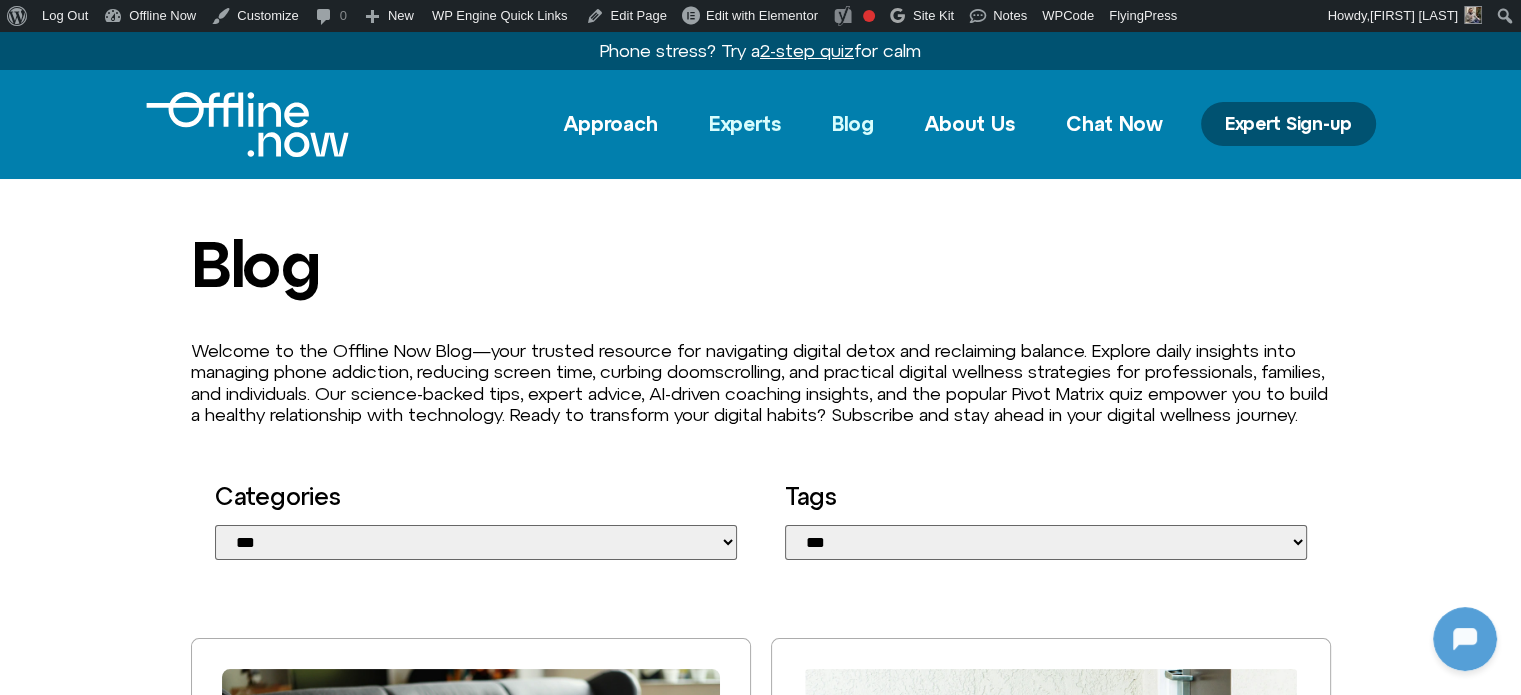 click on "Experts" 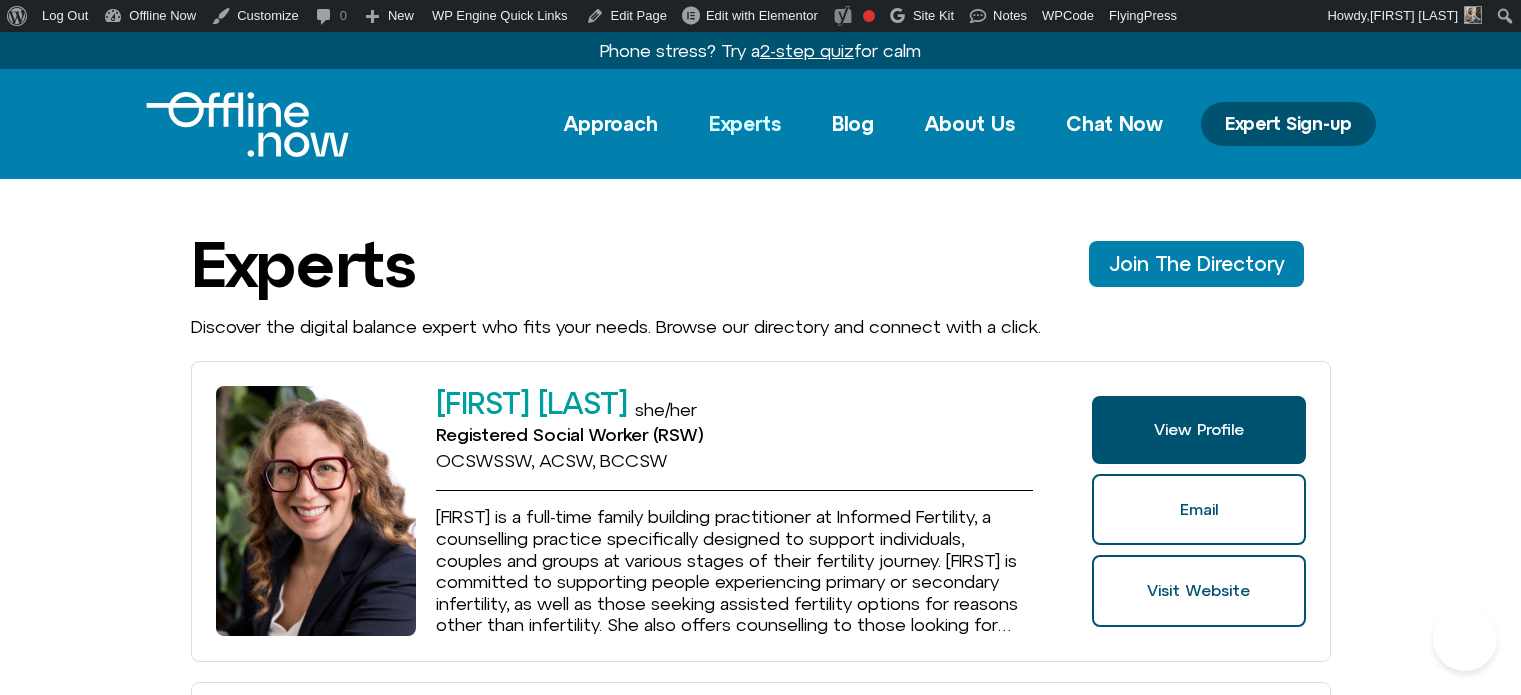 scroll, scrollTop: 0, scrollLeft: 0, axis: both 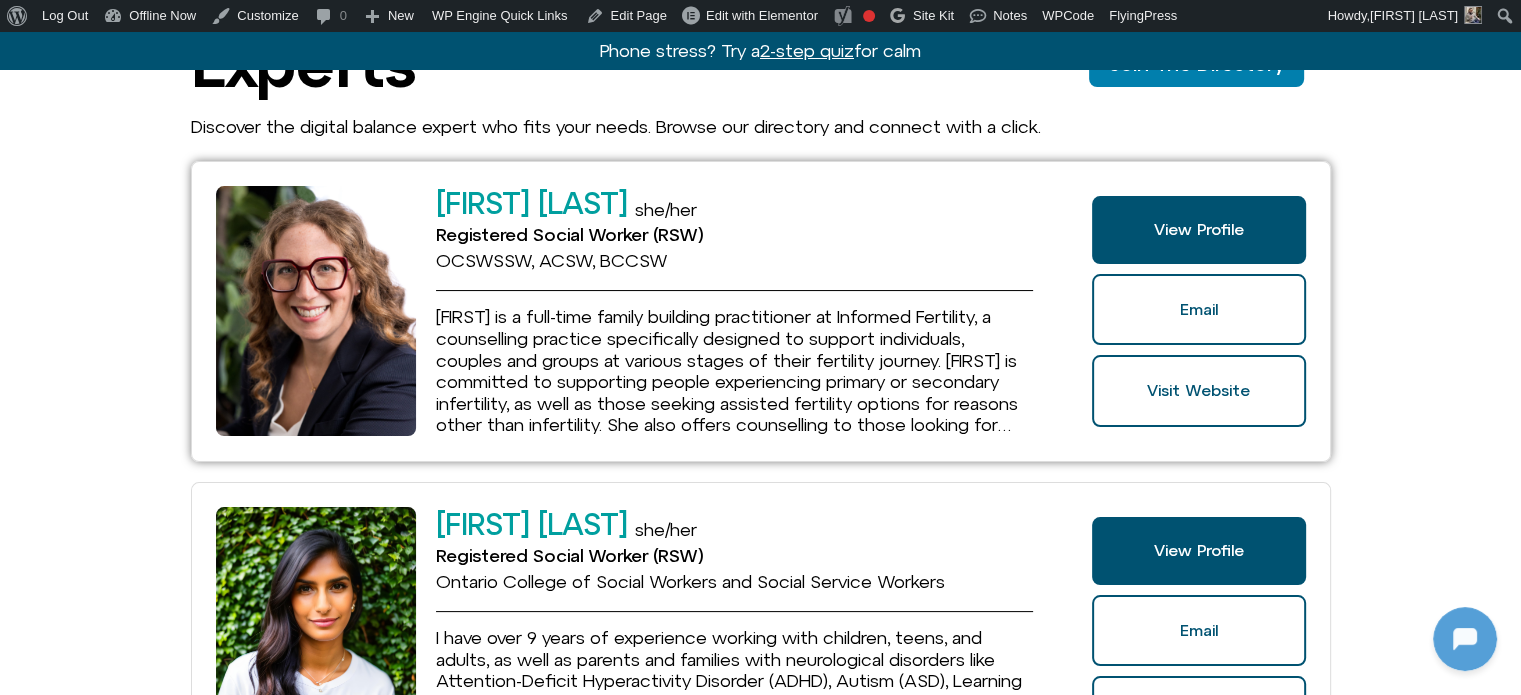 drag, startPoint x: 1156, startPoint y: 233, endPoint x: 987, endPoint y: 229, distance: 169.04733 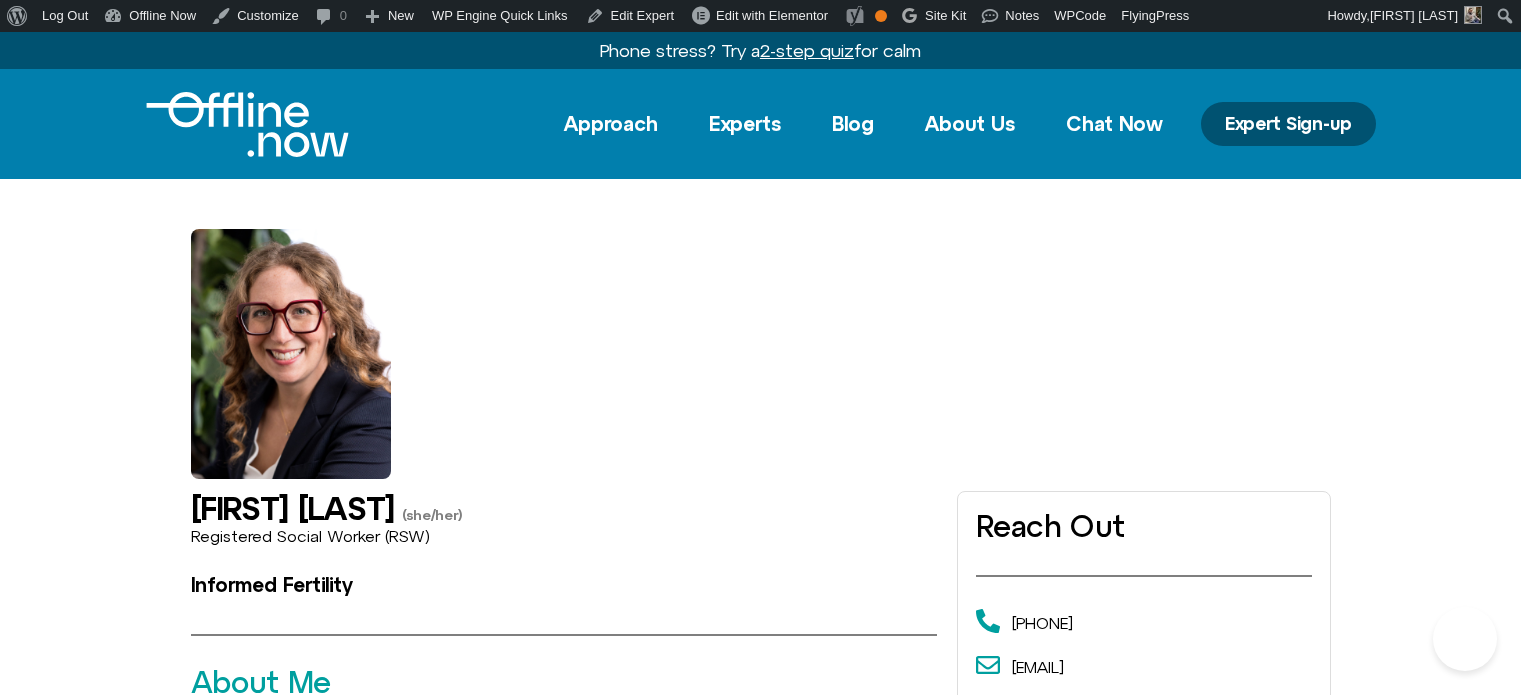 scroll, scrollTop: 0, scrollLeft: 0, axis: both 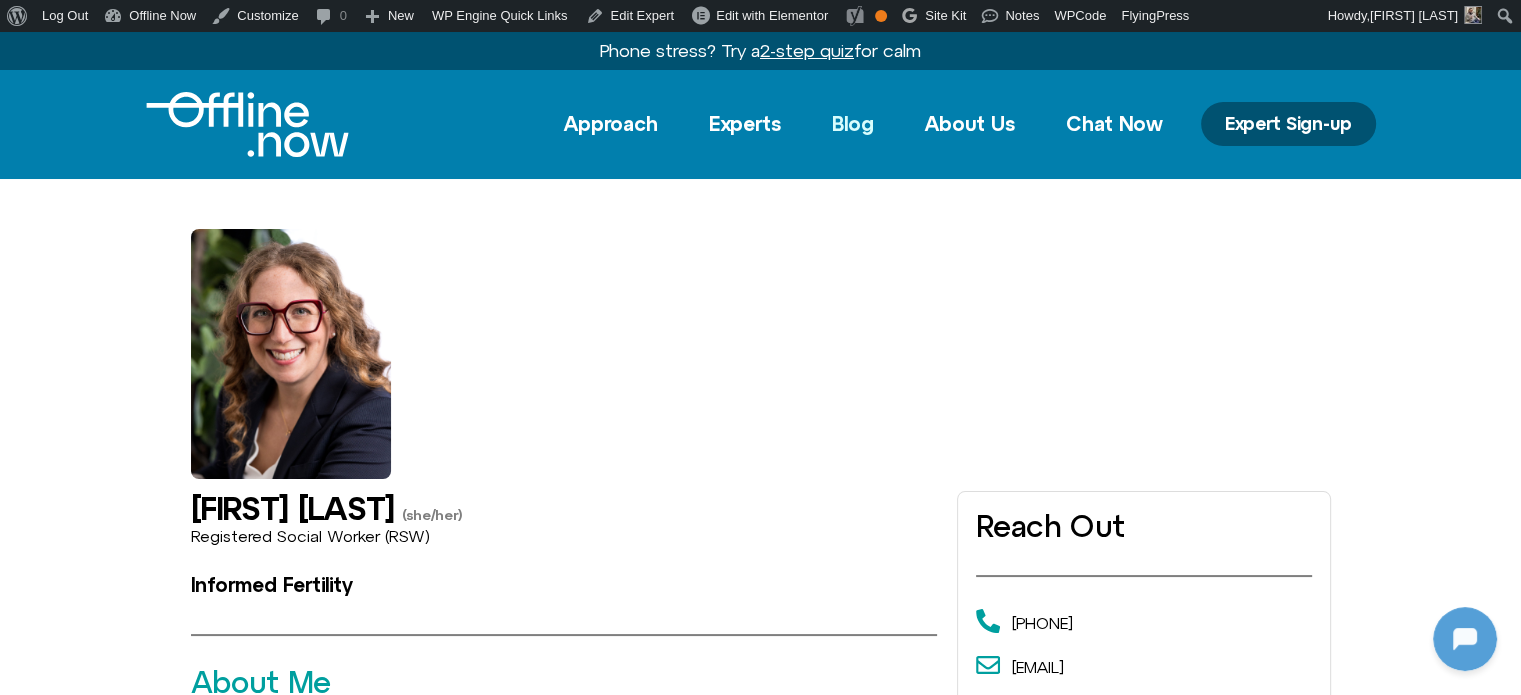 click on "Blog" 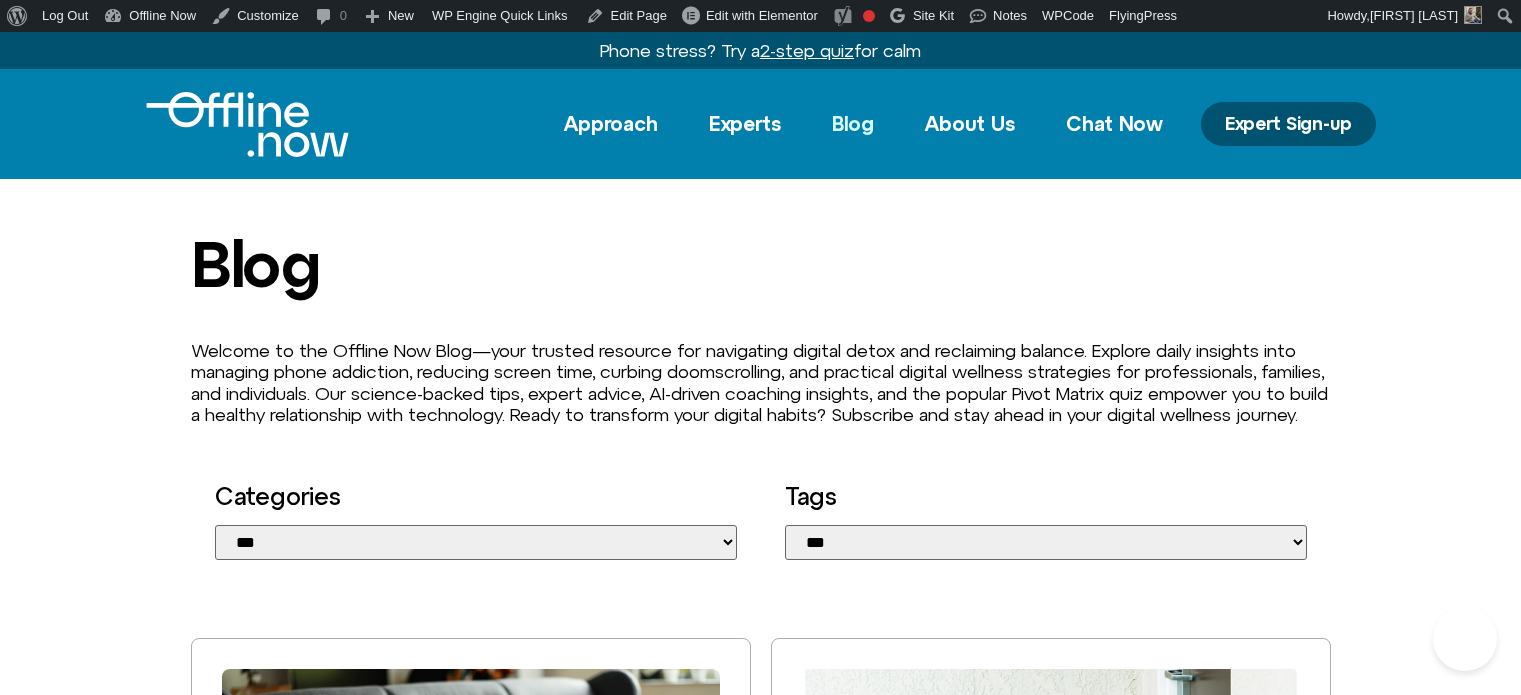 scroll, scrollTop: 0, scrollLeft: 0, axis: both 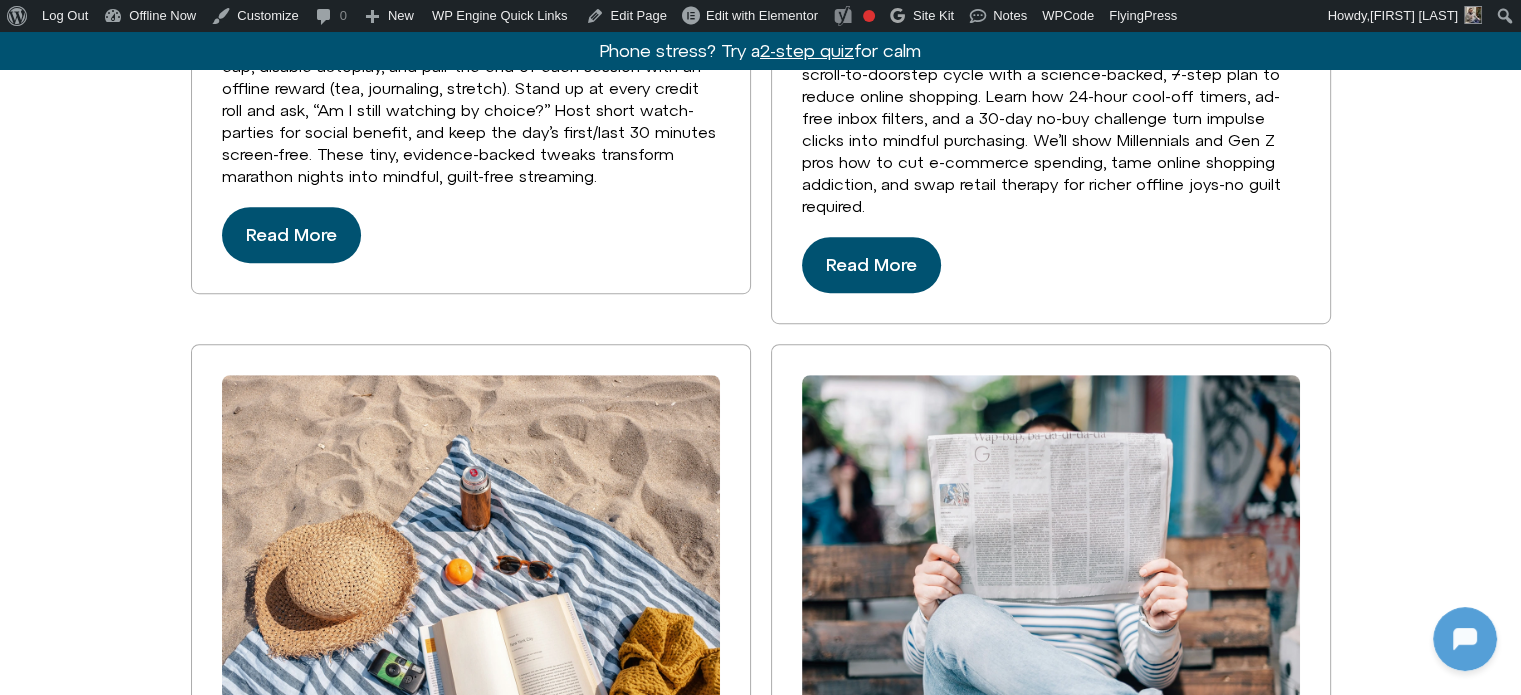 click on "Binge-Watch Balance: Limits for Streaming
June 25, 2025
Autoplay’s countdown makes “just one more” the default. To limit binge watching without losing the fun, pre-decide an episode cap, disable autoplay, and pair the end of each session with an offline reward (tea, journaling, stretch). Stand up at every credit roll and ask, “Am I still watching by choice?” Host short watch-parties for social benefit, and keep the day’s first/last 30 minutes screen-free. These tiny, evidence-backed tweaks transform marathon nights into mindful, guilt-free streaming.
Read More" at bounding box center [760, 1966] 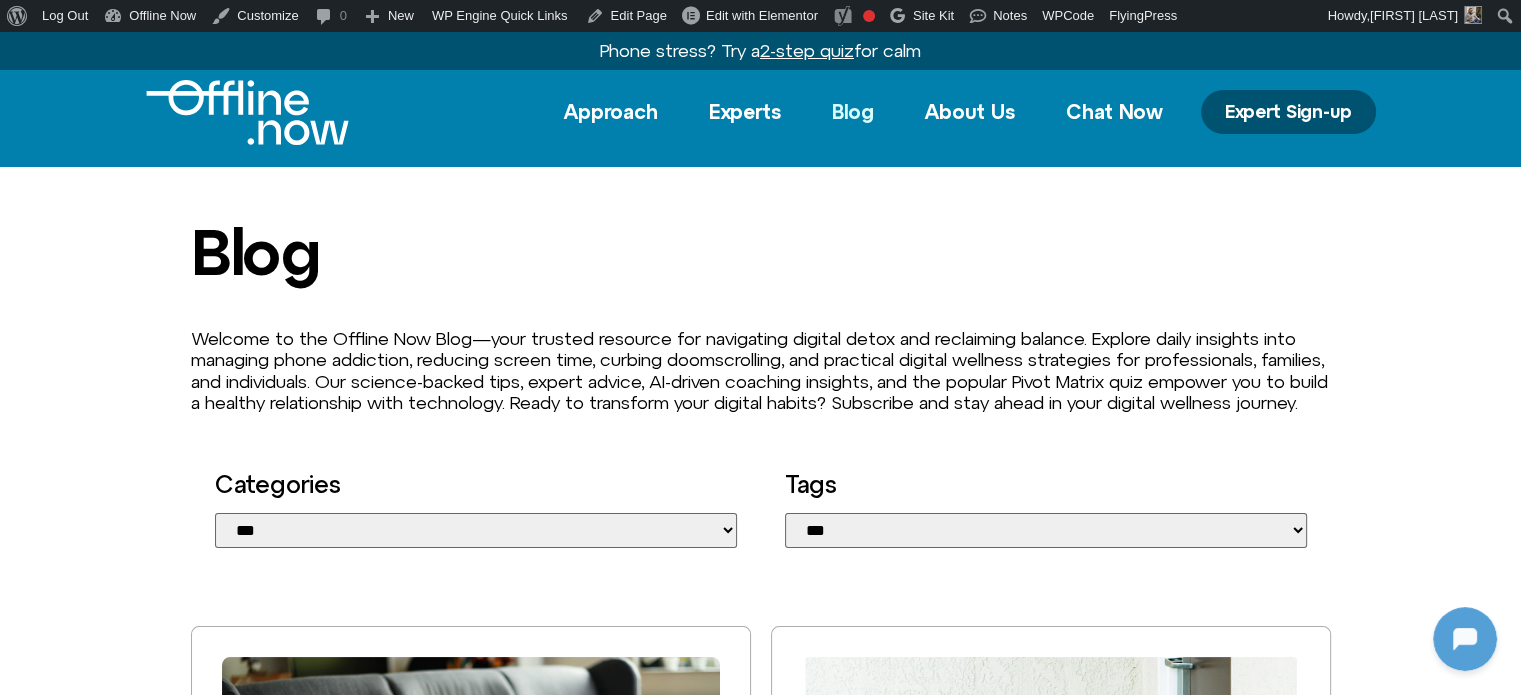 scroll, scrollTop: 0, scrollLeft: 0, axis: both 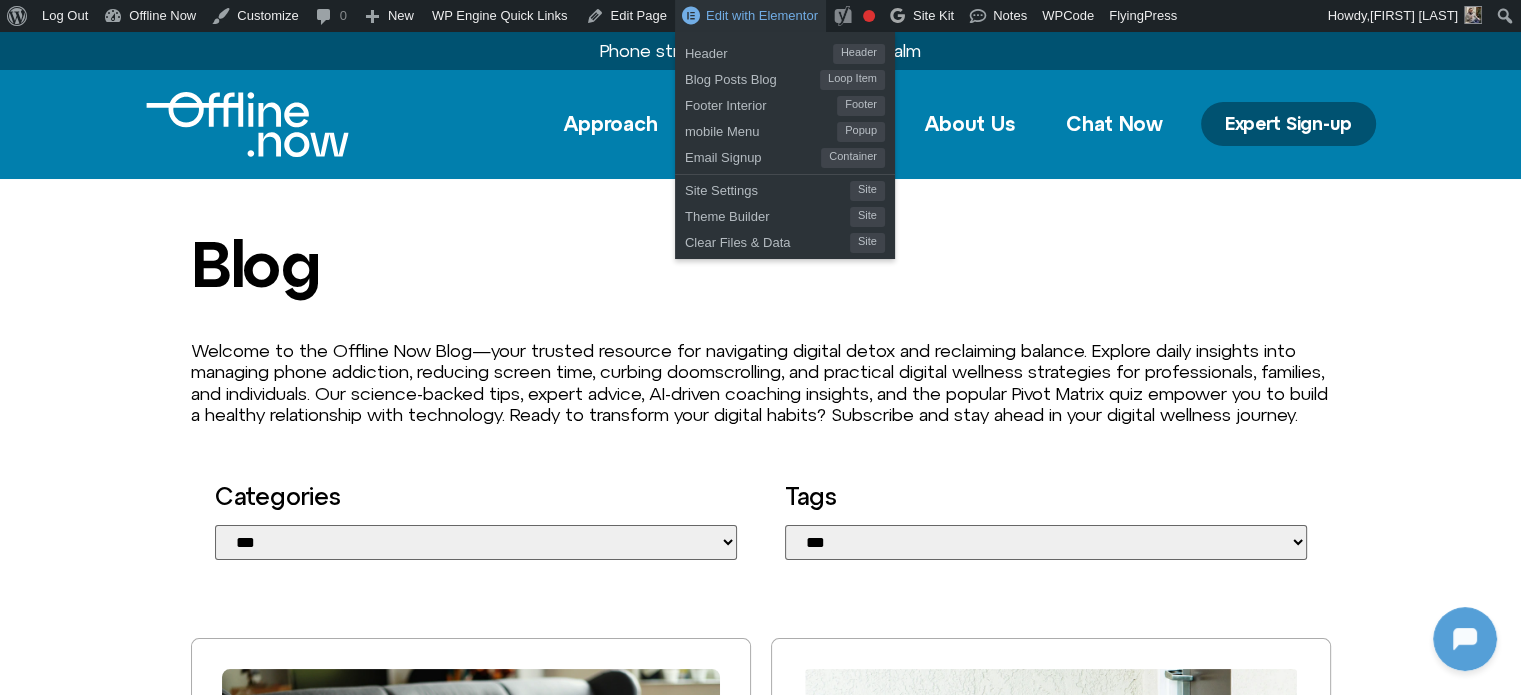 click on "Edit with Elementor" at bounding box center [762, 15] 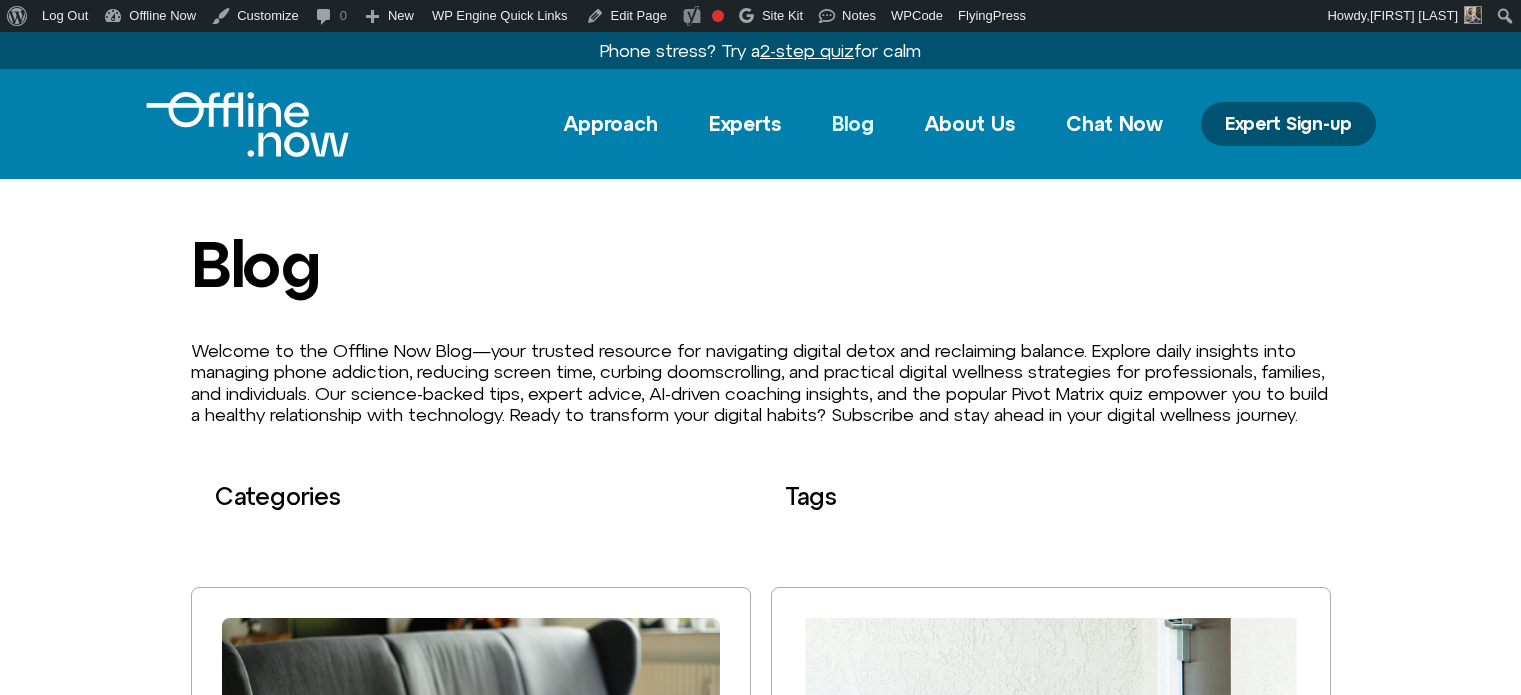 scroll, scrollTop: 0, scrollLeft: 0, axis: both 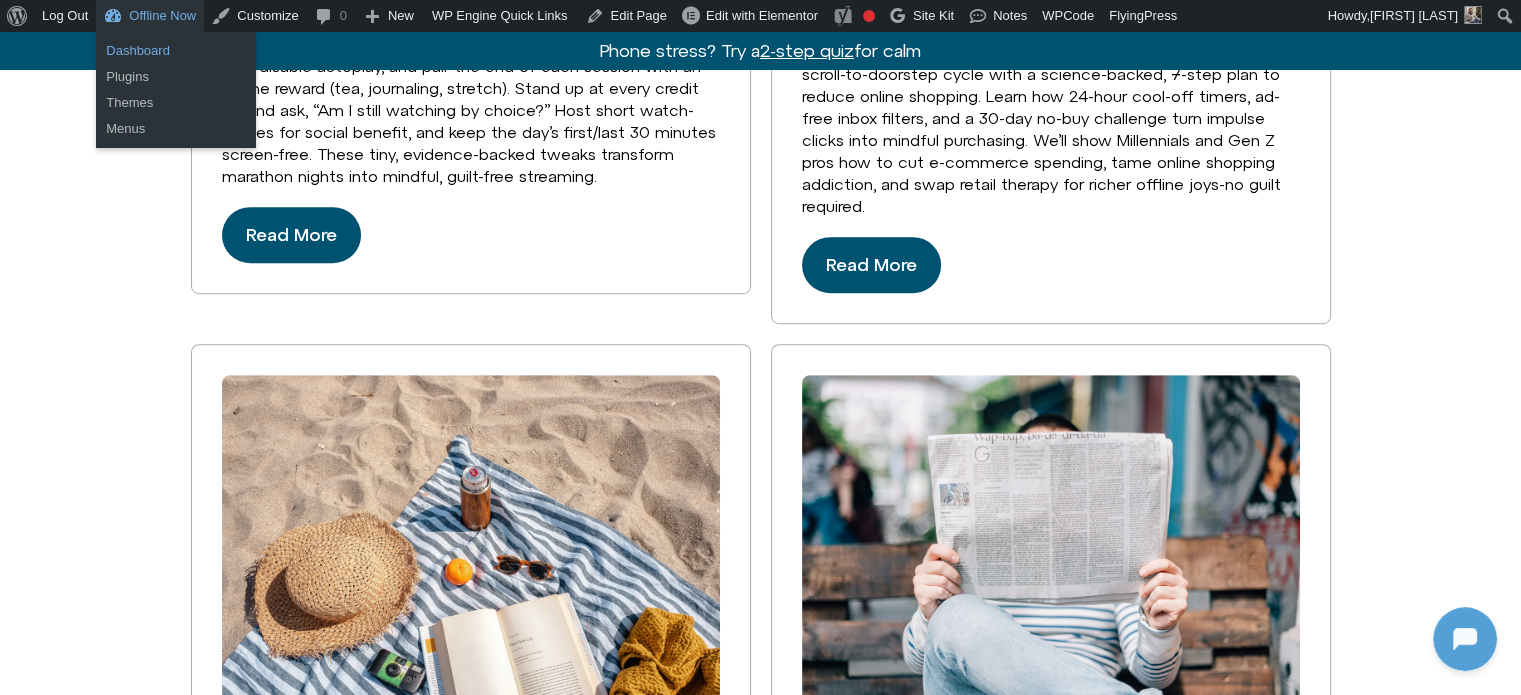 click on "Dashboard" at bounding box center [176, 51] 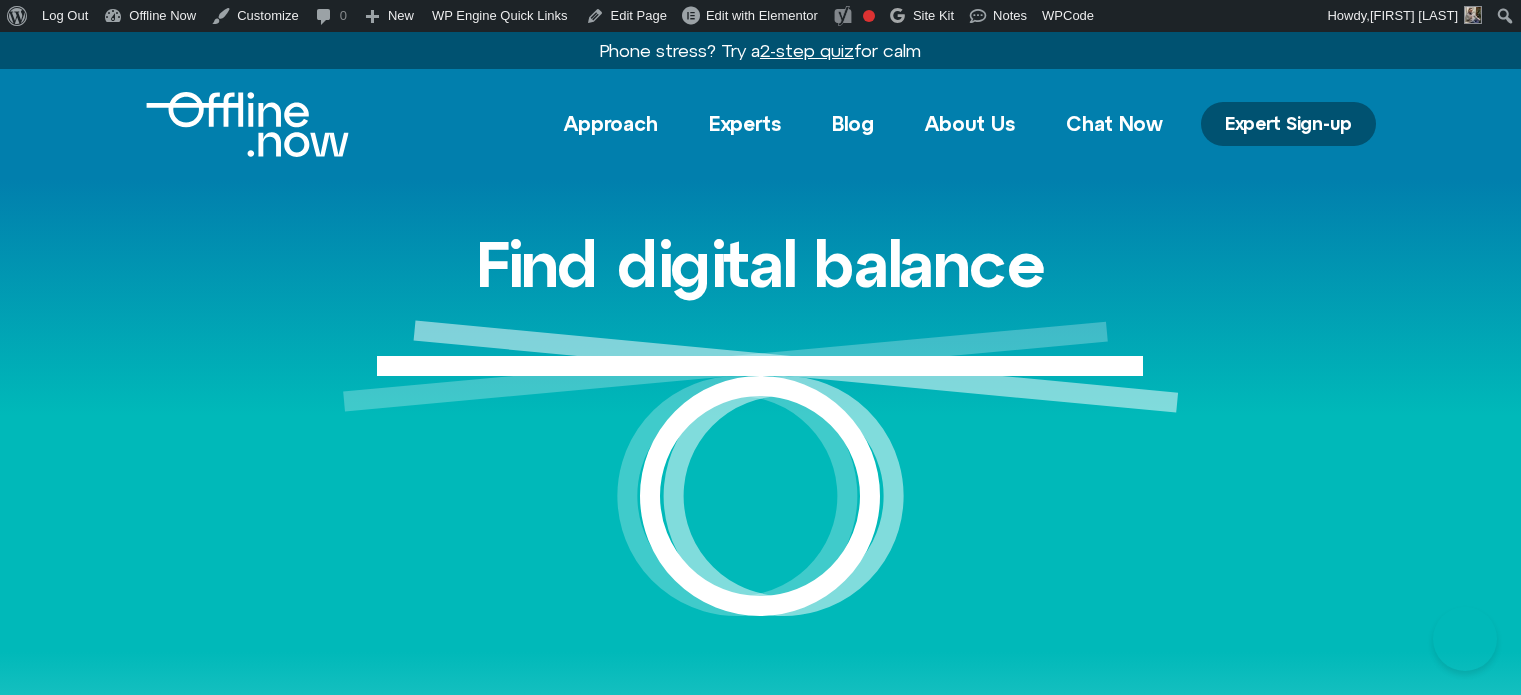 scroll, scrollTop: 0, scrollLeft: 0, axis: both 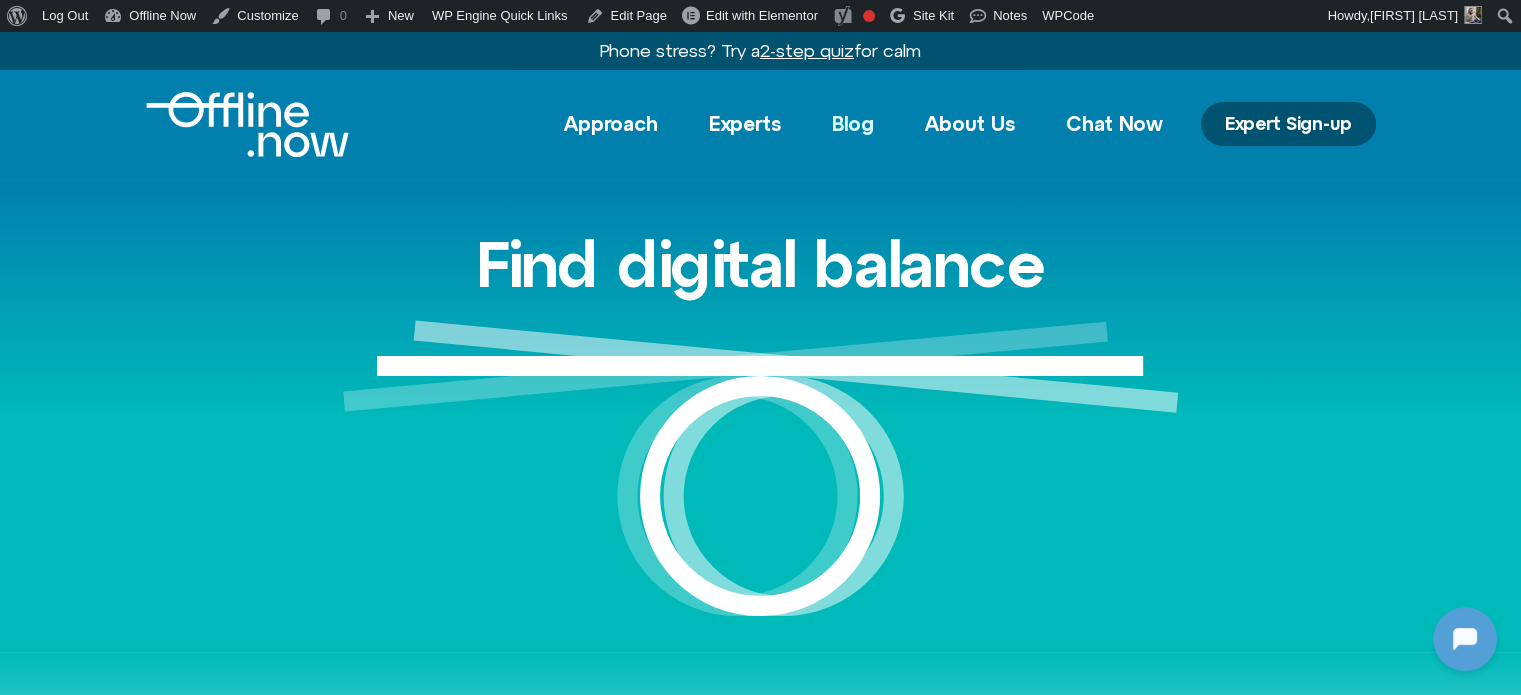 click on "Blog" 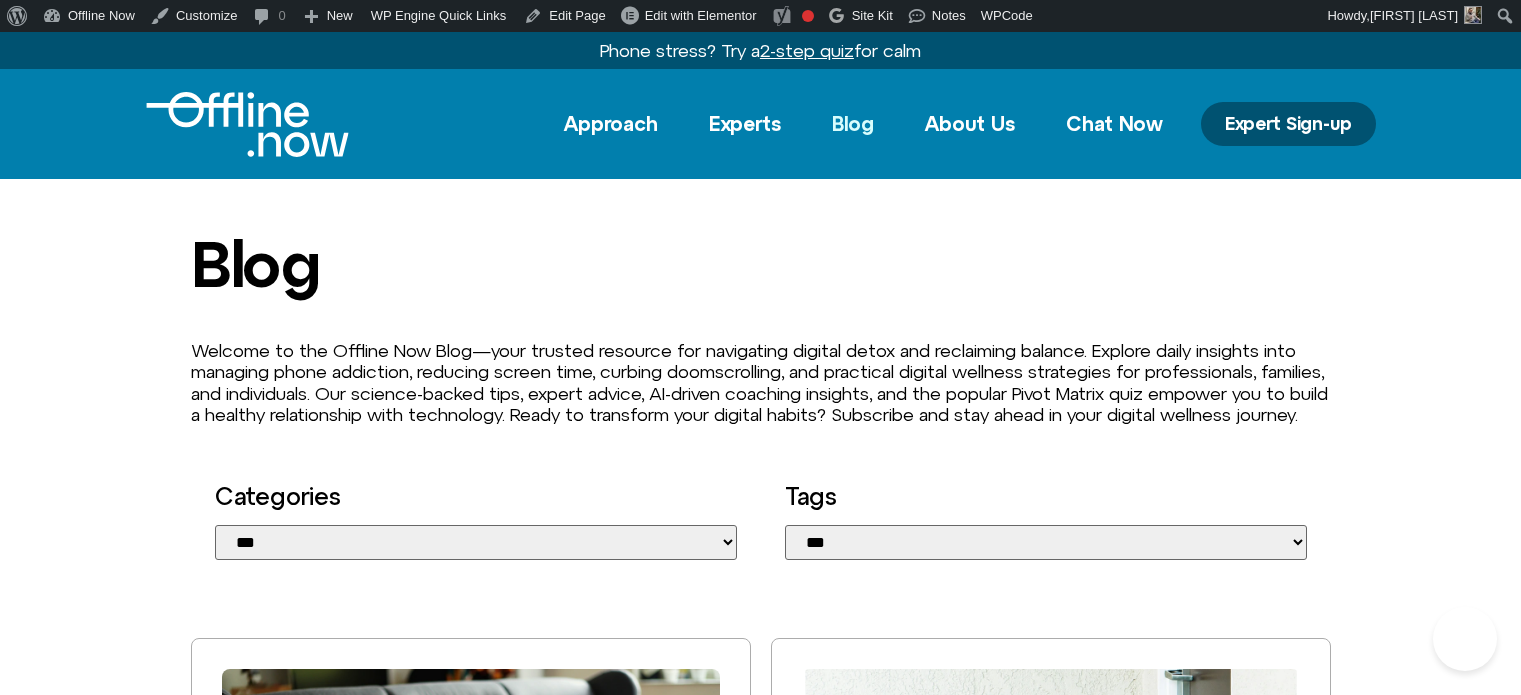 scroll, scrollTop: 0, scrollLeft: 0, axis: both 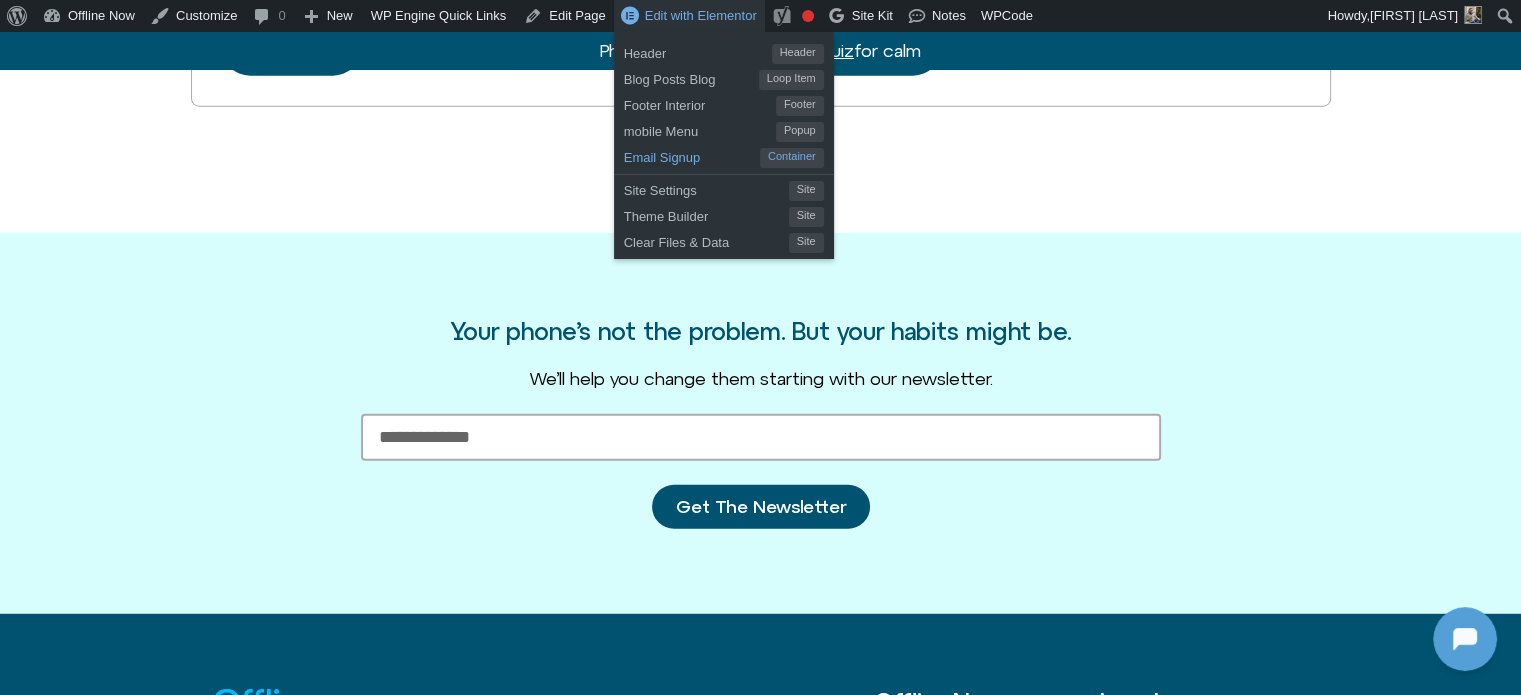 click on "Email Signup" at bounding box center (692, 155) 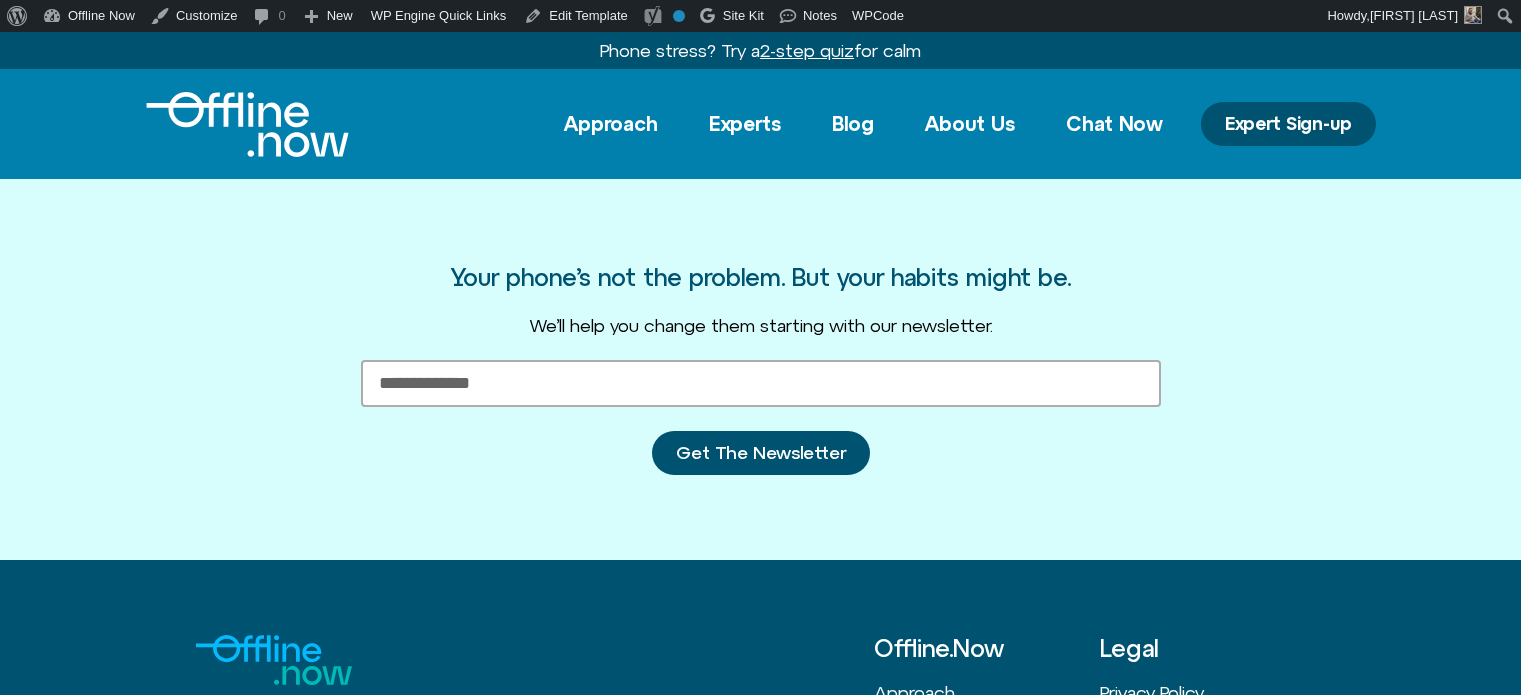 scroll, scrollTop: 0, scrollLeft: 0, axis: both 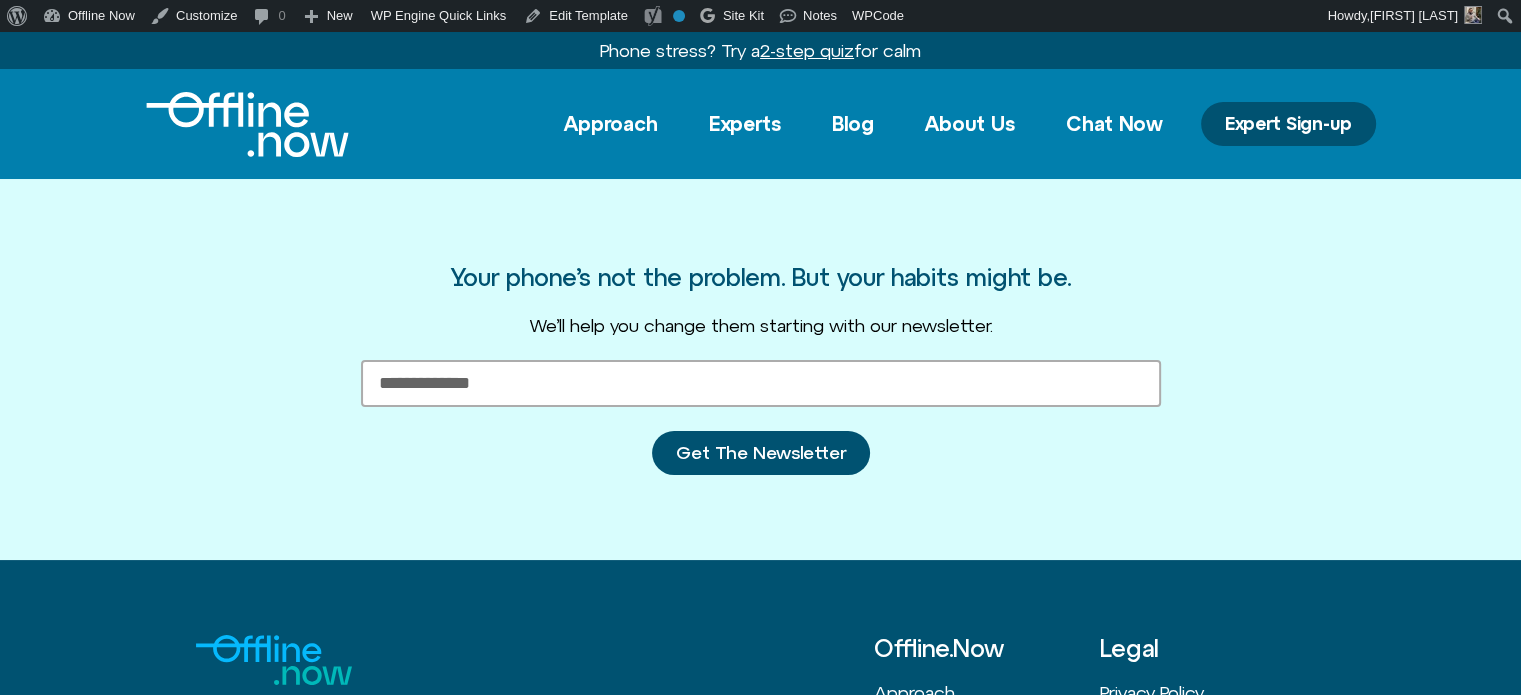 click at bounding box center [247, 124] 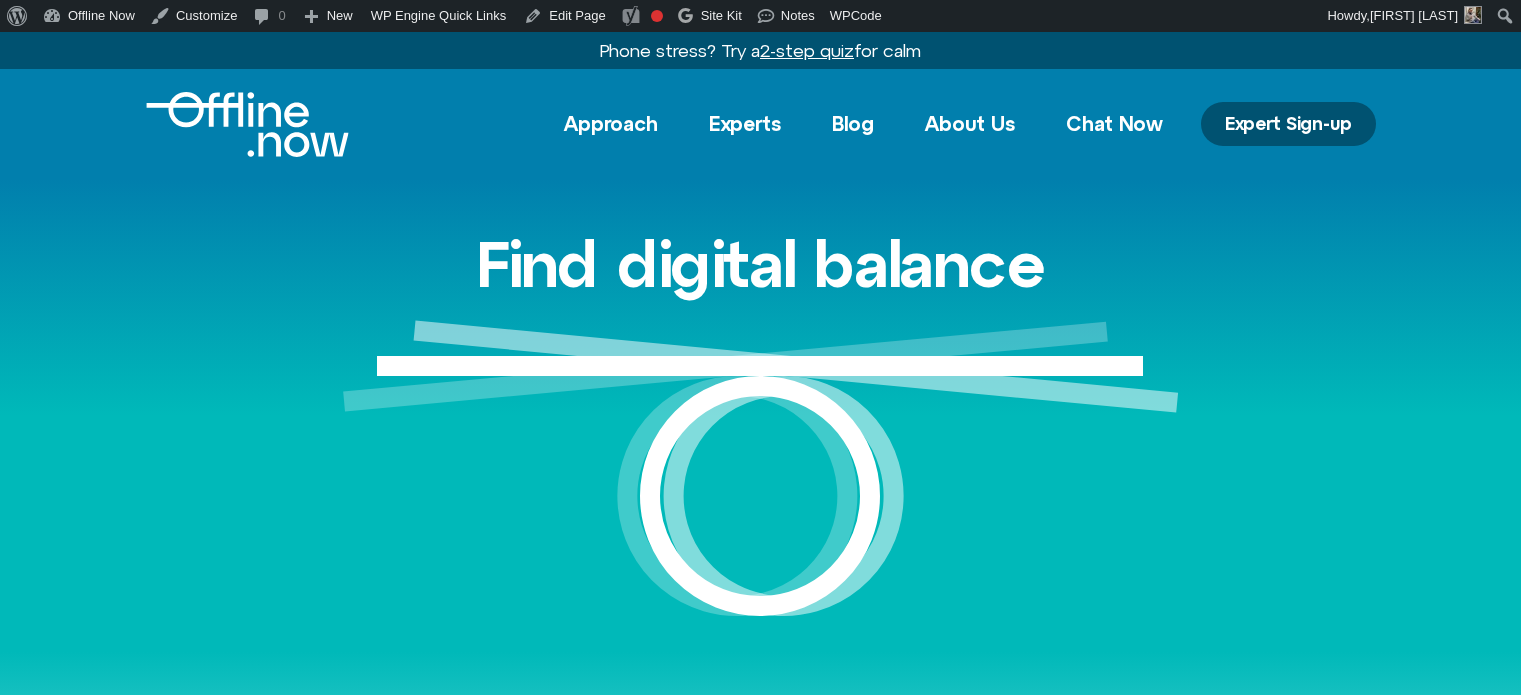 scroll, scrollTop: 0, scrollLeft: 0, axis: both 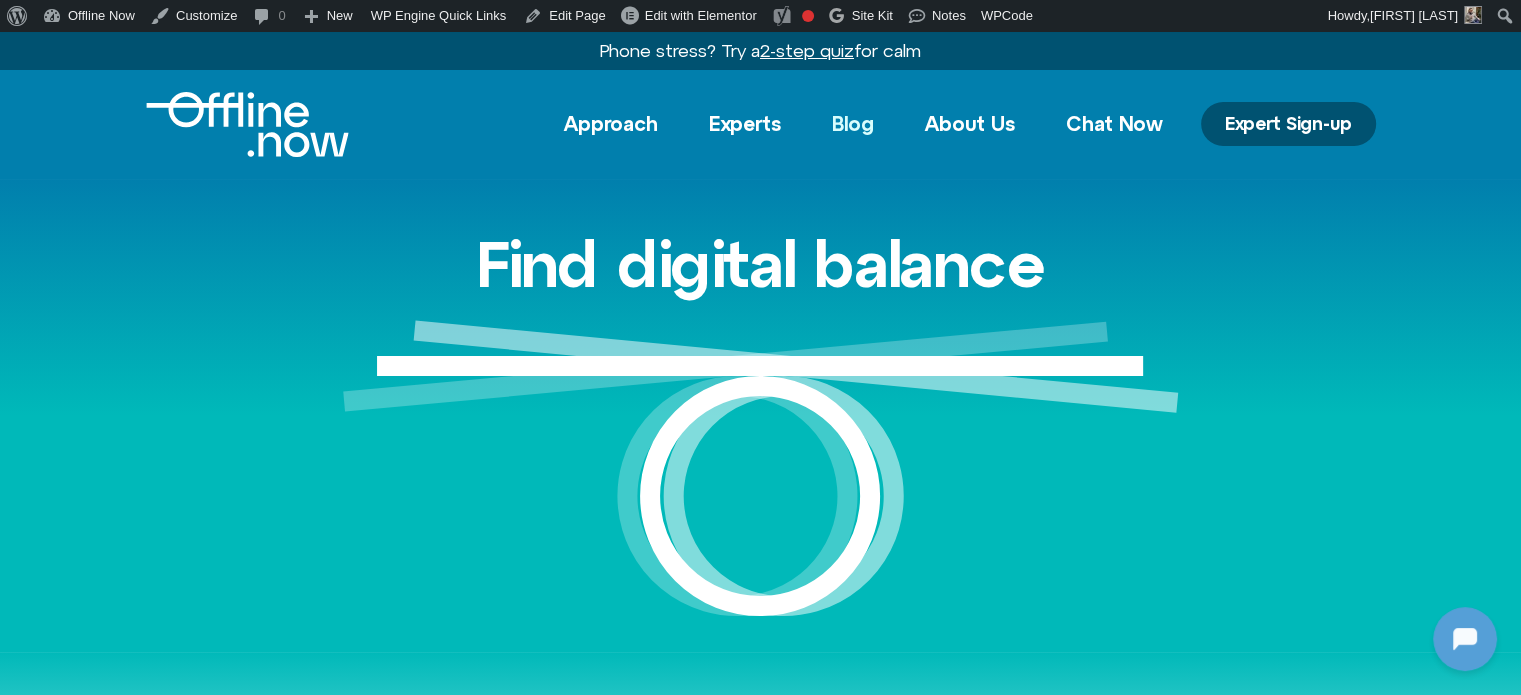 click on "Blog" 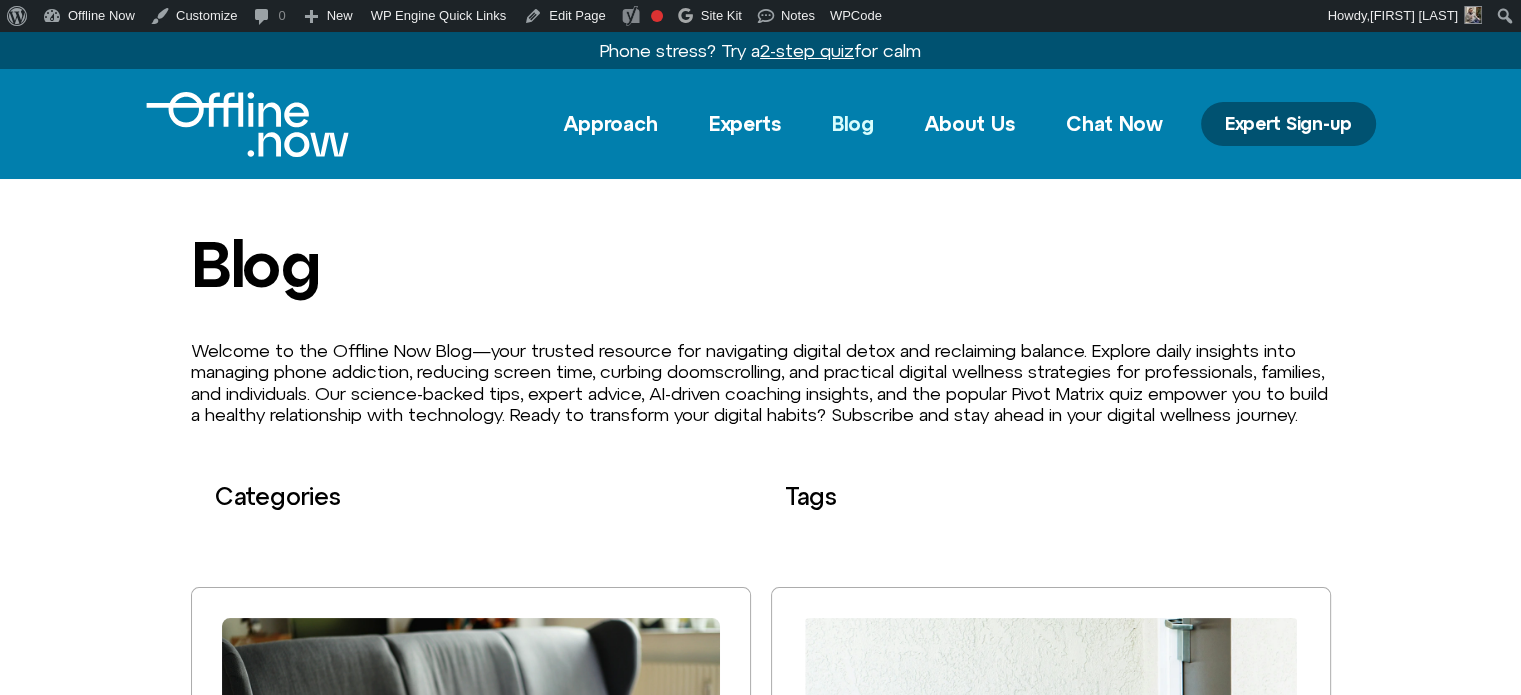 scroll, scrollTop: 21, scrollLeft: 0, axis: vertical 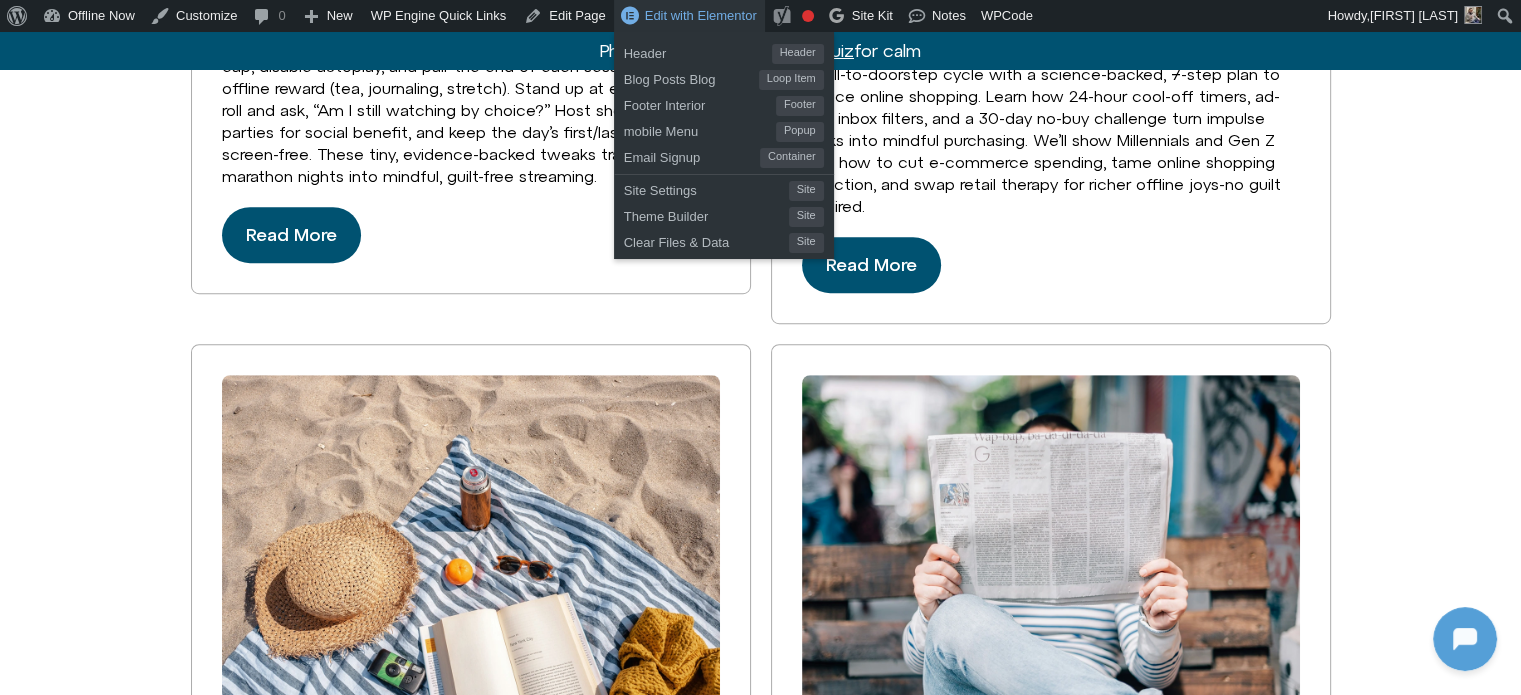 click on "Edit with Elementor" at bounding box center (689, 16) 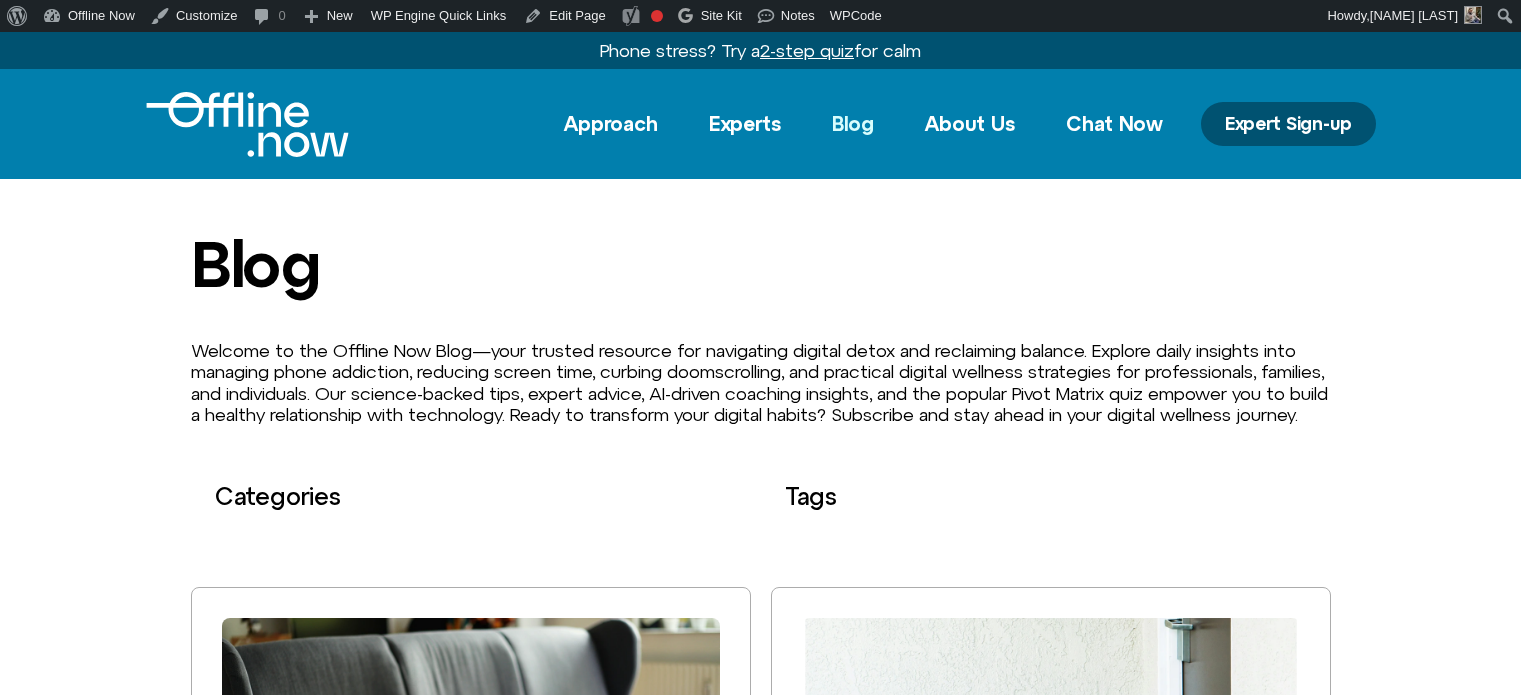 scroll, scrollTop: 0, scrollLeft: 0, axis: both 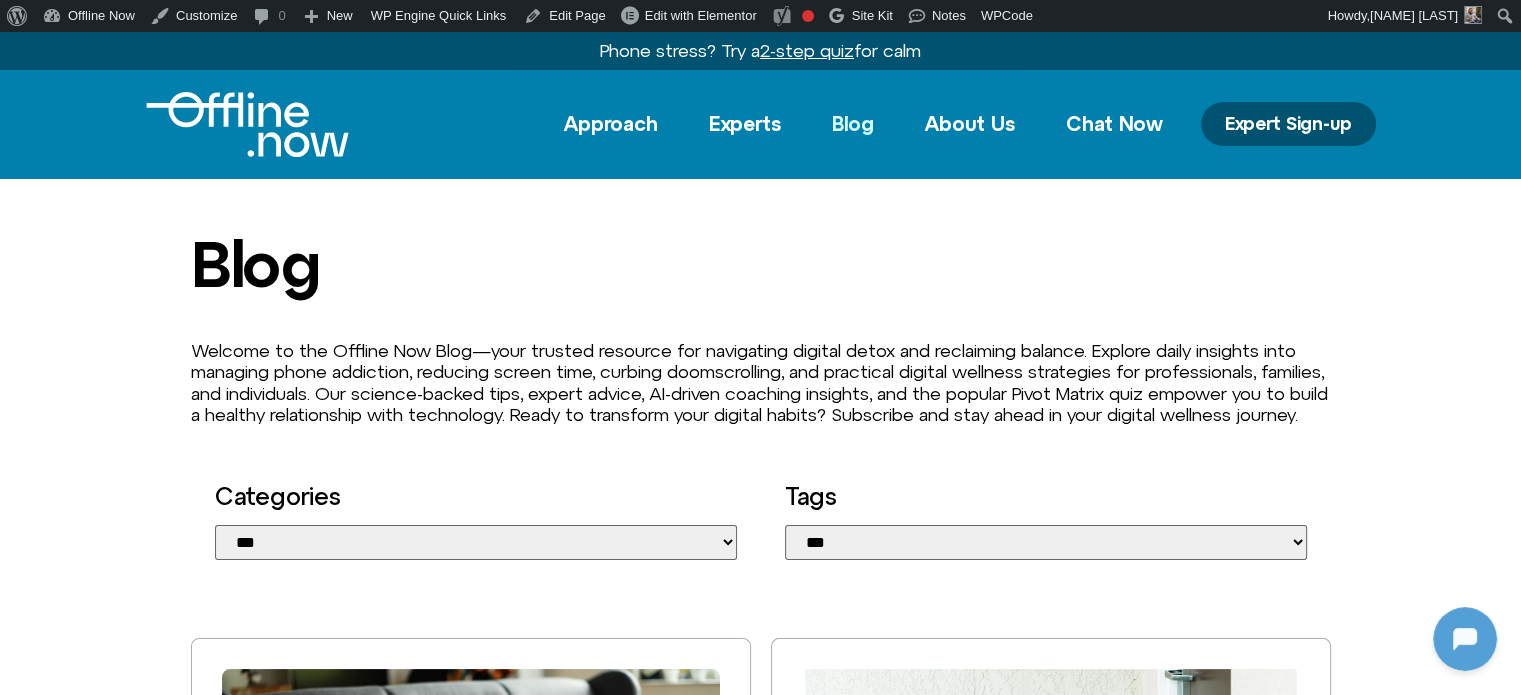 click at bounding box center [247, 124] 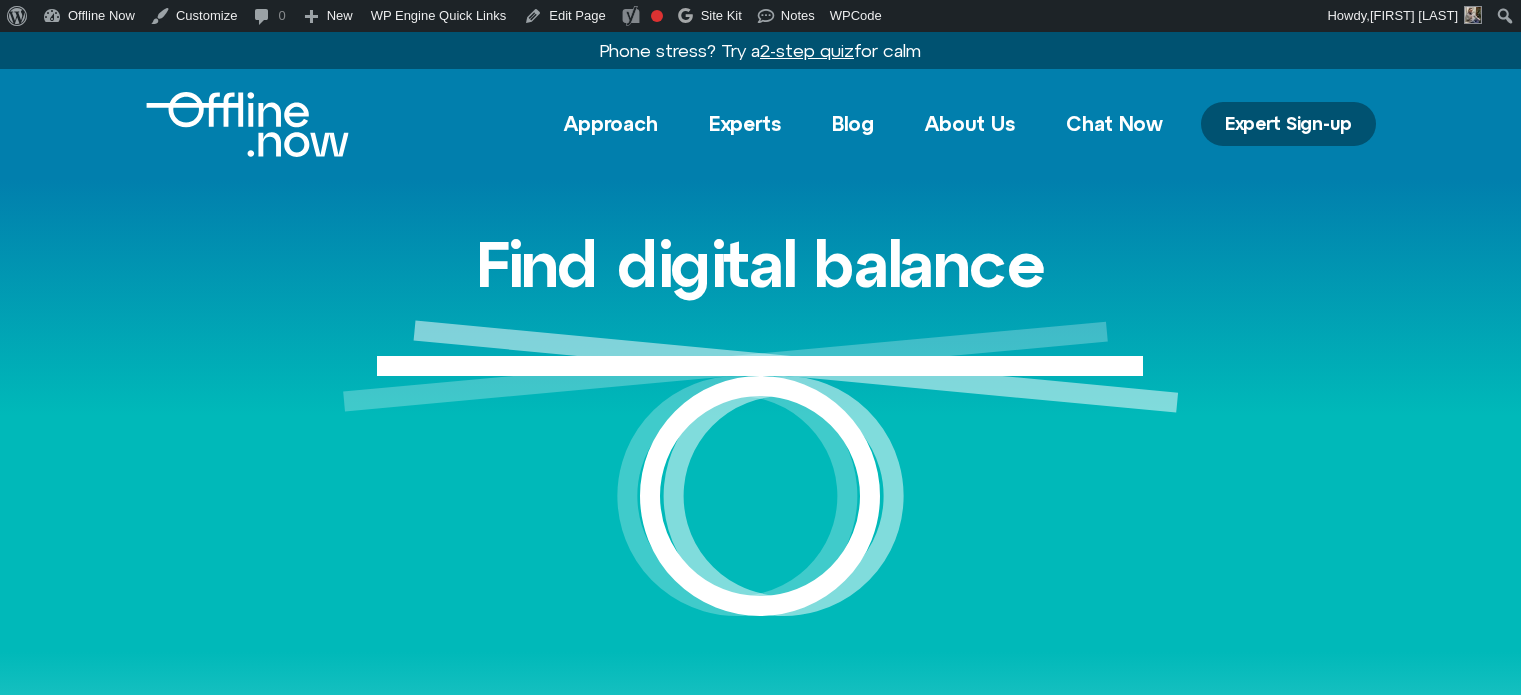 scroll, scrollTop: 0, scrollLeft: 0, axis: both 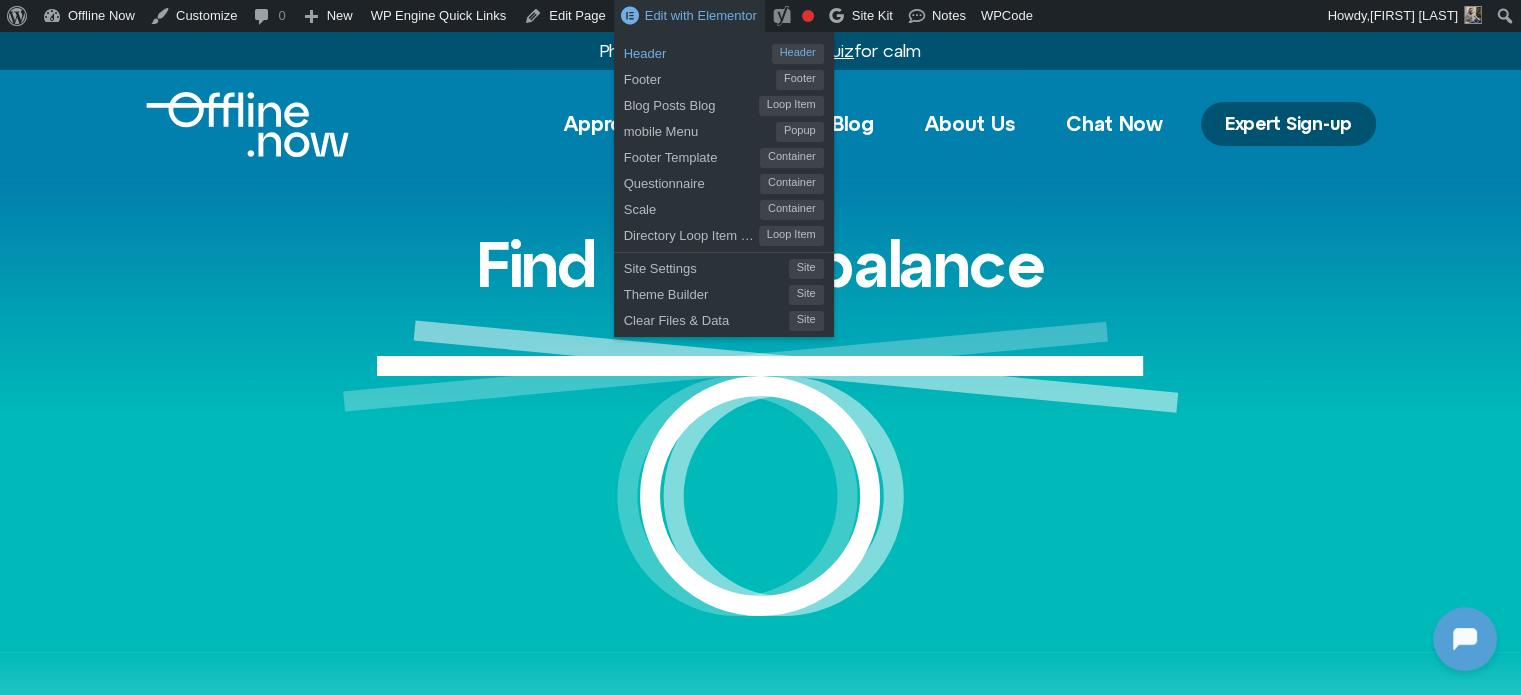 click on "Header" at bounding box center [698, 51] 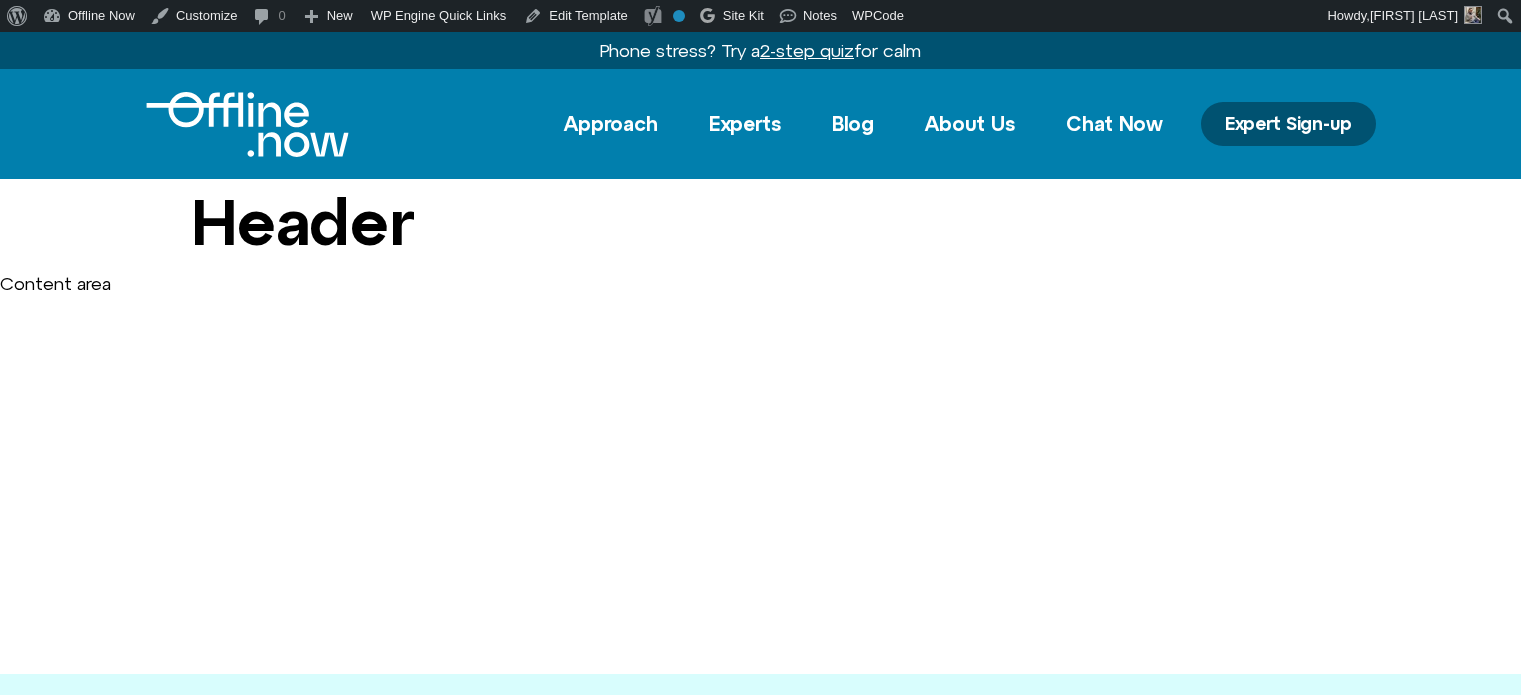 scroll, scrollTop: 0, scrollLeft: 0, axis: both 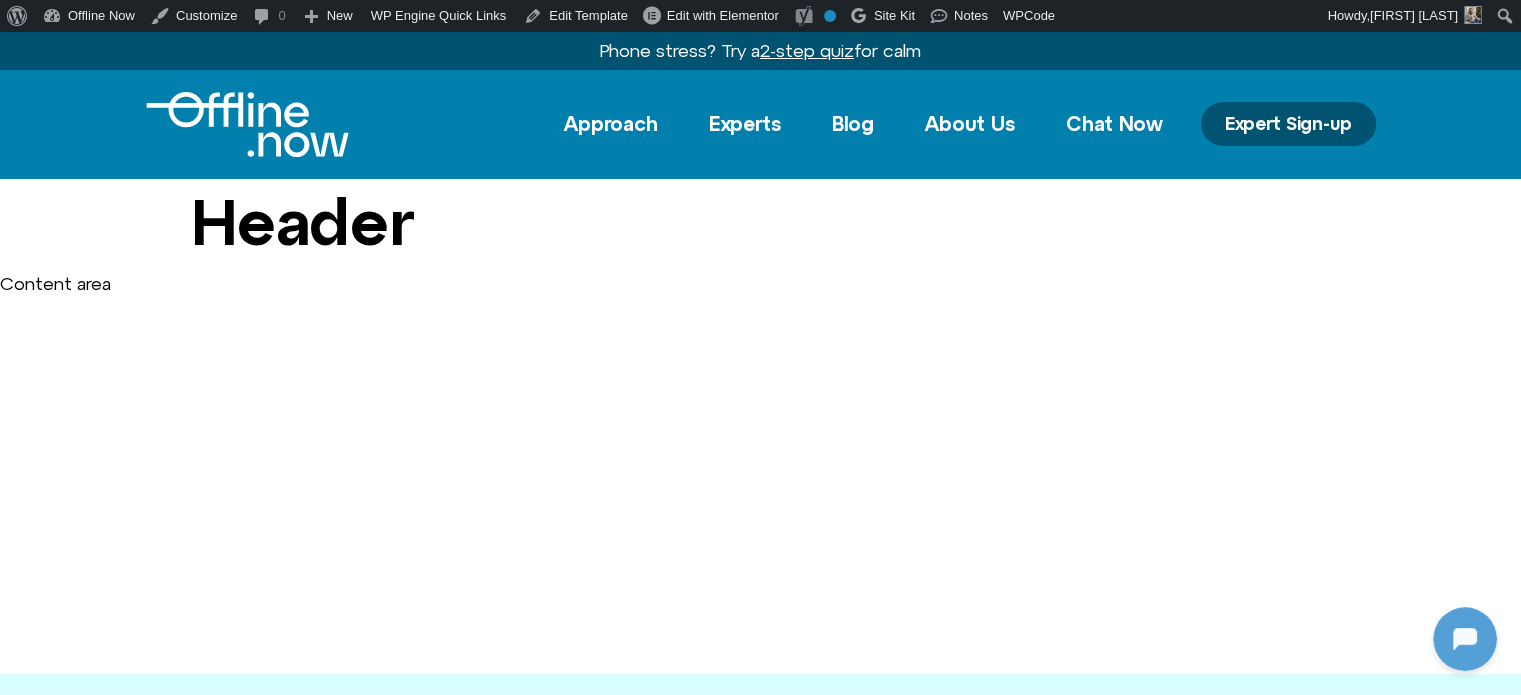 click at bounding box center (247, 124) 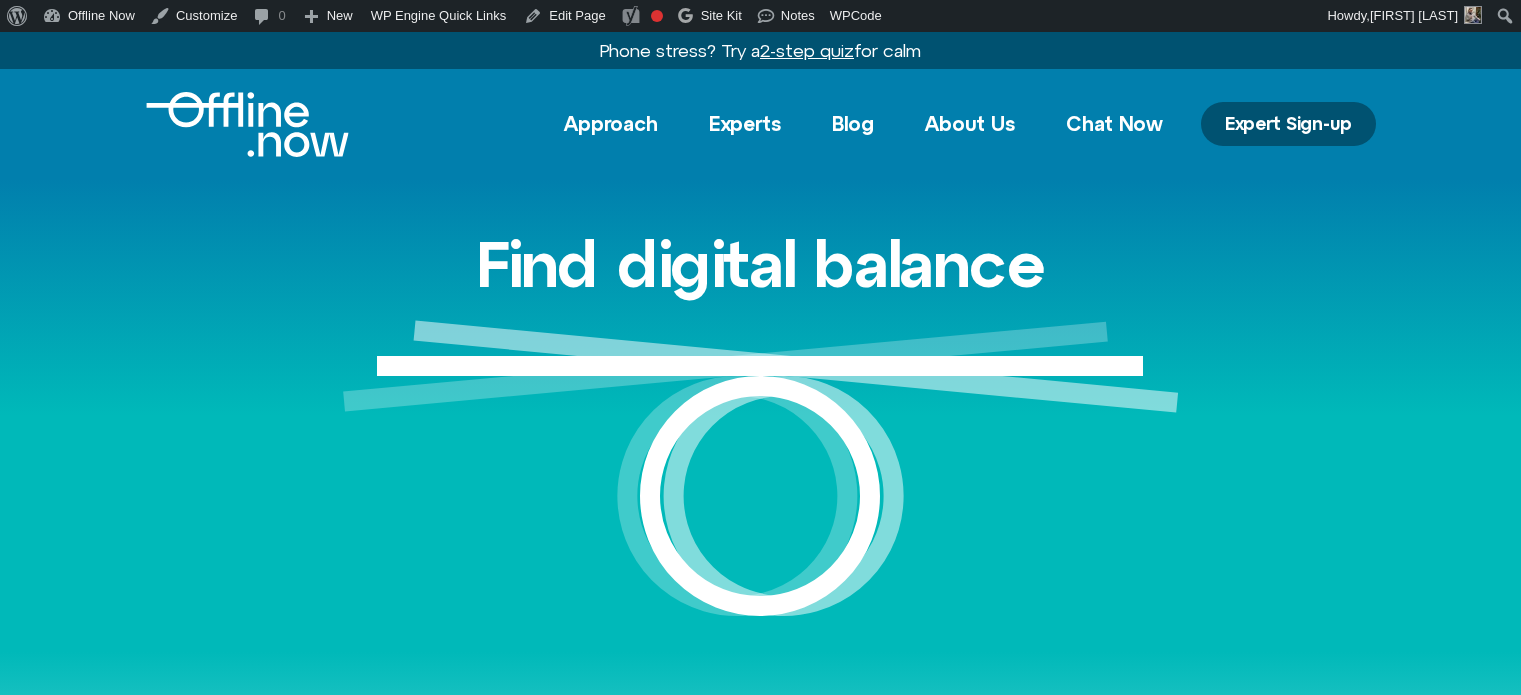 scroll, scrollTop: 0, scrollLeft: 0, axis: both 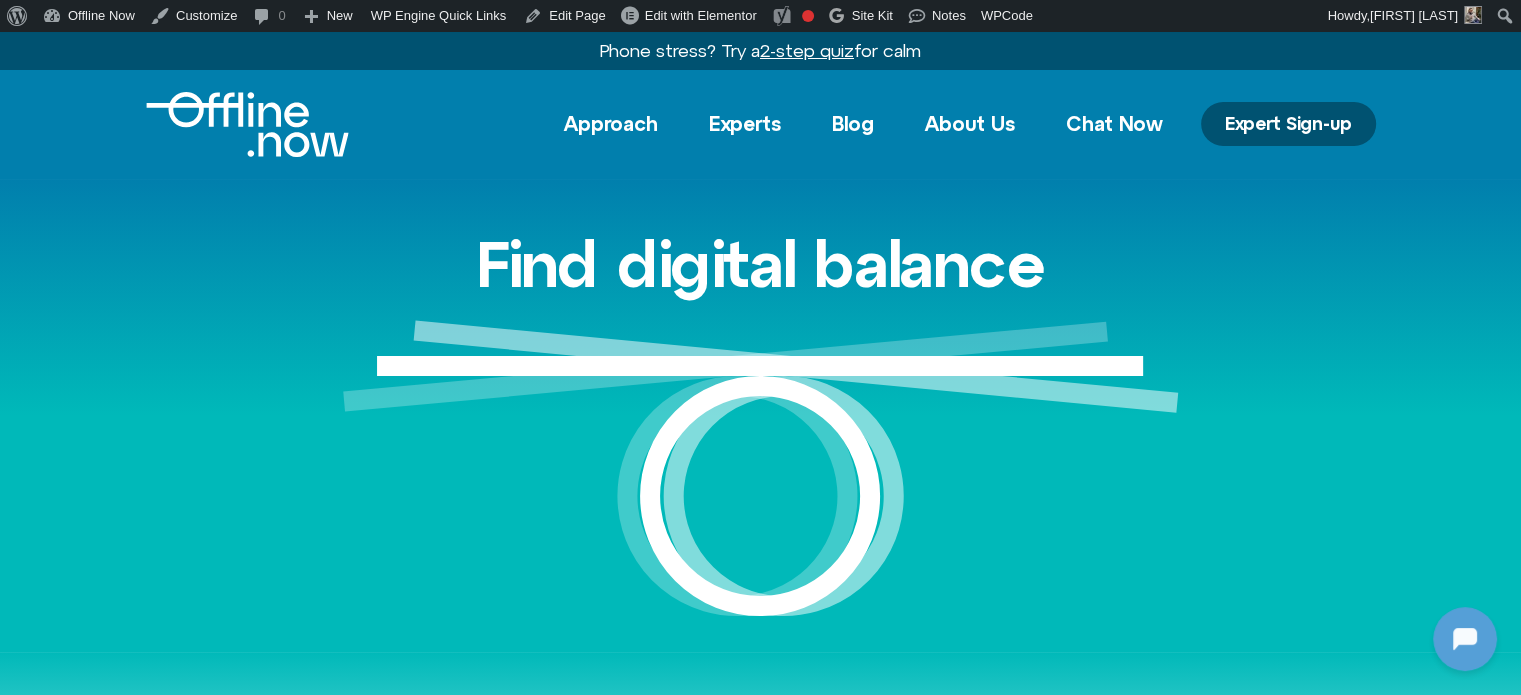 drag, startPoint x: 0, startPoint y: 0, endPoint x: 291, endPoint y: 91, distance: 304.8967 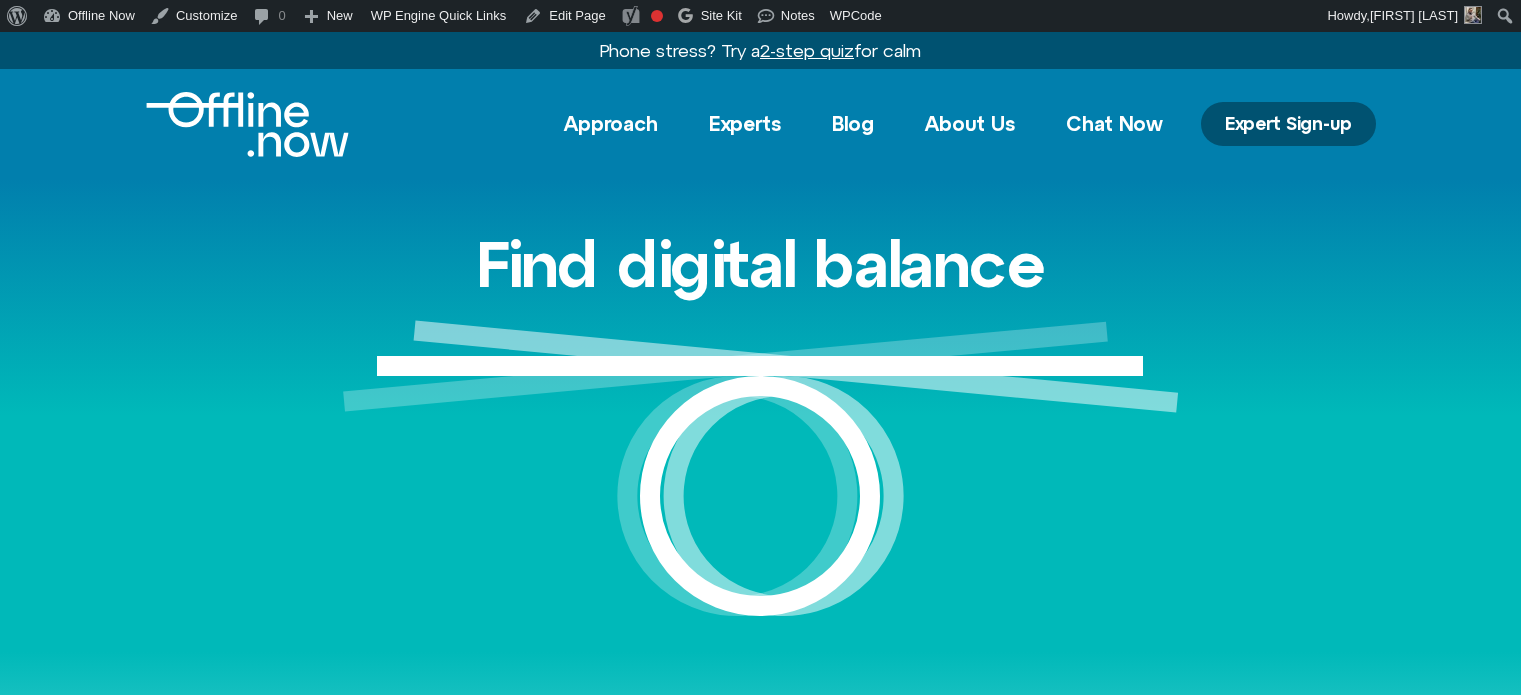 scroll, scrollTop: 0, scrollLeft: 0, axis: both 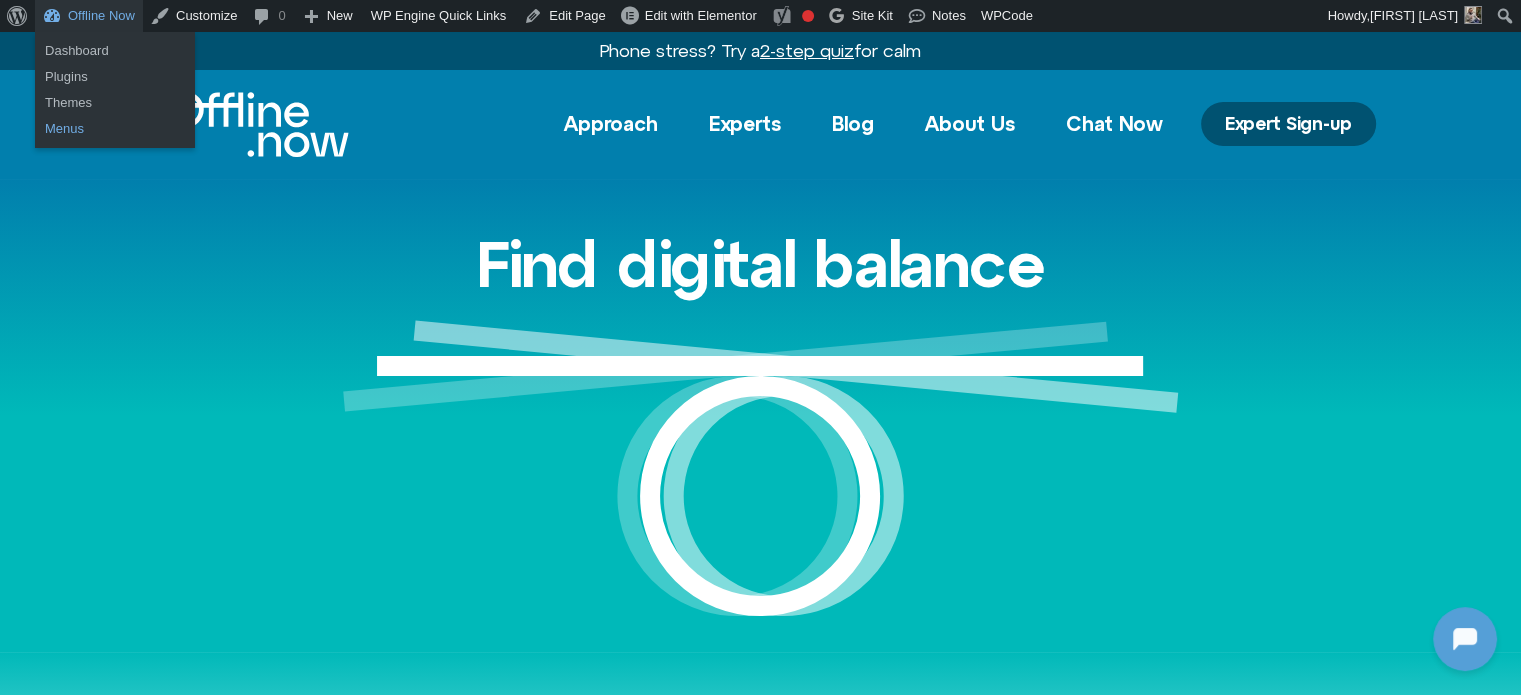 click on "Menus" at bounding box center (115, 129) 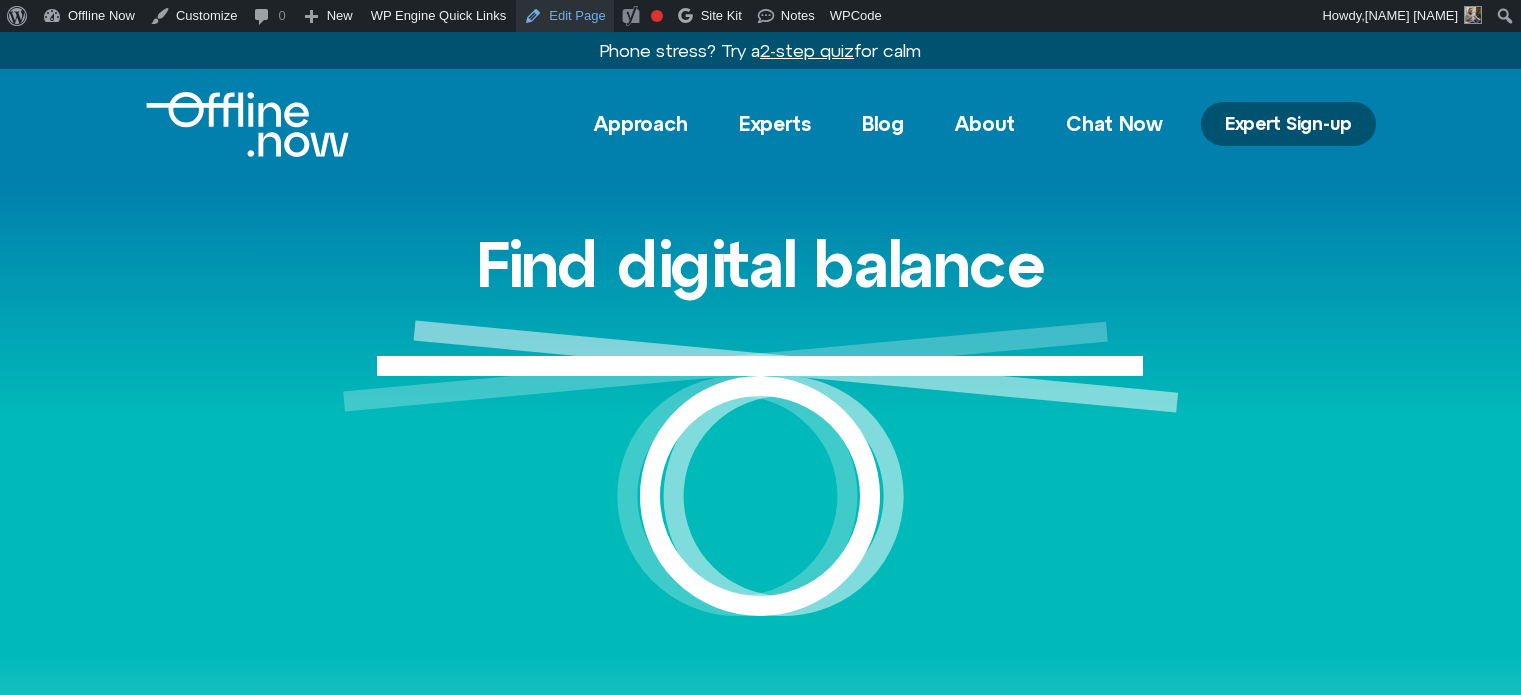 scroll, scrollTop: 0, scrollLeft: 0, axis: both 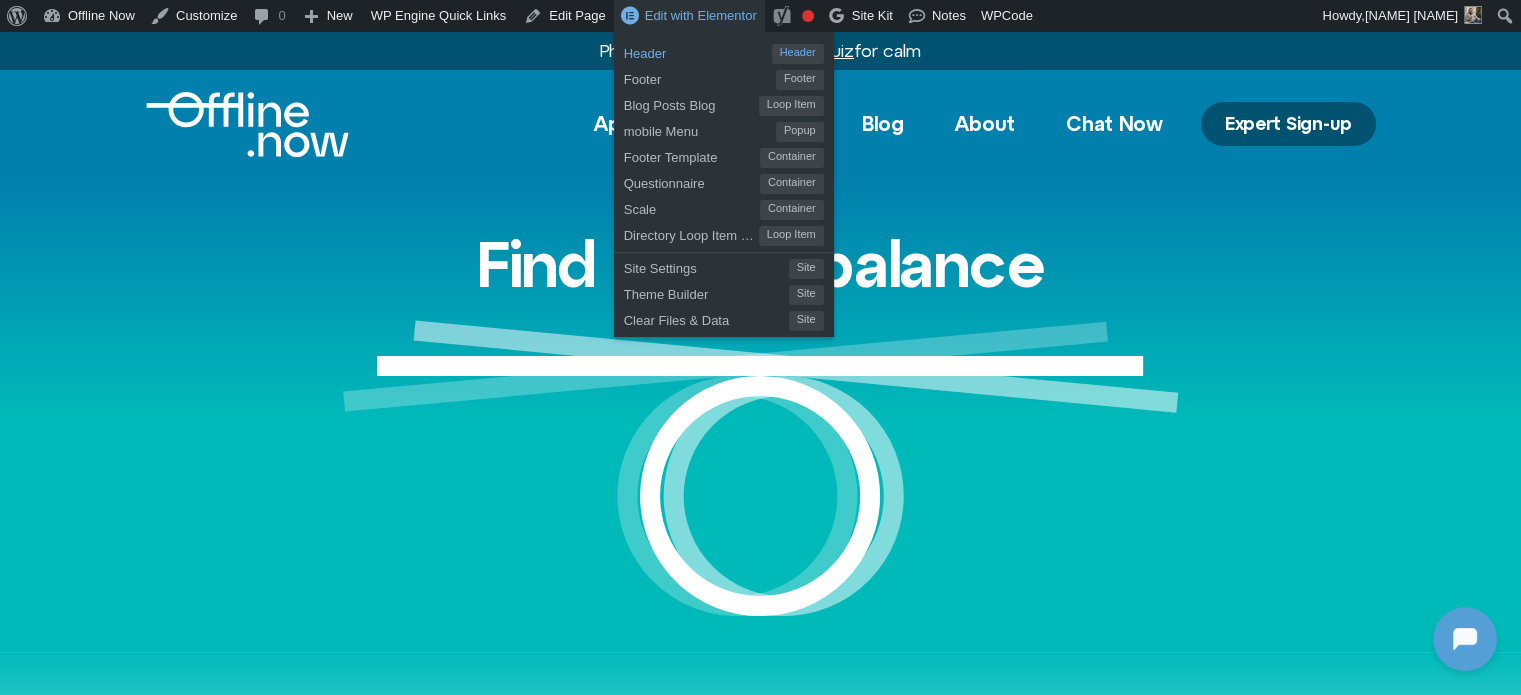 click on "Header" at bounding box center (698, 51) 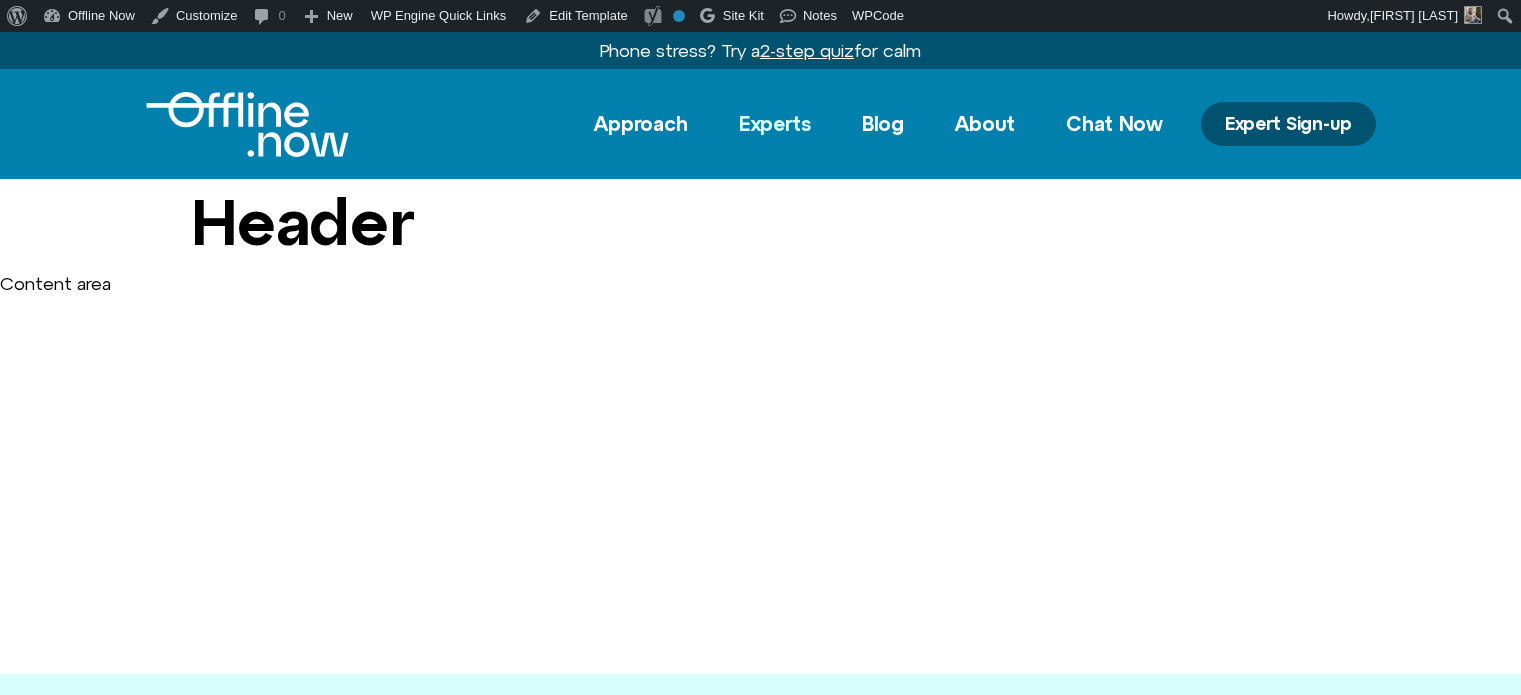 scroll, scrollTop: 0, scrollLeft: 0, axis: both 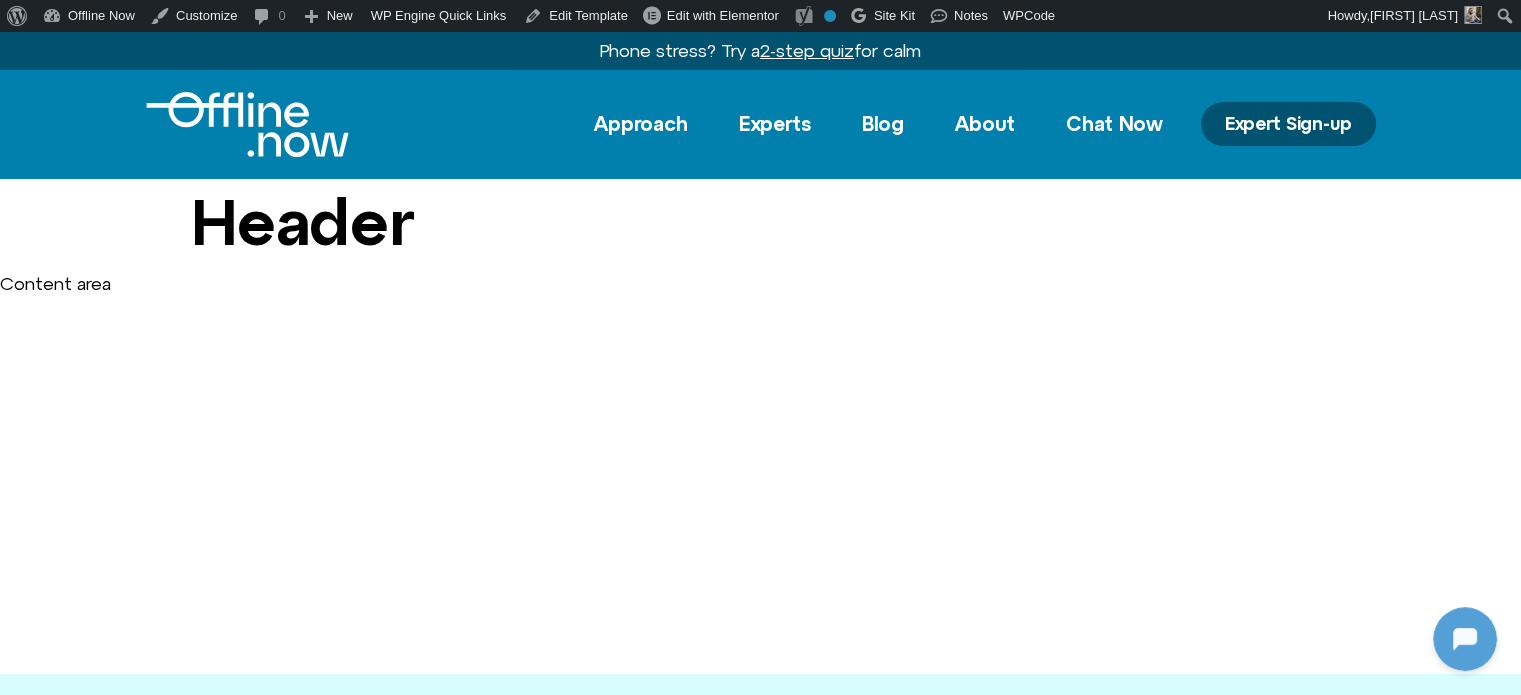 click at bounding box center [247, 124] 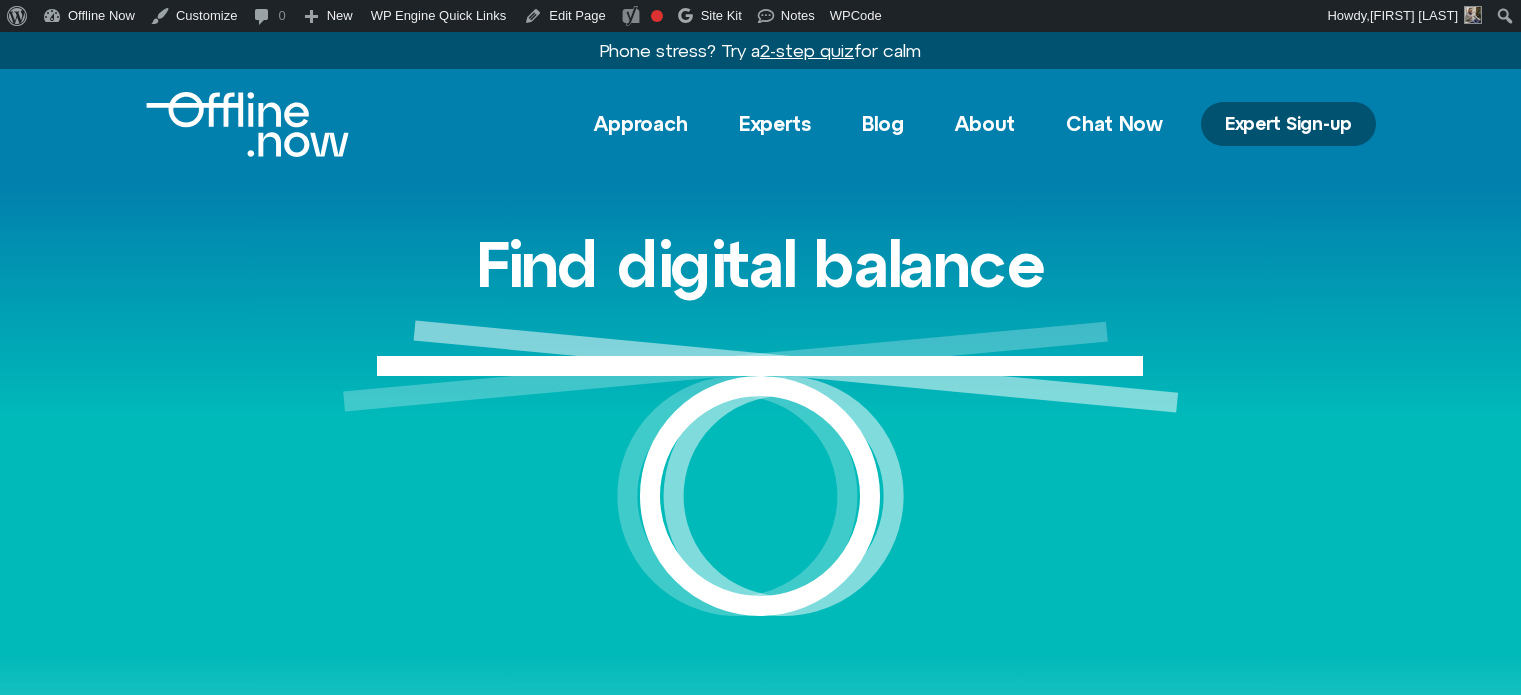 scroll, scrollTop: 0, scrollLeft: 0, axis: both 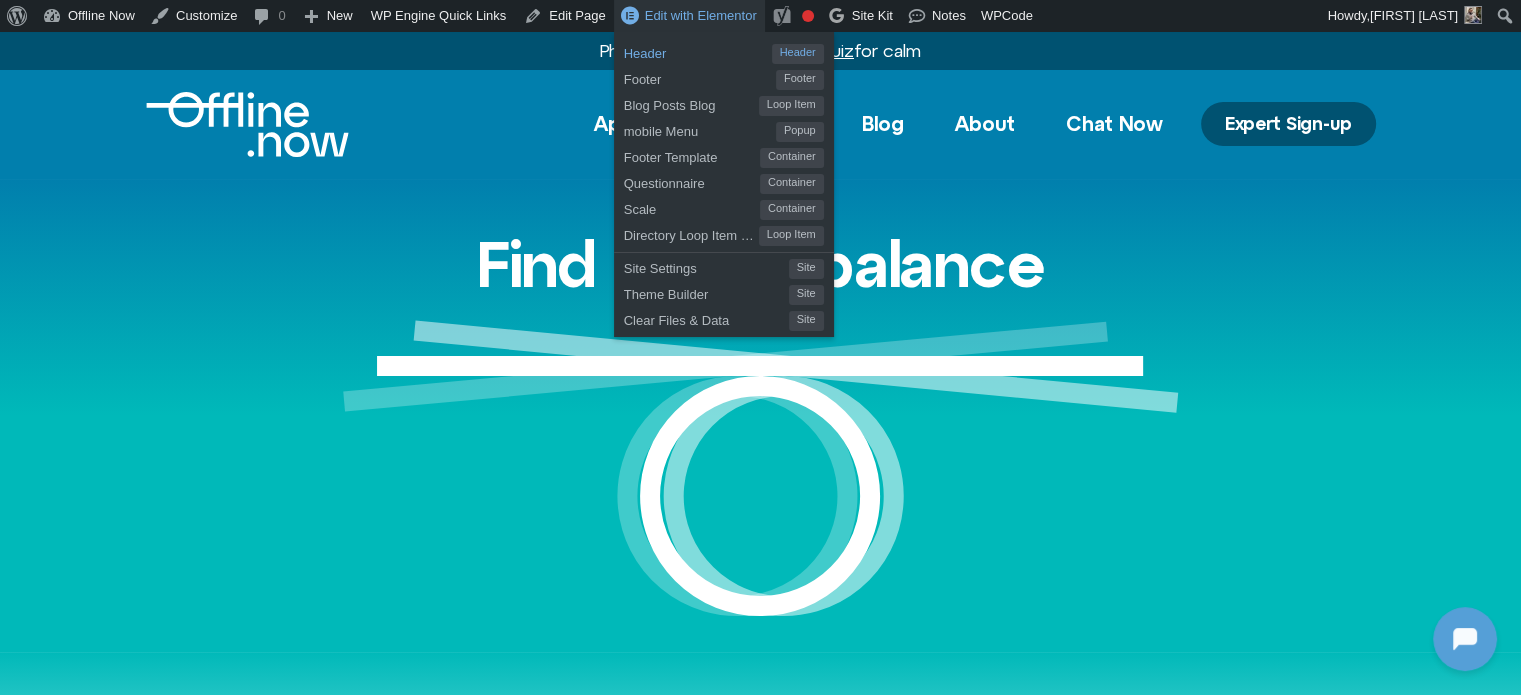 click on "Header" at bounding box center [698, 51] 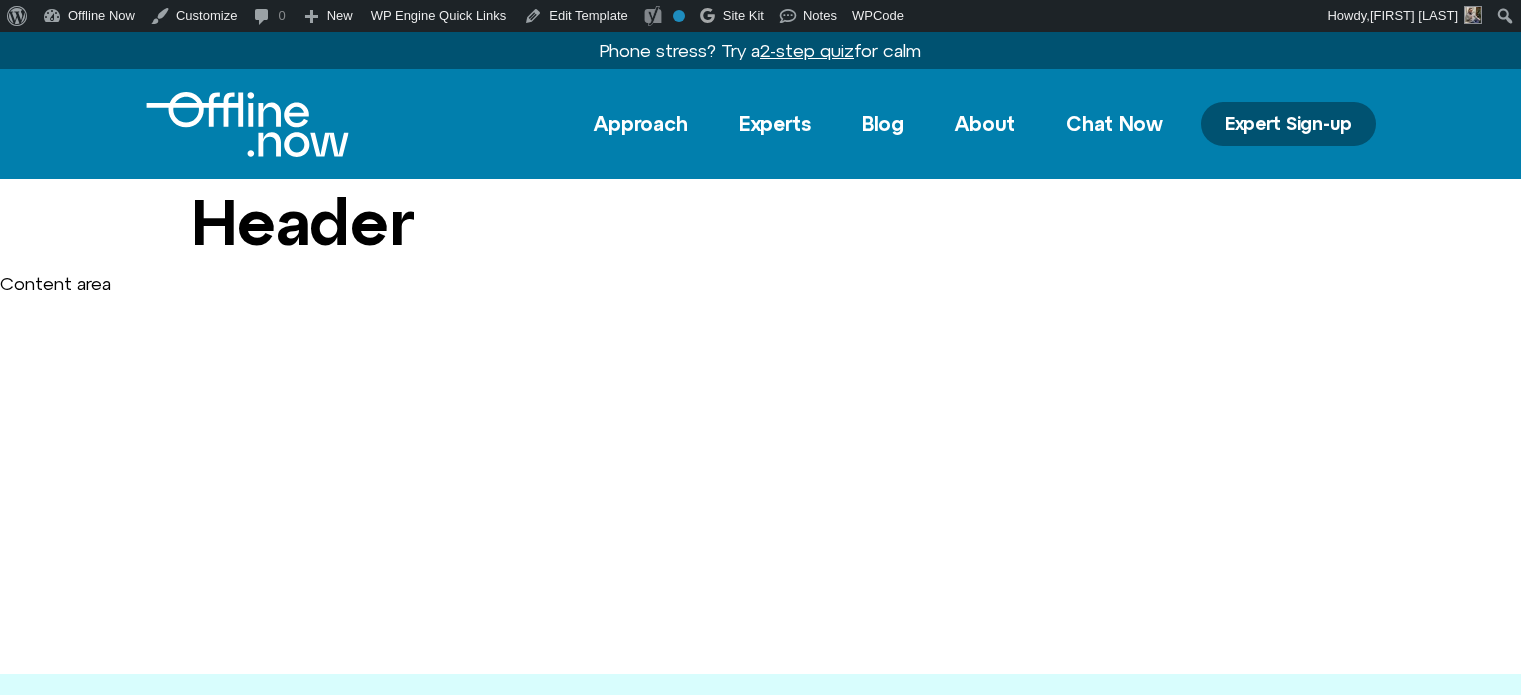 scroll, scrollTop: 0, scrollLeft: 0, axis: both 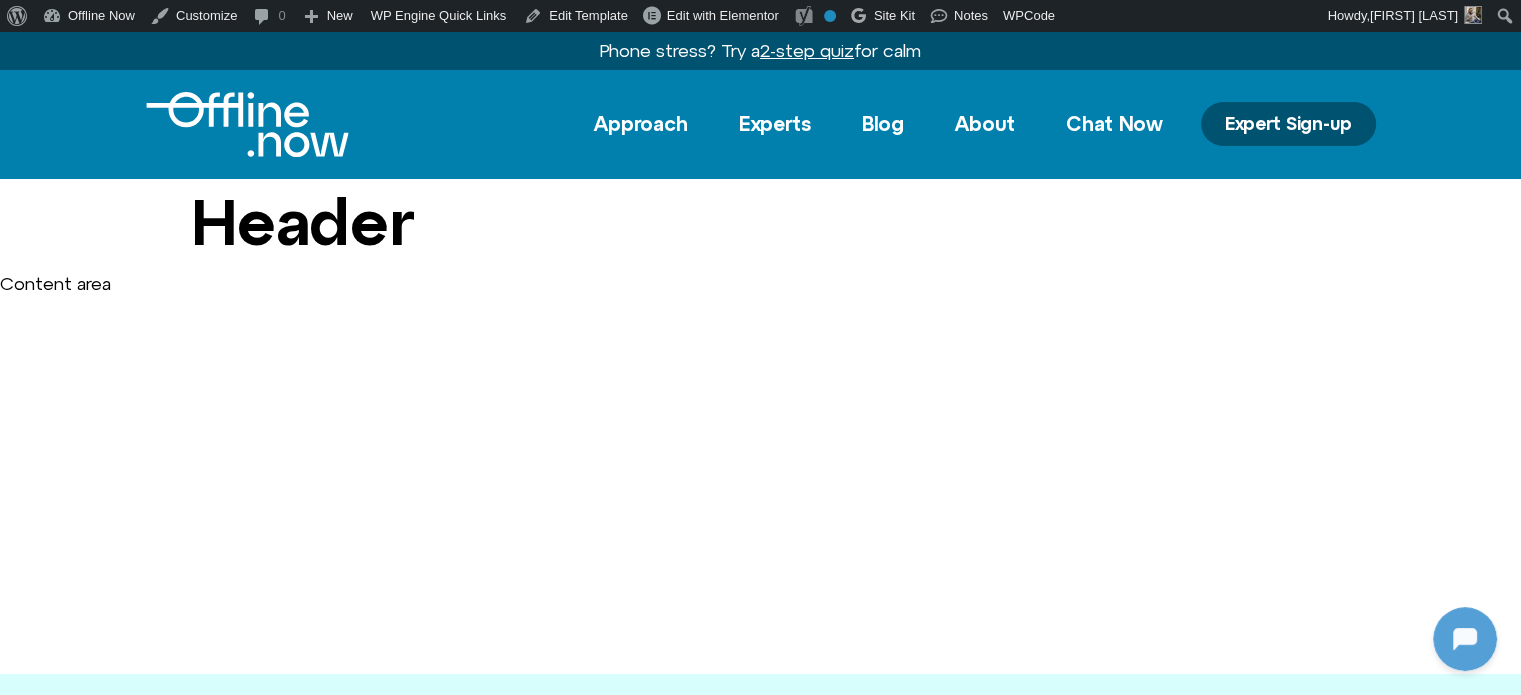 click at bounding box center [247, 124] 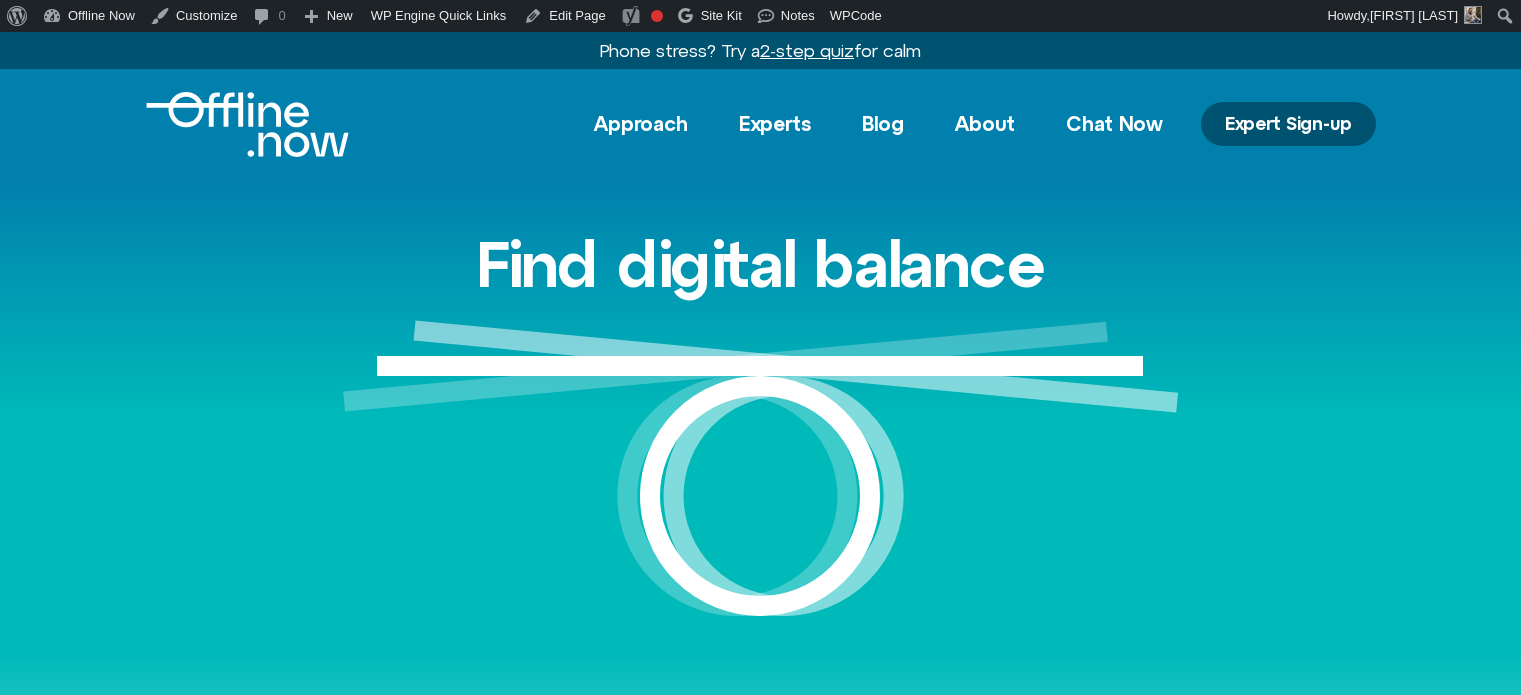 scroll, scrollTop: 0, scrollLeft: 0, axis: both 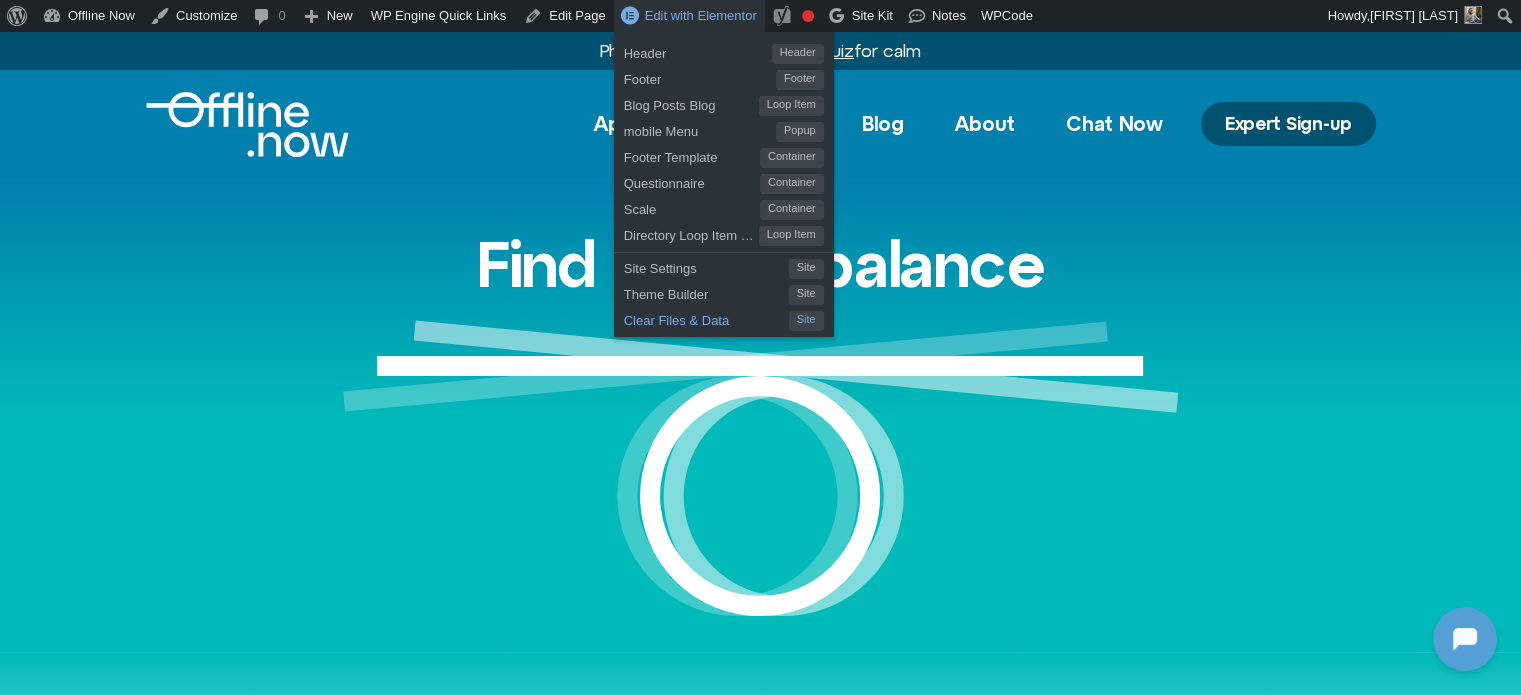 click on "Clear Files & Data" at bounding box center [706, 318] 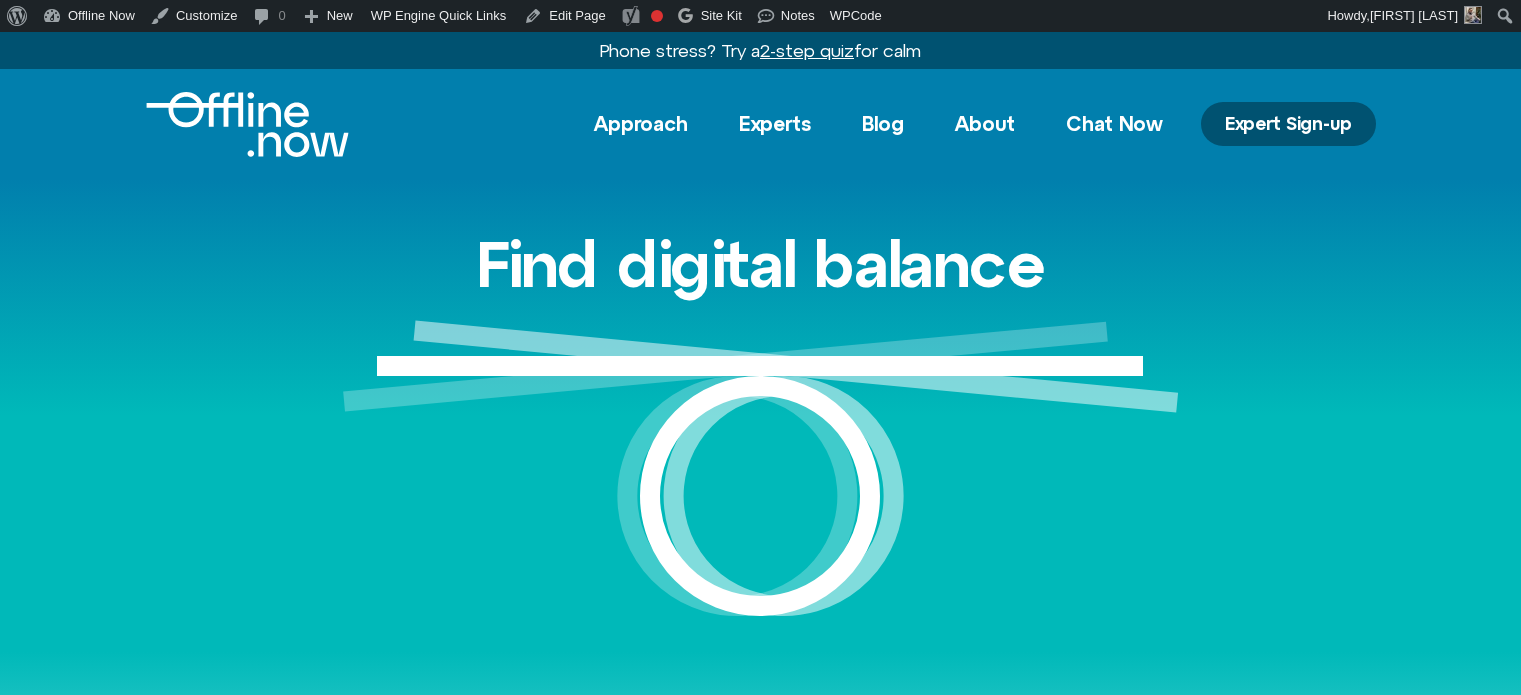 scroll, scrollTop: 0, scrollLeft: 0, axis: both 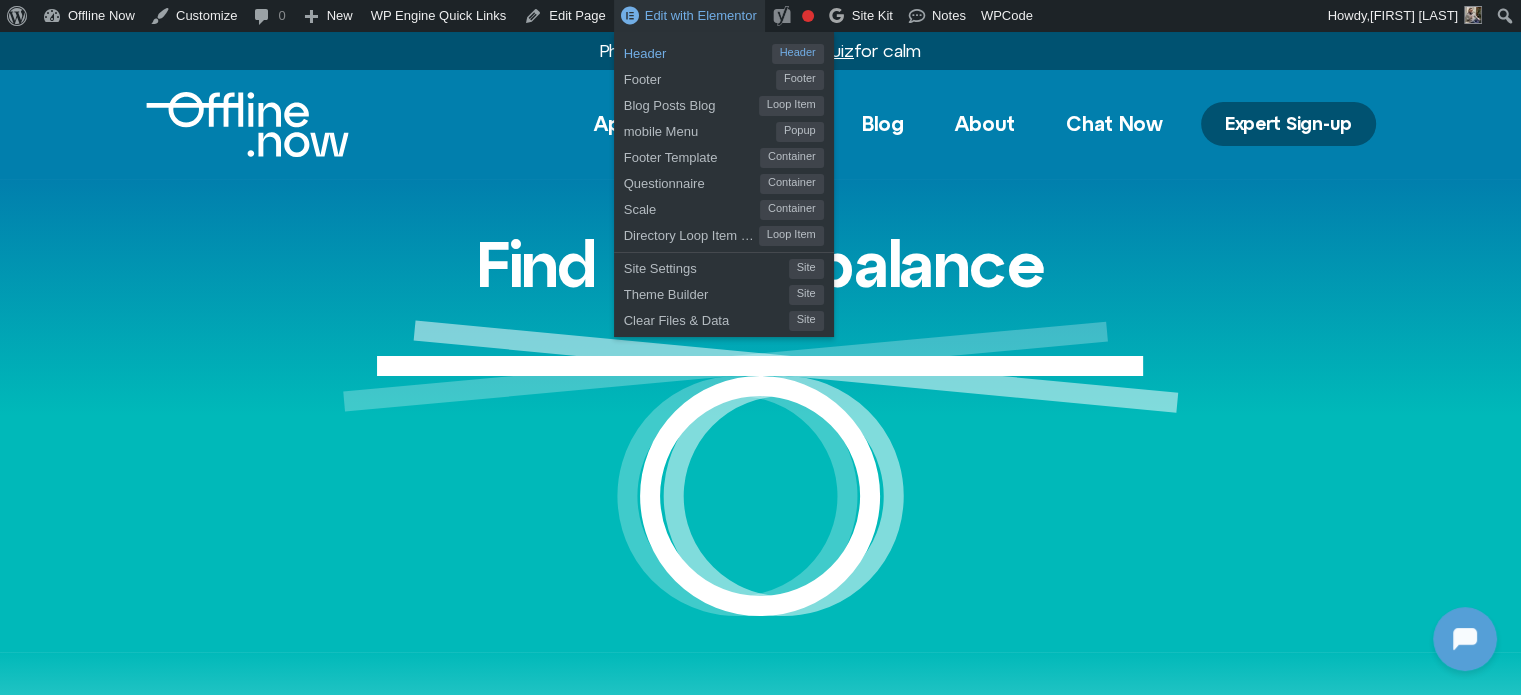 click on "Header" at bounding box center [698, 51] 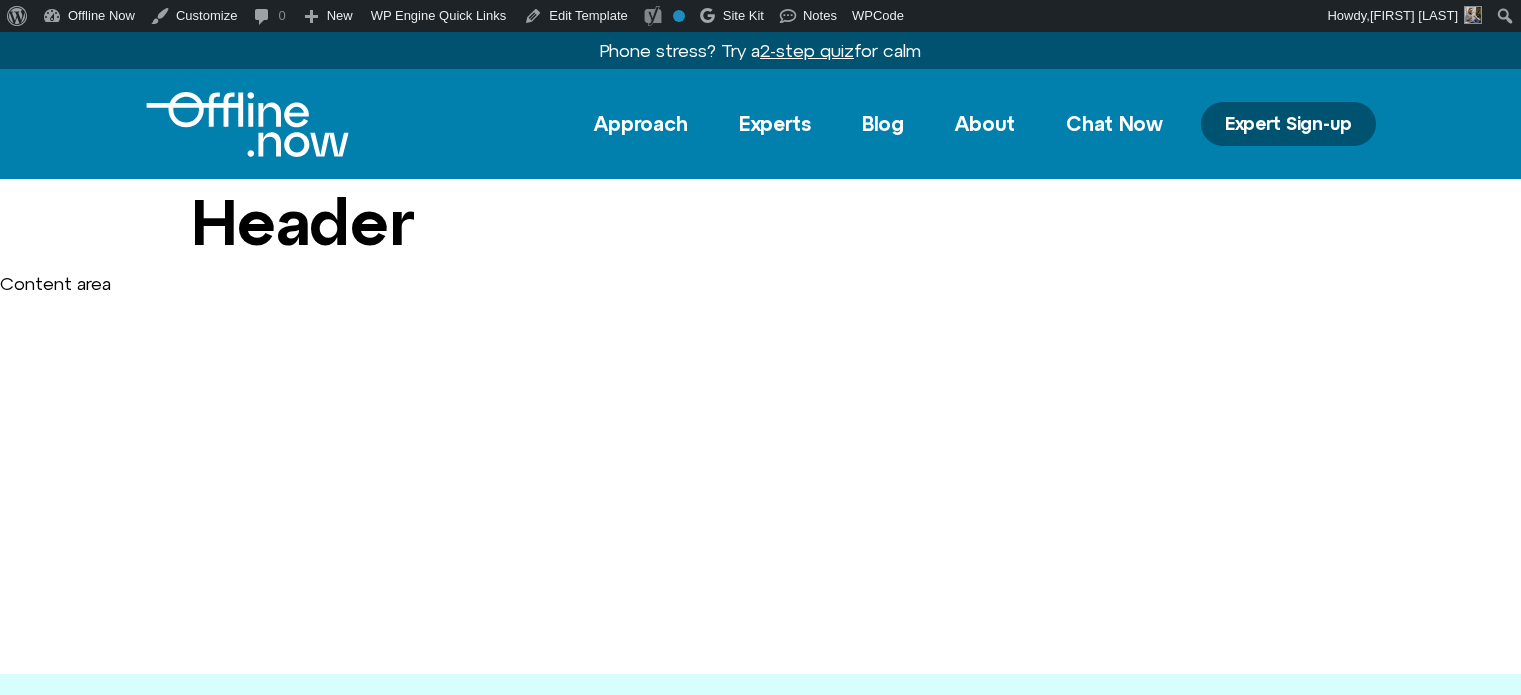 scroll, scrollTop: 0, scrollLeft: 0, axis: both 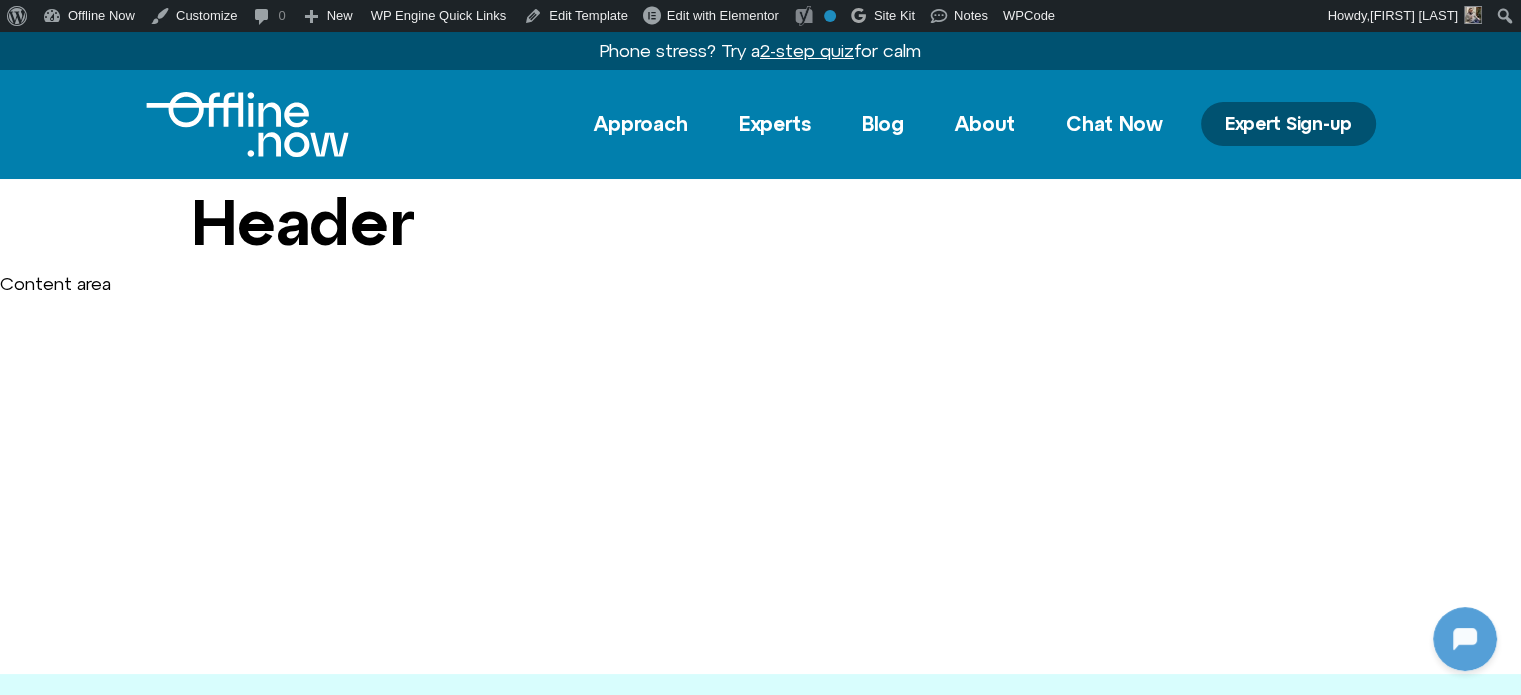click at bounding box center [247, 124] 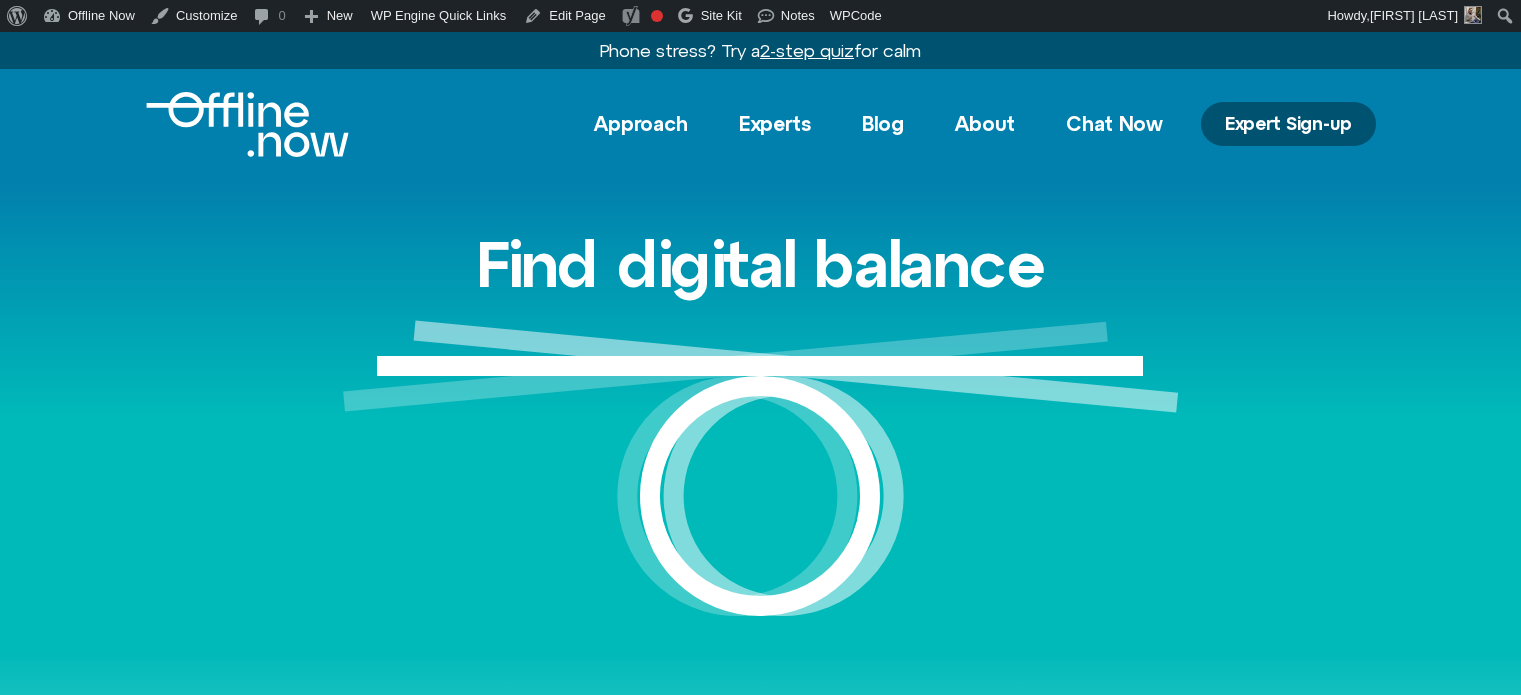 scroll, scrollTop: 0, scrollLeft: 0, axis: both 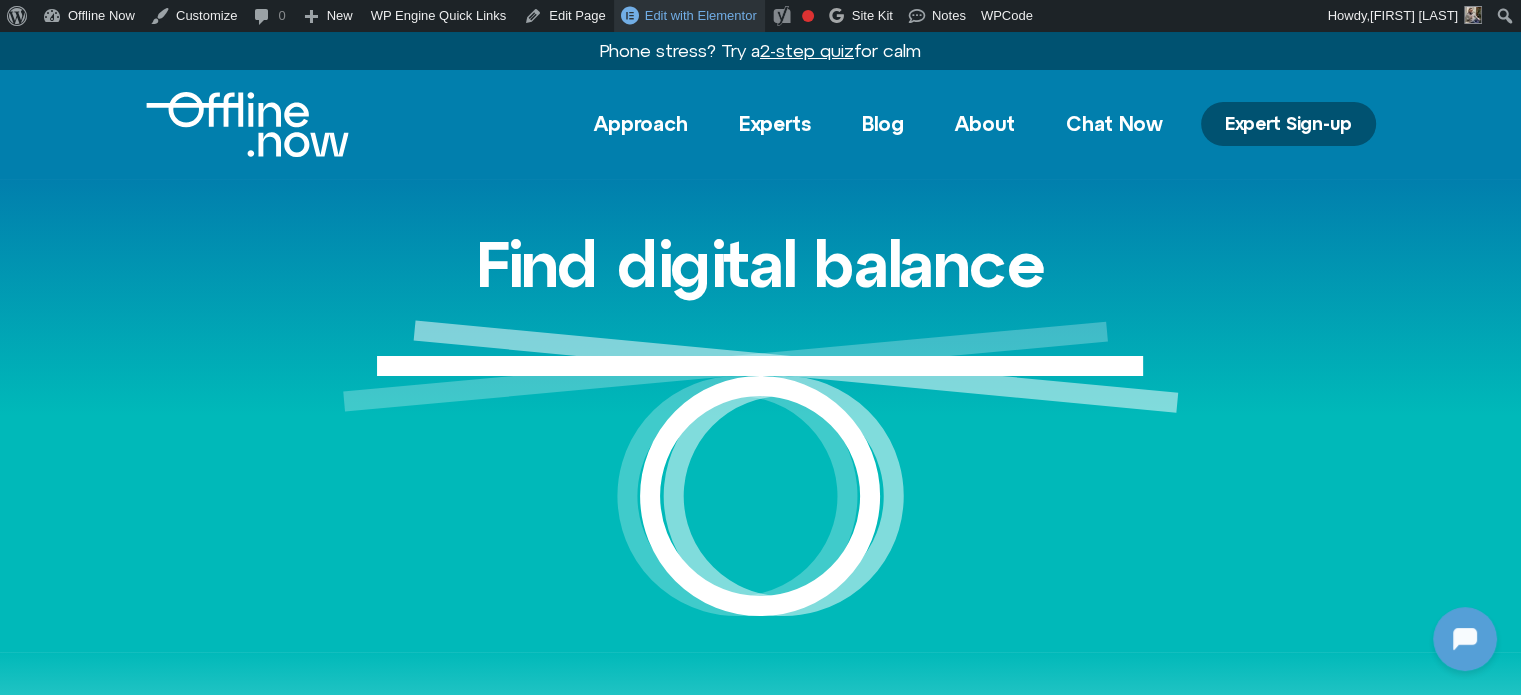 click on "Edit with Elementor" at bounding box center [701, 15] 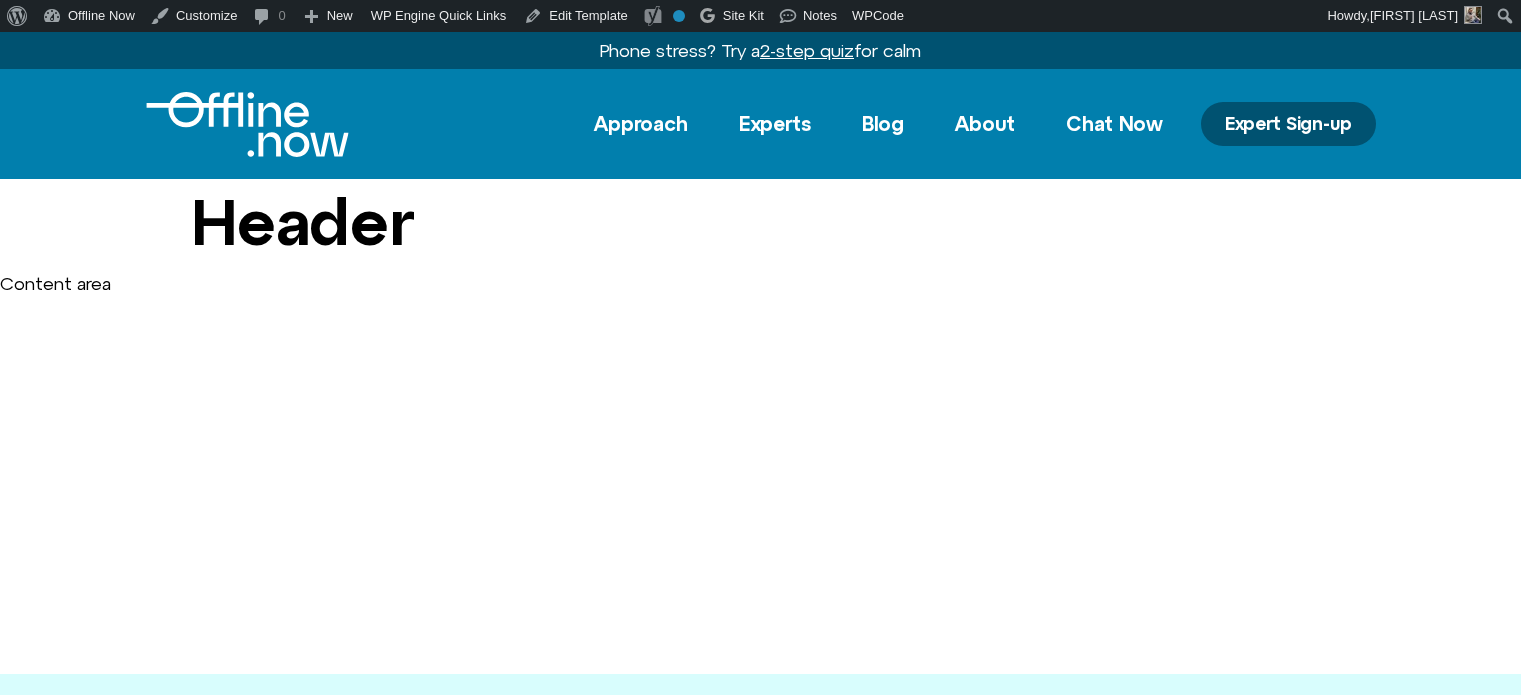 scroll, scrollTop: 0, scrollLeft: 0, axis: both 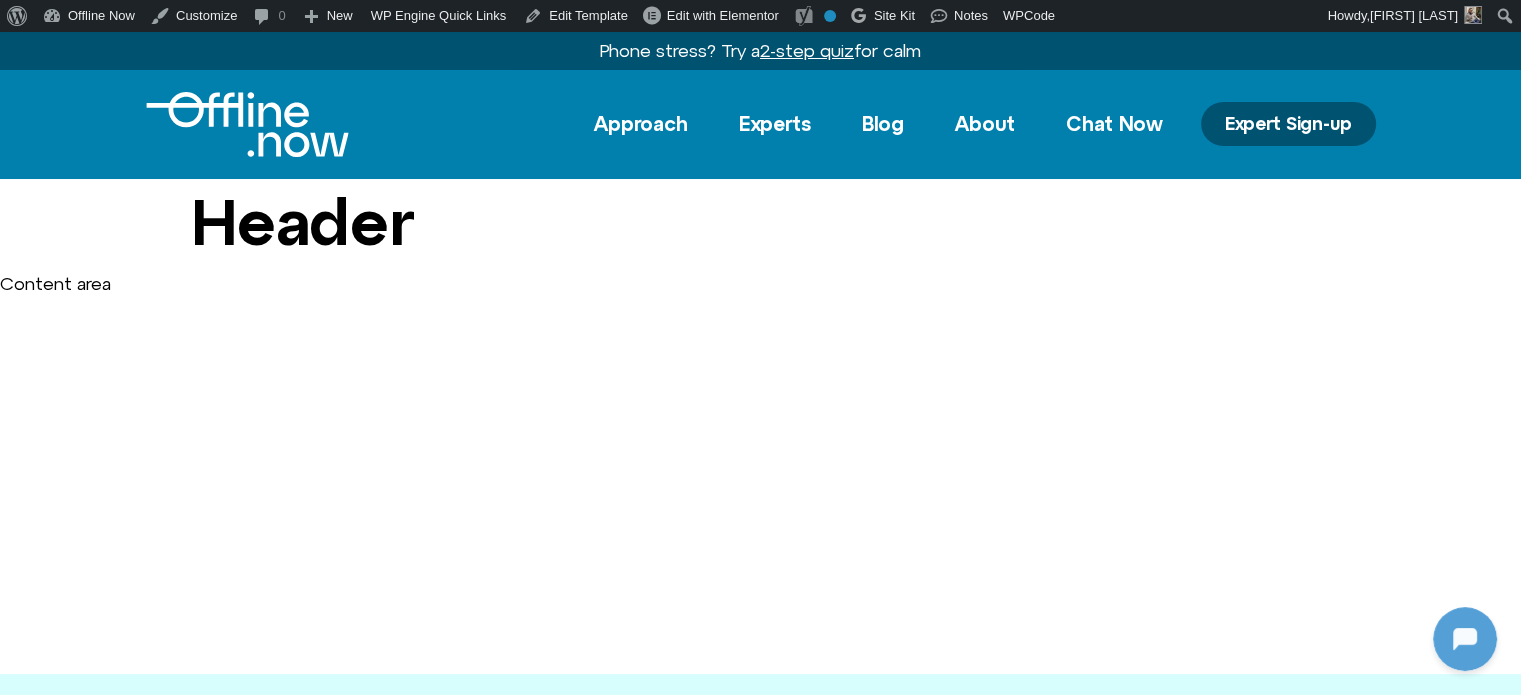 click at bounding box center (247, 124) 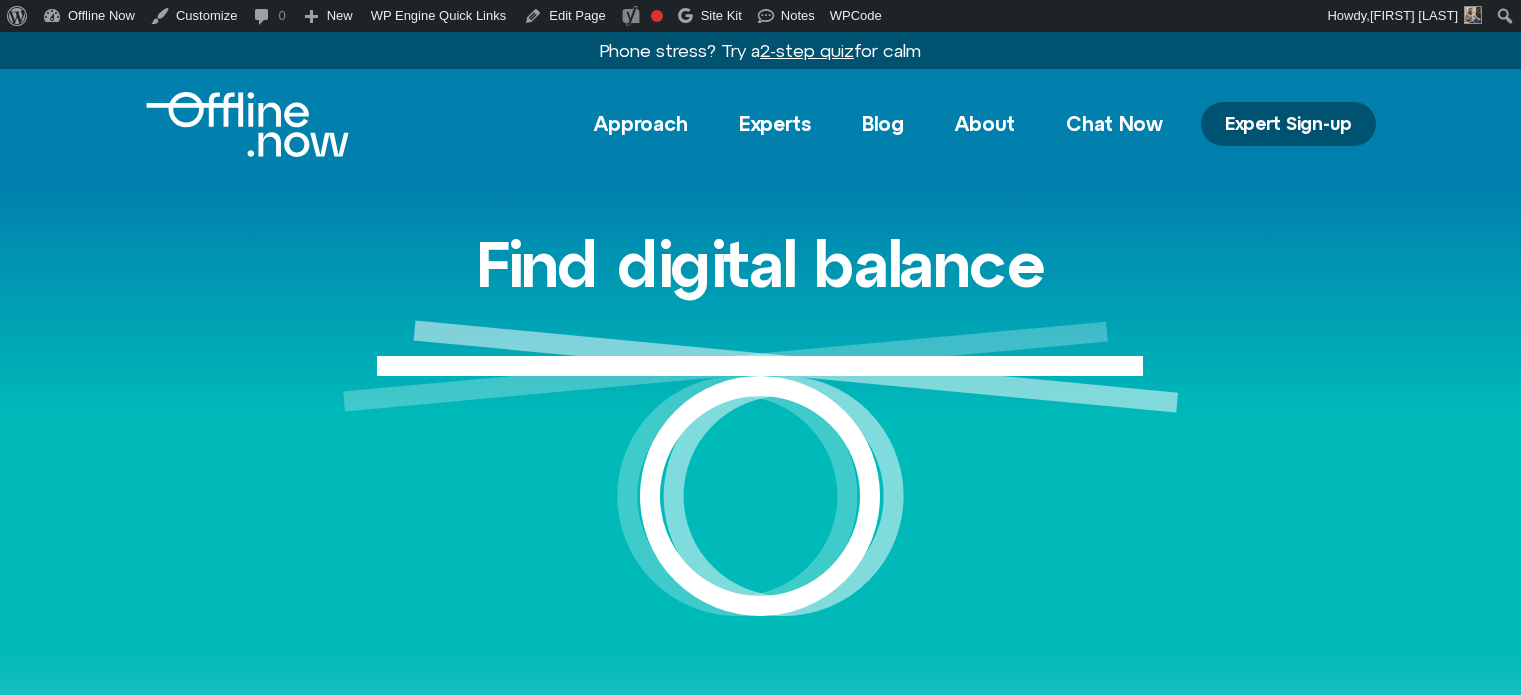 scroll, scrollTop: 0, scrollLeft: 0, axis: both 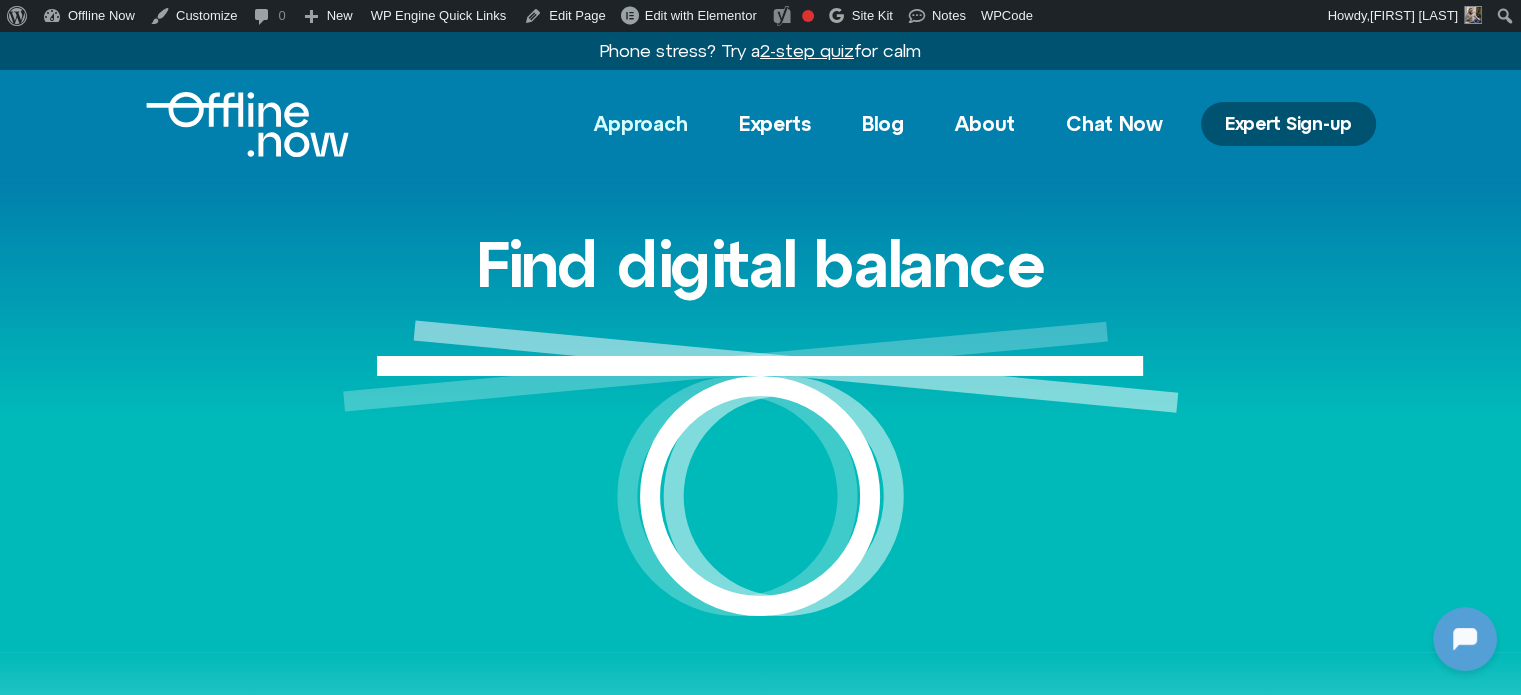click on "Approach" 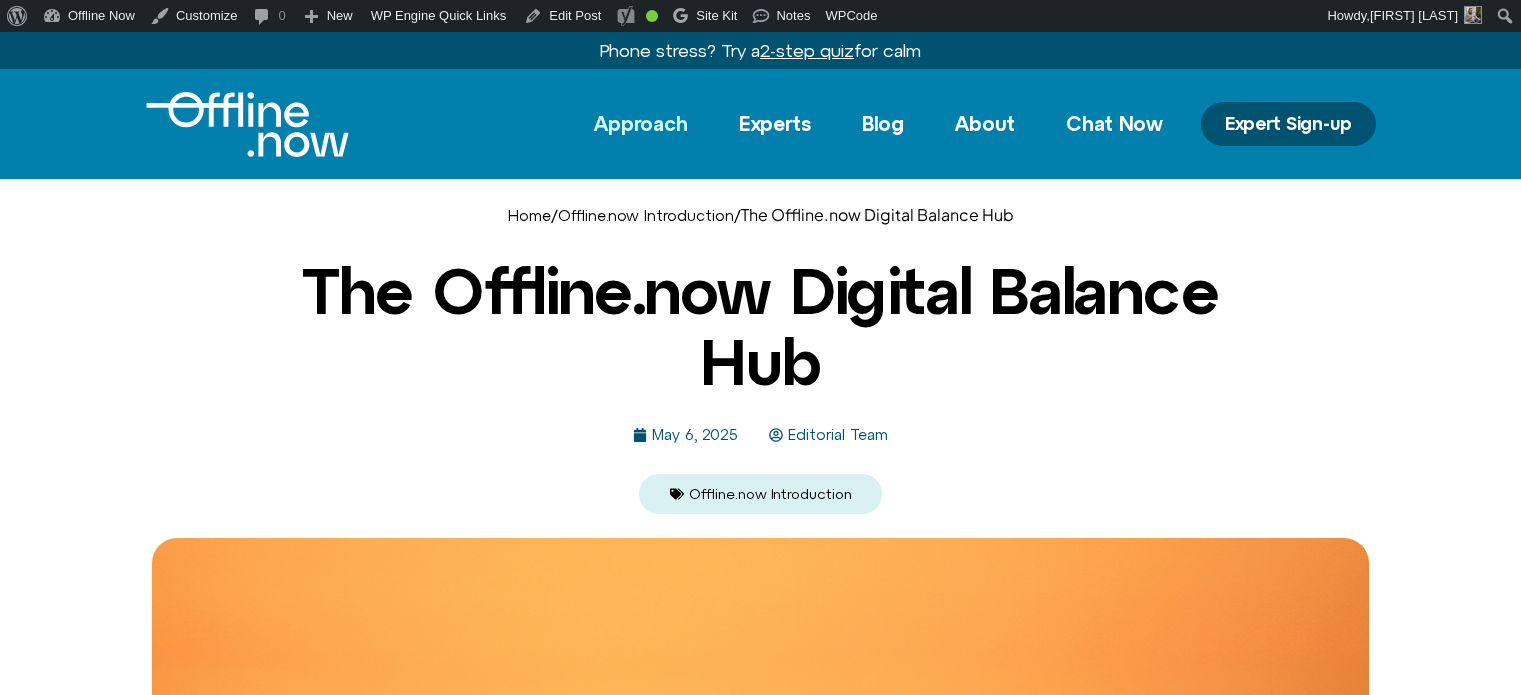 scroll, scrollTop: 158, scrollLeft: 0, axis: vertical 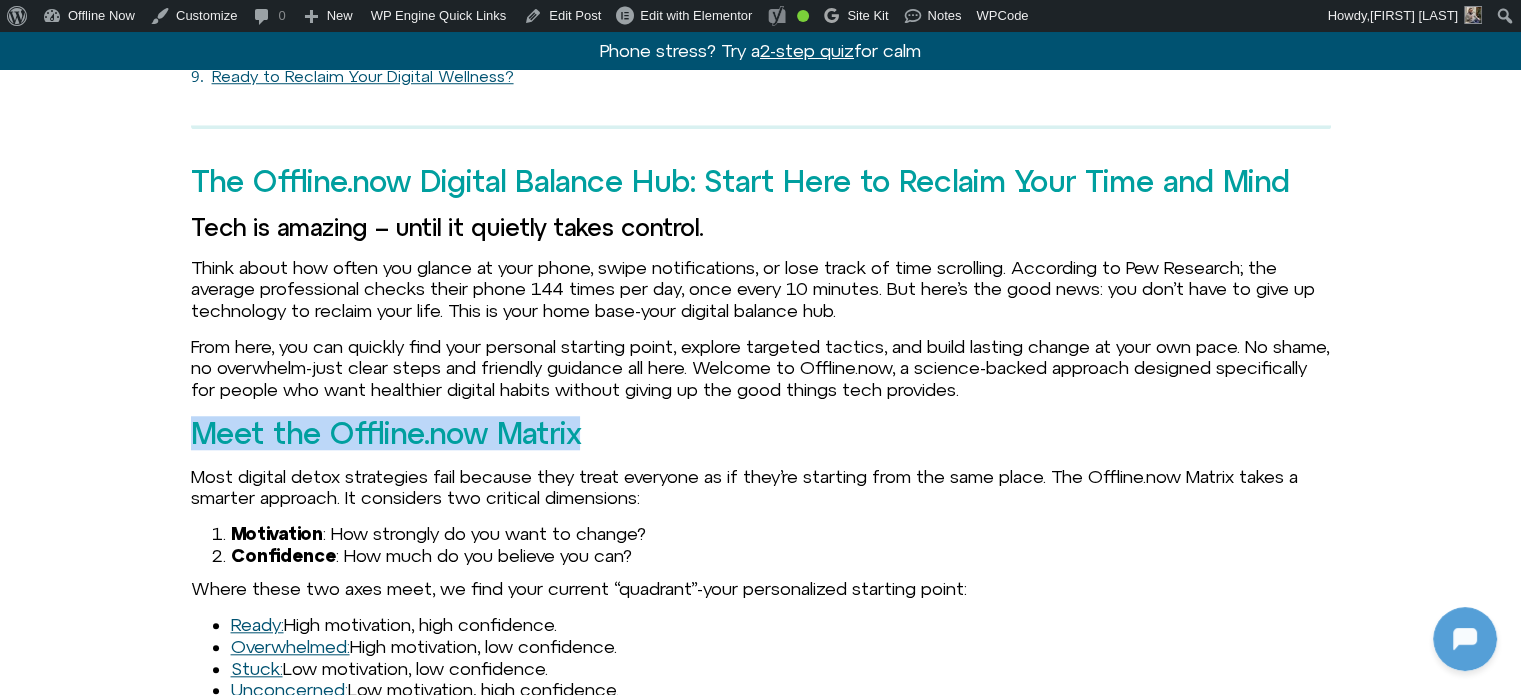 drag, startPoint x: 604, startPoint y: 434, endPoint x: 191, endPoint y: 433, distance: 413.00122 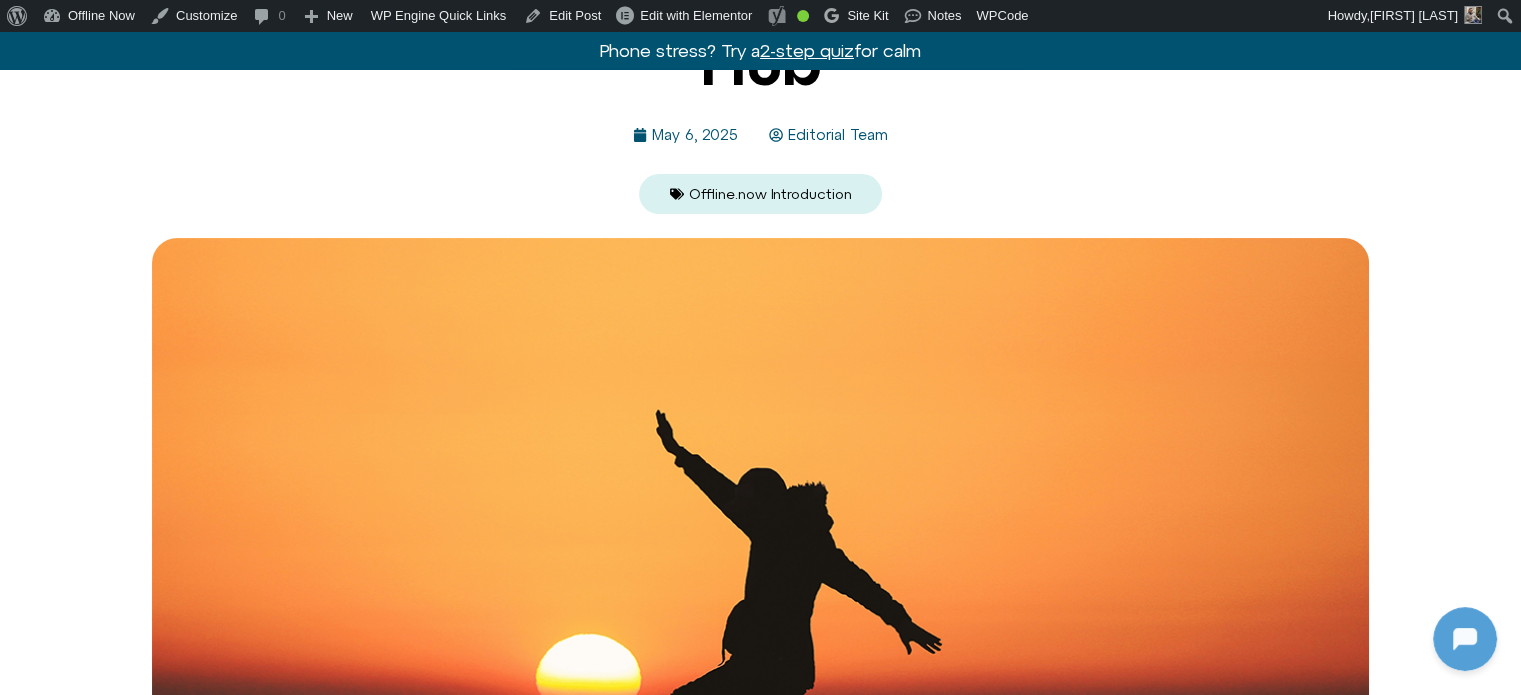 scroll, scrollTop: 0, scrollLeft: 0, axis: both 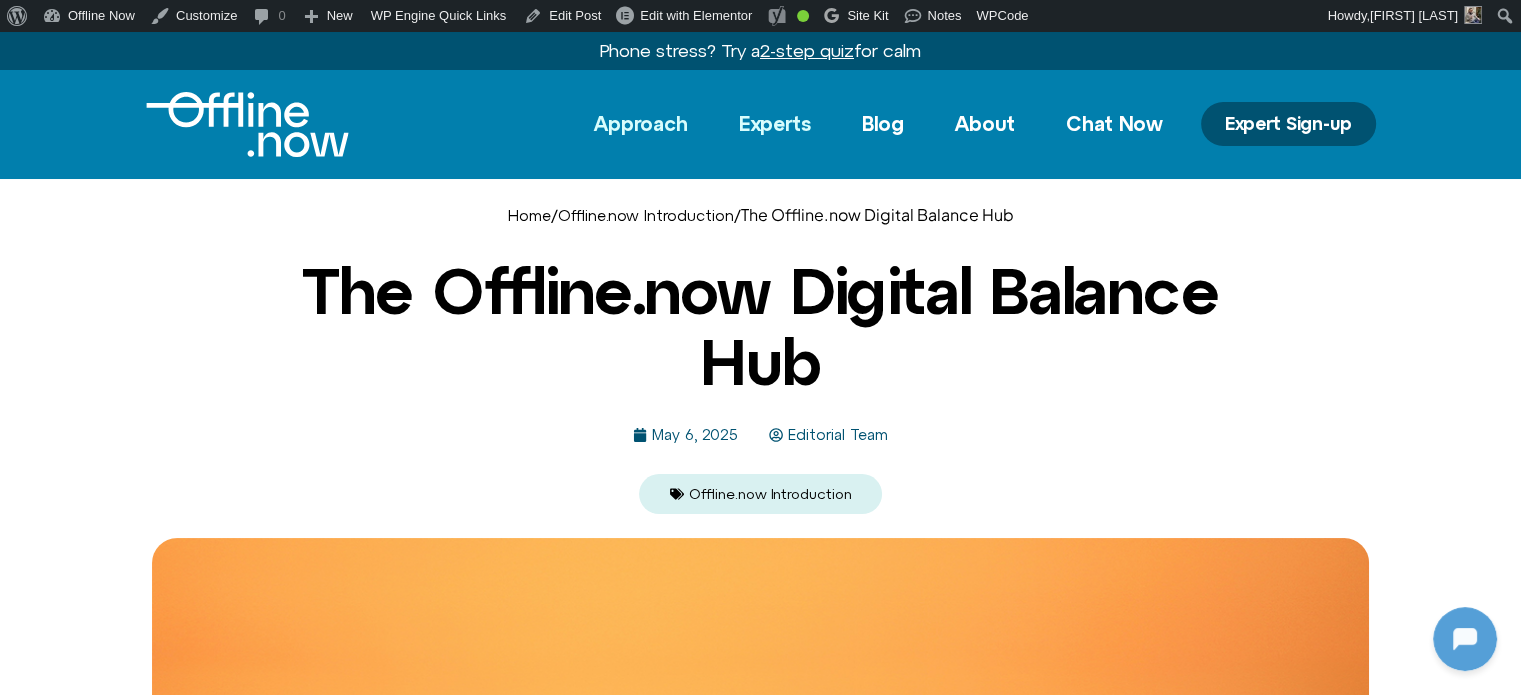 click on "Experts" 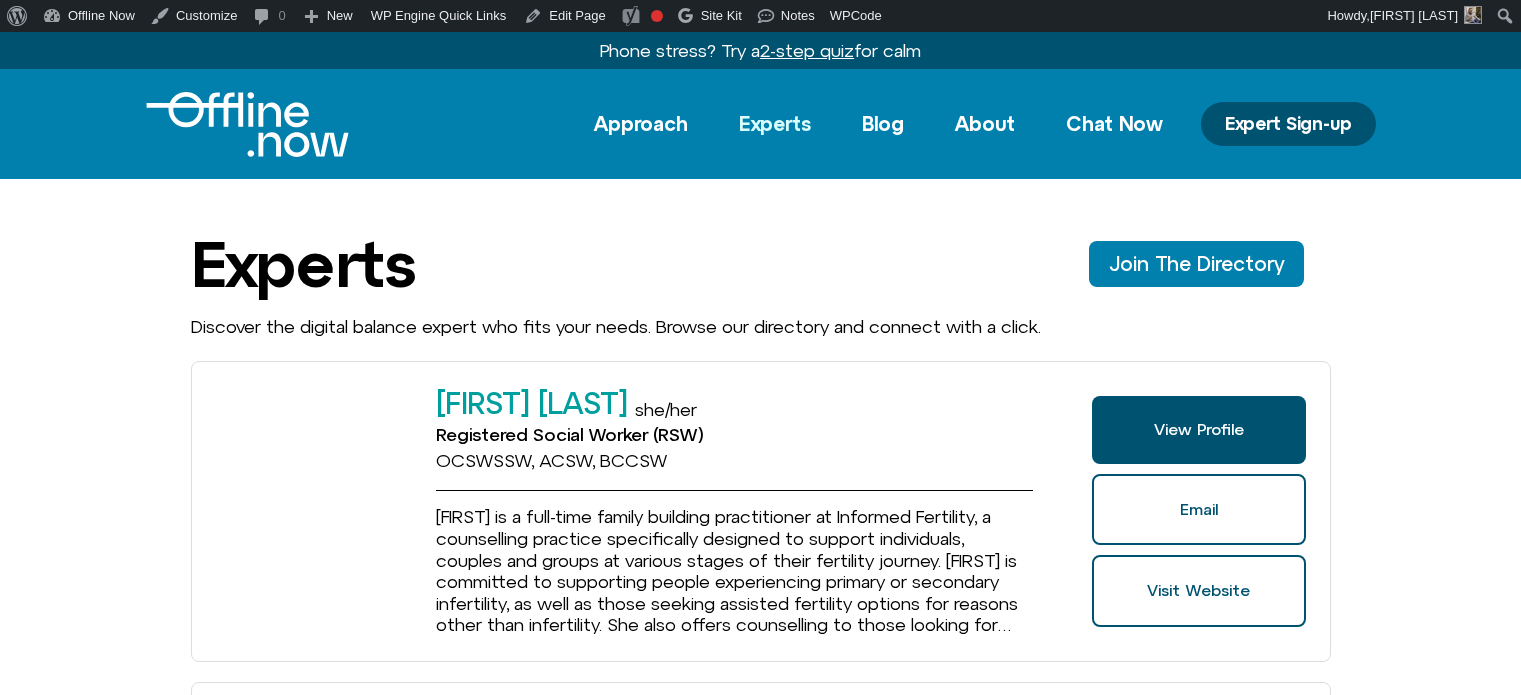 scroll, scrollTop: 0, scrollLeft: 0, axis: both 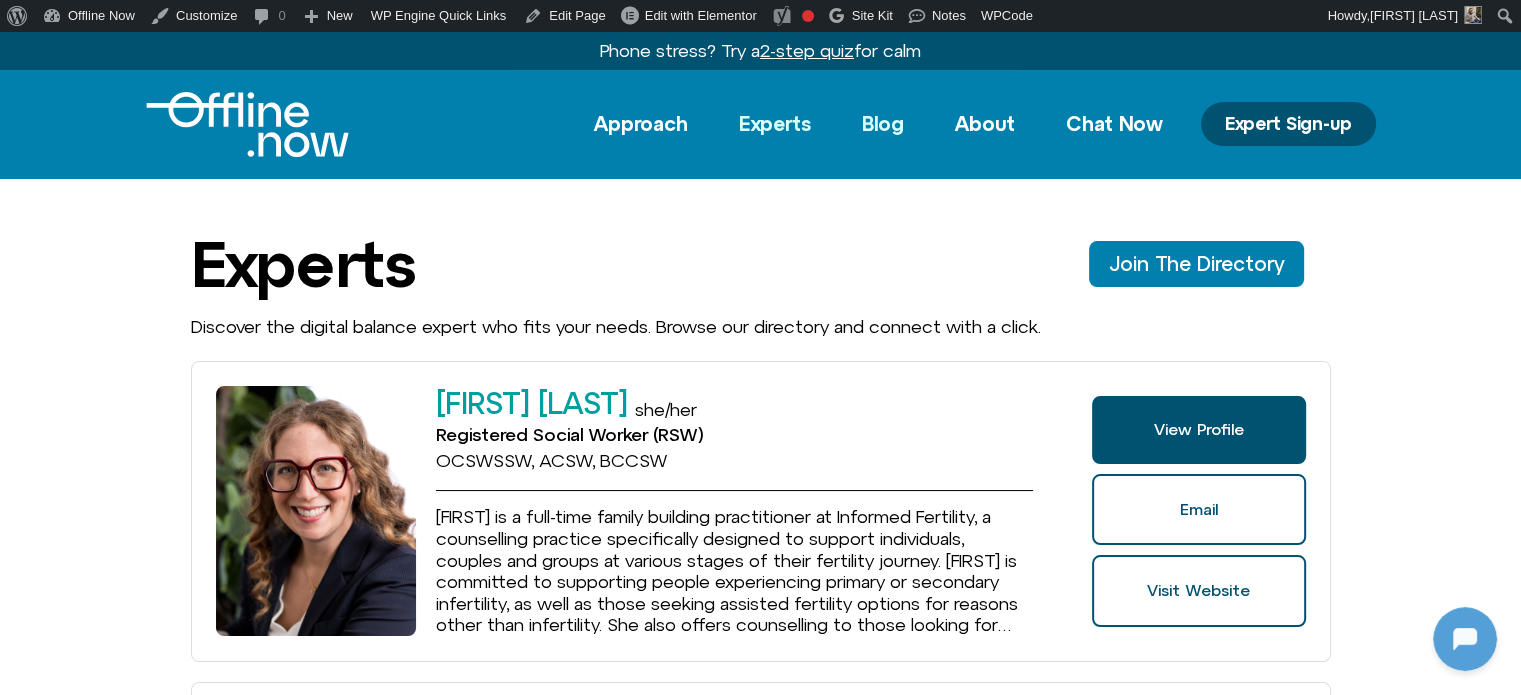 click on "Blog" 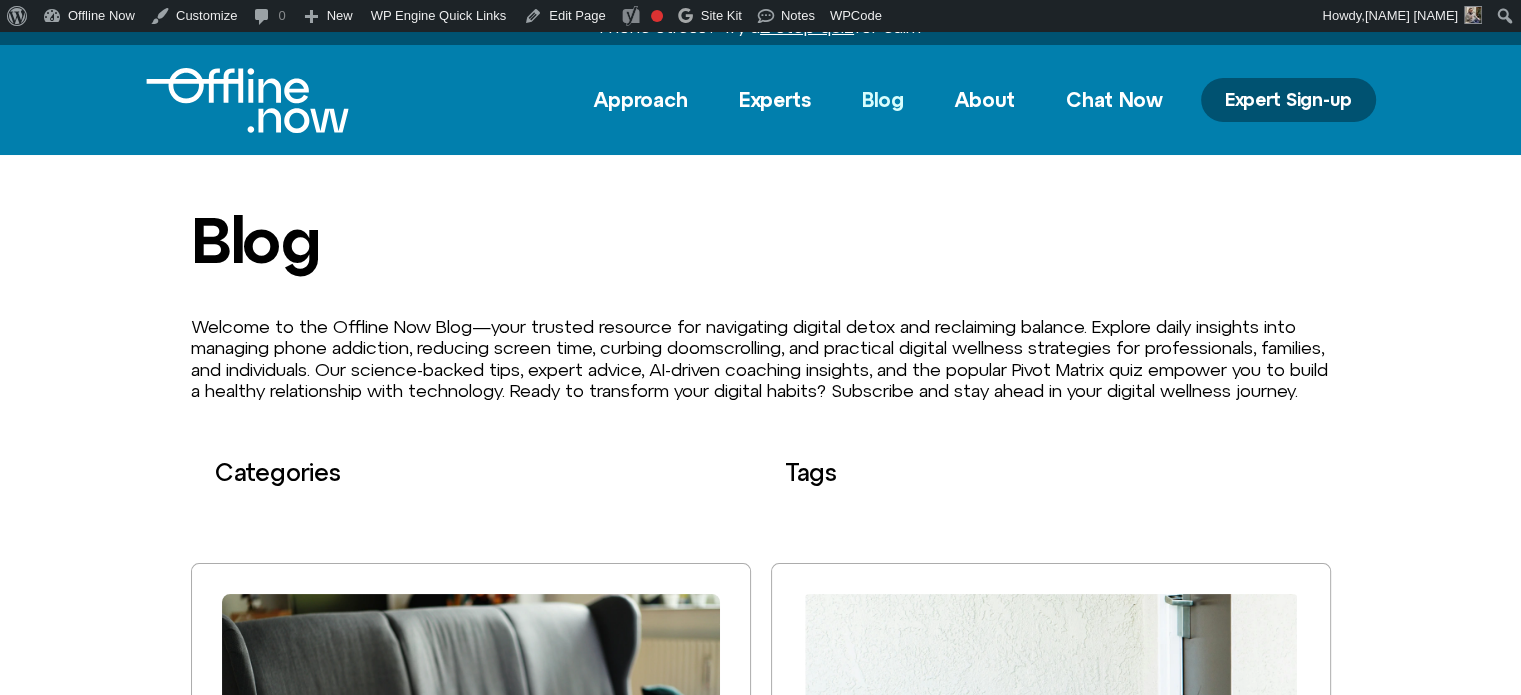 scroll, scrollTop: 500, scrollLeft: 0, axis: vertical 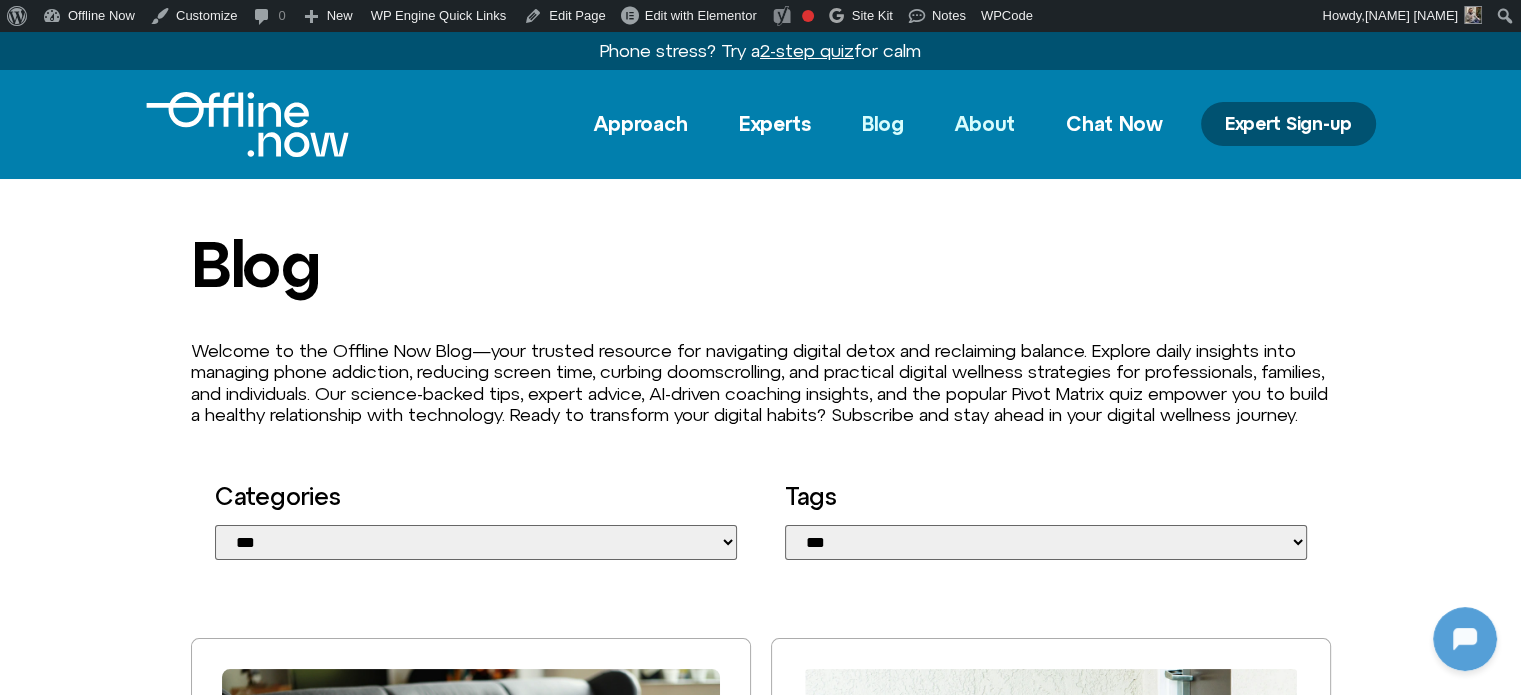 click on "About" 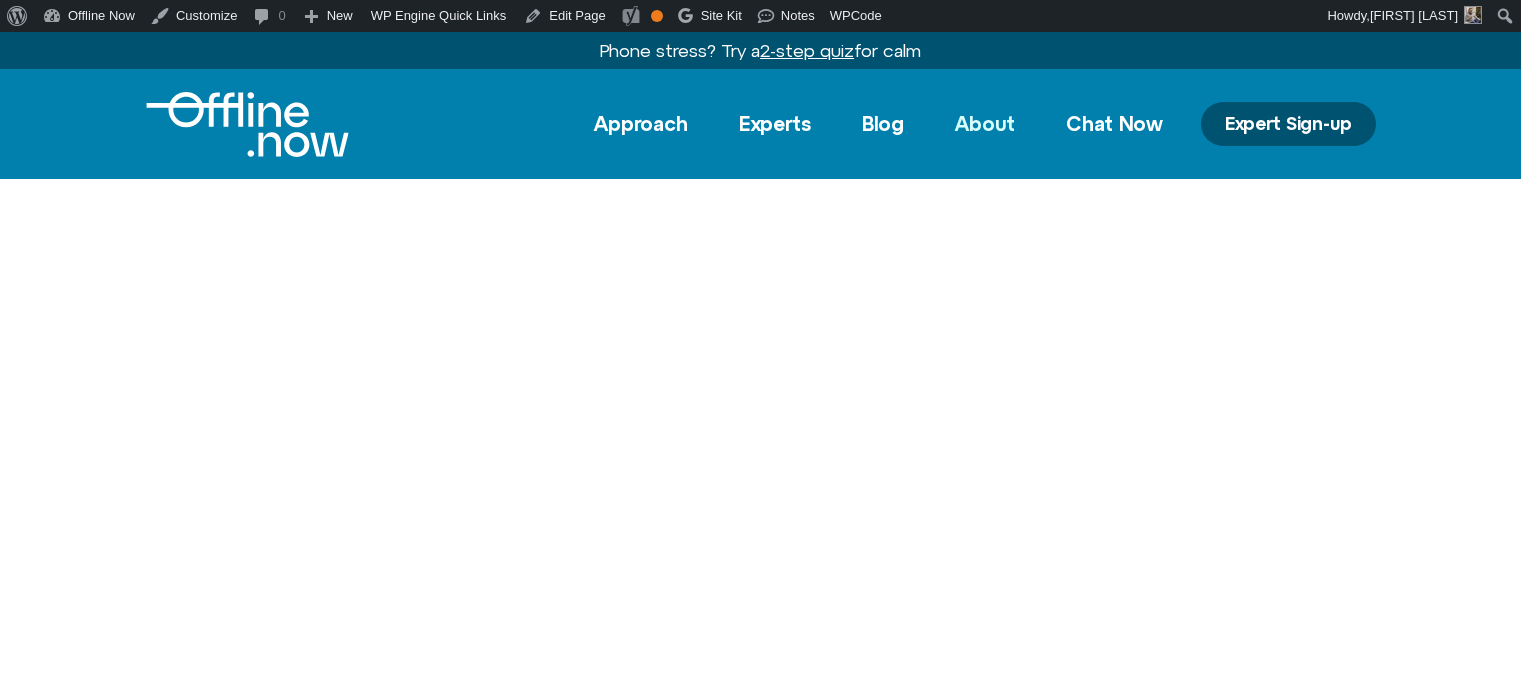 scroll, scrollTop: 0, scrollLeft: 0, axis: both 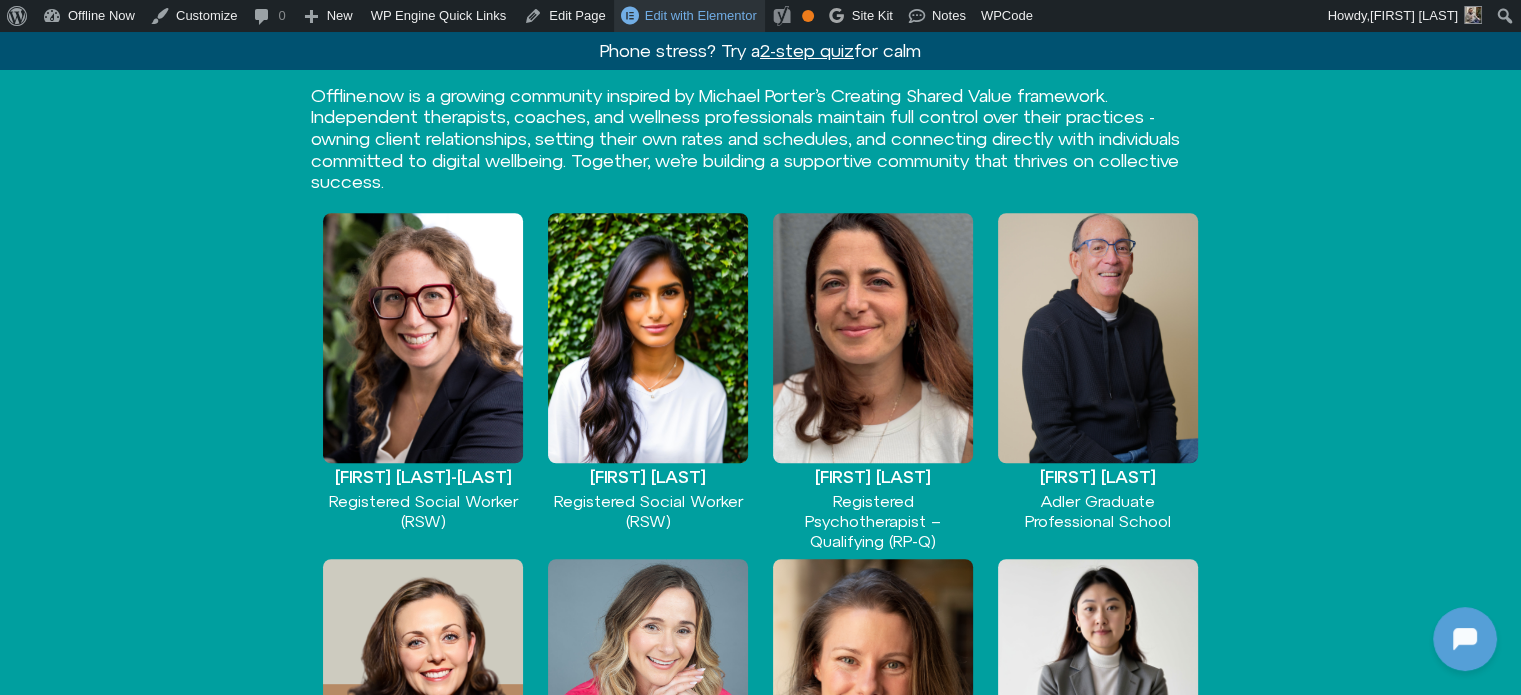 click on "Edit with Elementor" at bounding box center (689, 16) 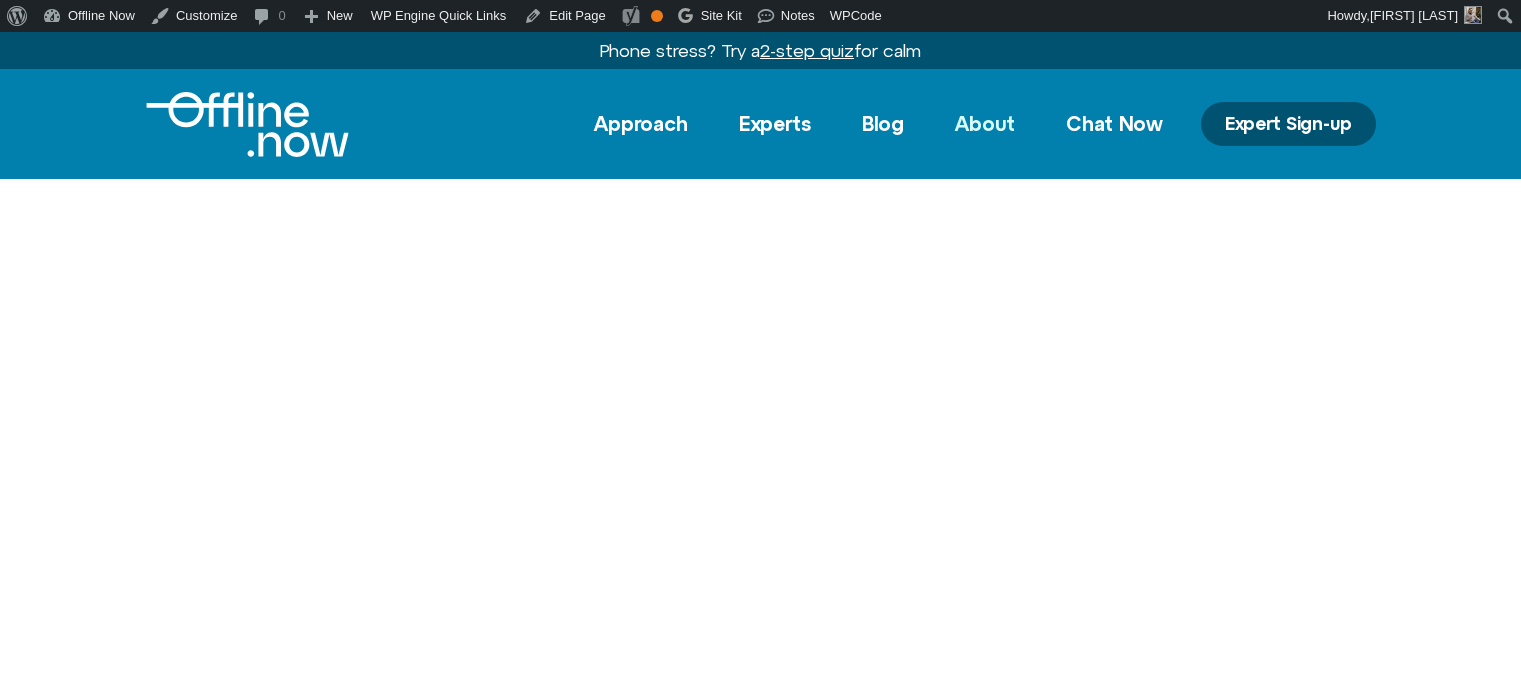 scroll, scrollTop: 0, scrollLeft: 0, axis: both 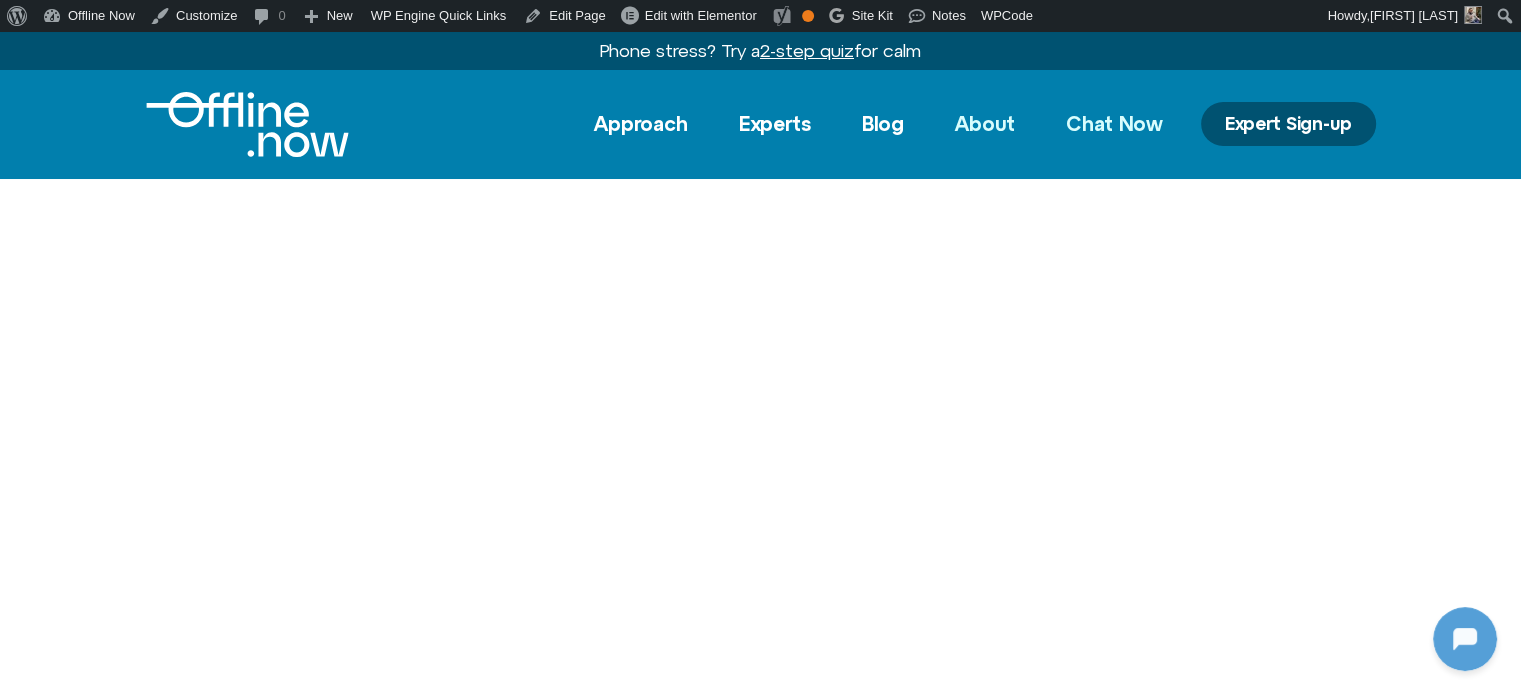 click on "Chat Now" 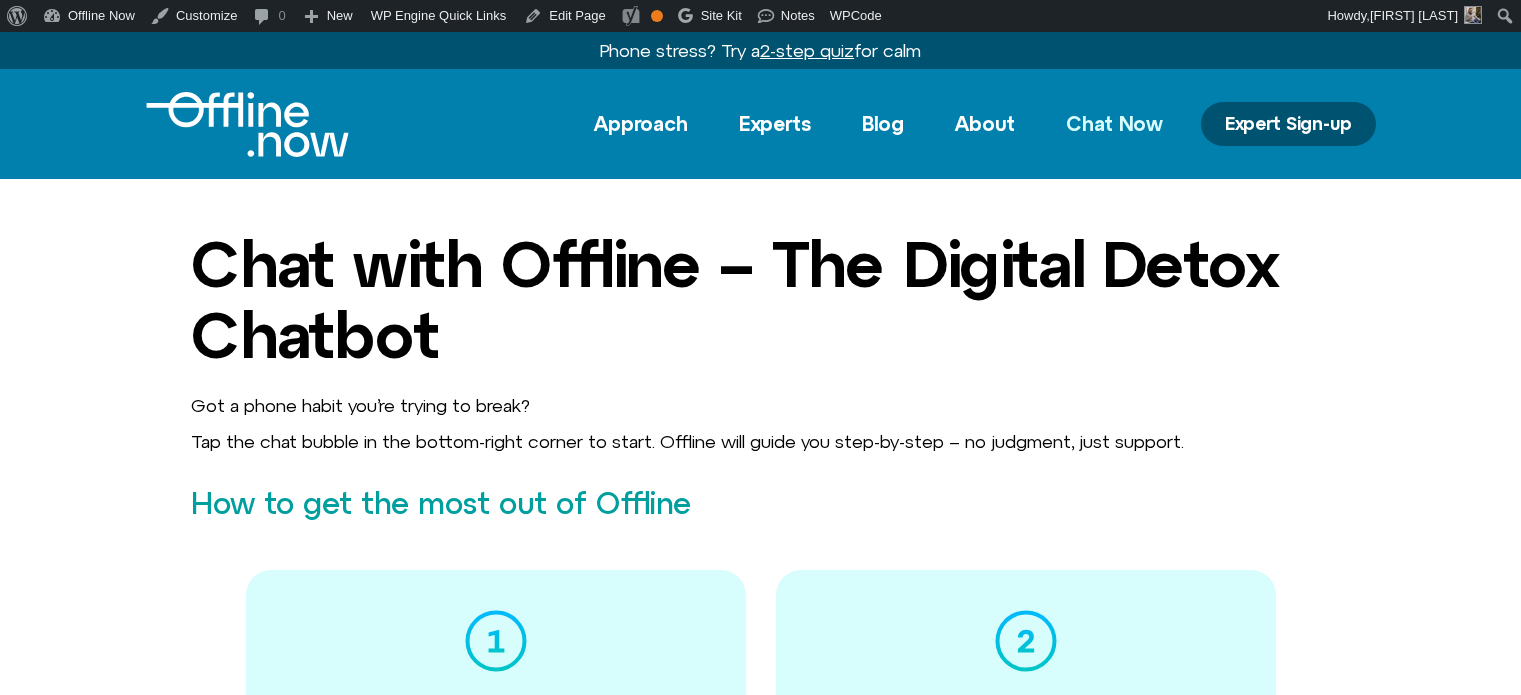 scroll, scrollTop: 0, scrollLeft: 0, axis: both 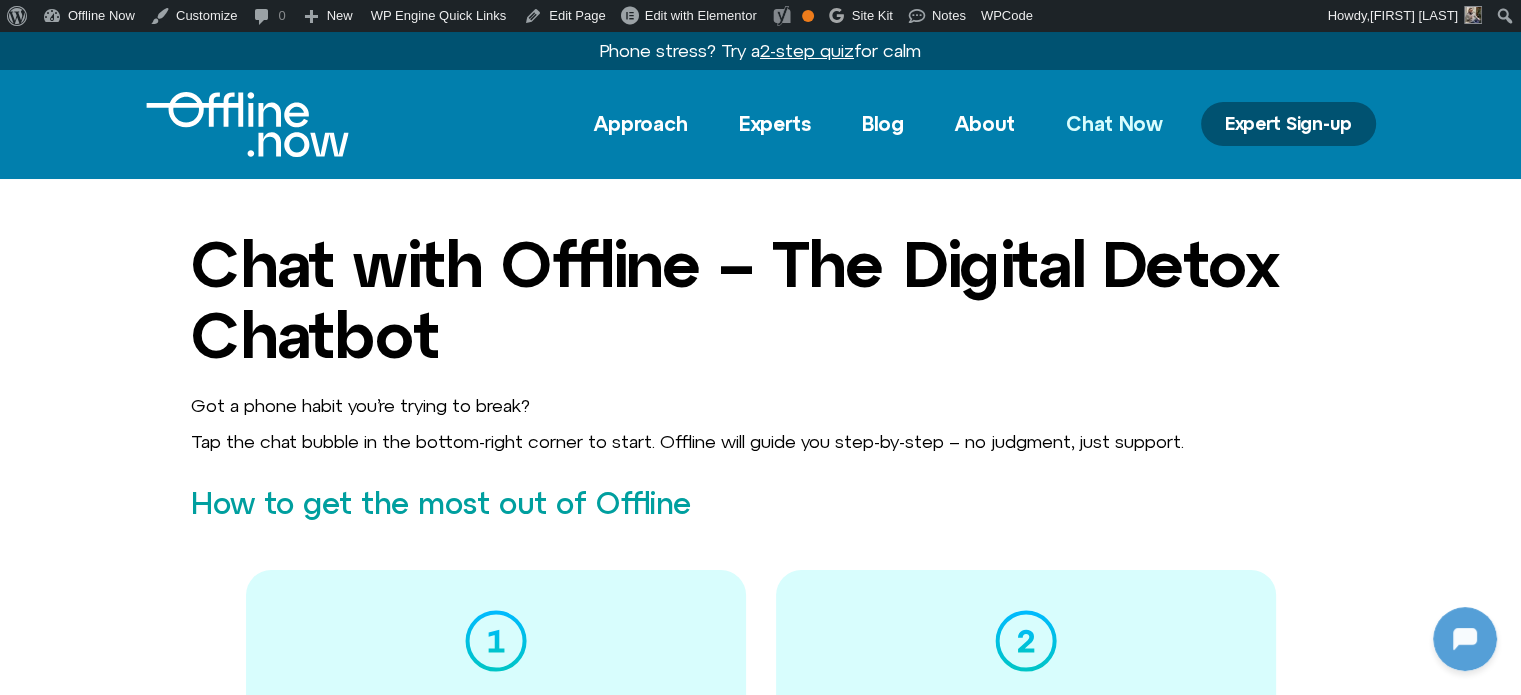 click on "Chat Now" 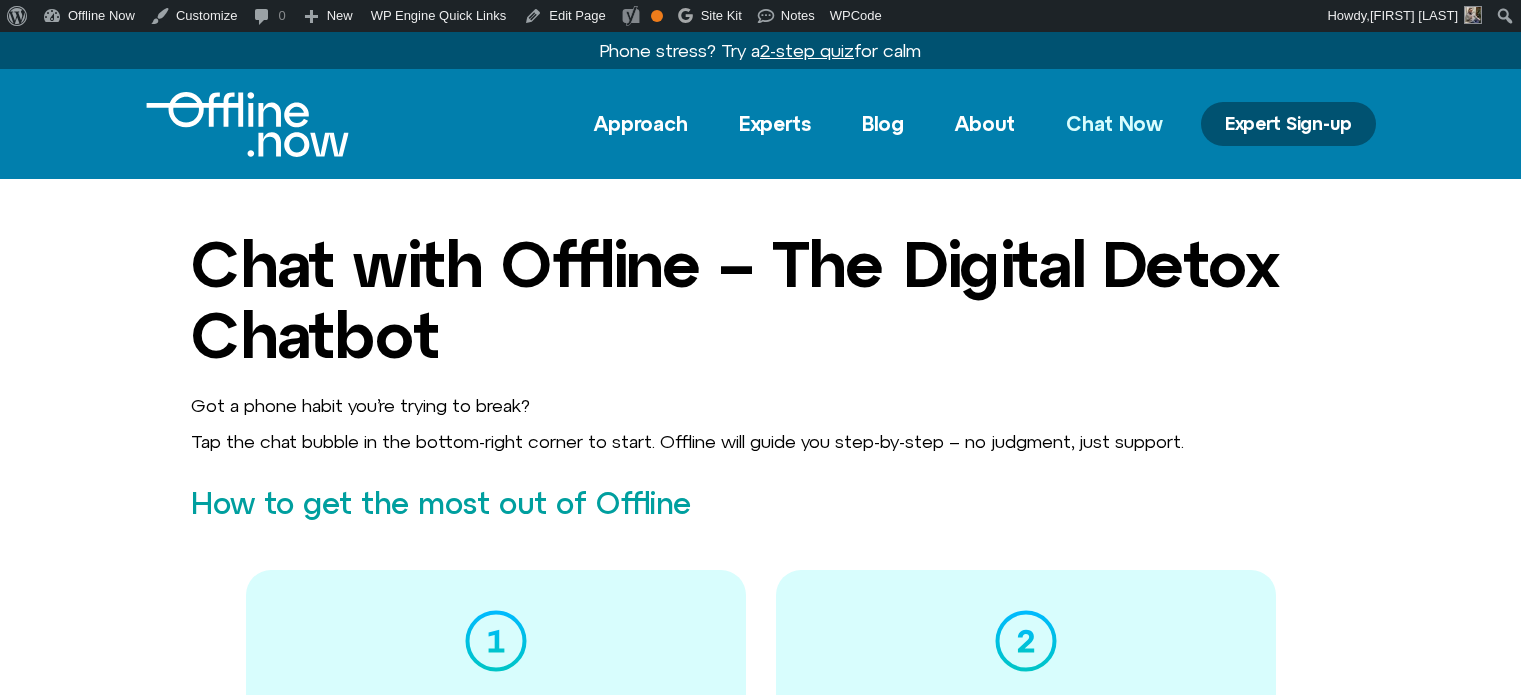 scroll, scrollTop: 0, scrollLeft: 0, axis: both 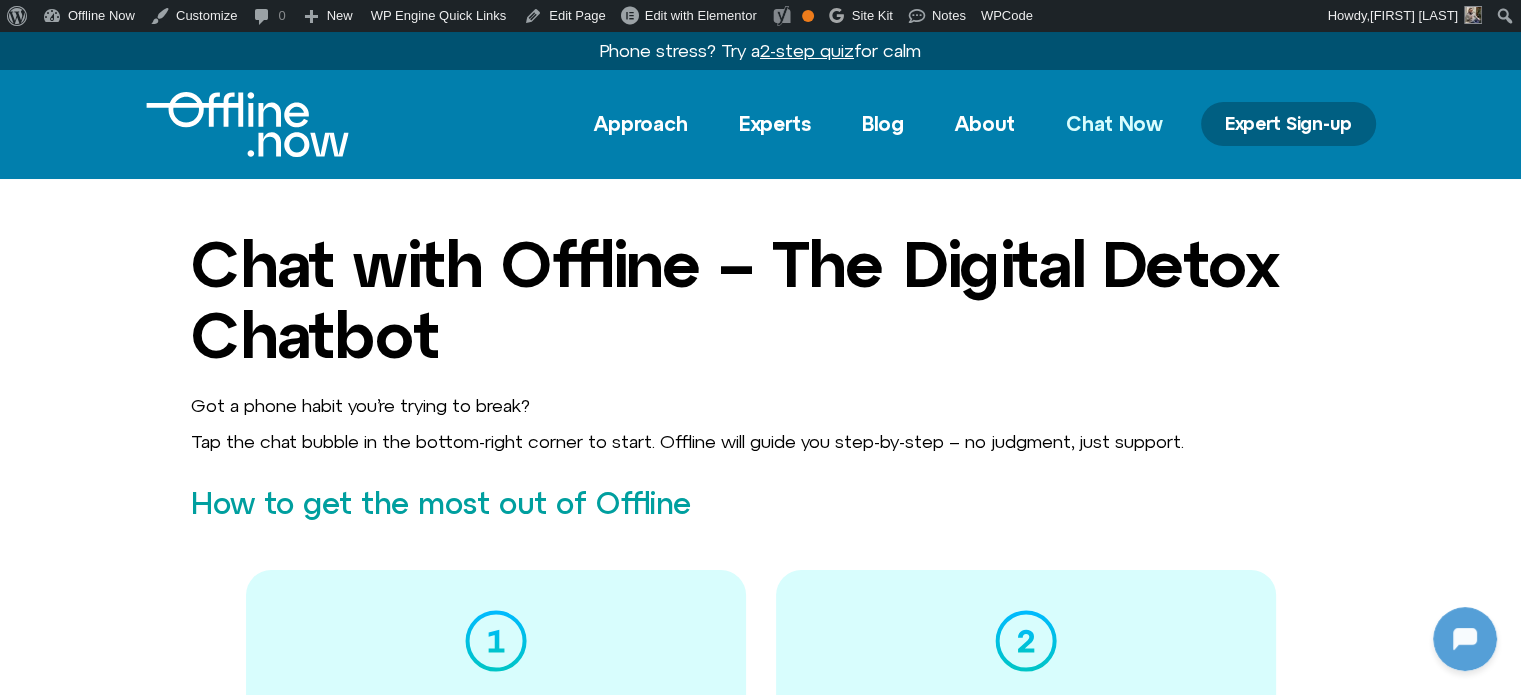 click on "Expert Sign-up" 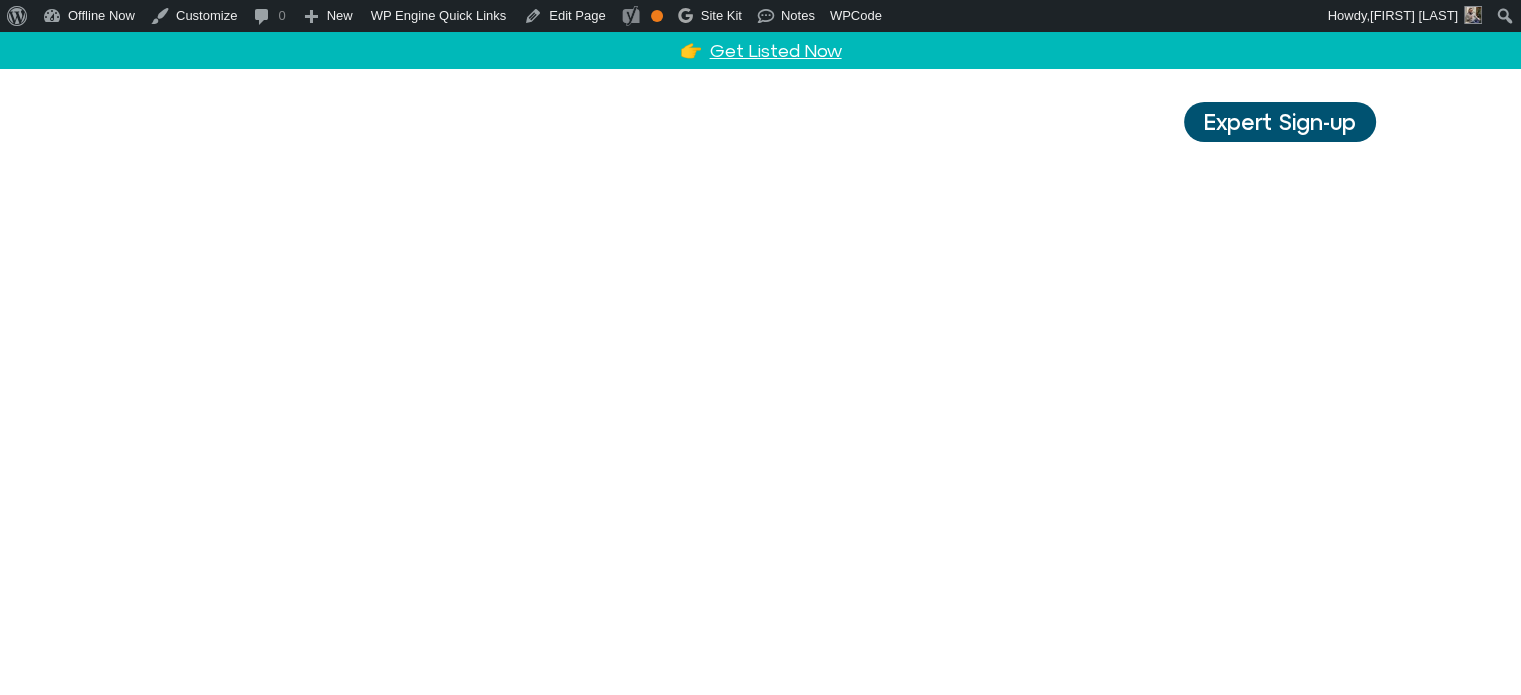 scroll, scrollTop: 4, scrollLeft: 0, axis: vertical 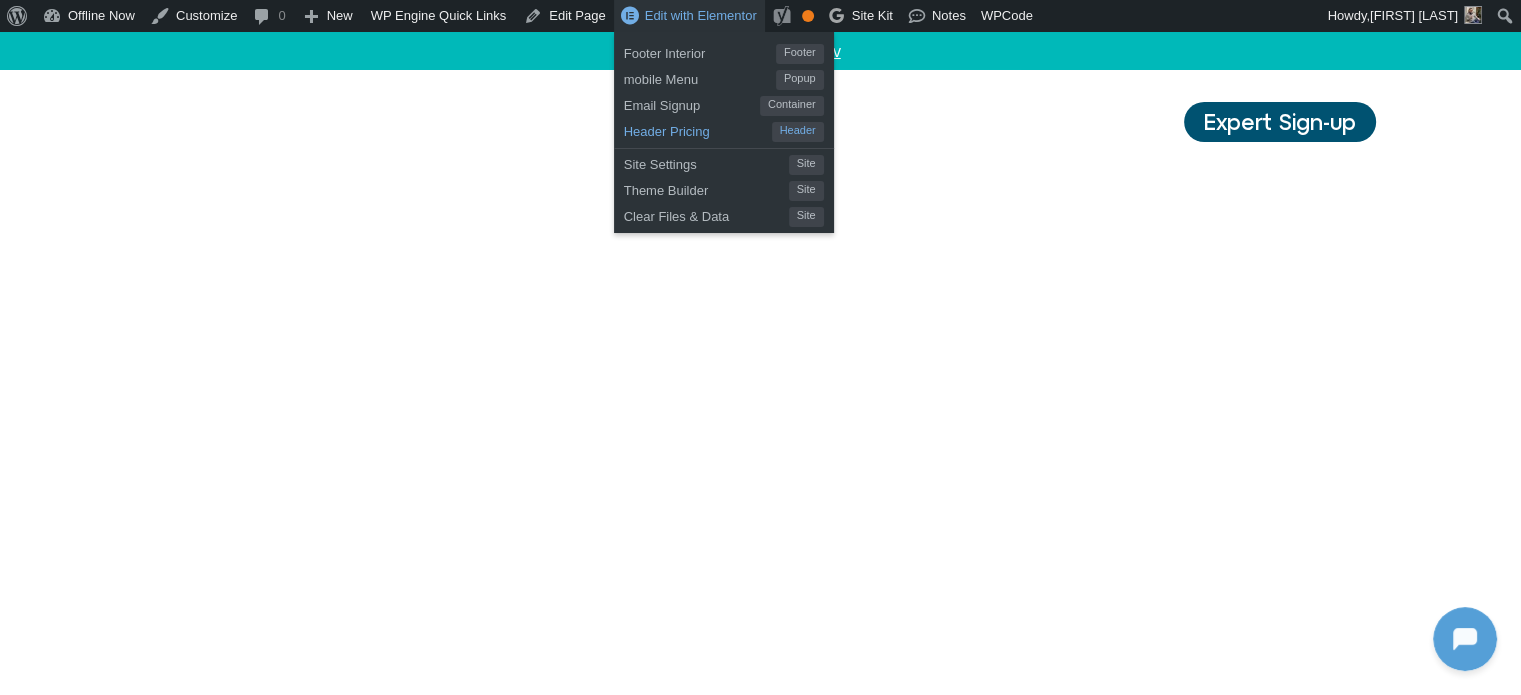 click on "Header Pricing" at bounding box center [698, 129] 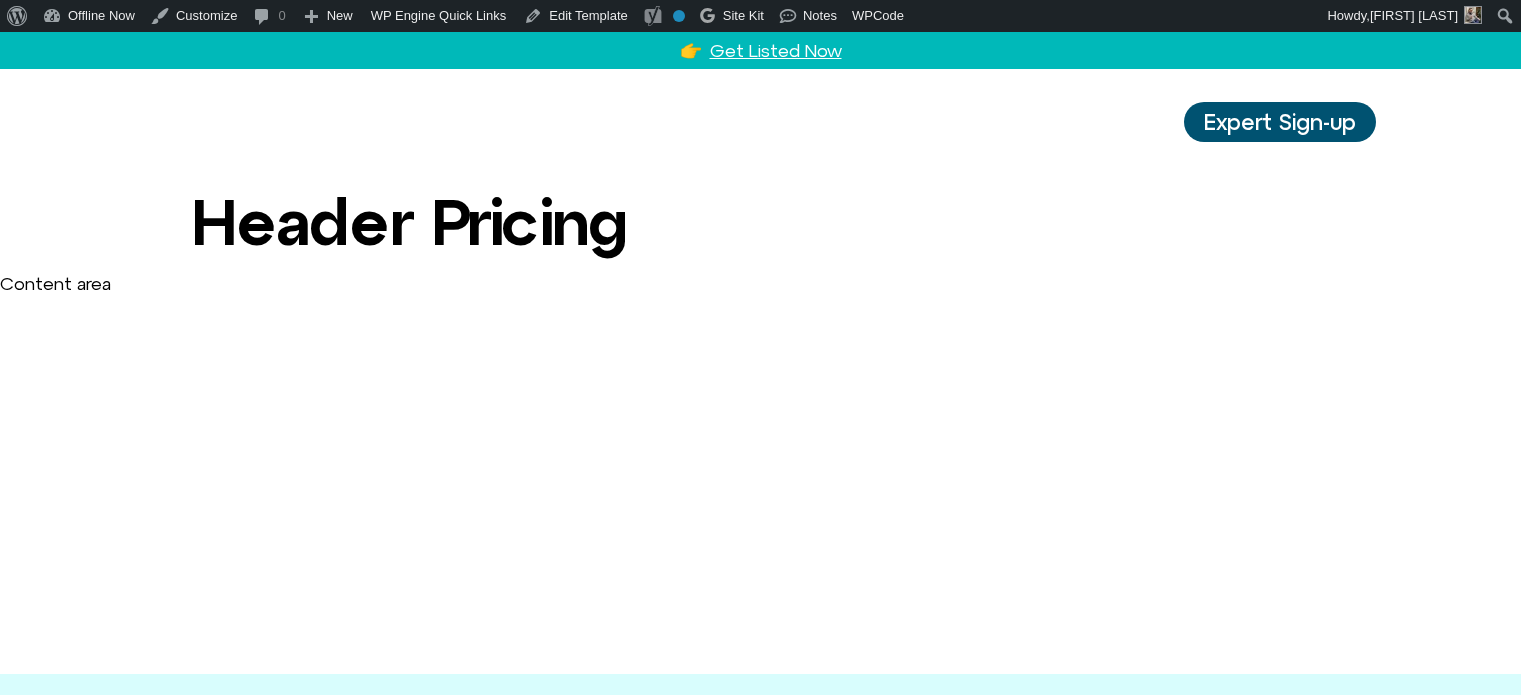 scroll, scrollTop: 0, scrollLeft: 0, axis: both 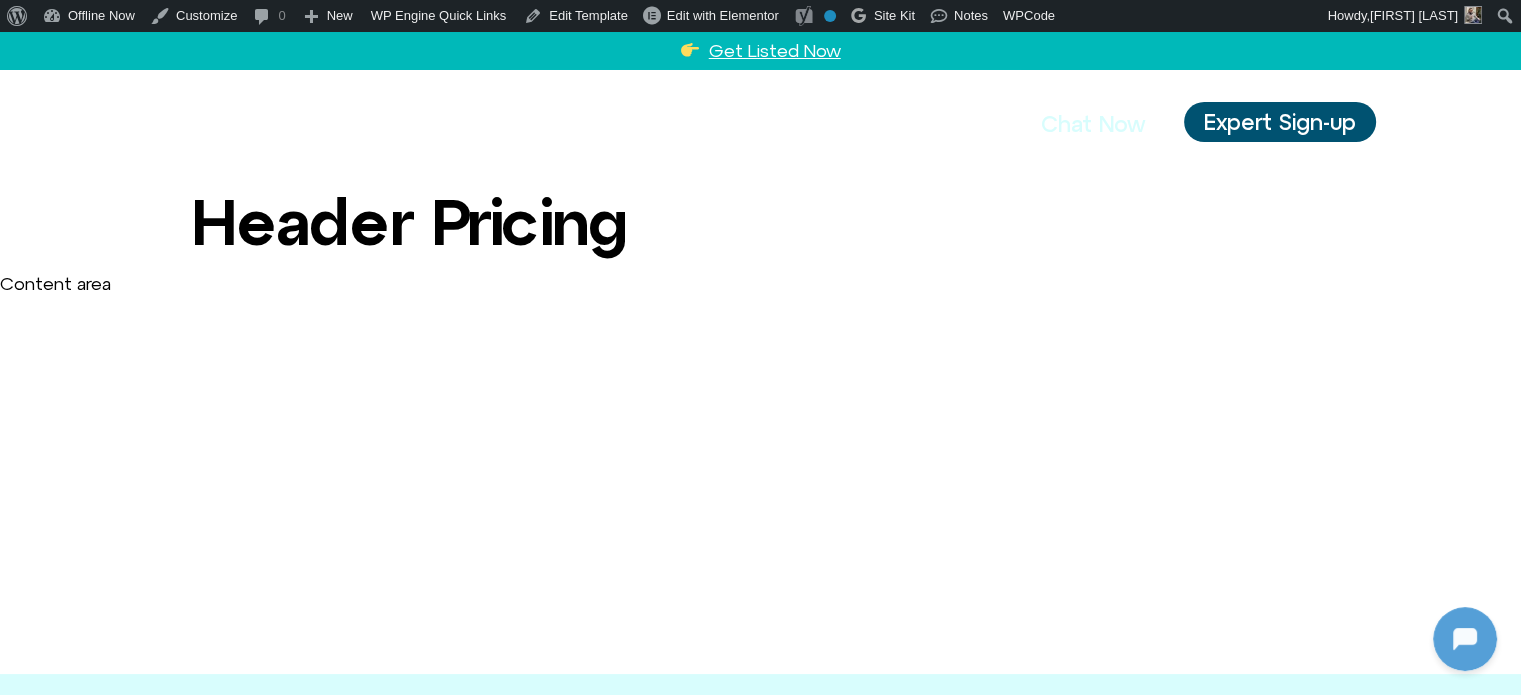 click on "Chat Now" 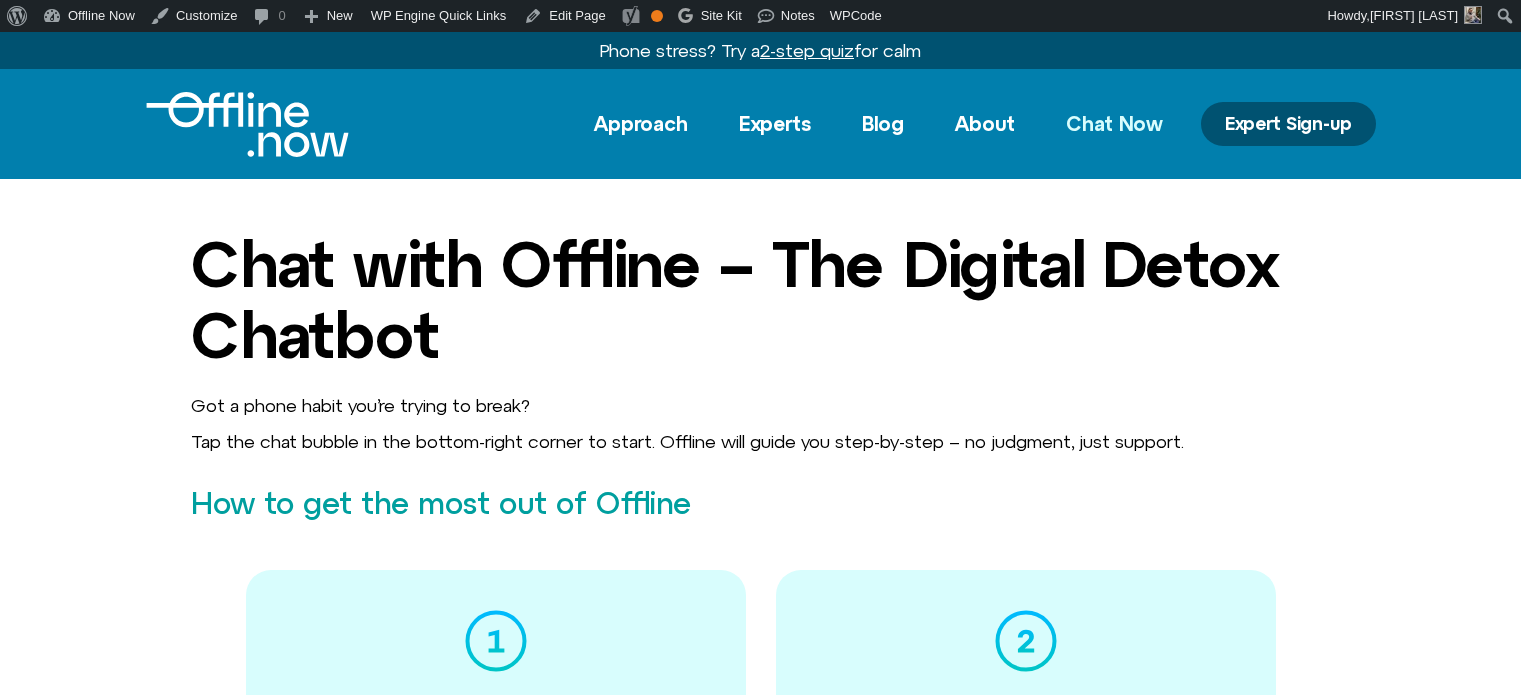 scroll, scrollTop: 0, scrollLeft: 0, axis: both 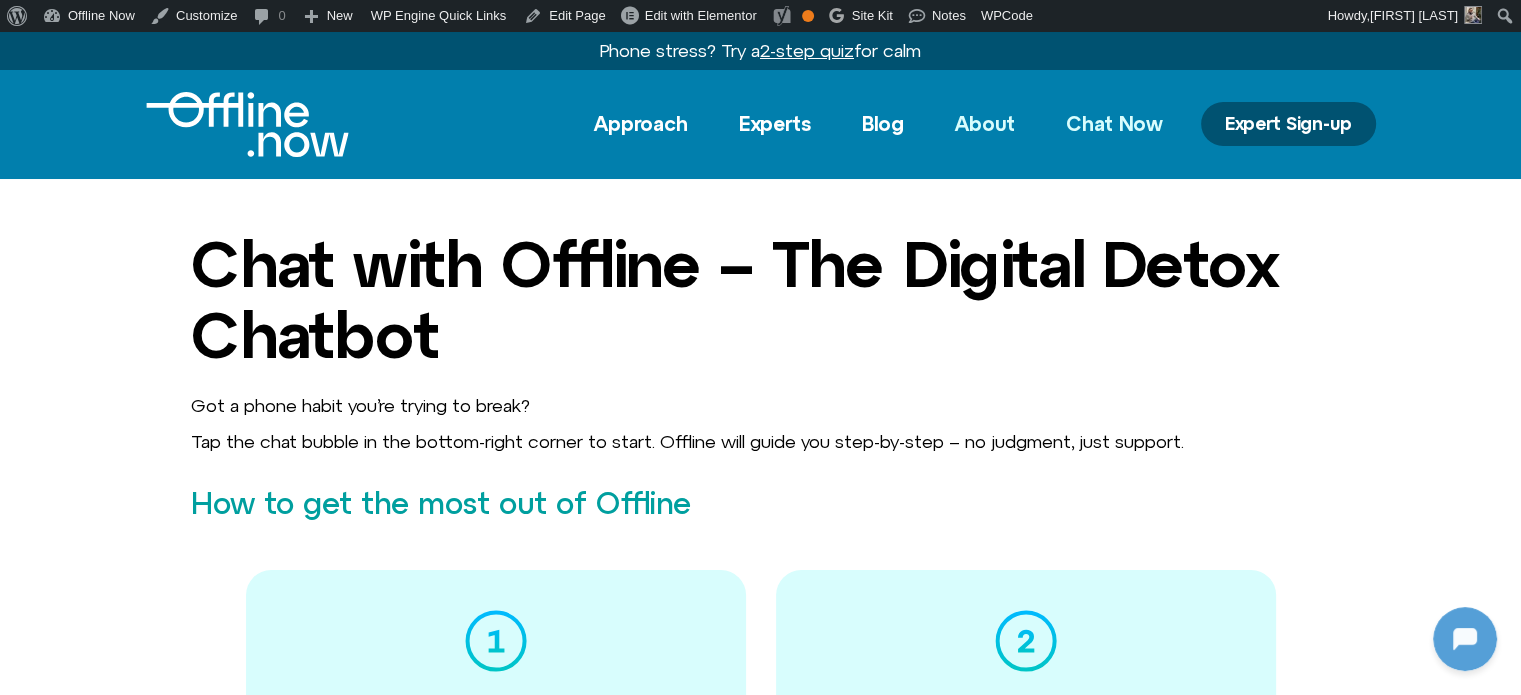 click on "About" 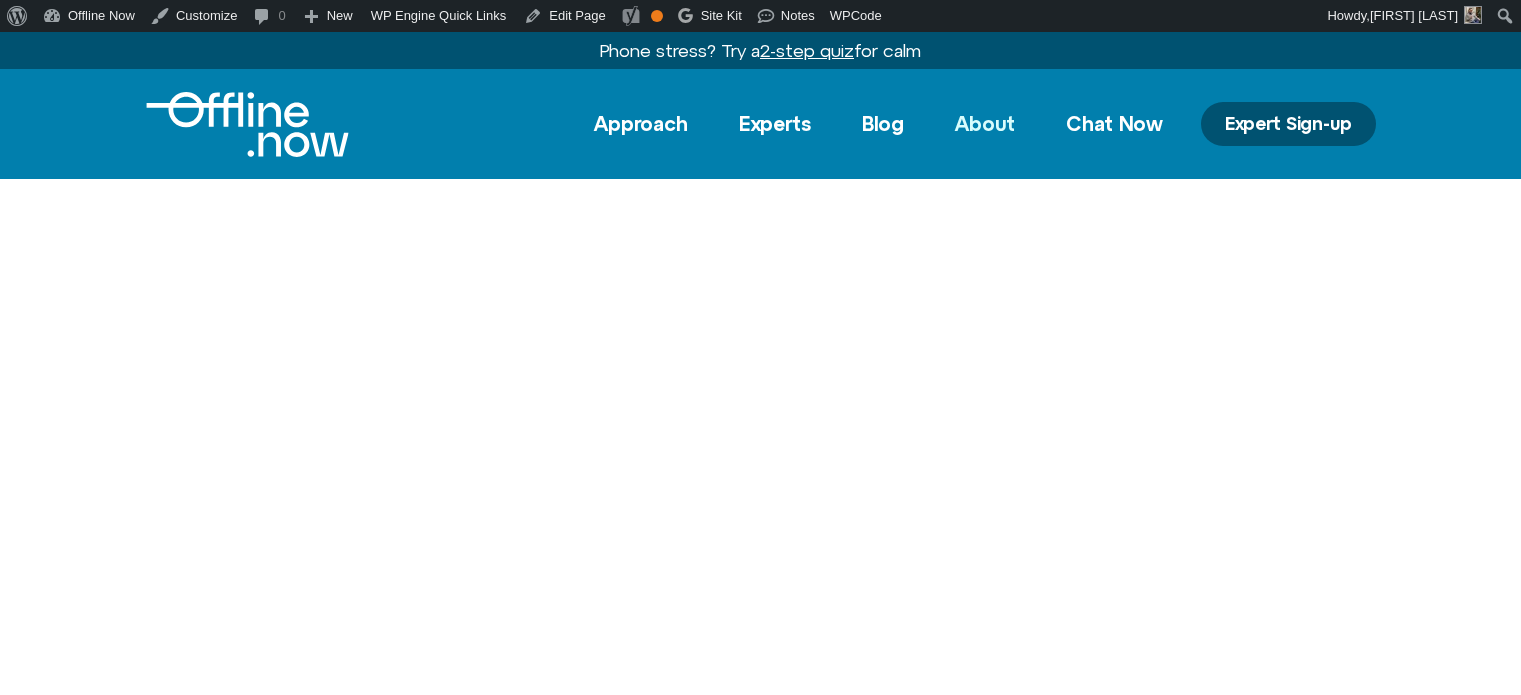 scroll, scrollTop: 0, scrollLeft: 0, axis: both 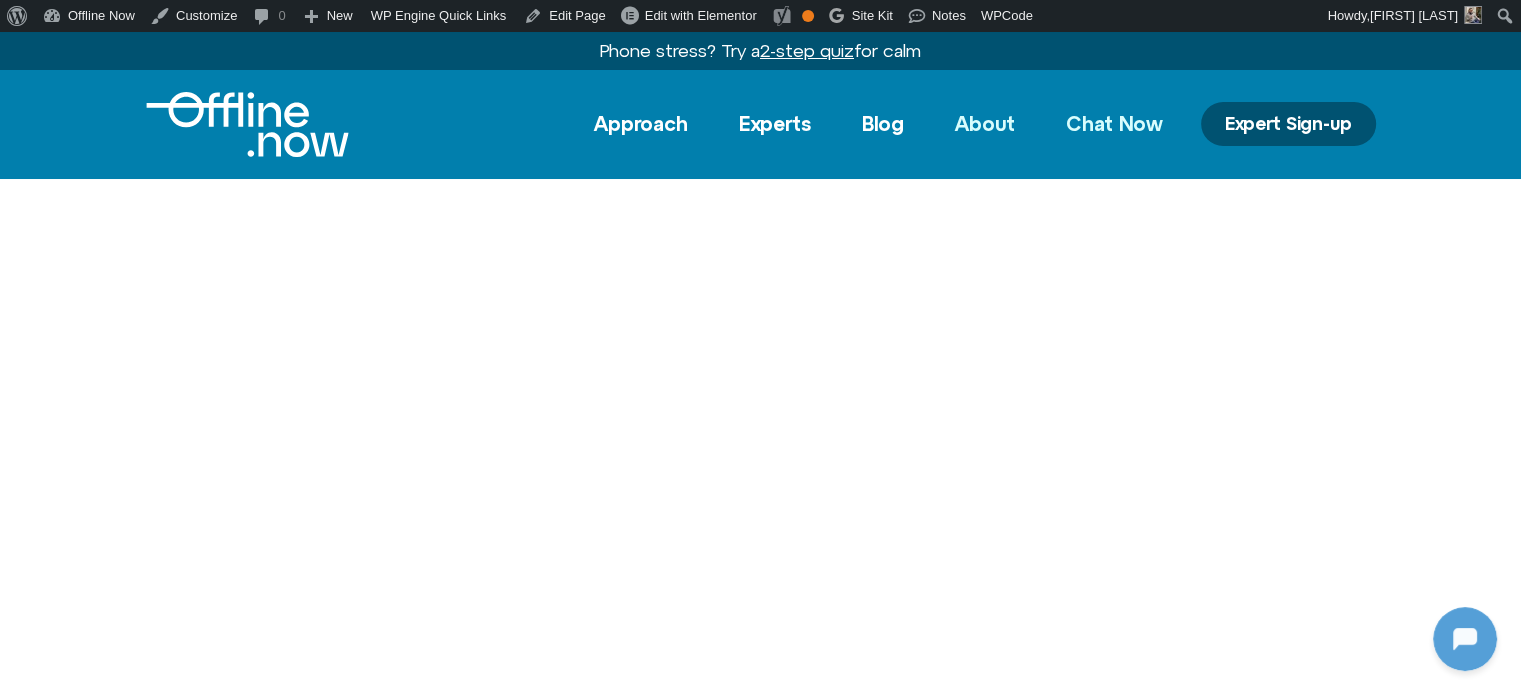 click on "Chat Now" 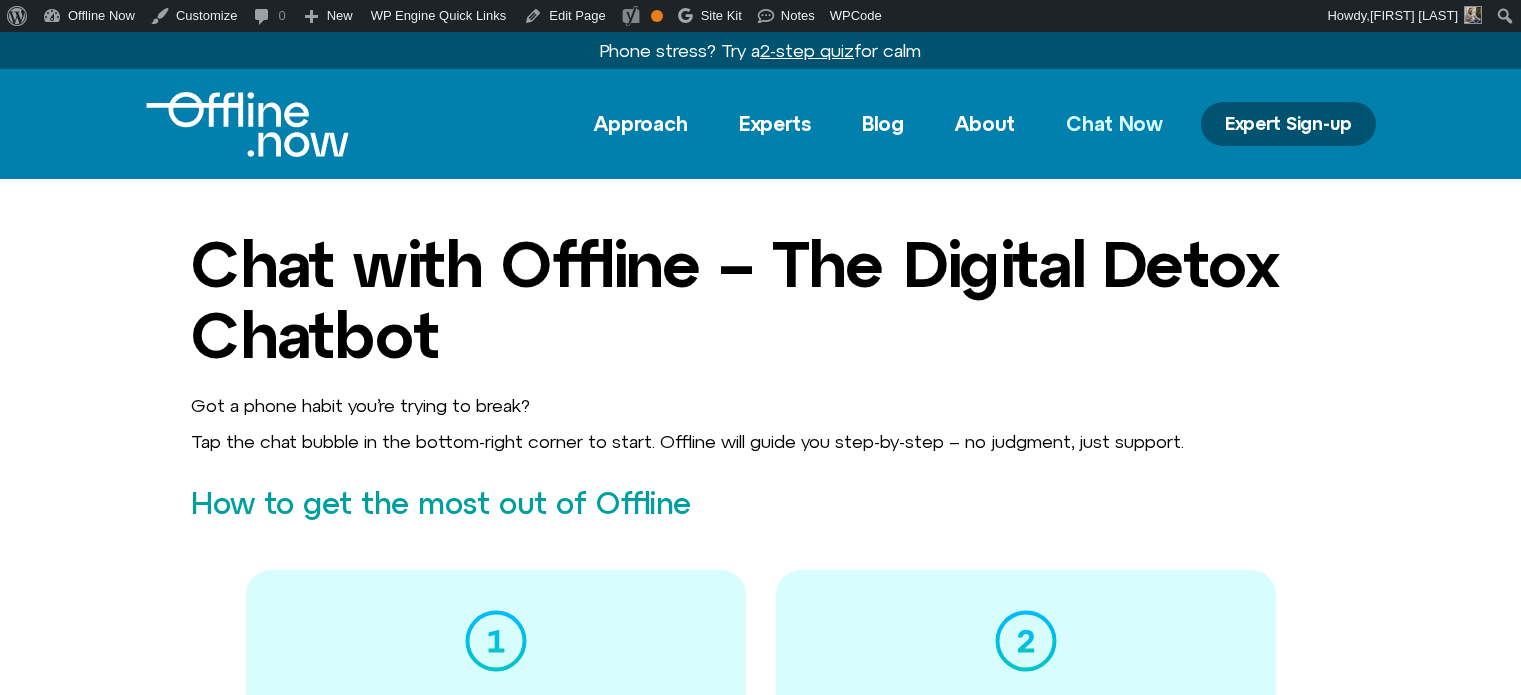 scroll, scrollTop: 0, scrollLeft: 0, axis: both 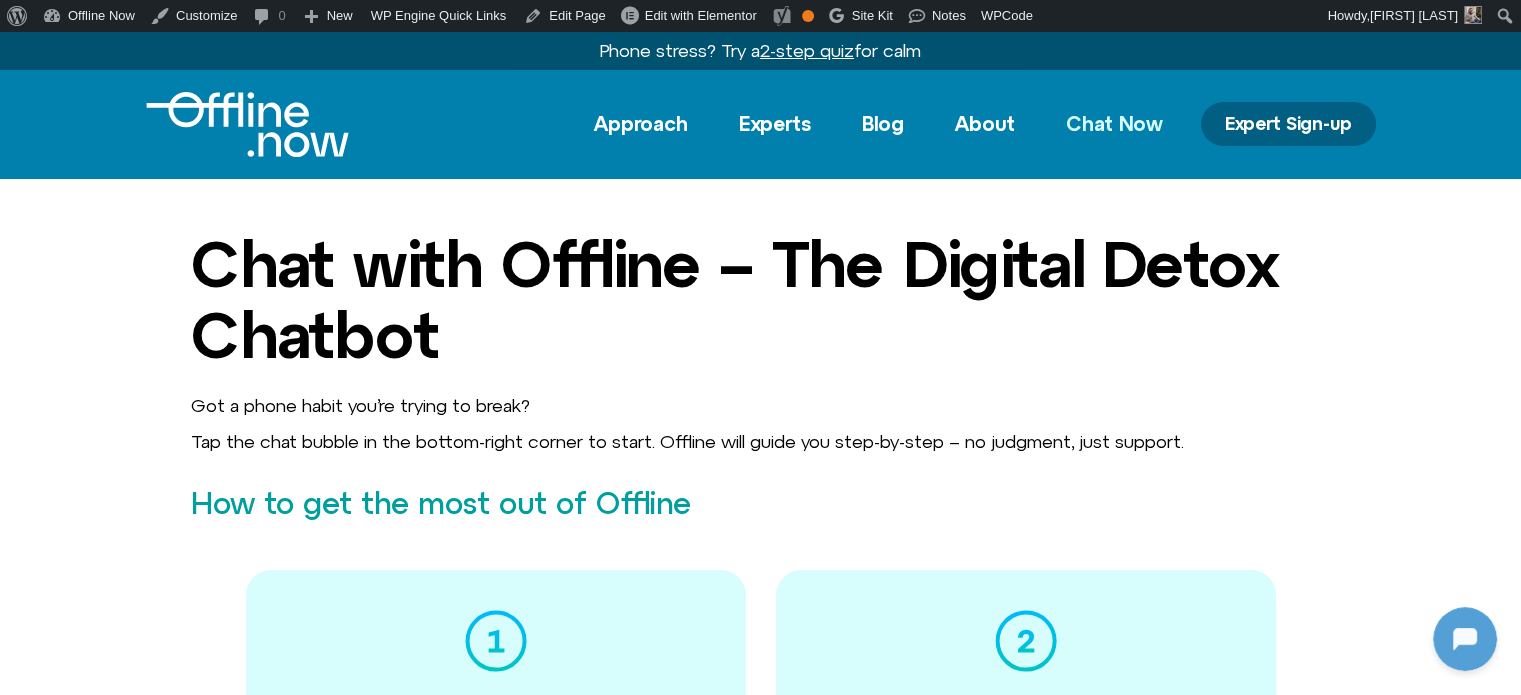 click on "Expert Sign-up" 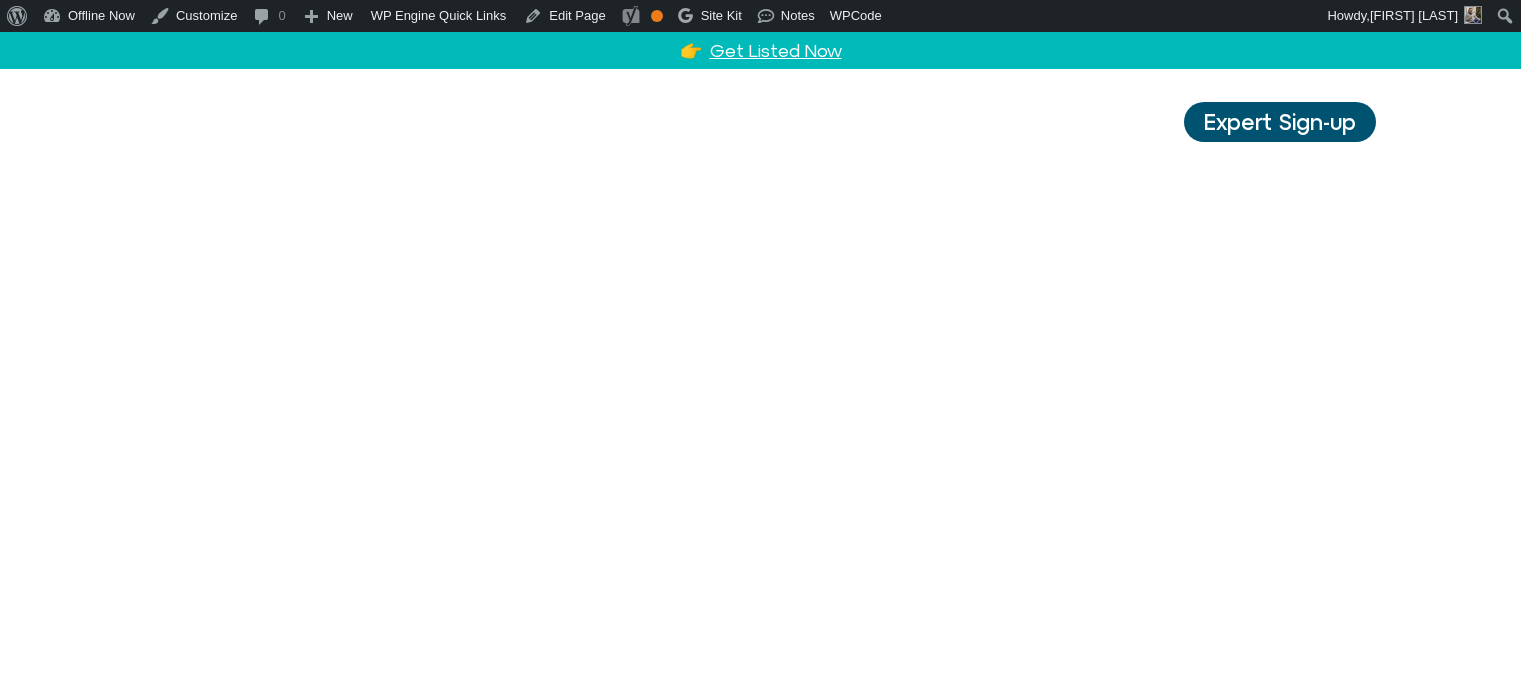 scroll, scrollTop: 0, scrollLeft: 0, axis: both 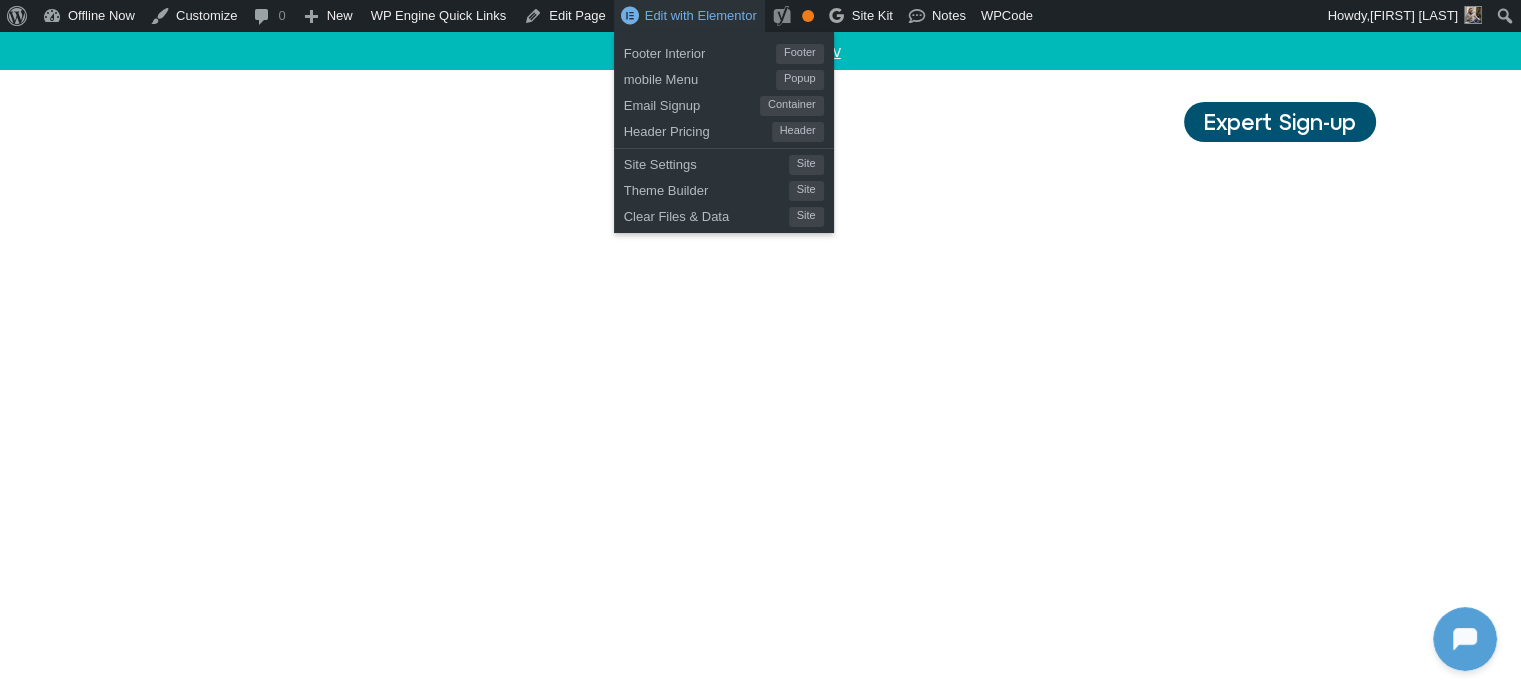 click on "Edit with Elementor" at bounding box center (689, 16) 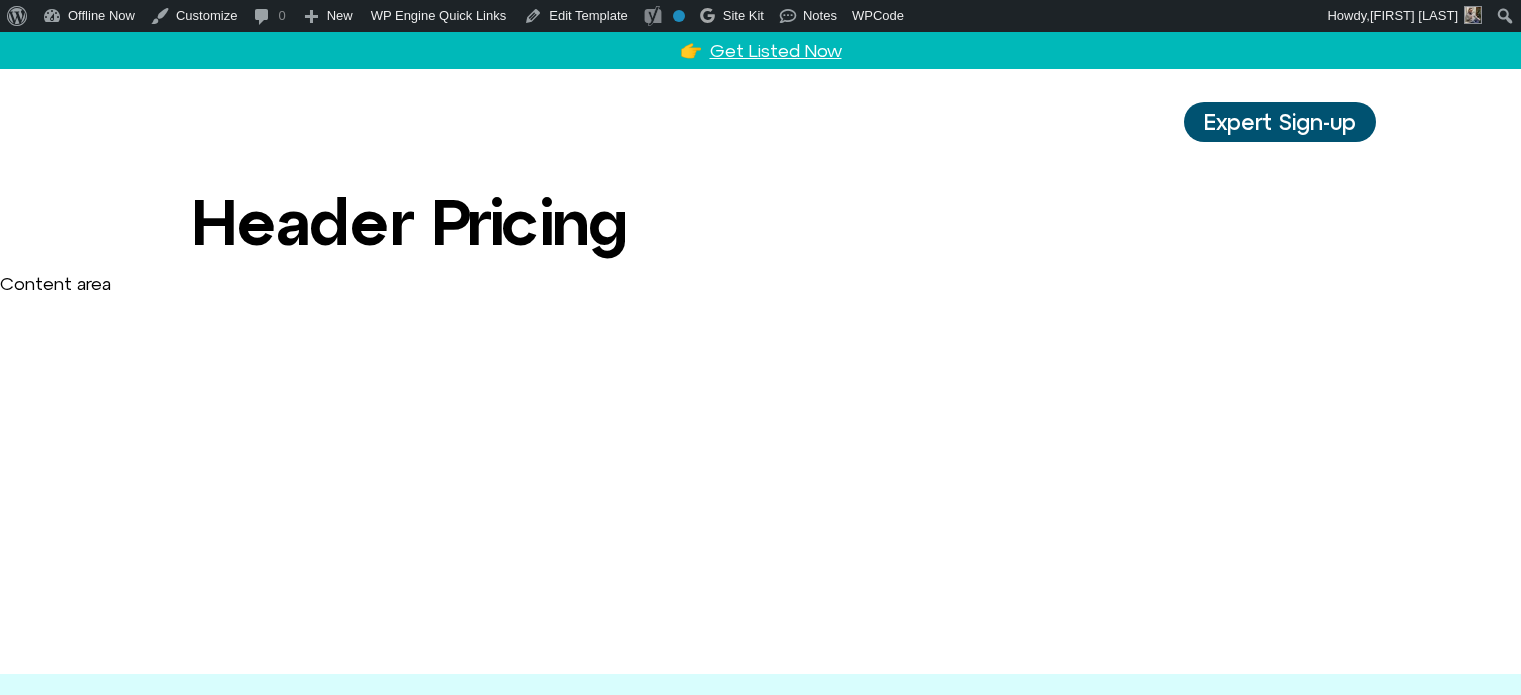 scroll, scrollTop: 0, scrollLeft: 0, axis: both 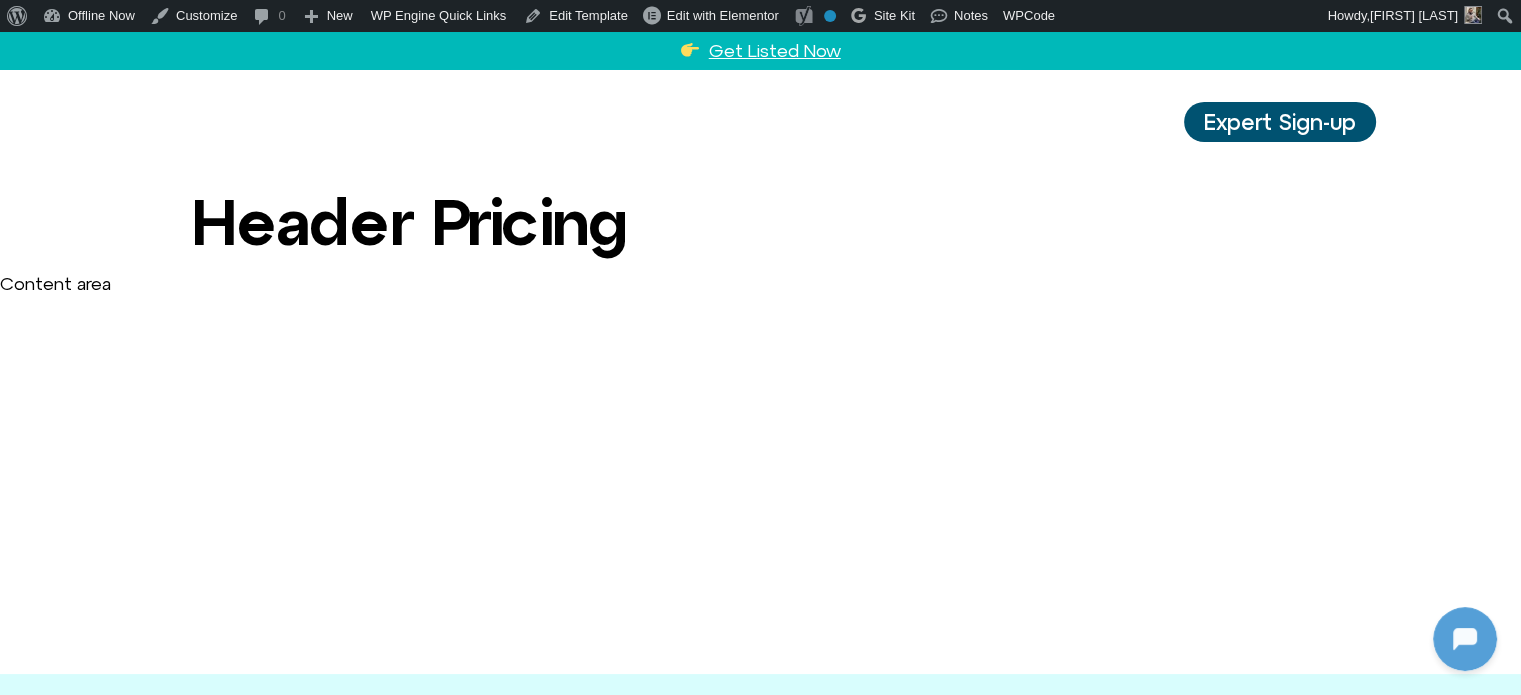 click at bounding box center [247, 124] 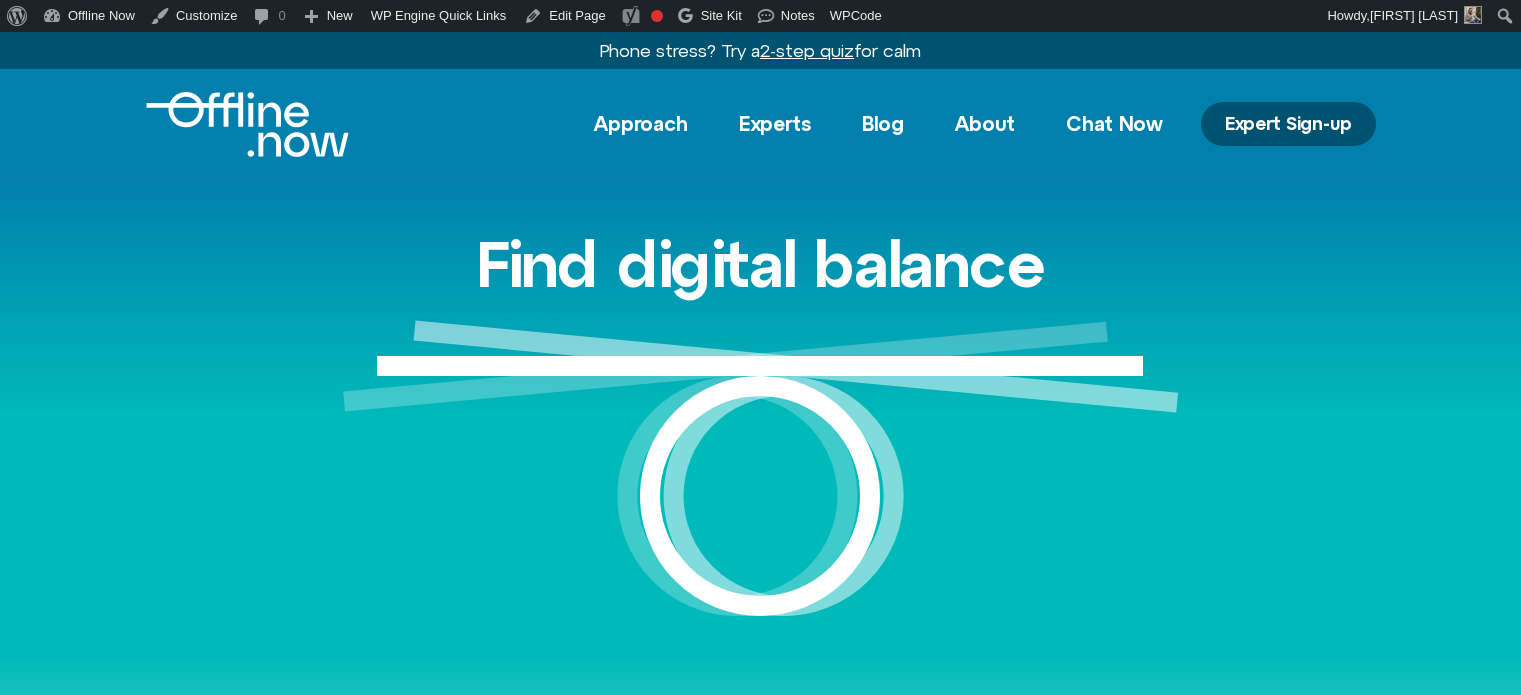 scroll, scrollTop: 0, scrollLeft: 0, axis: both 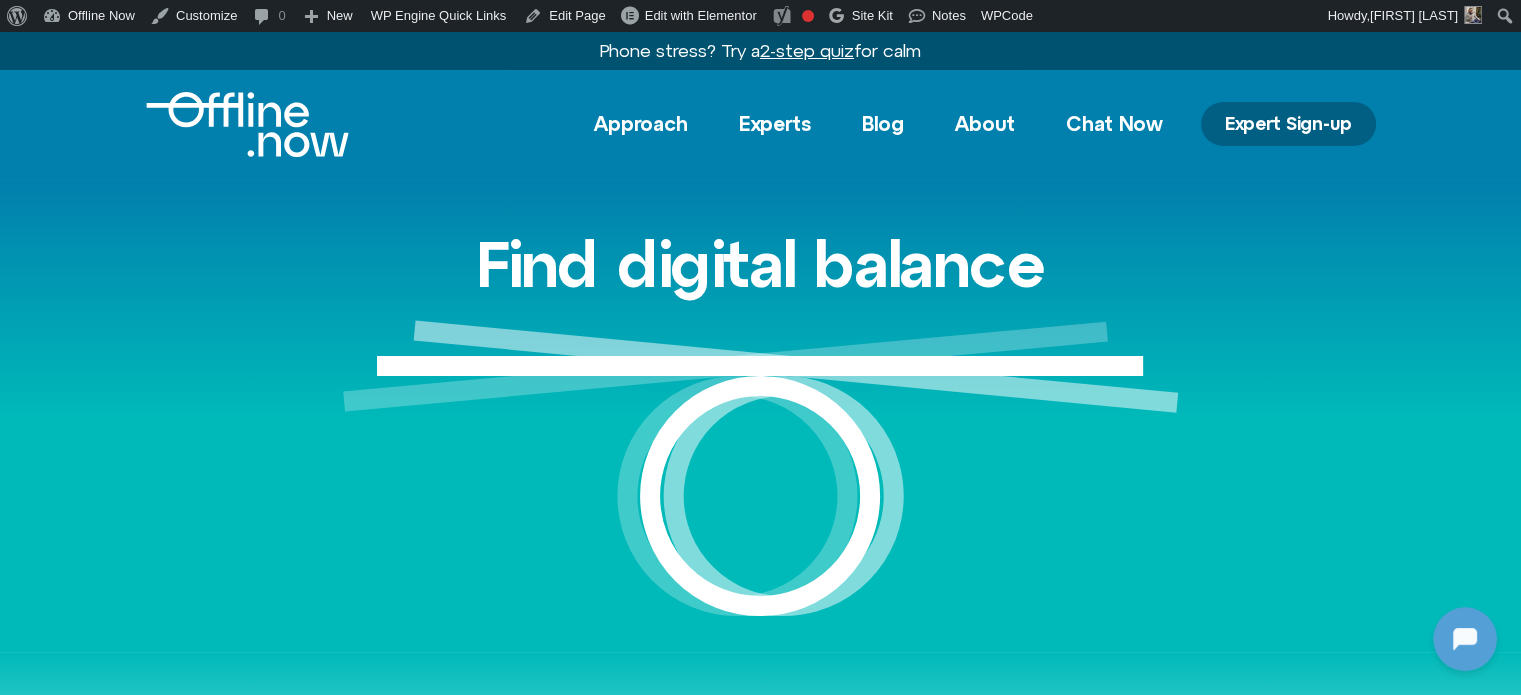 click on "Expert Sign-up" 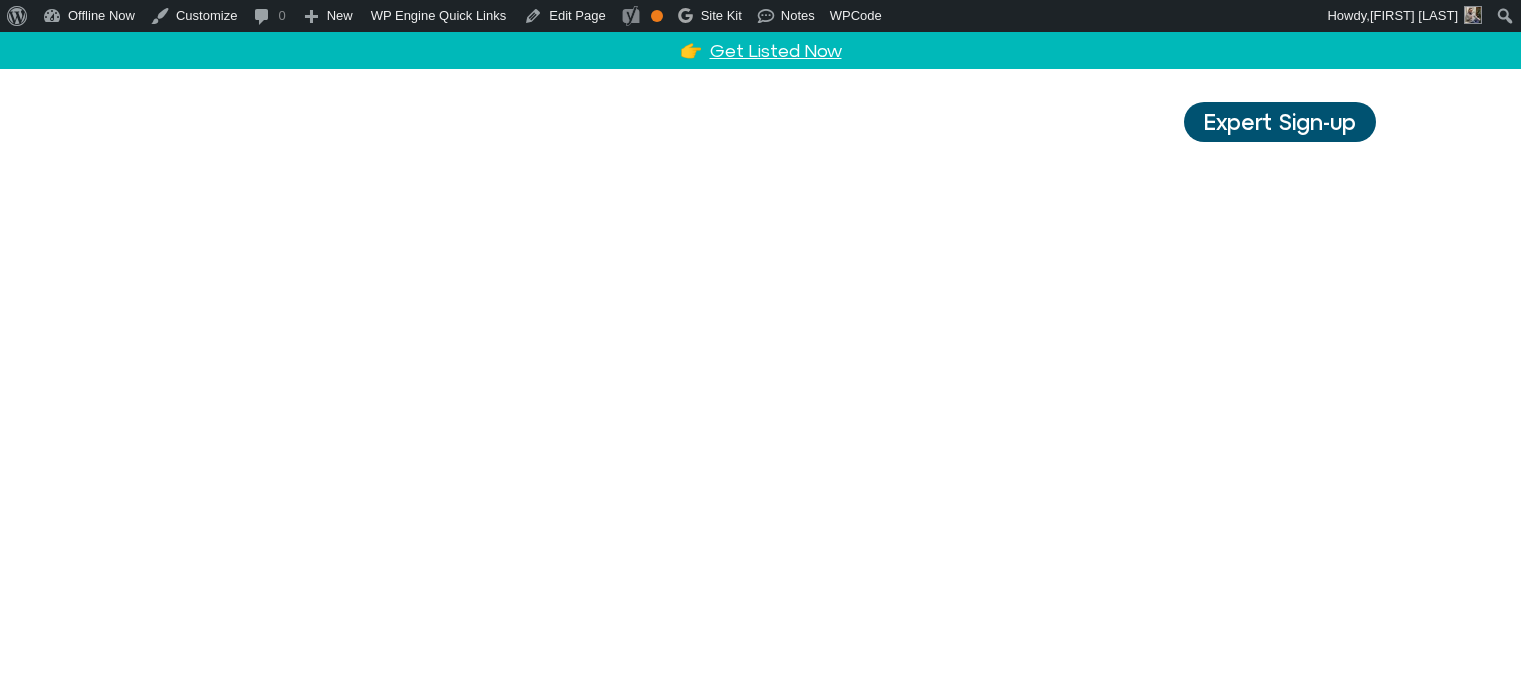 scroll, scrollTop: 0, scrollLeft: 0, axis: both 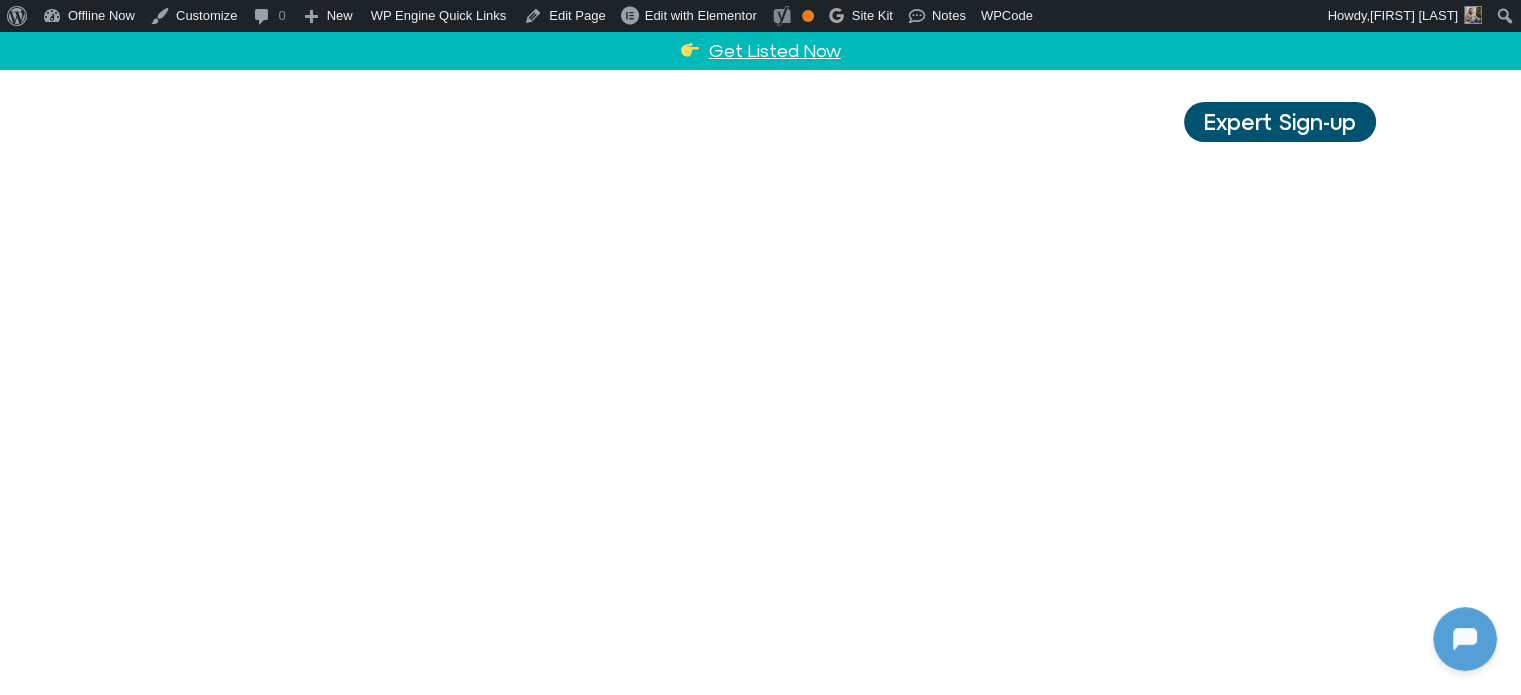 click at bounding box center (247, 124) 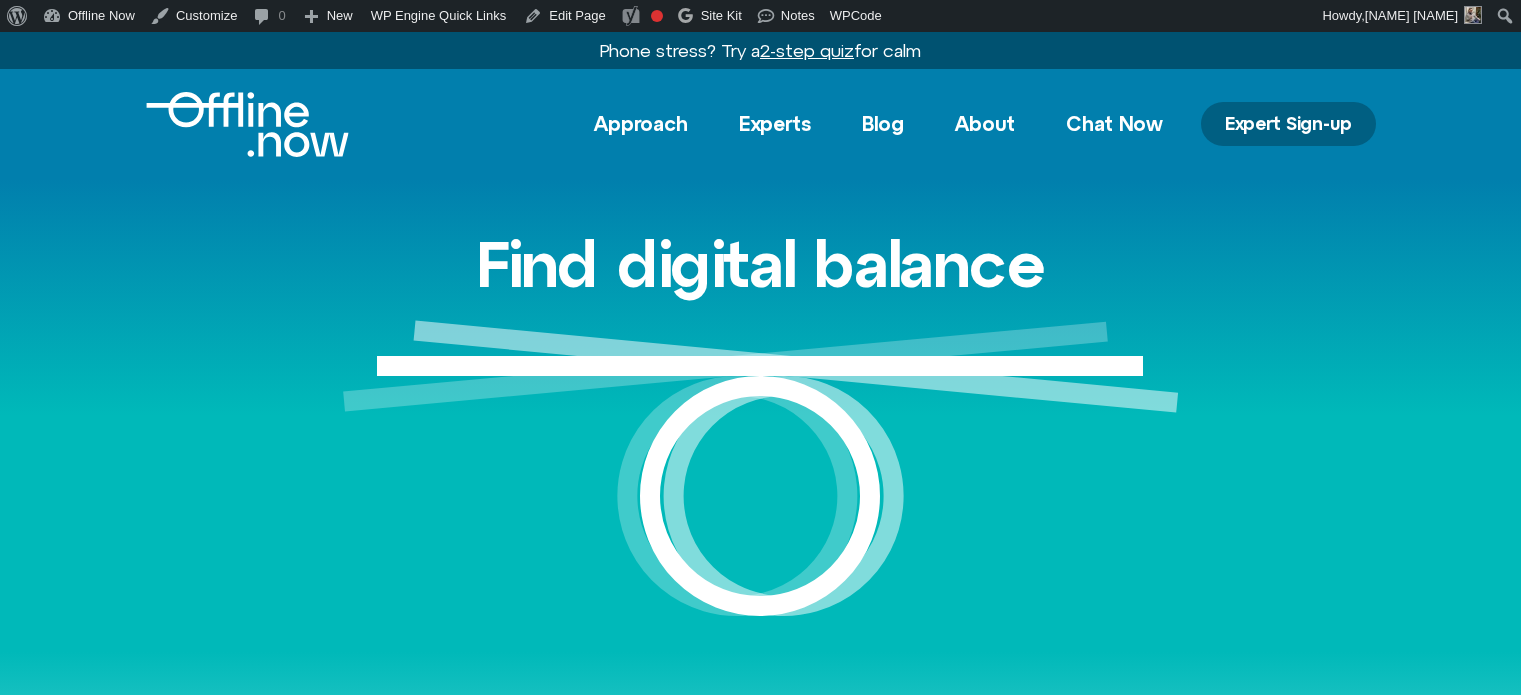 scroll, scrollTop: 0, scrollLeft: 0, axis: both 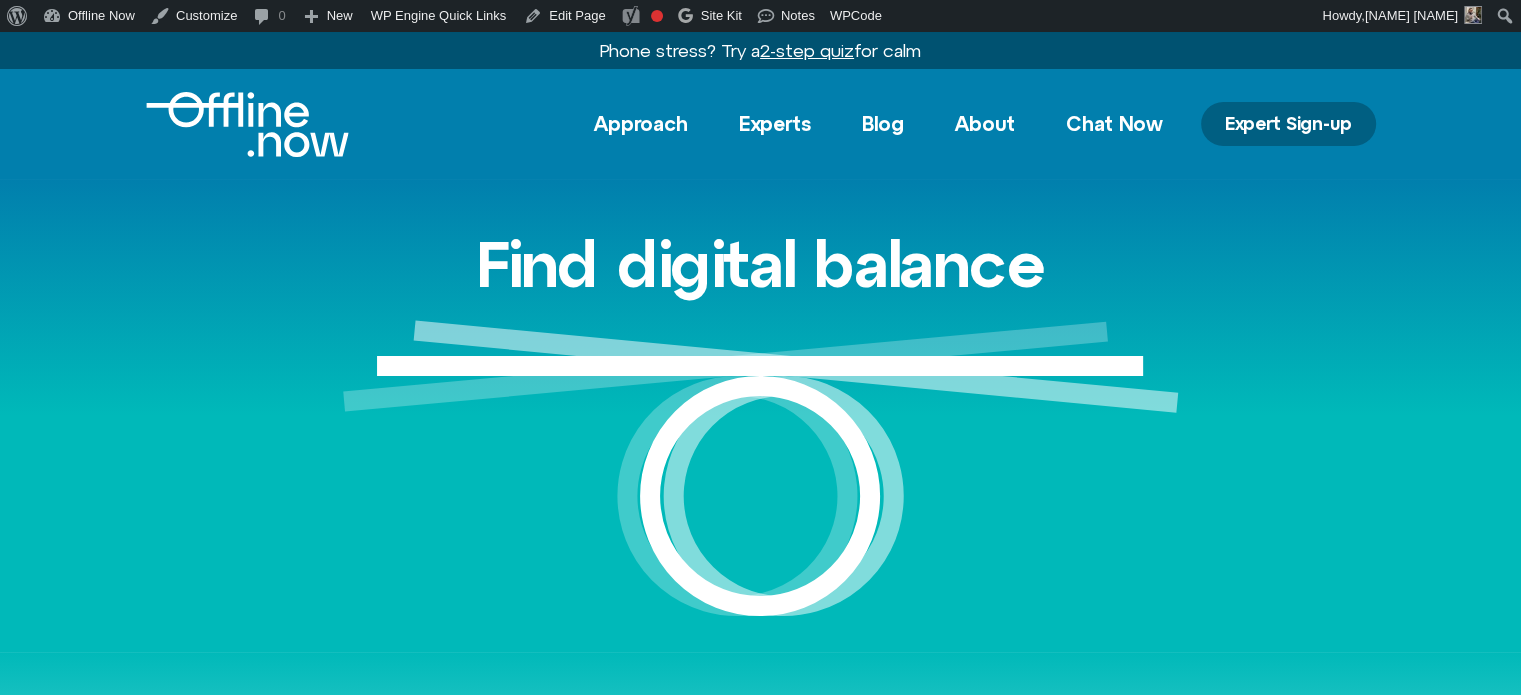 click on "Expert Sign-up" 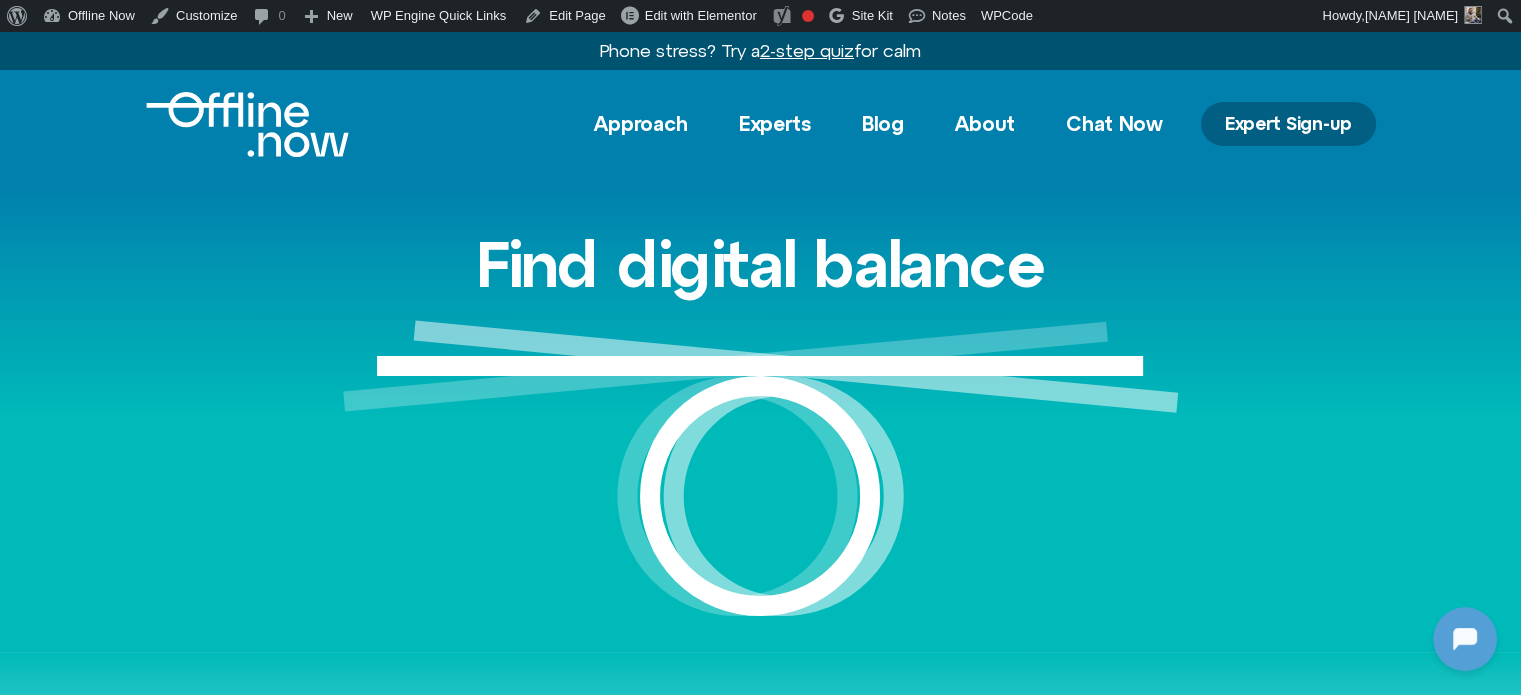 scroll, scrollTop: 0, scrollLeft: 0, axis: both 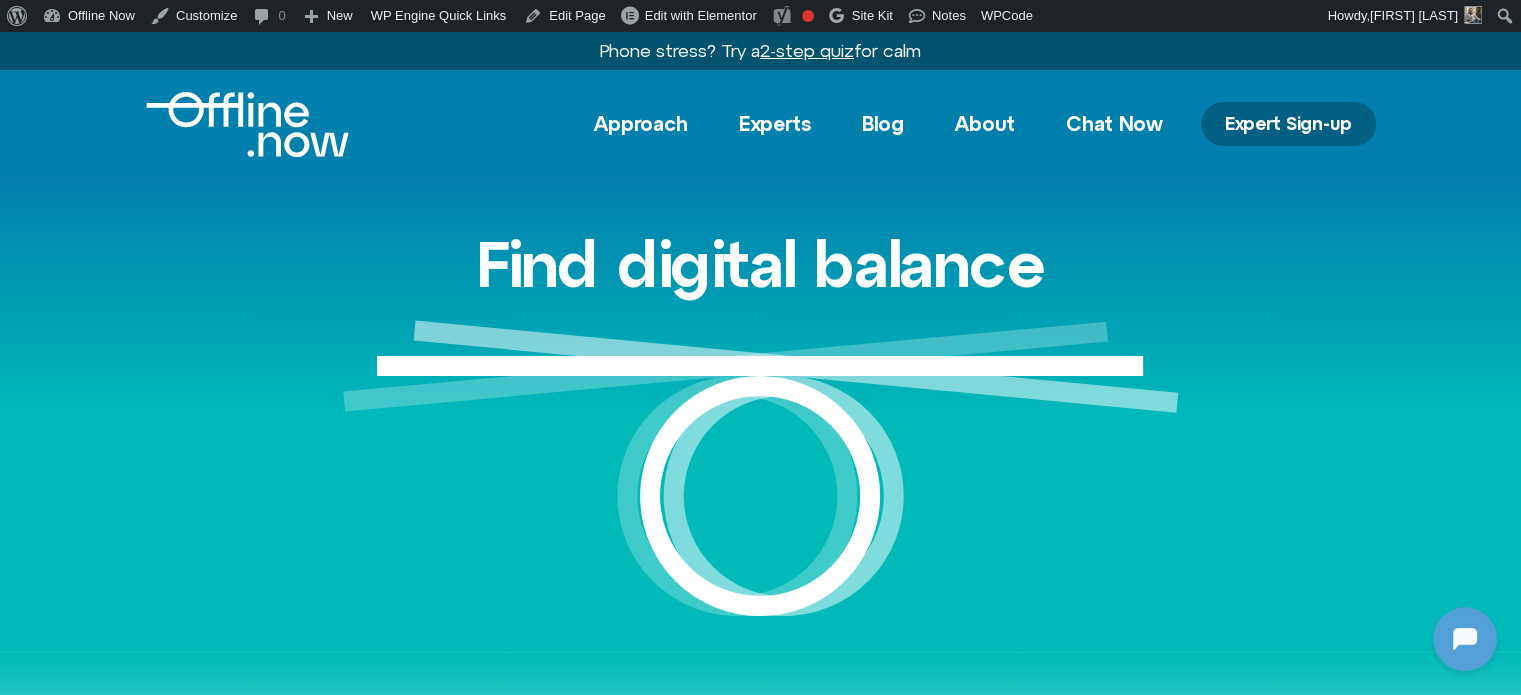 click on "Expert Sign-up" 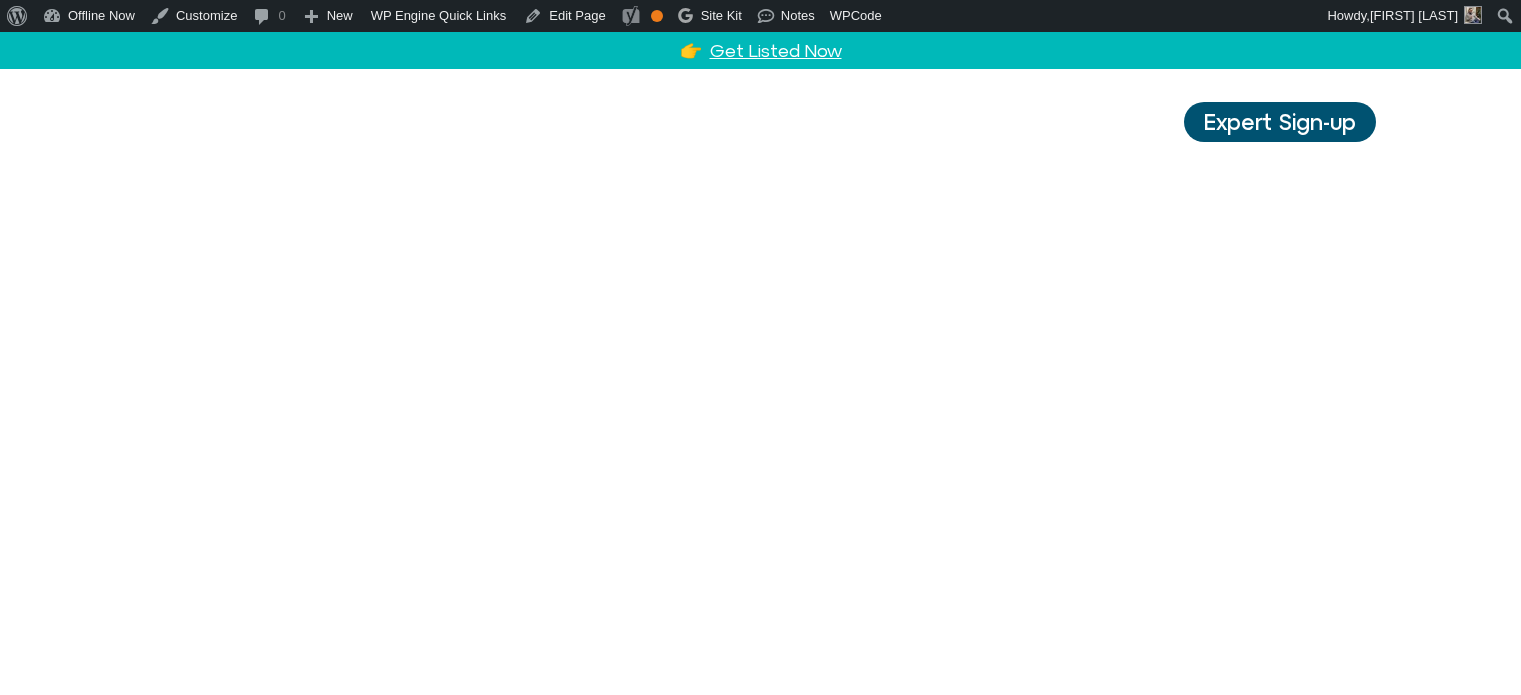 scroll, scrollTop: 0, scrollLeft: 0, axis: both 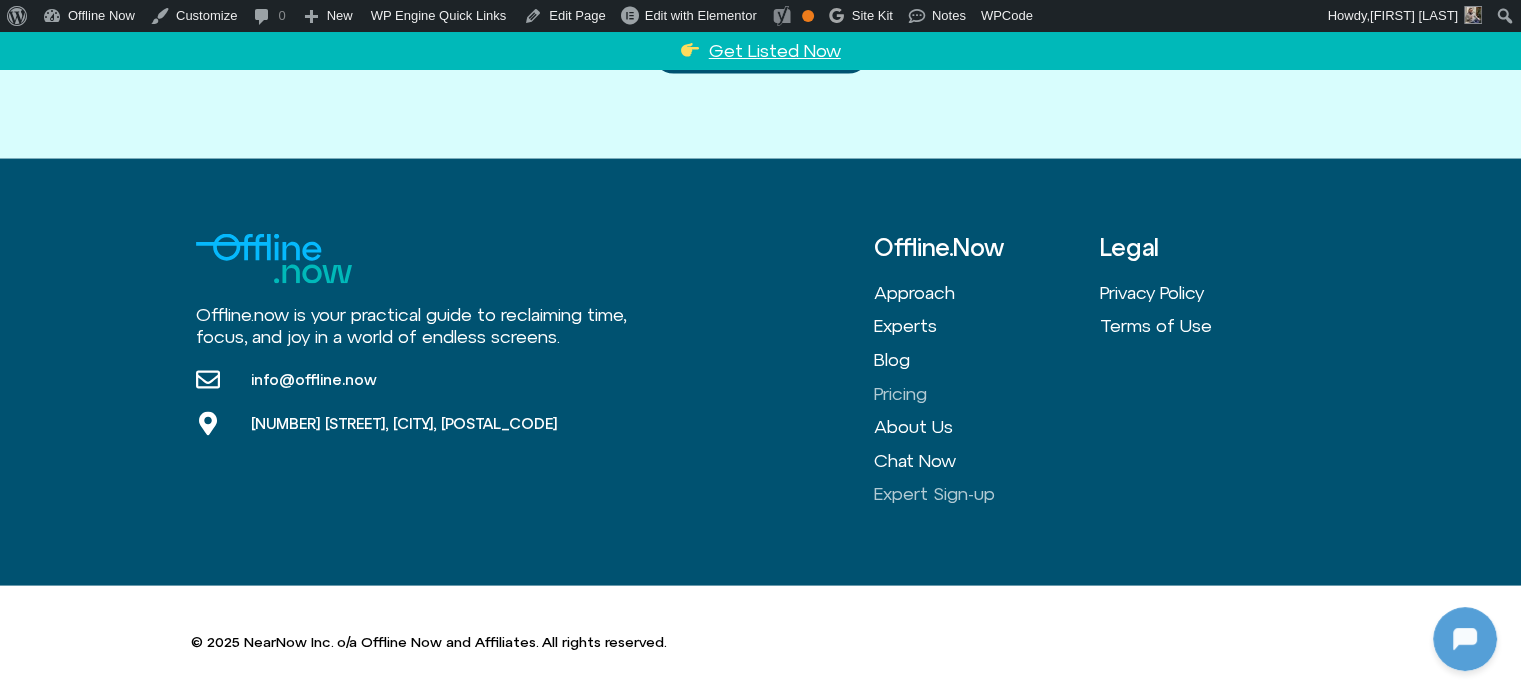 click on "Pricing" 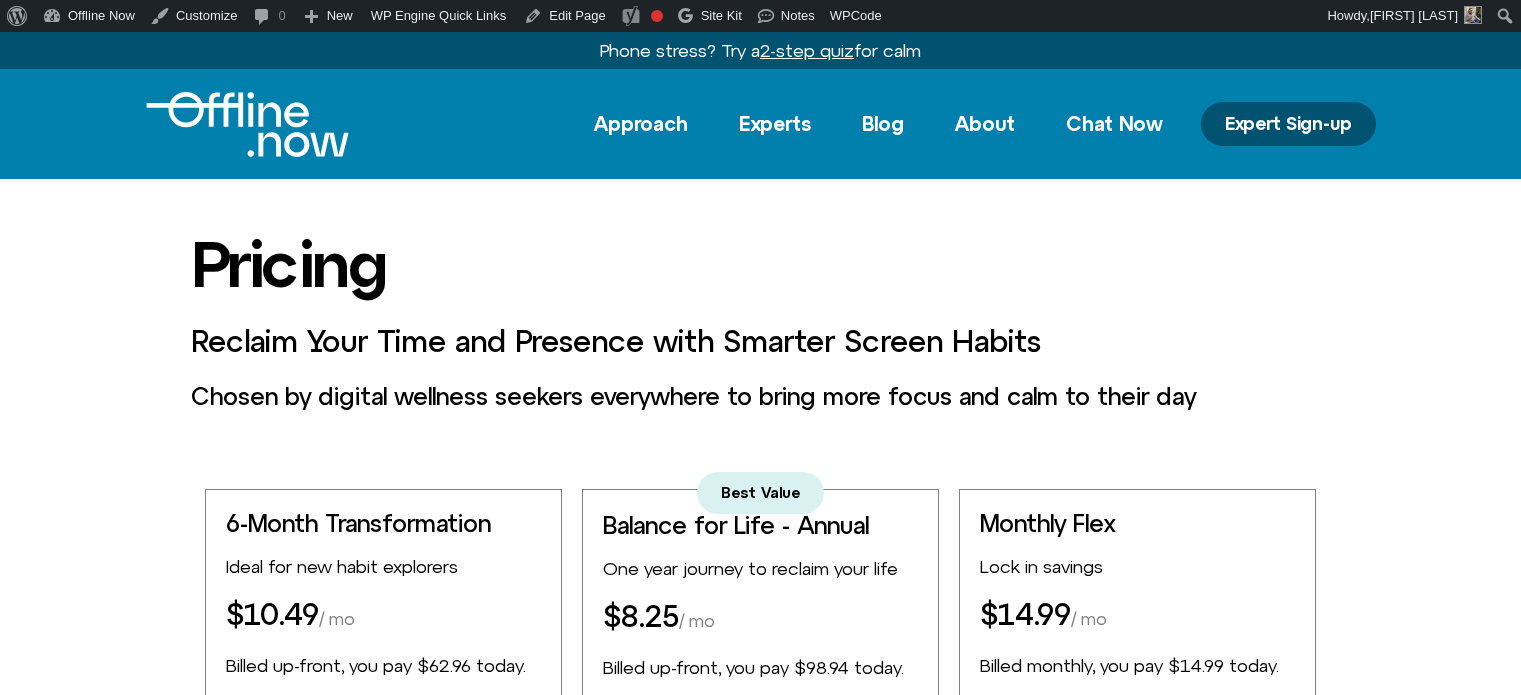 scroll, scrollTop: 300, scrollLeft: 0, axis: vertical 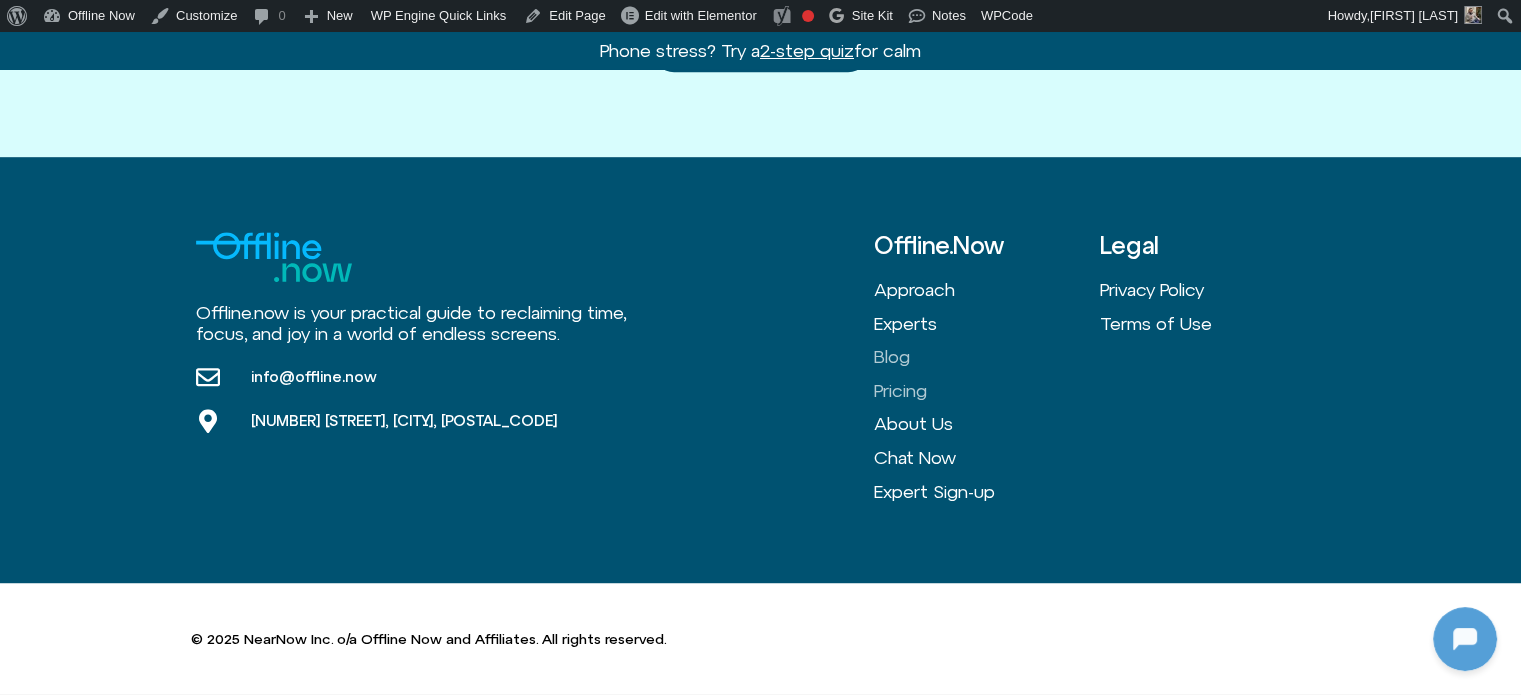 click on "Blog" 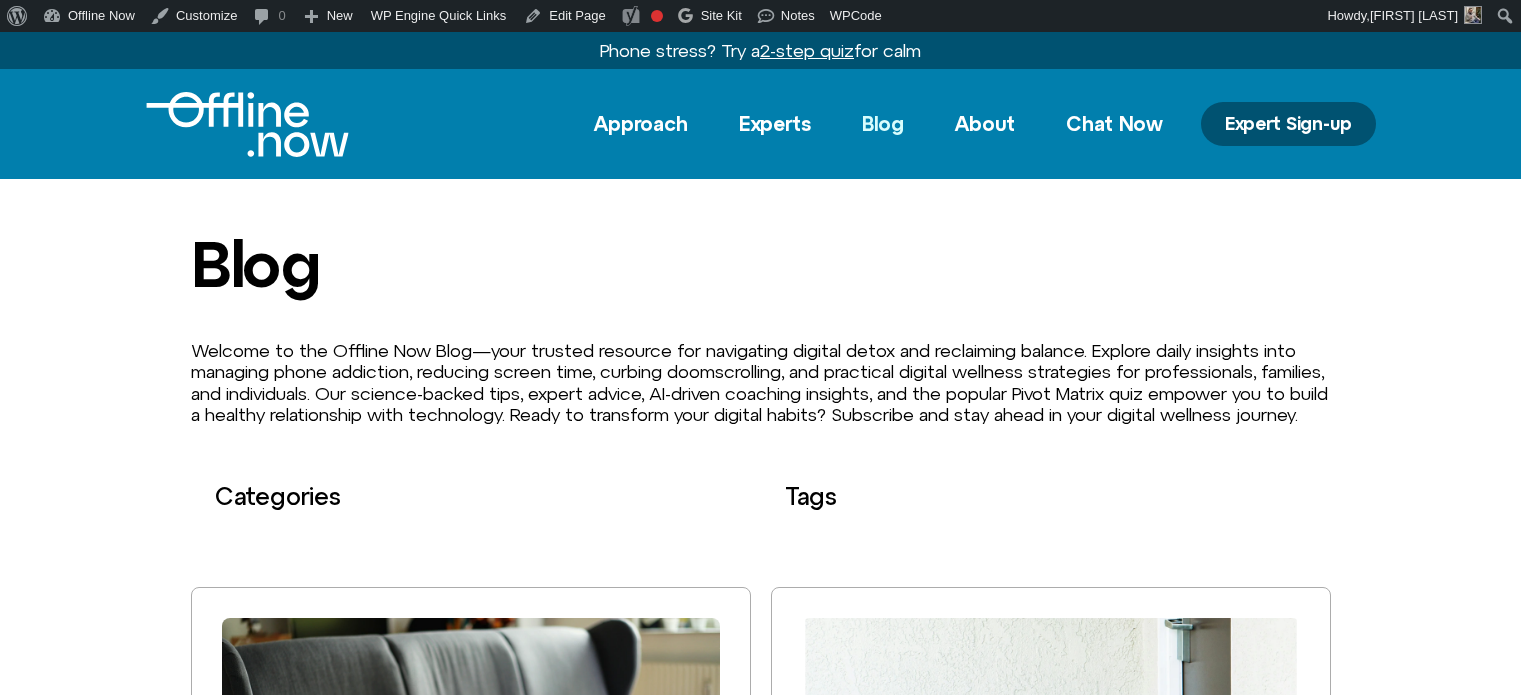 scroll, scrollTop: 500, scrollLeft: 0, axis: vertical 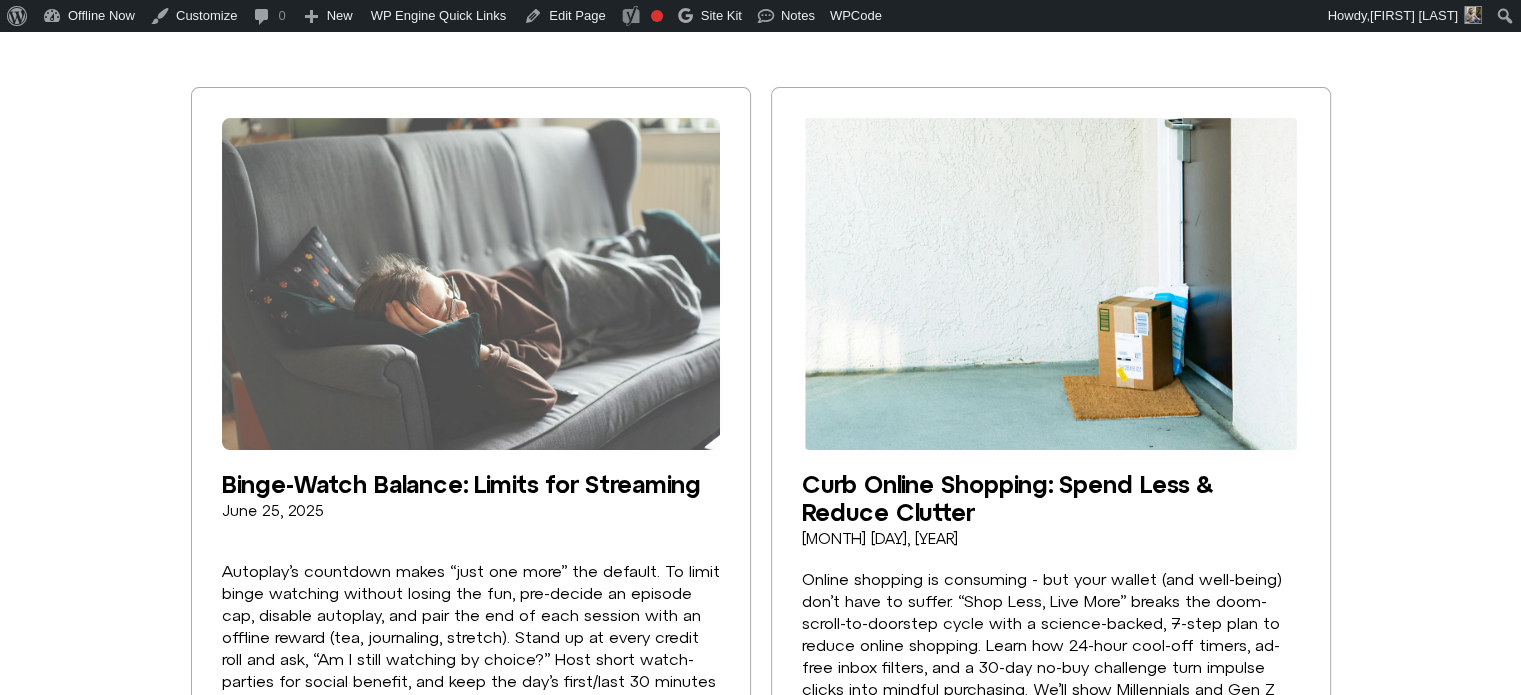 click 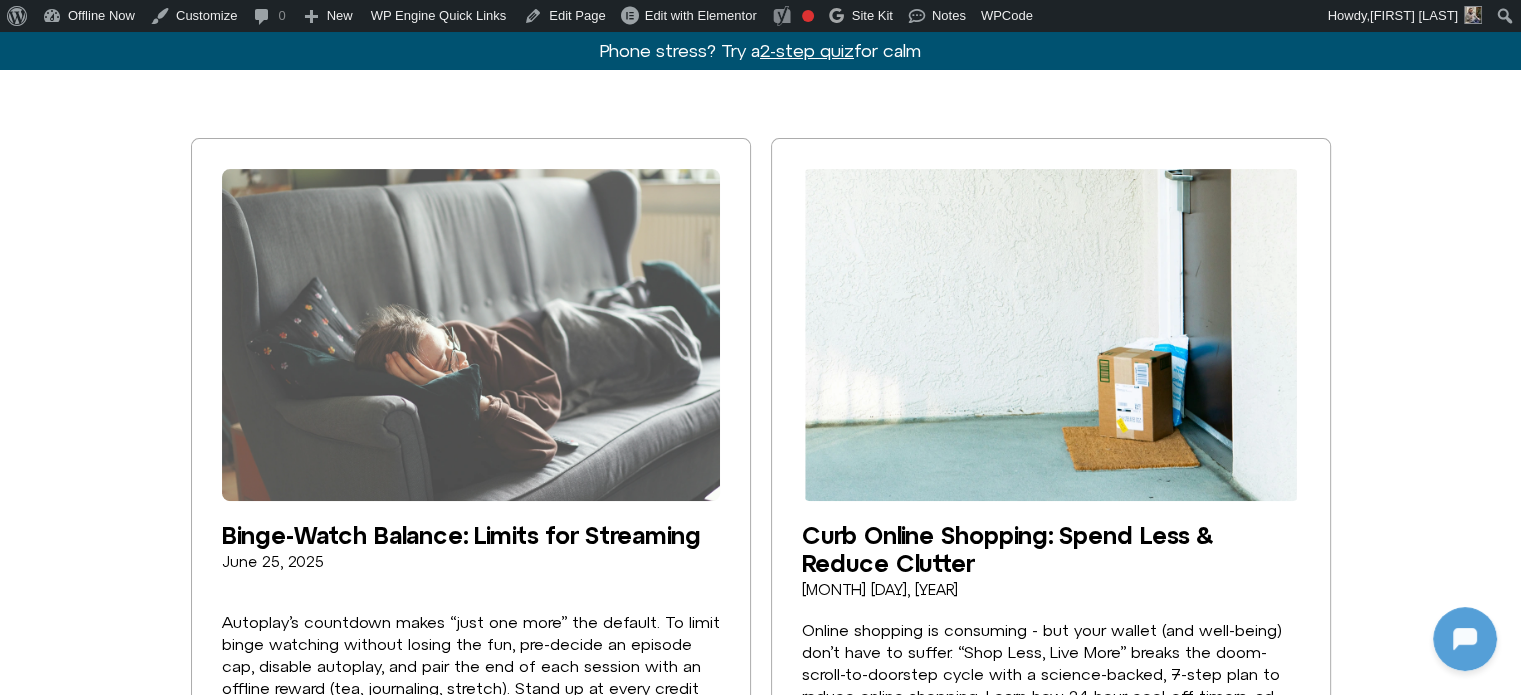 scroll, scrollTop: 0, scrollLeft: 0, axis: both 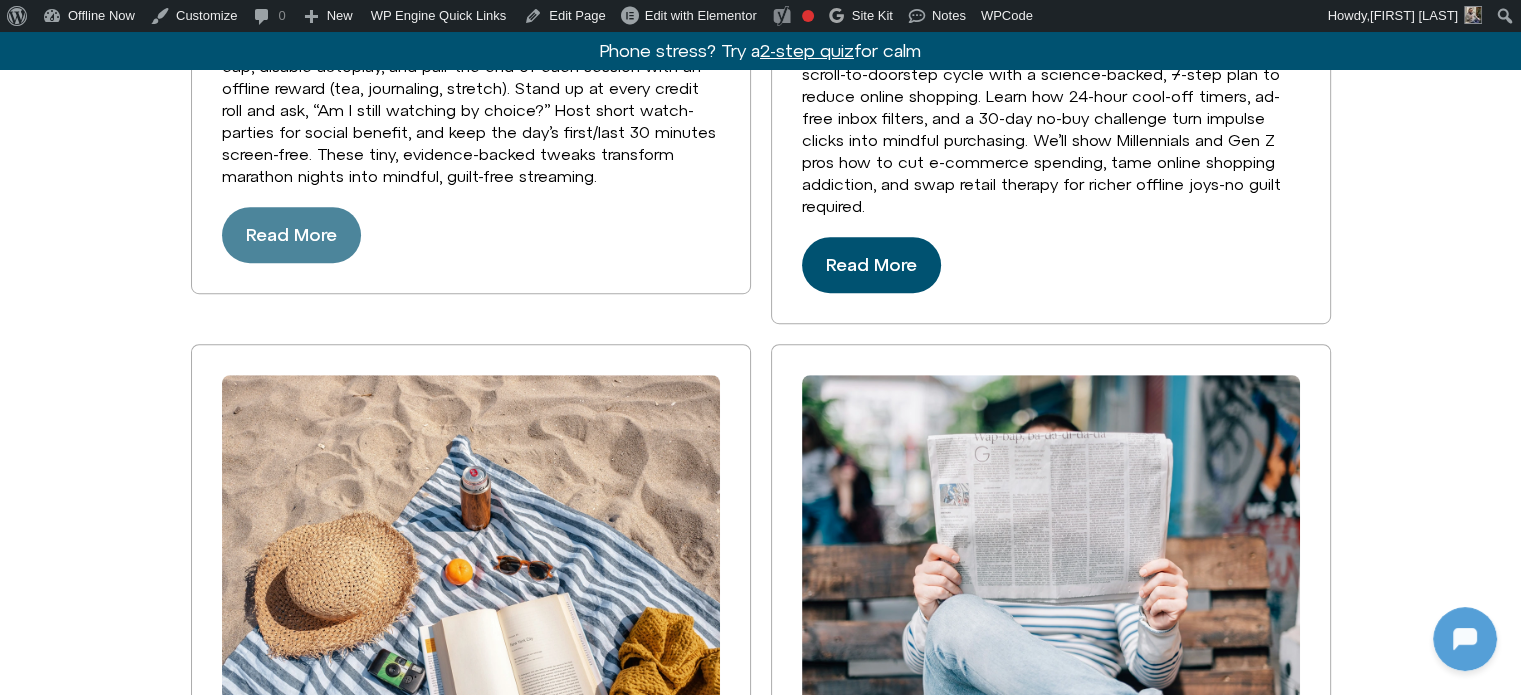 click on "Read More" 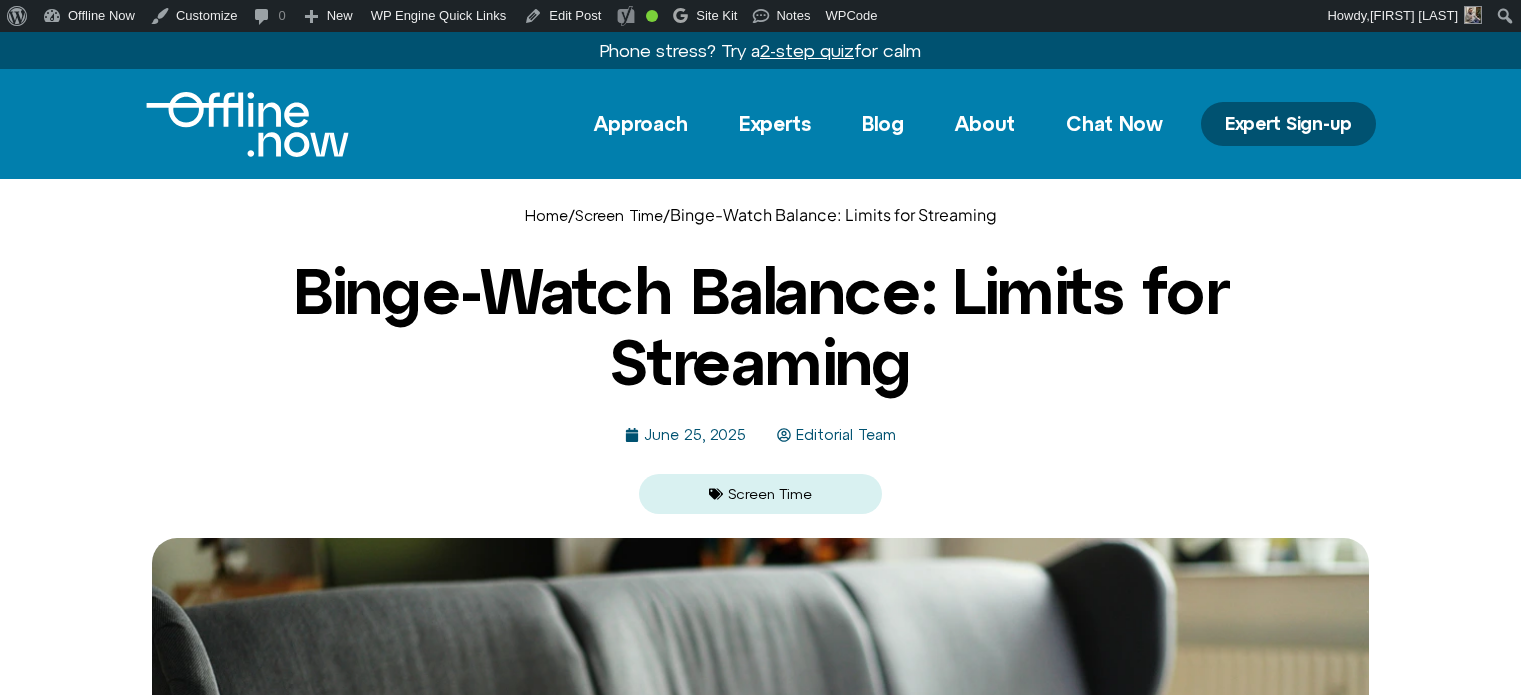 scroll, scrollTop: 0, scrollLeft: 0, axis: both 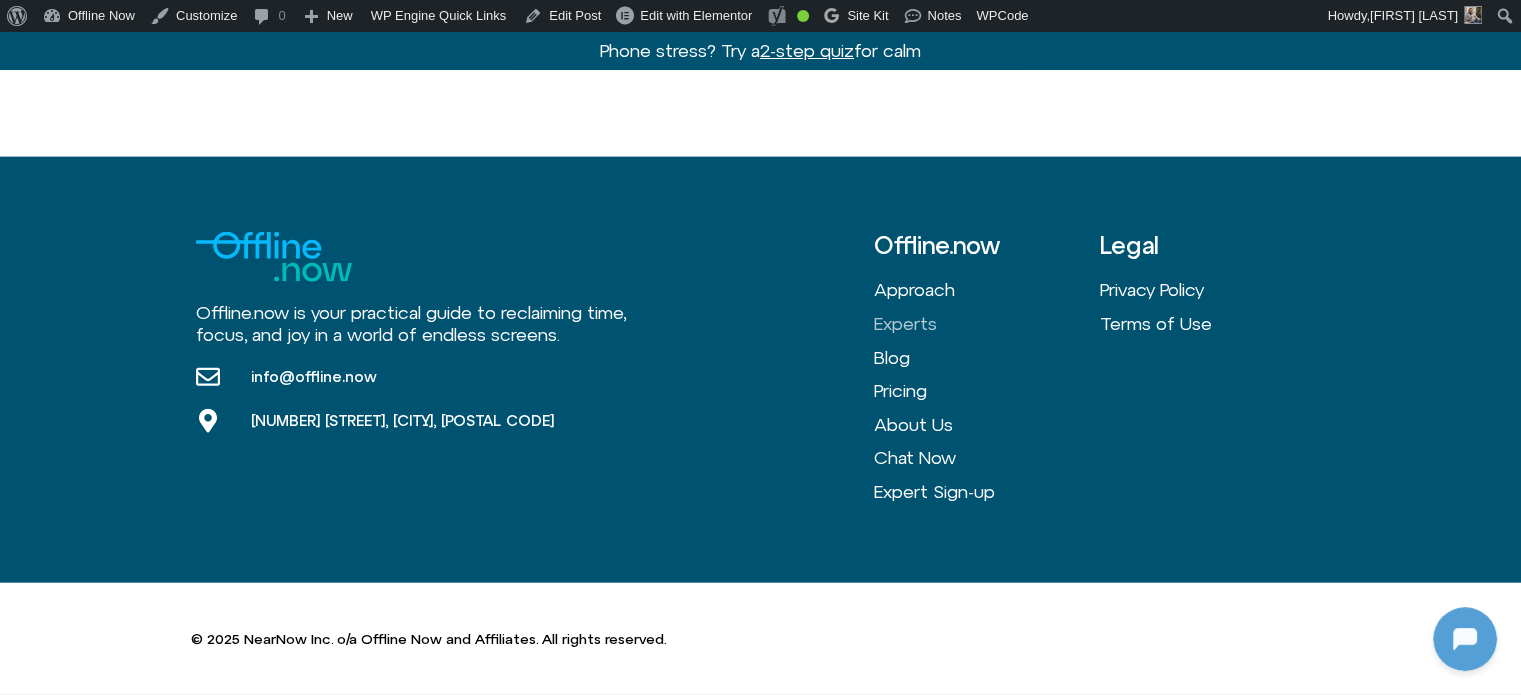 click on "Experts" 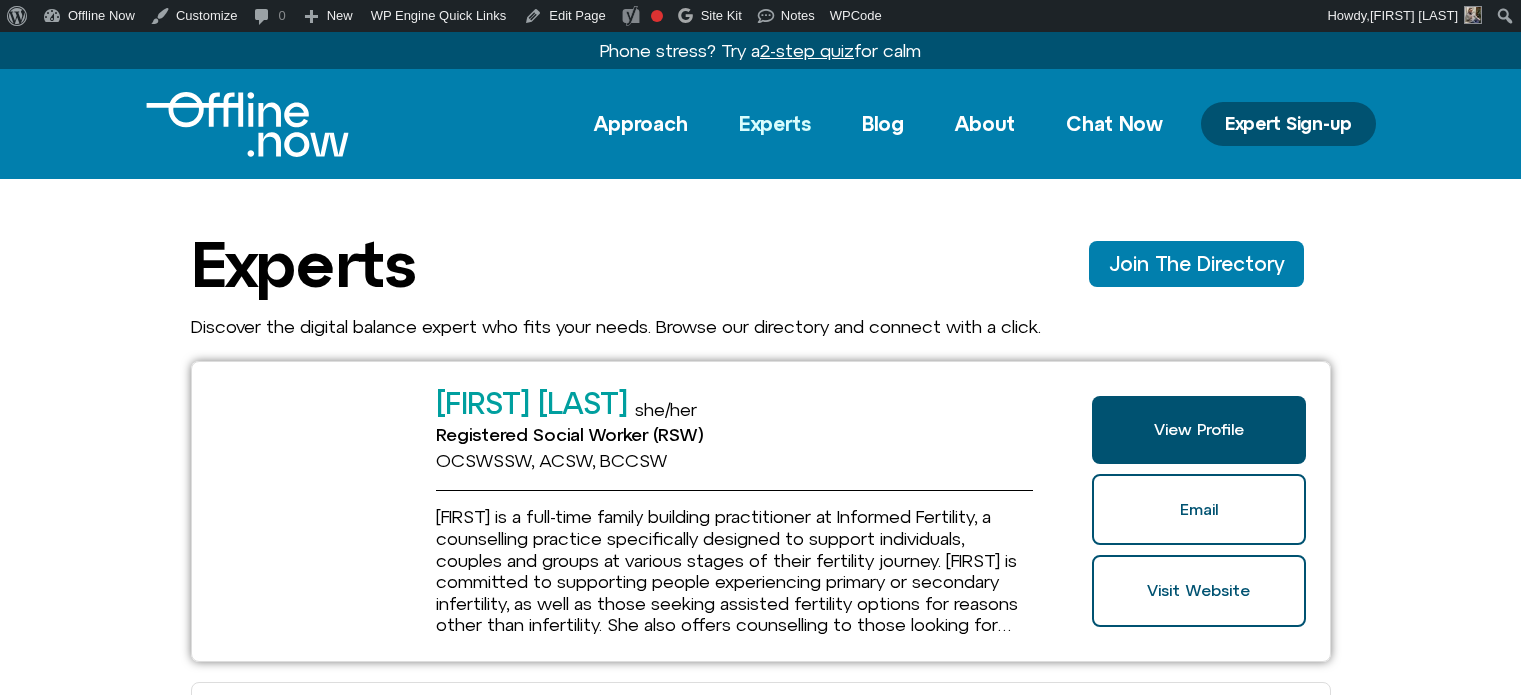 scroll, scrollTop: 0, scrollLeft: 0, axis: both 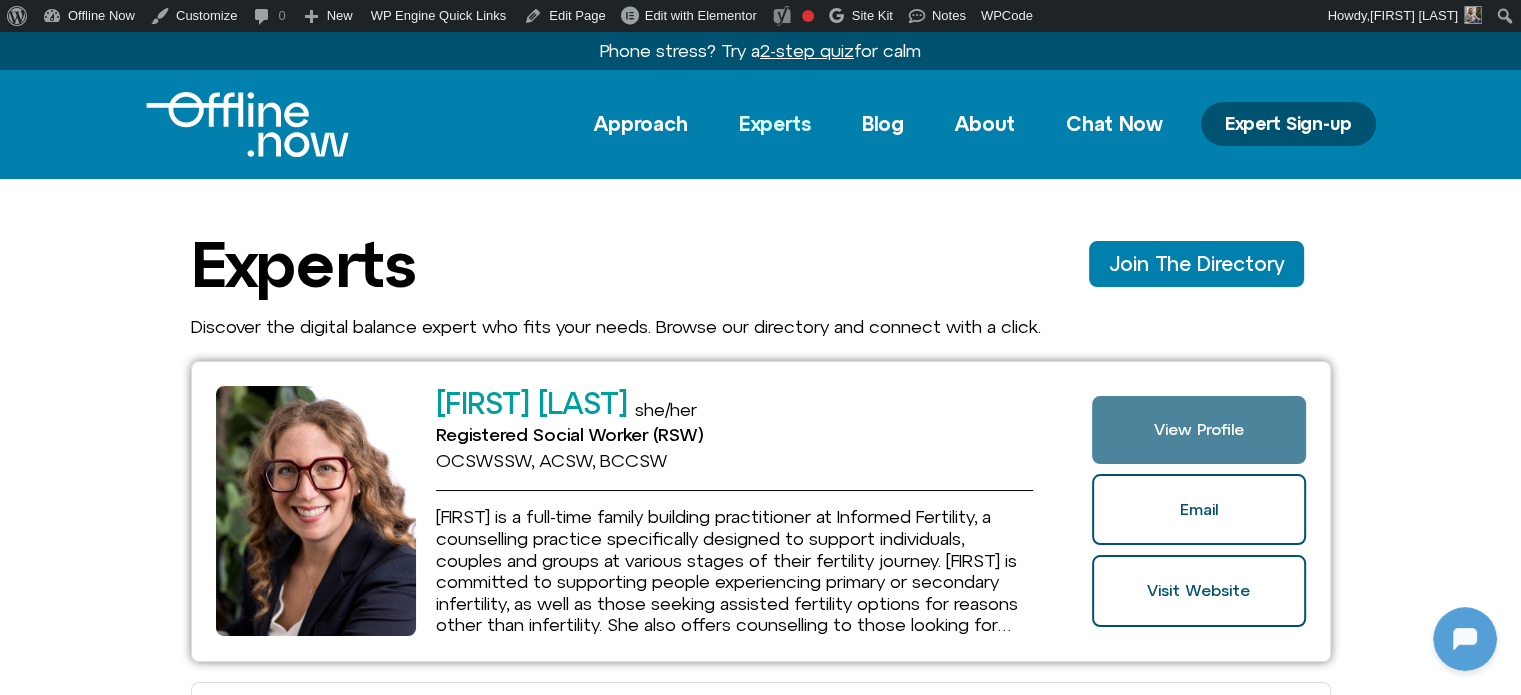click on "View Profile" 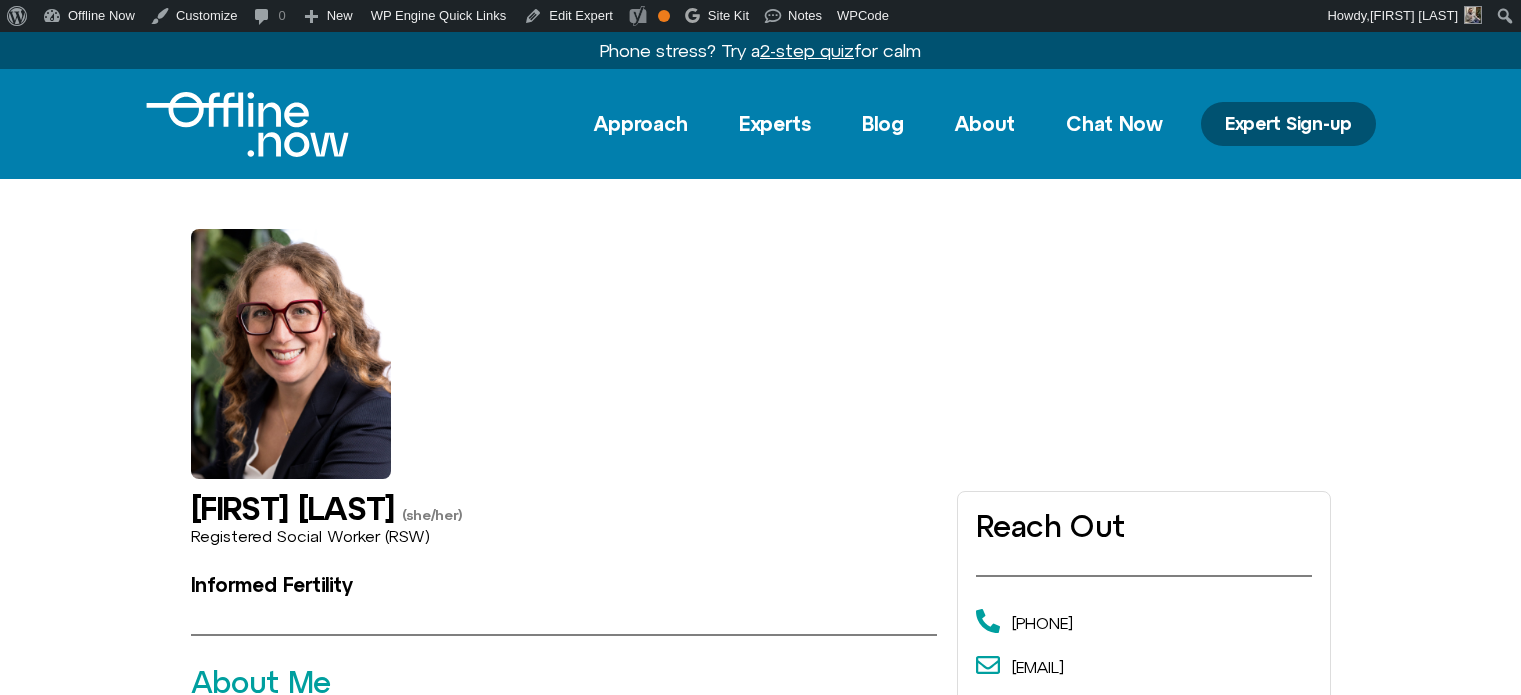 scroll, scrollTop: 0, scrollLeft: 0, axis: both 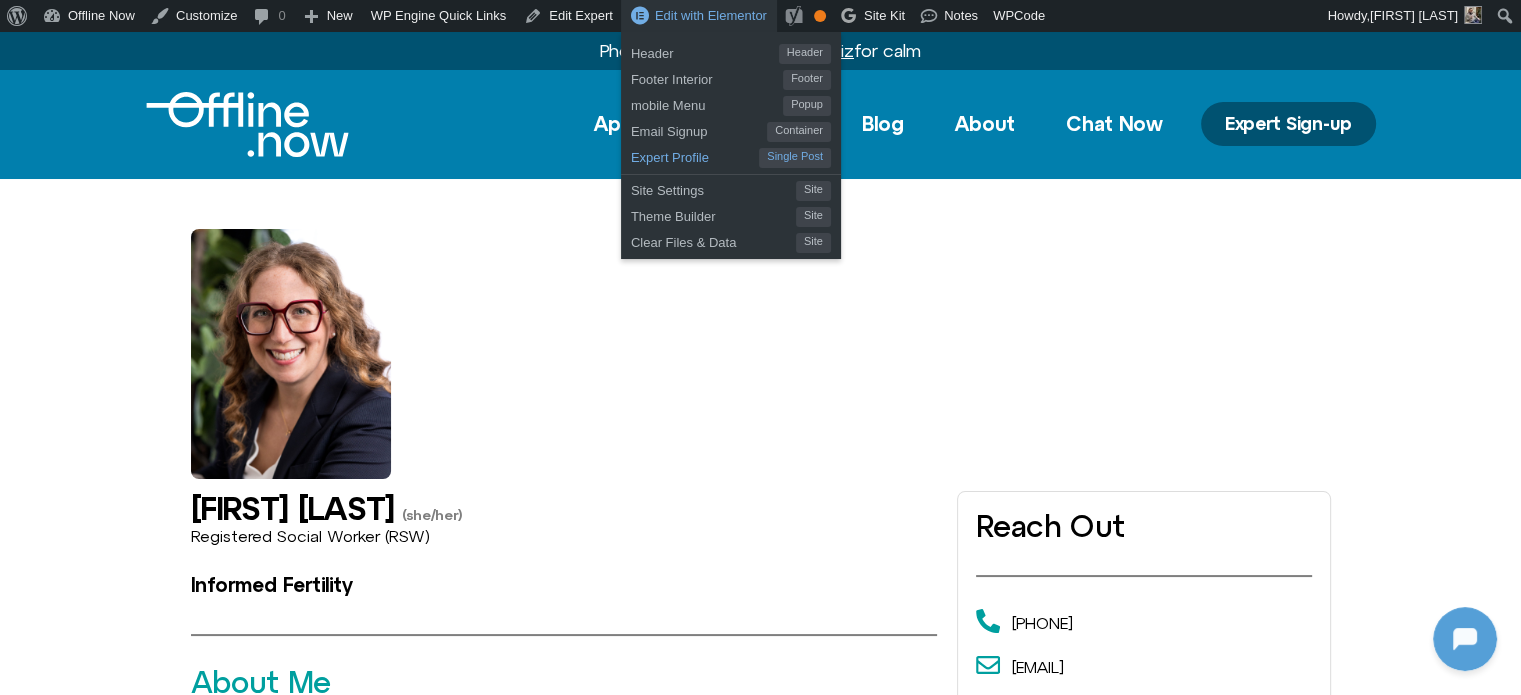 click on "Expert Profile" at bounding box center [695, 155] 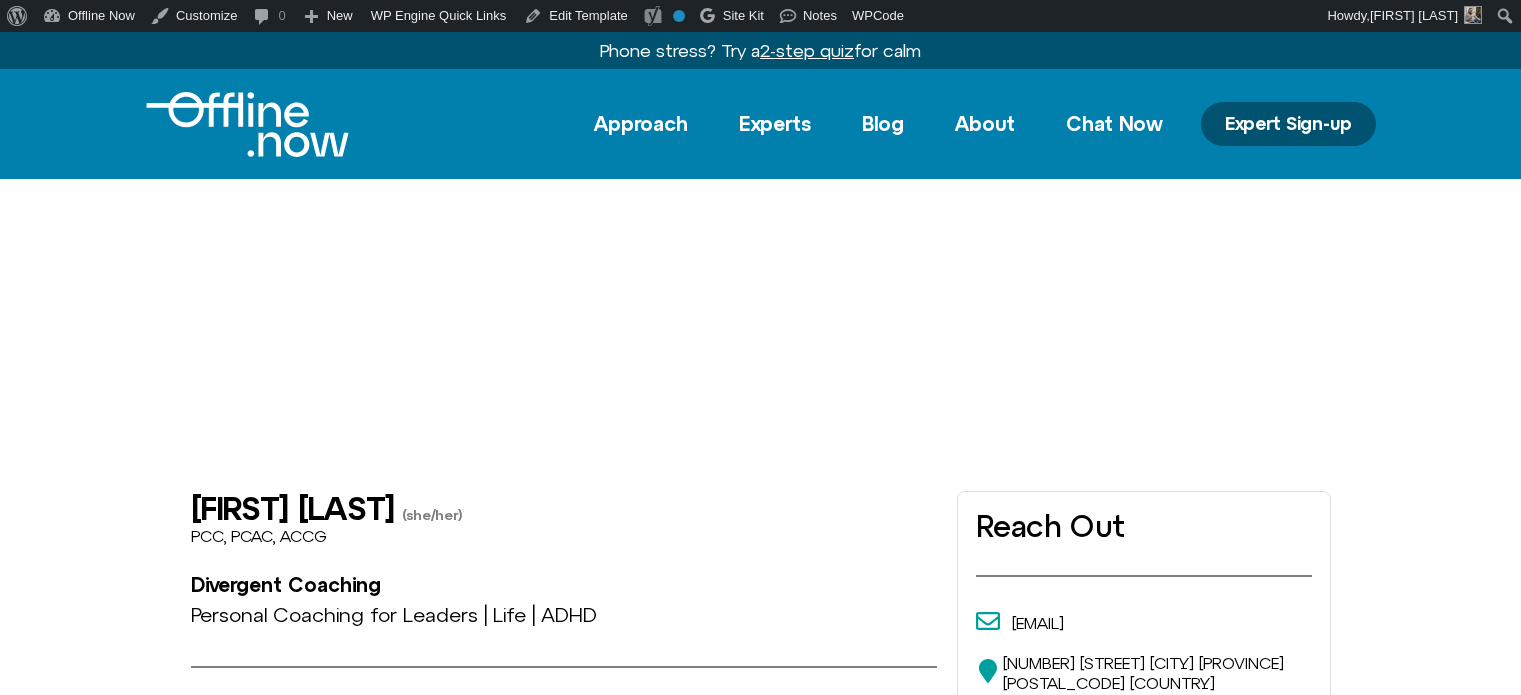 scroll, scrollTop: 0, scrollLeft: 0, axis: both 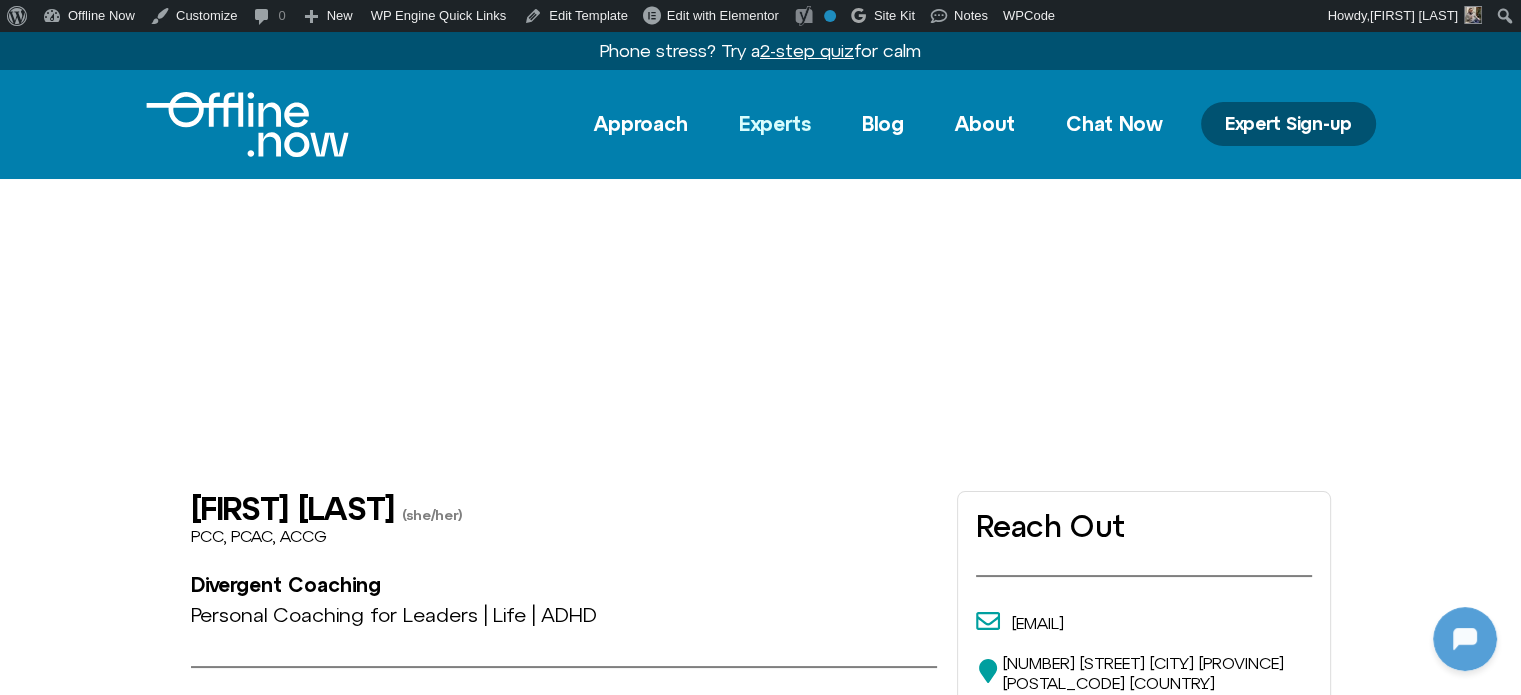 click on "Experts" 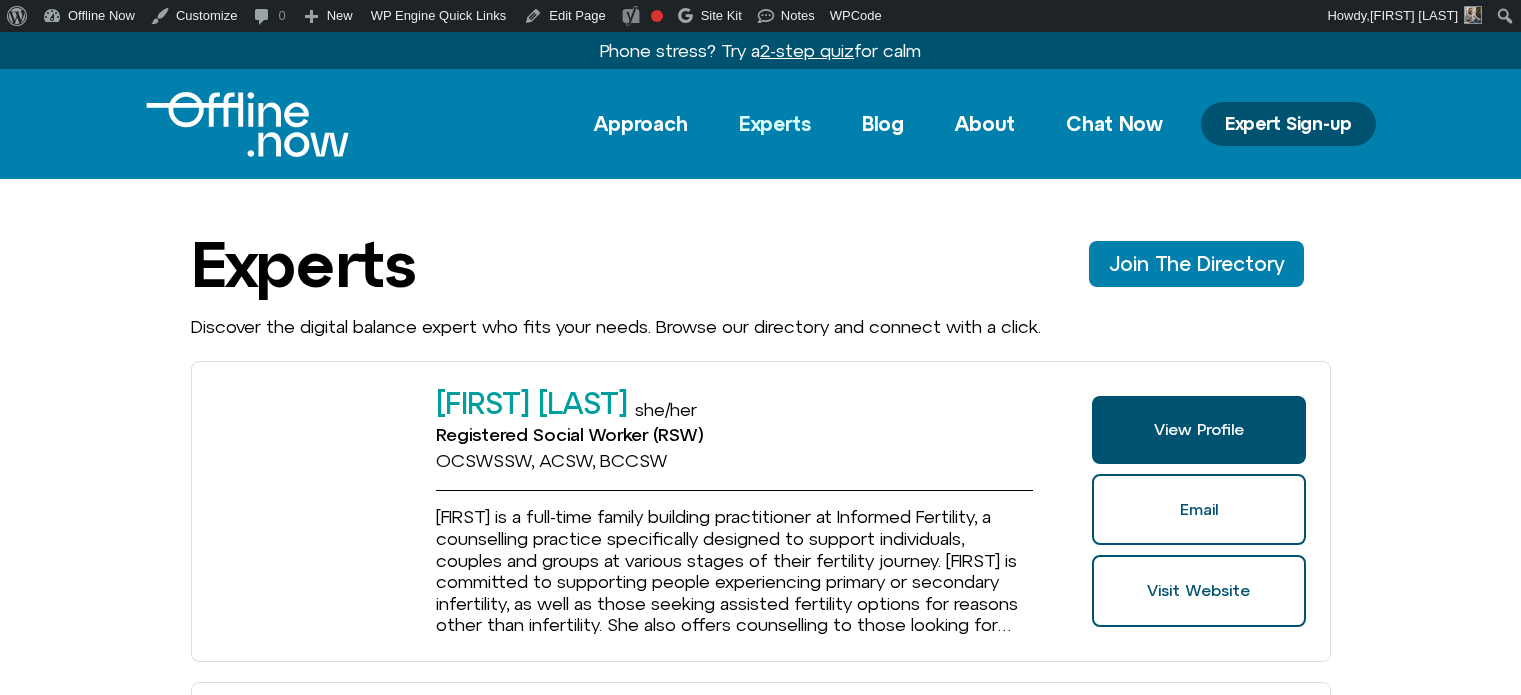 scroll, scrollTop: 0, scrollLeft: 0, axis: both 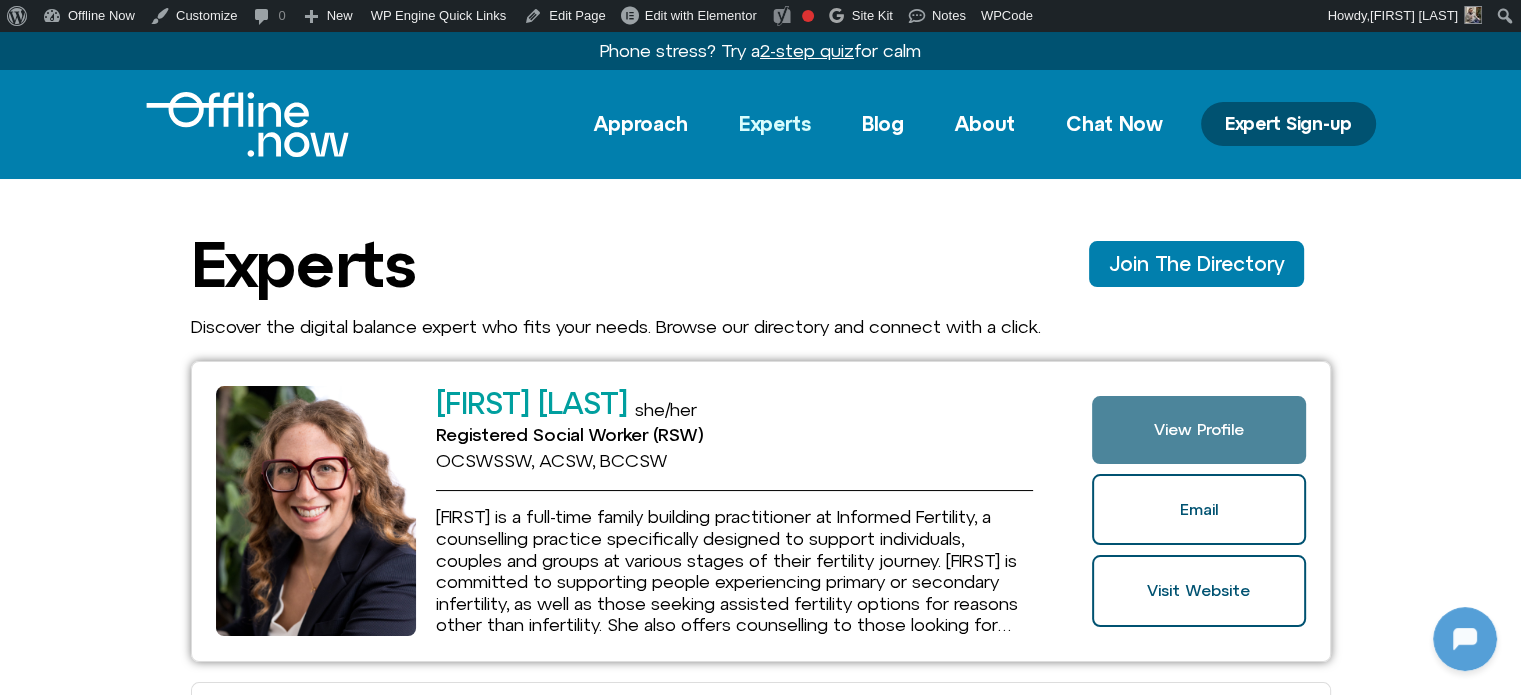 click on "View Profile" 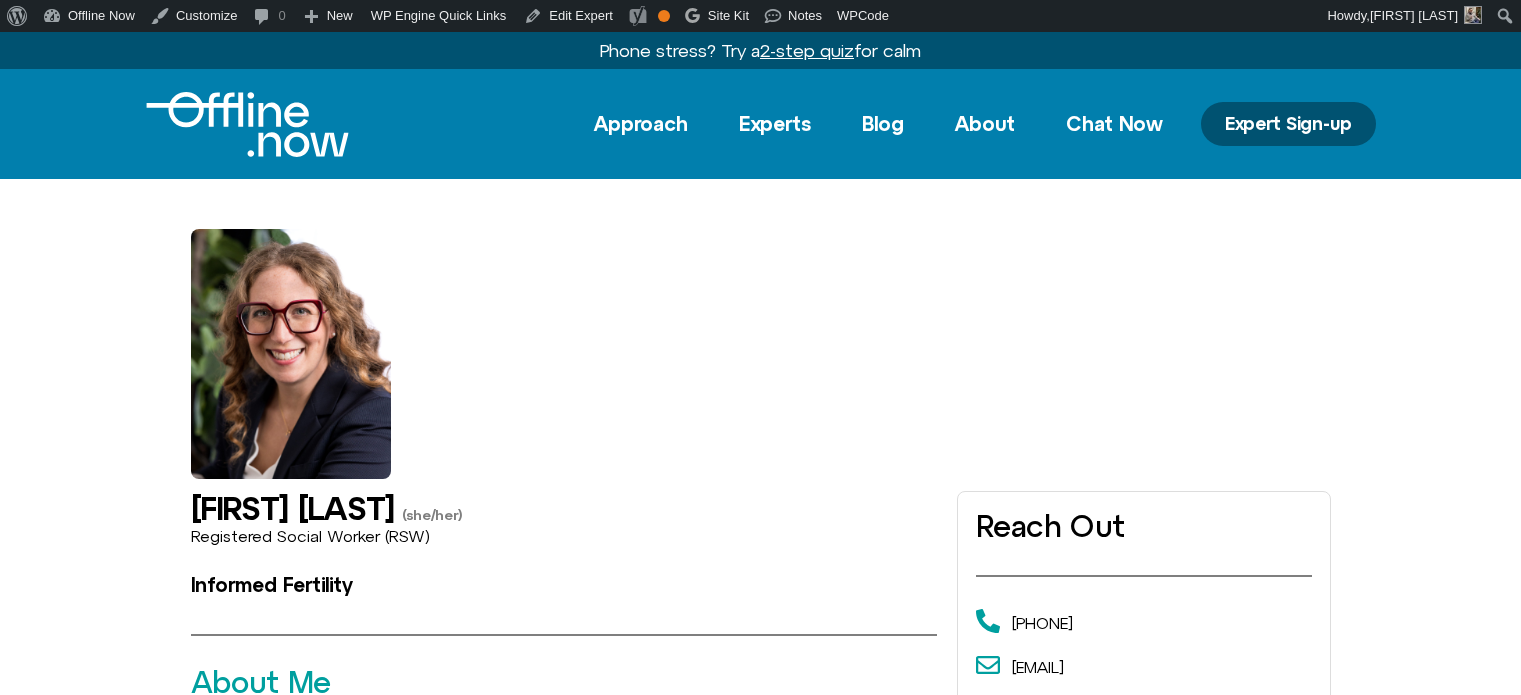 scroll, scrollTop: 0, scrollLeft: 0, axis: both 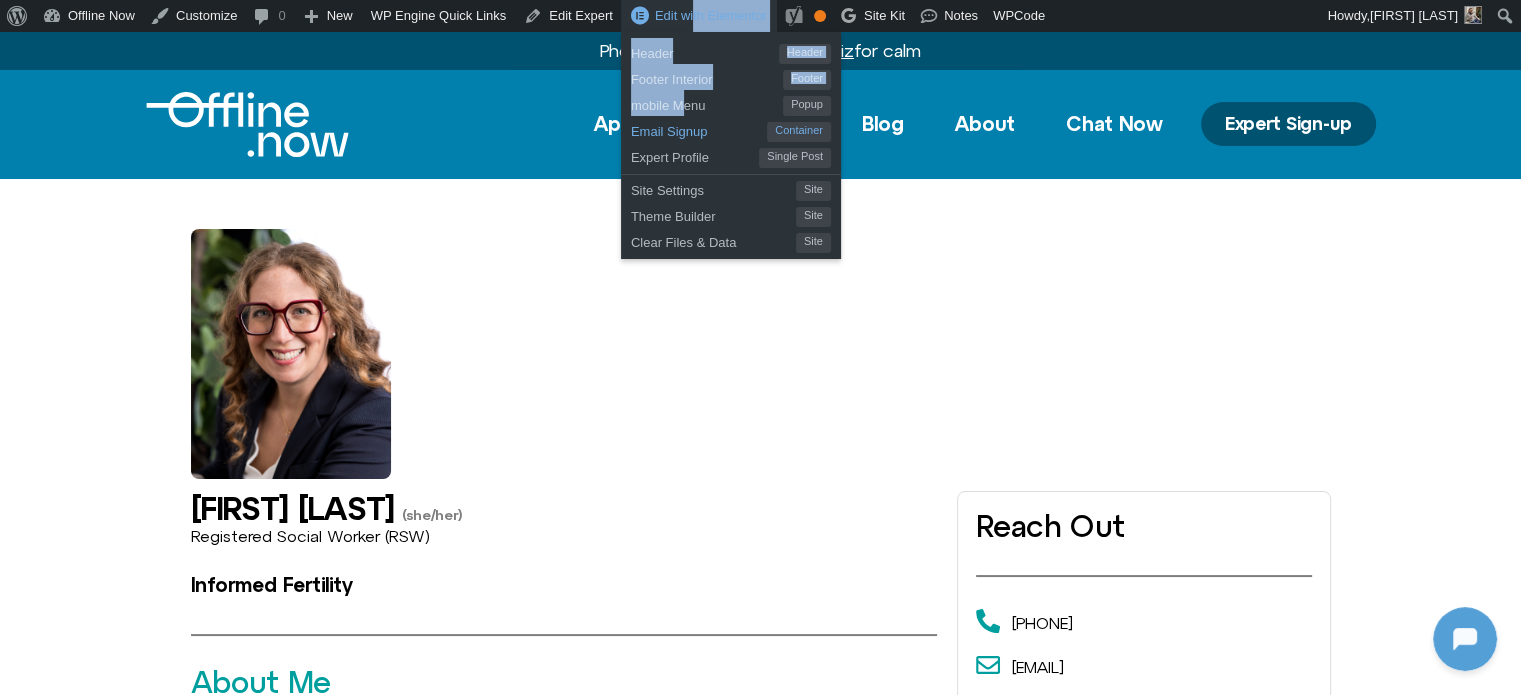 drag, startPoint x: 684, startPoint y: 3, endPoint x: 671, endPoint y: 125, distance: 122.69067 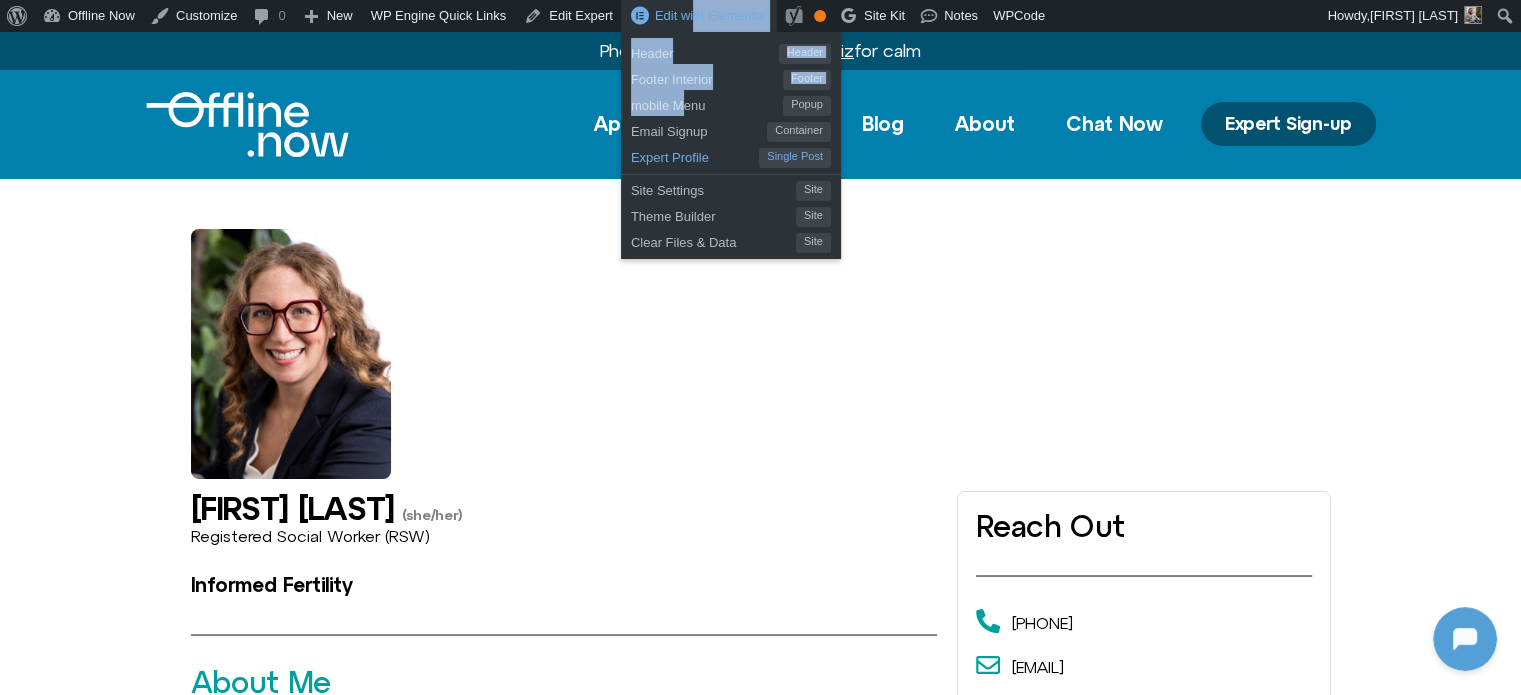 click on "Expert Profile" at bounding box center (695, 155) 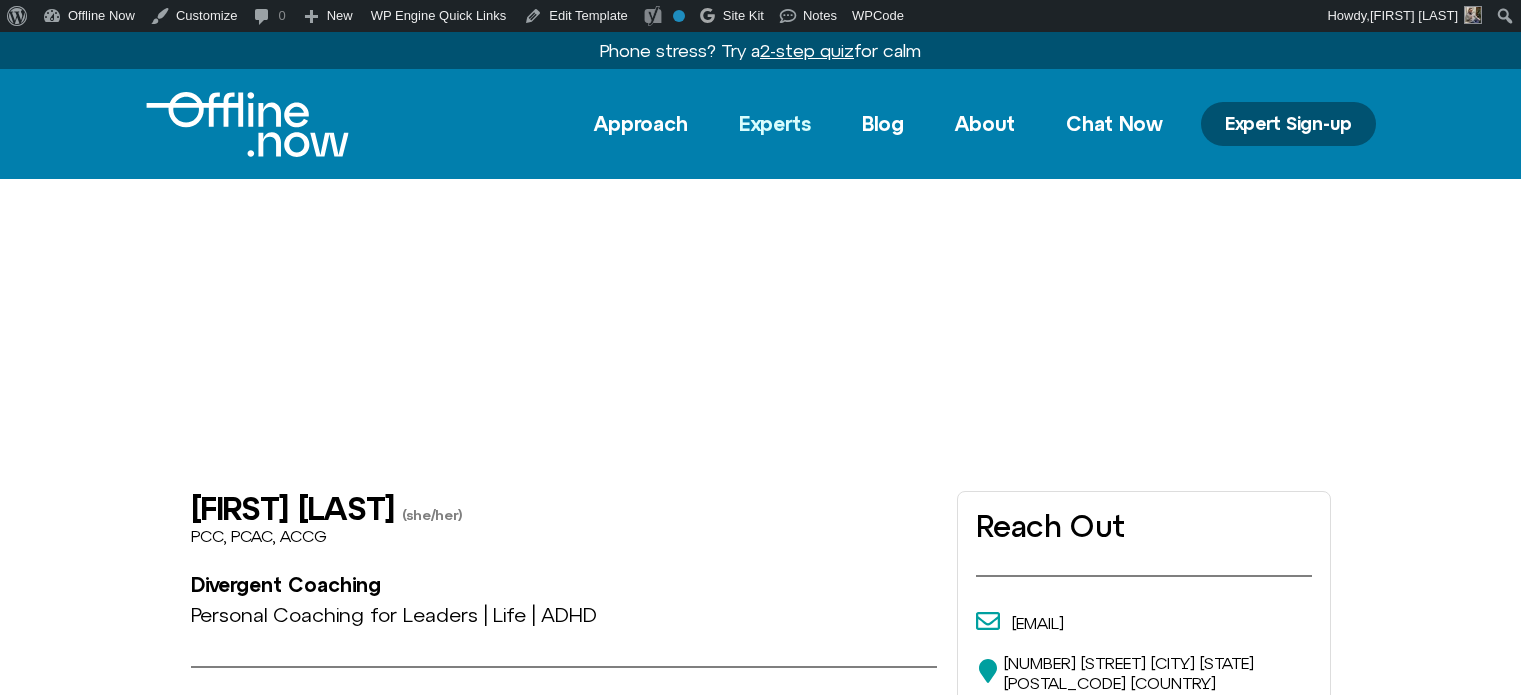 scroll, scrollTop: 0, scrollLeft: 0, axis: both 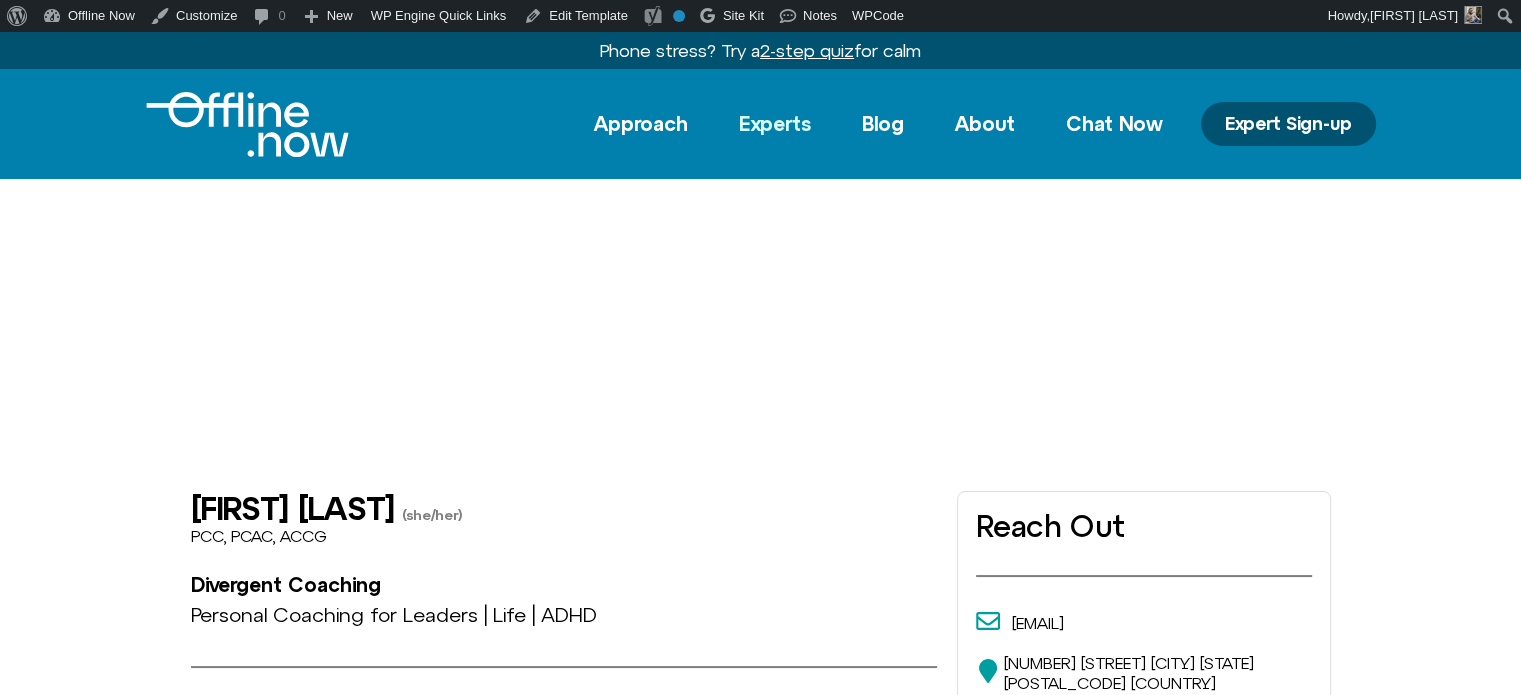 click on "Experts" 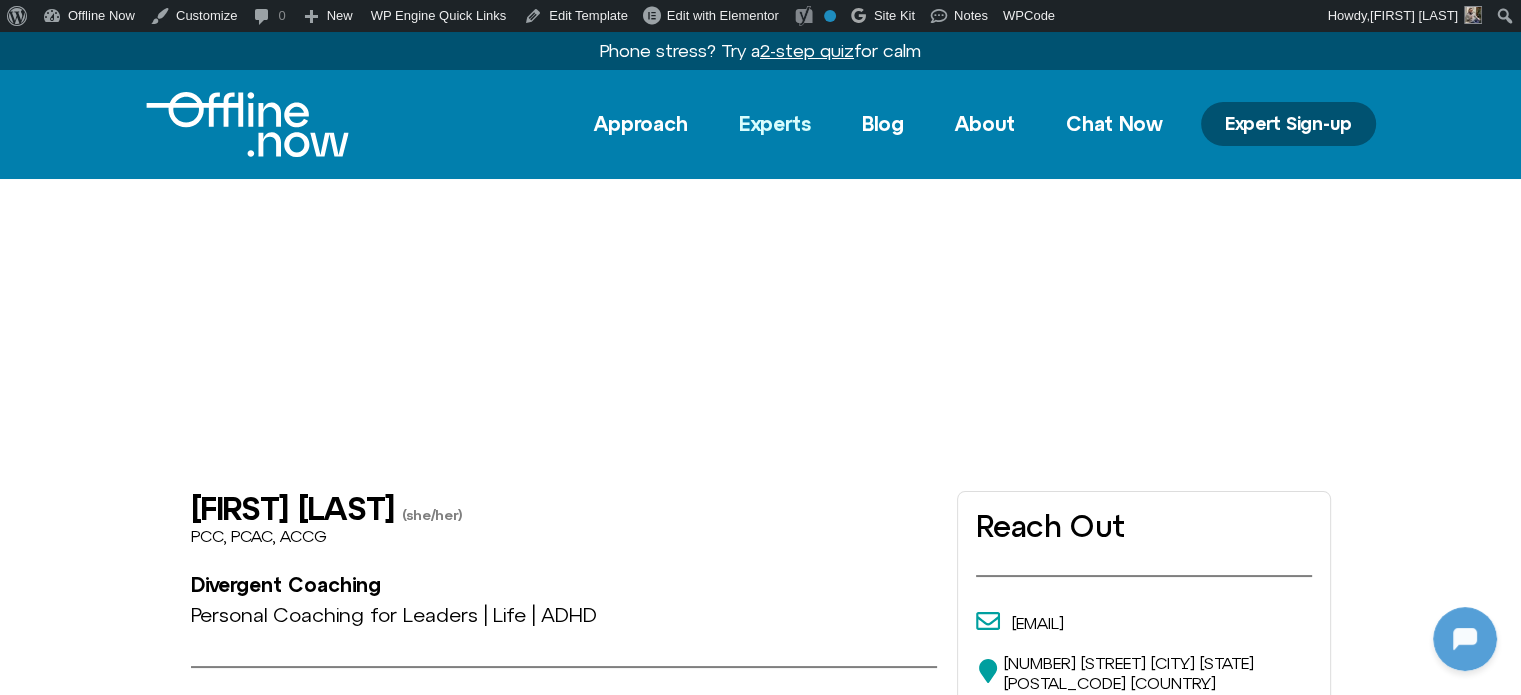 scroll, scrollTop: 0, scrollLeft: 0, axis: both 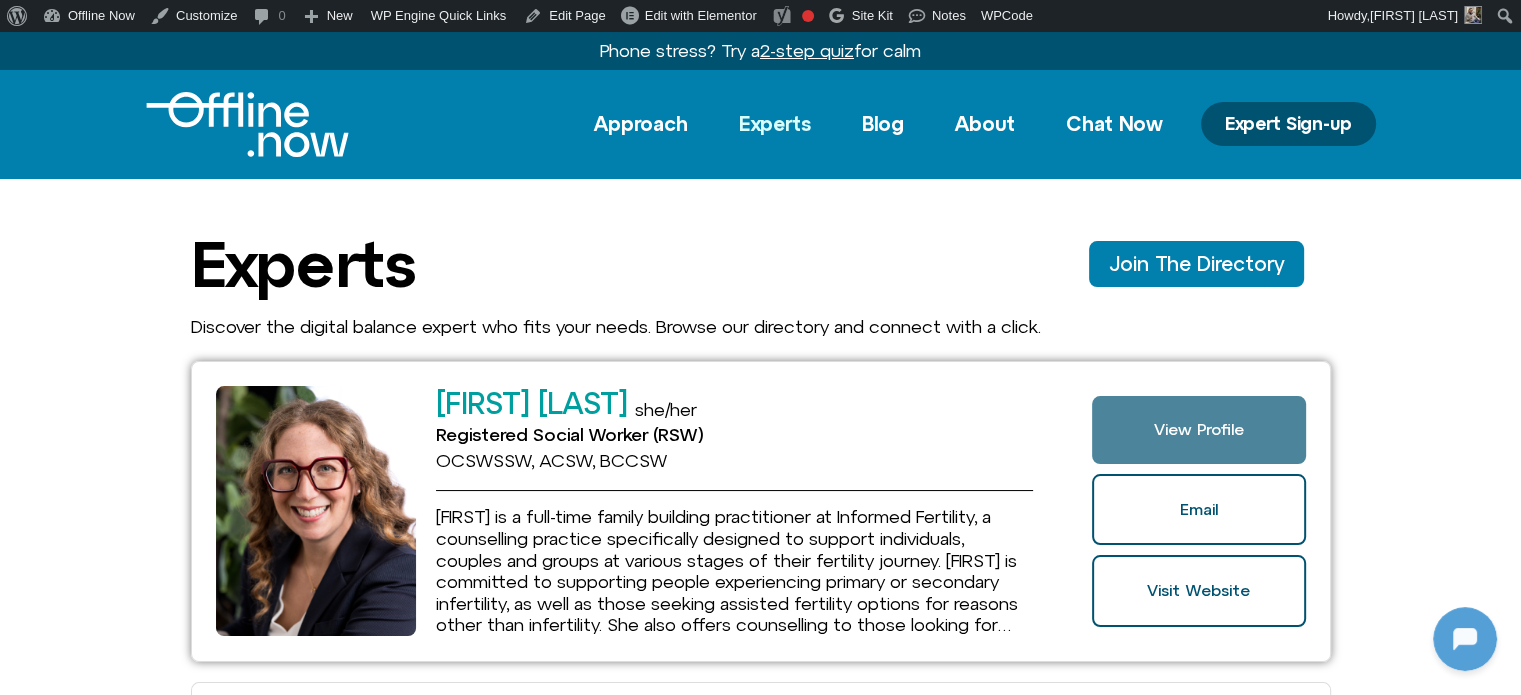 click on "View Profile" 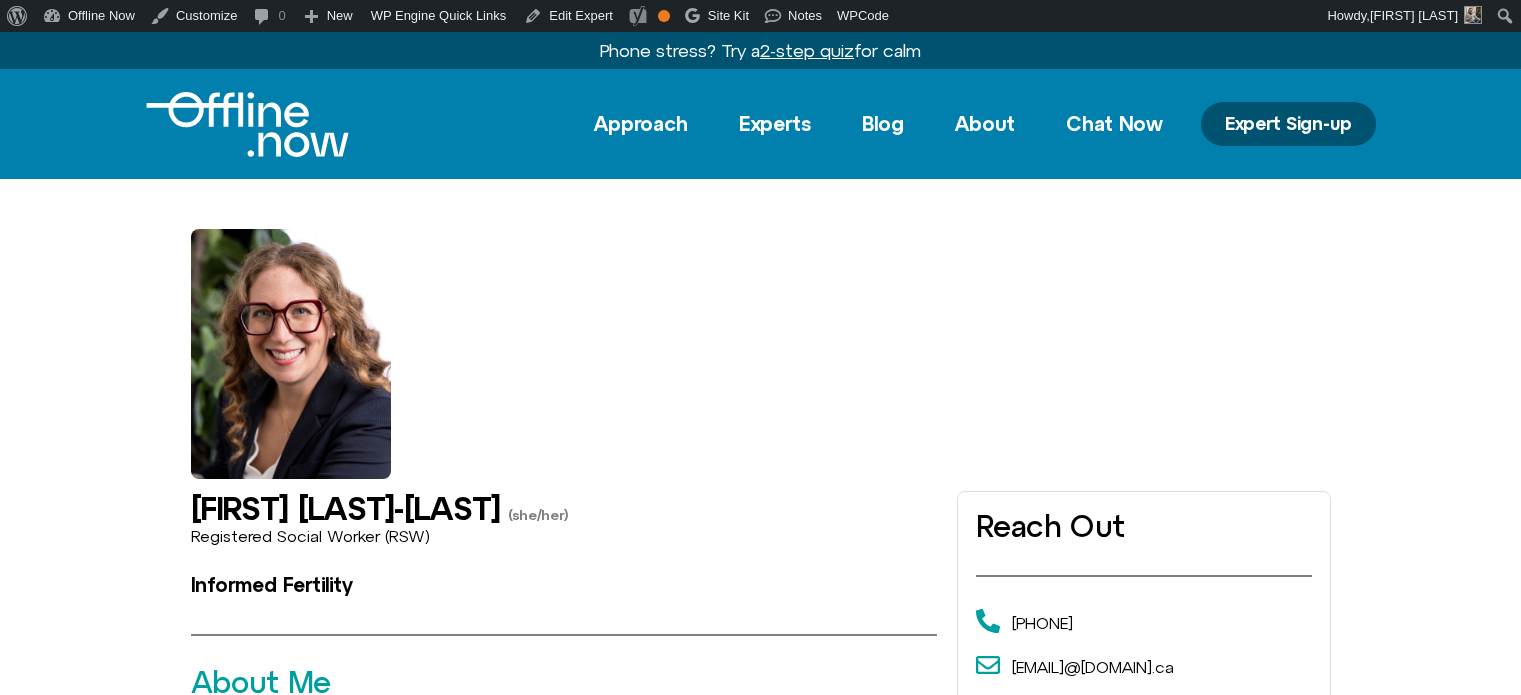 scroll, scrollTop: 0, scrollLeft: 0, axis: both 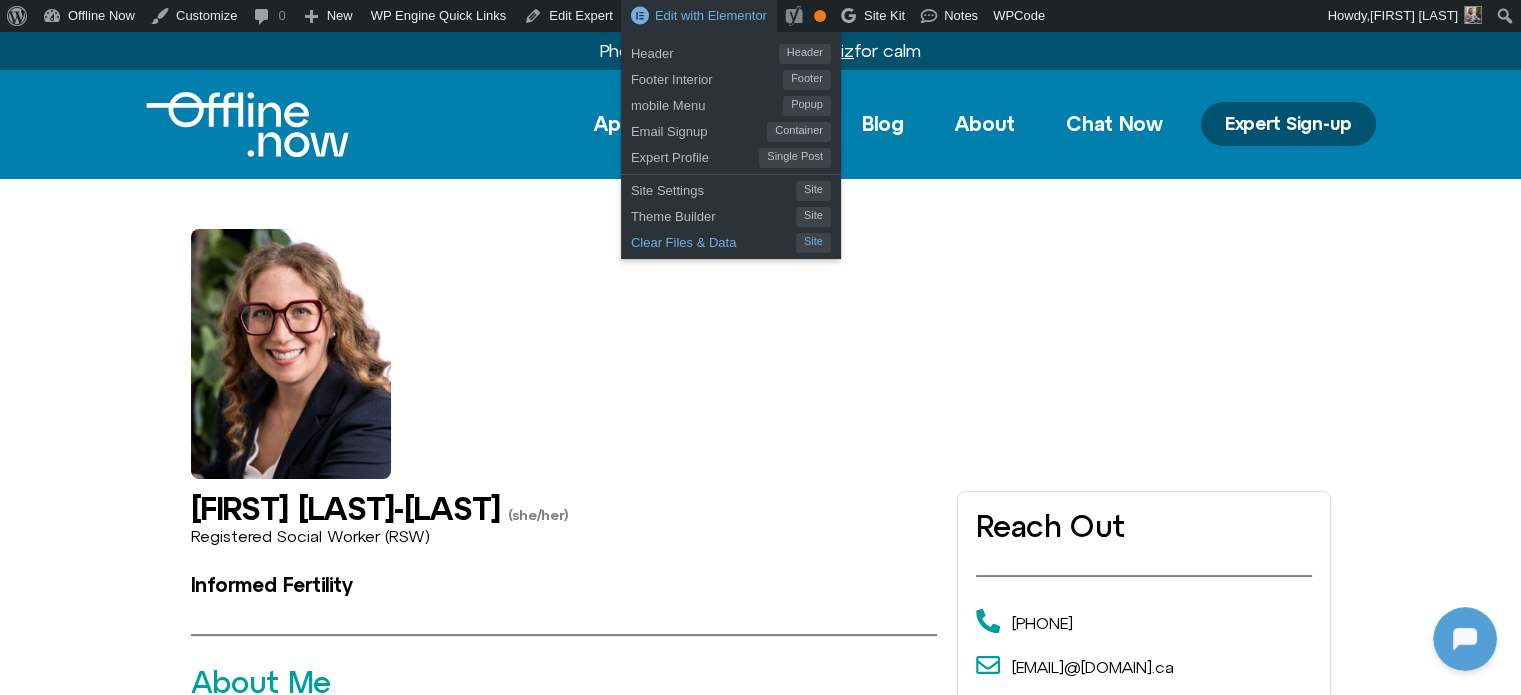 click on "Clear Files & Data" at bounding box center [713, 240] 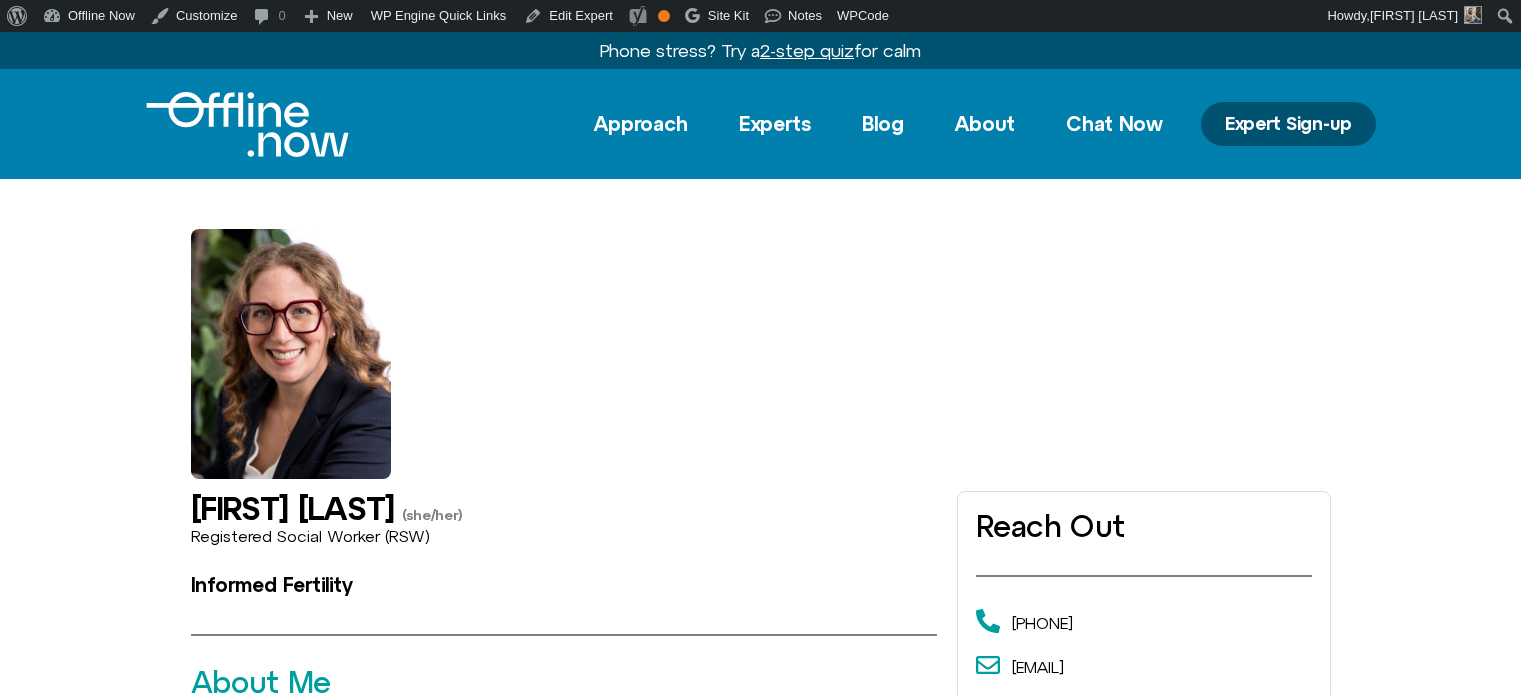 scroll, scrollTop: 0, scrollLeft: 0, axis: both 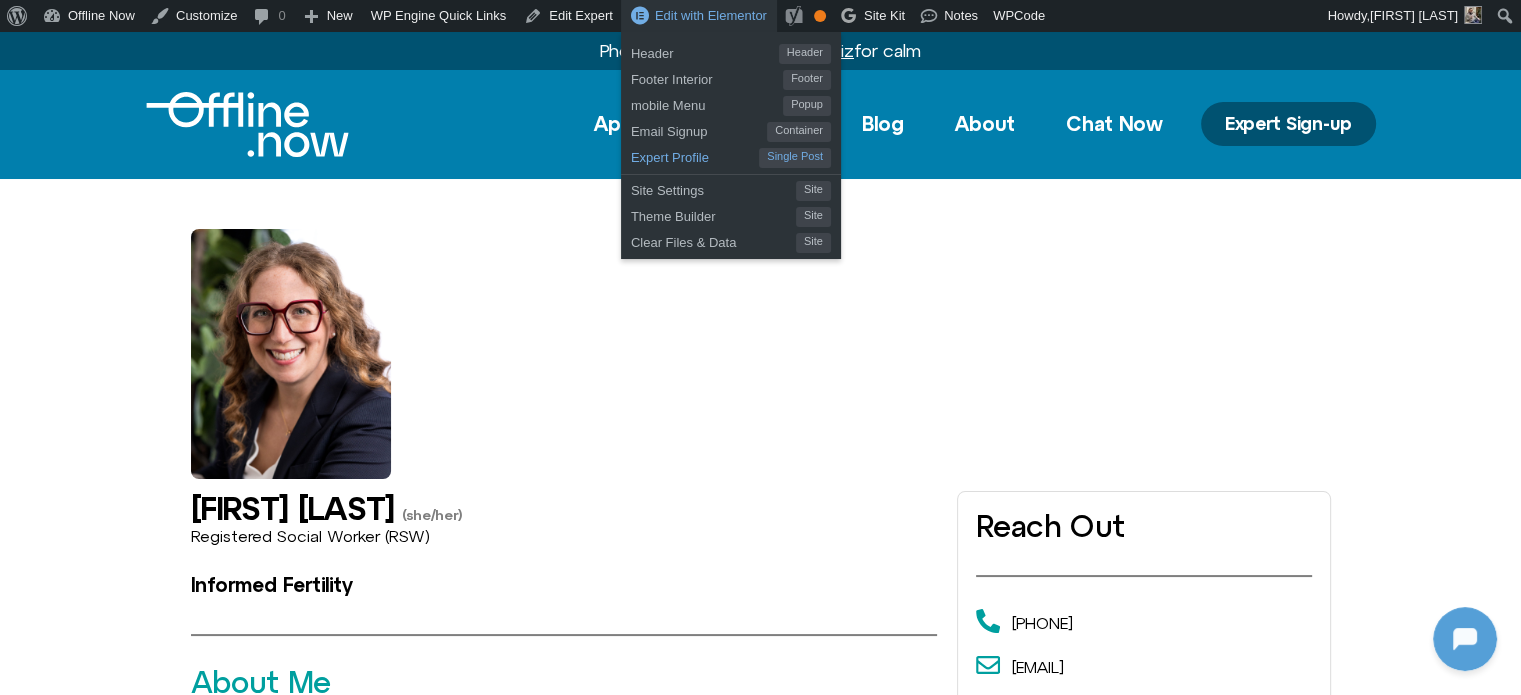 click on "Expert Profile" at bounding box center [695, 155] 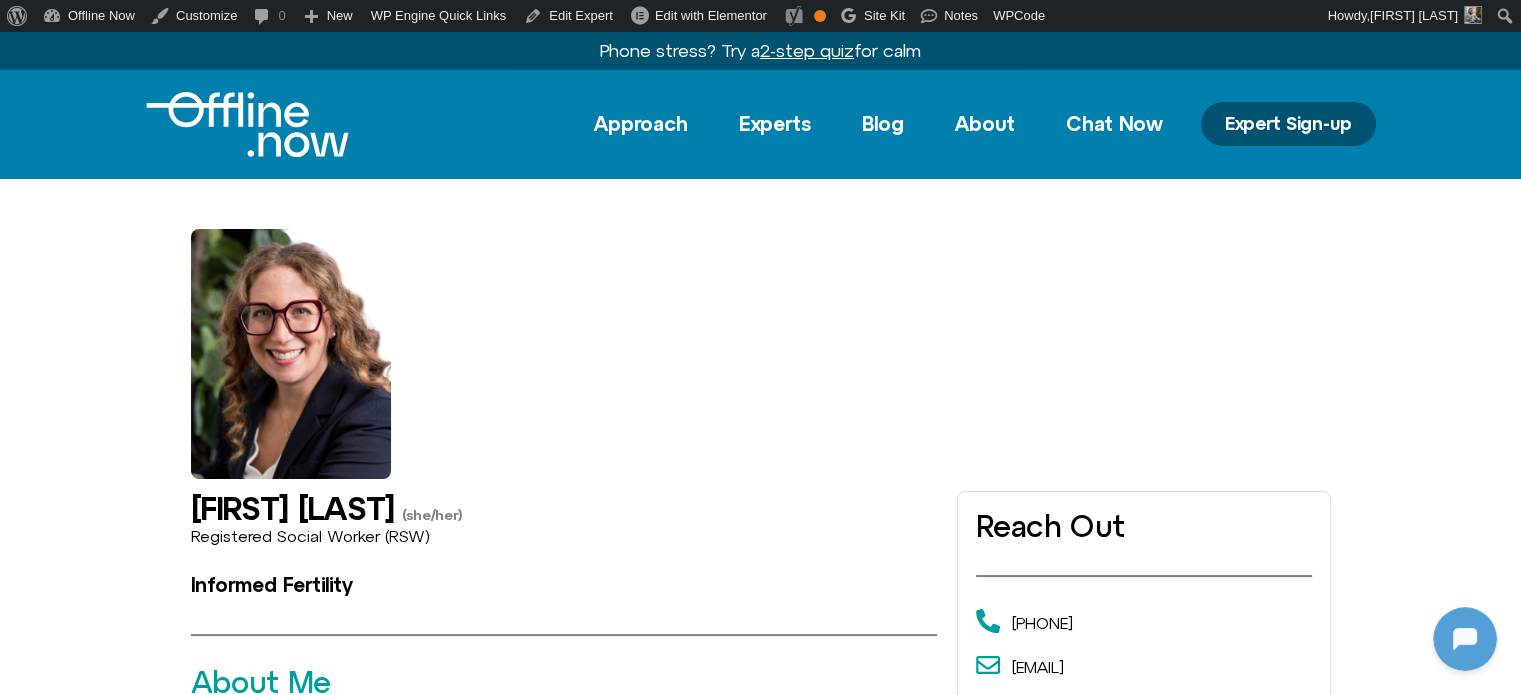 scroll, scrollTop: 0, scrollLeft: 0, axis: both 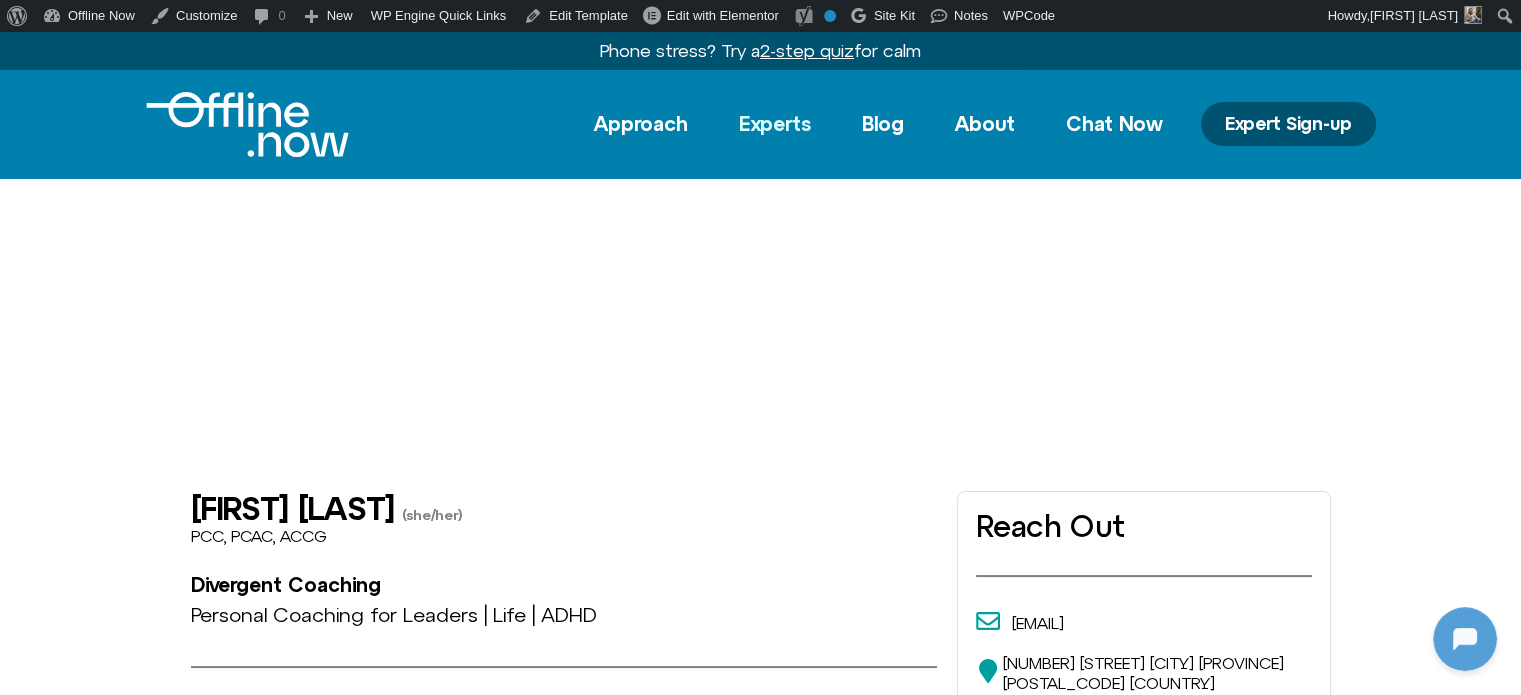 click on "Experts" 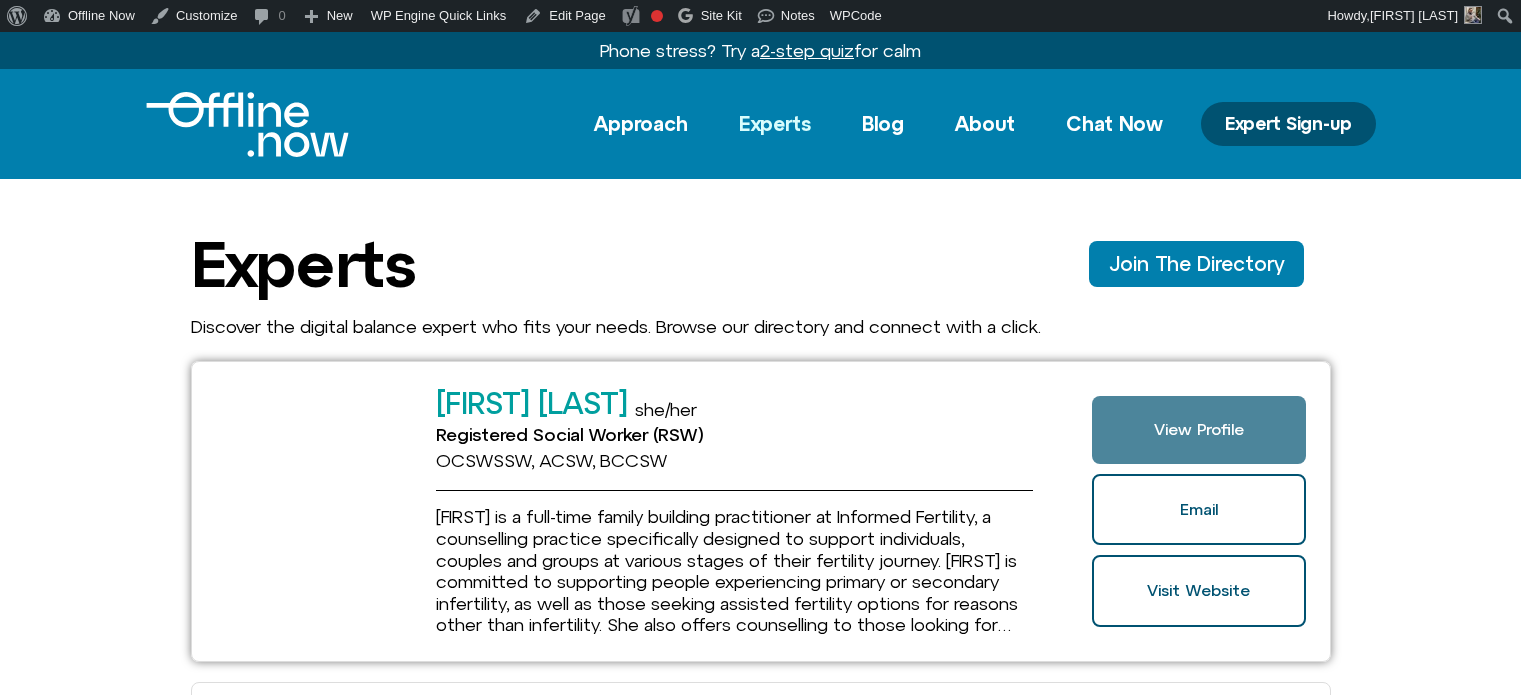 scroll, scrollTop: 0, scrollLeft: 0, axis: both 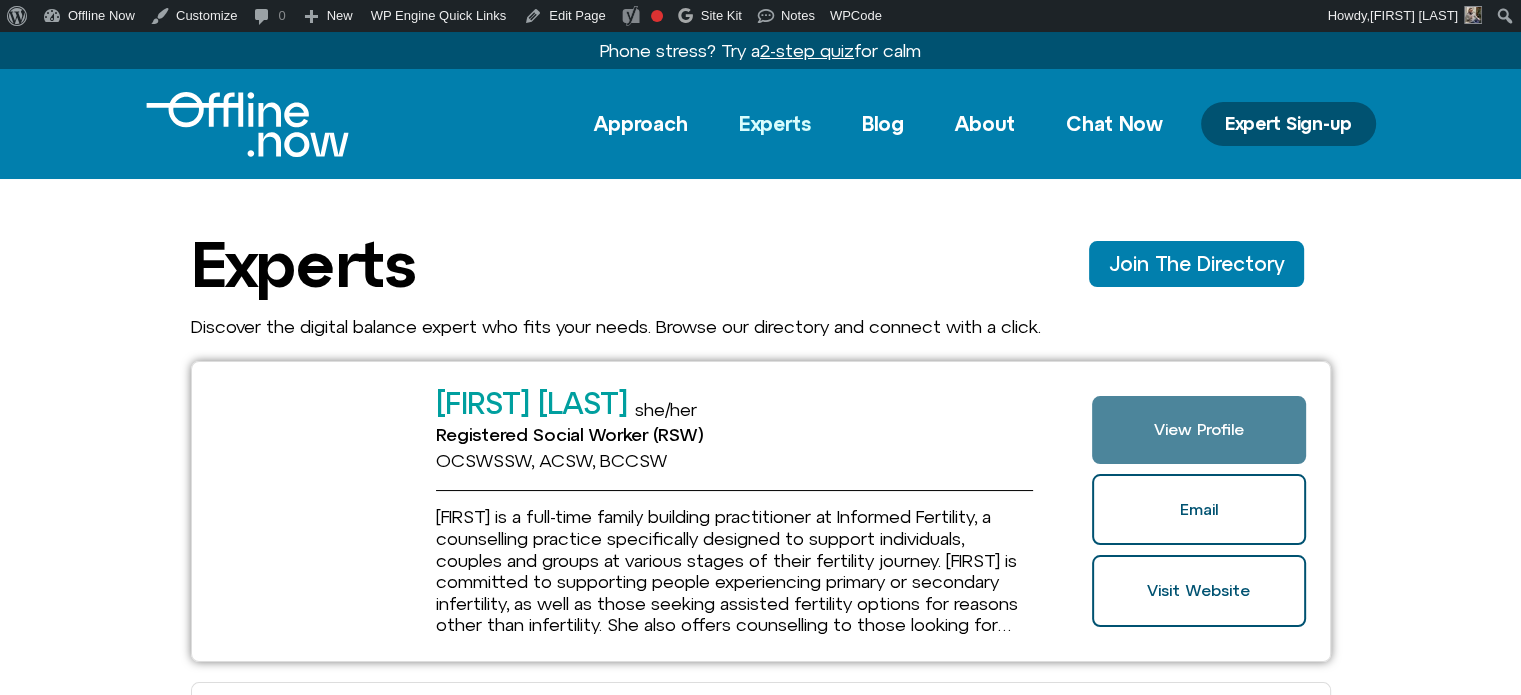 click on "View Profile" 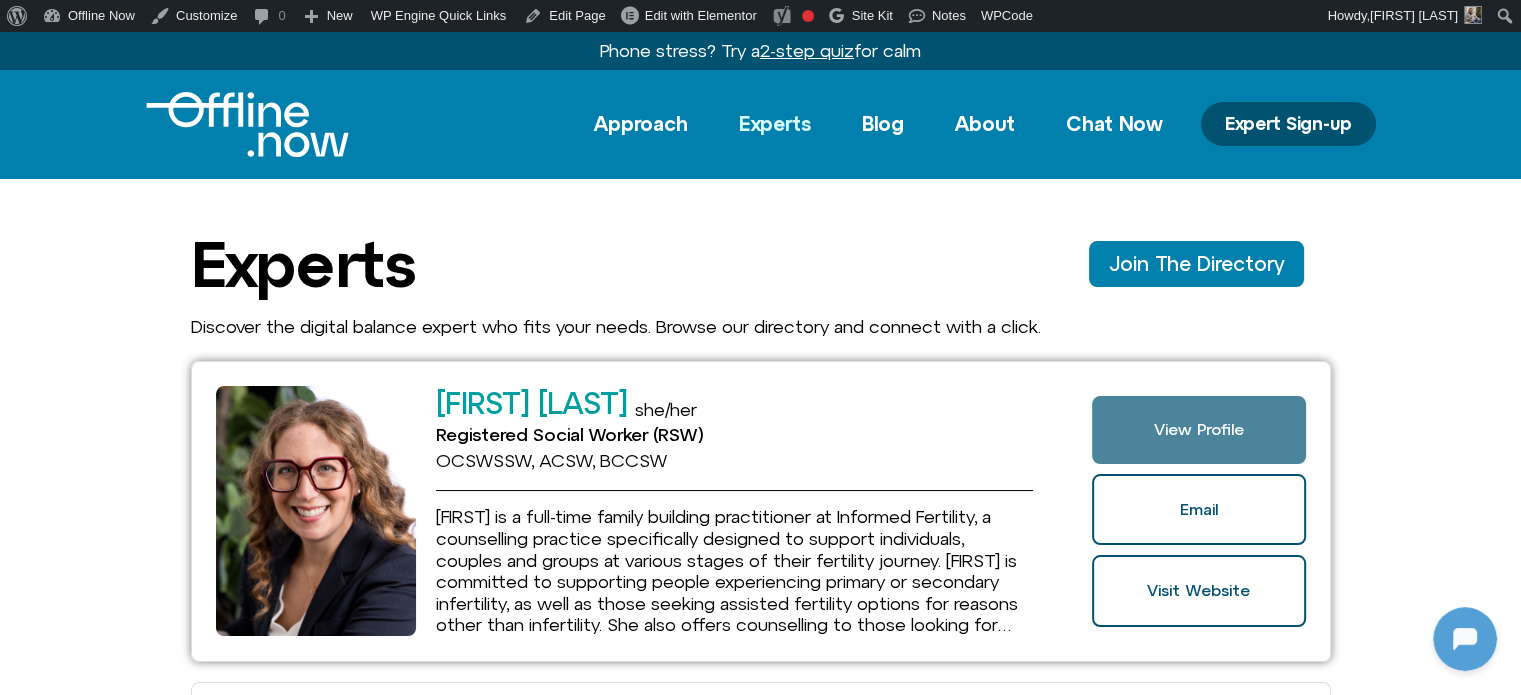 scroll, scrollTop: 0, scrollLeft: 0, axis: both 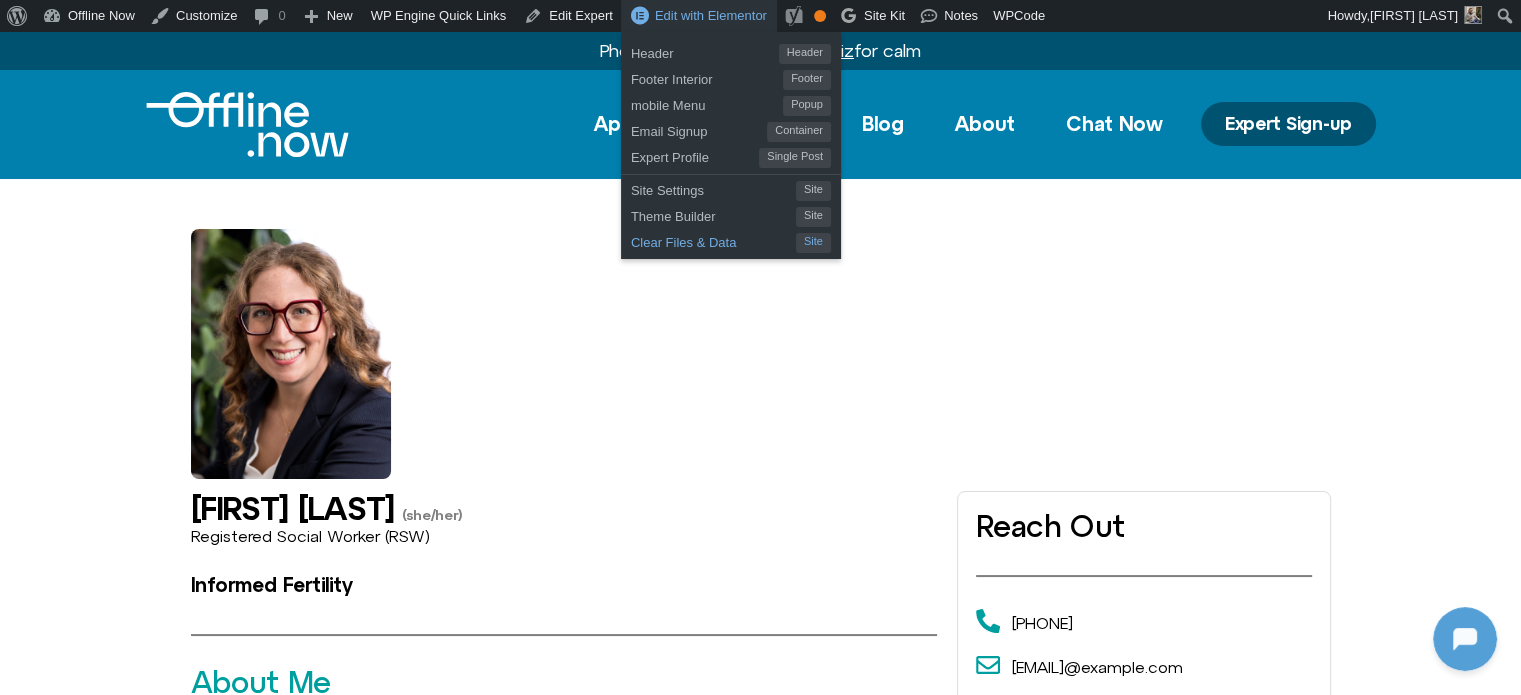 click on "Clear Files & Data" at bounding box center [713, 240] 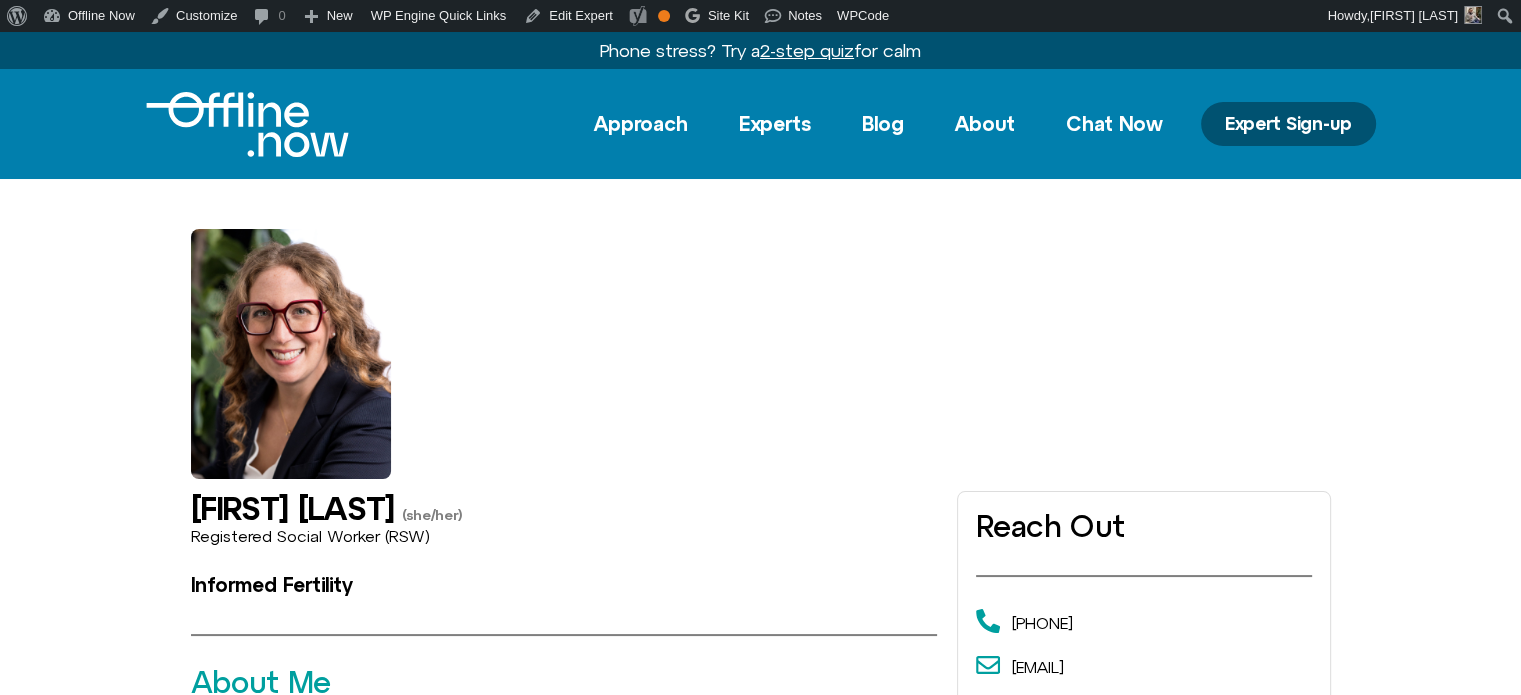 scroll, scrollTop: 255, scrollLeft: 0, axis: vertical 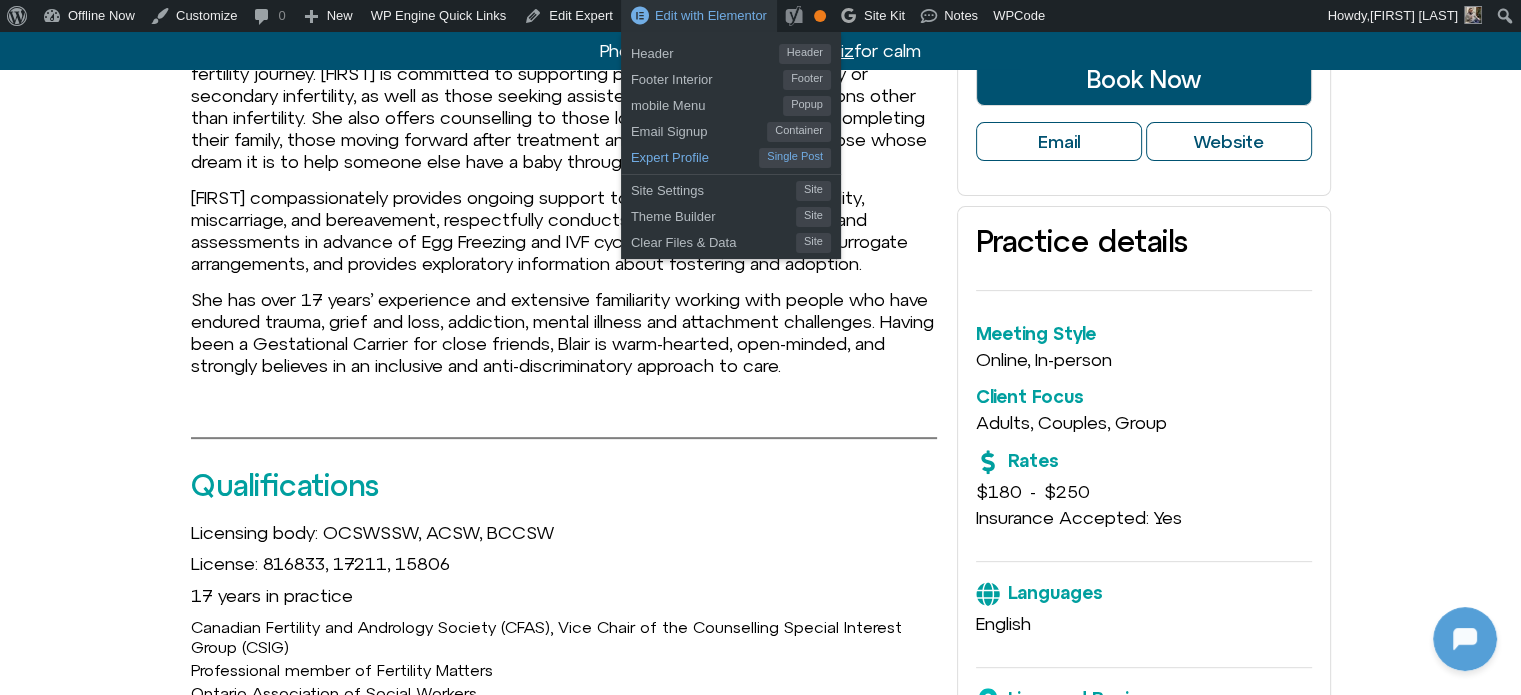 click on "Expert Profile" at bounding box center (695, 155) 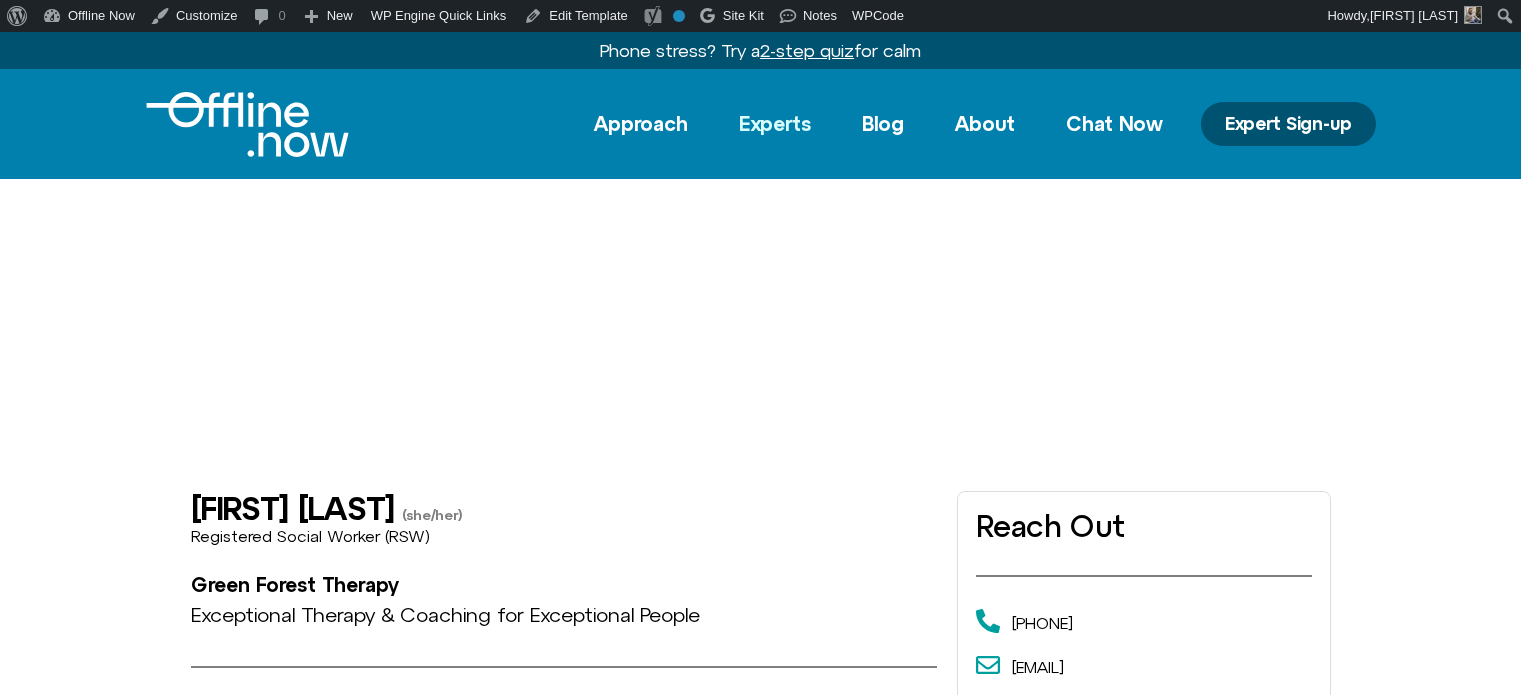 scroll, scrollTop: 0, scrollLeft: 0, axis: both 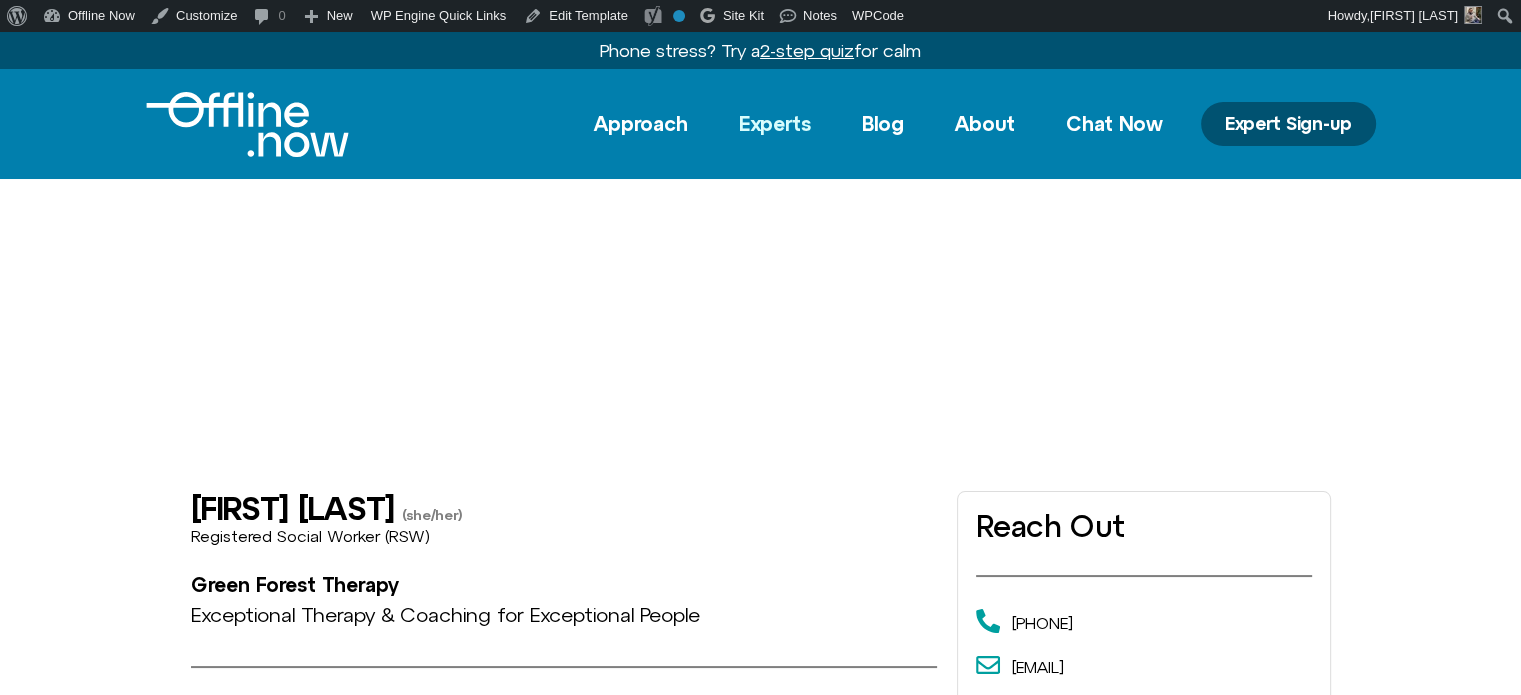 click on "Experts" 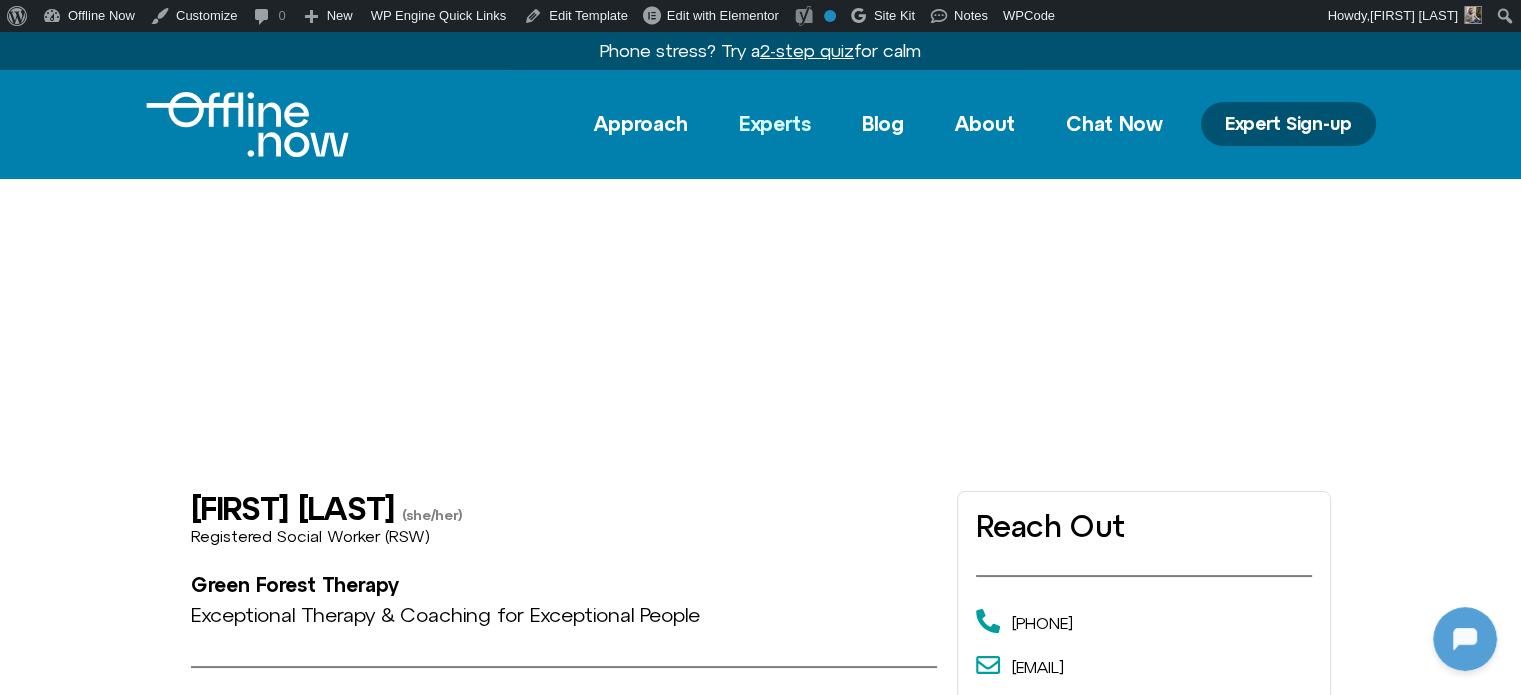 scroll, scrollTop: 0, scrollLeft: 0, axis: both 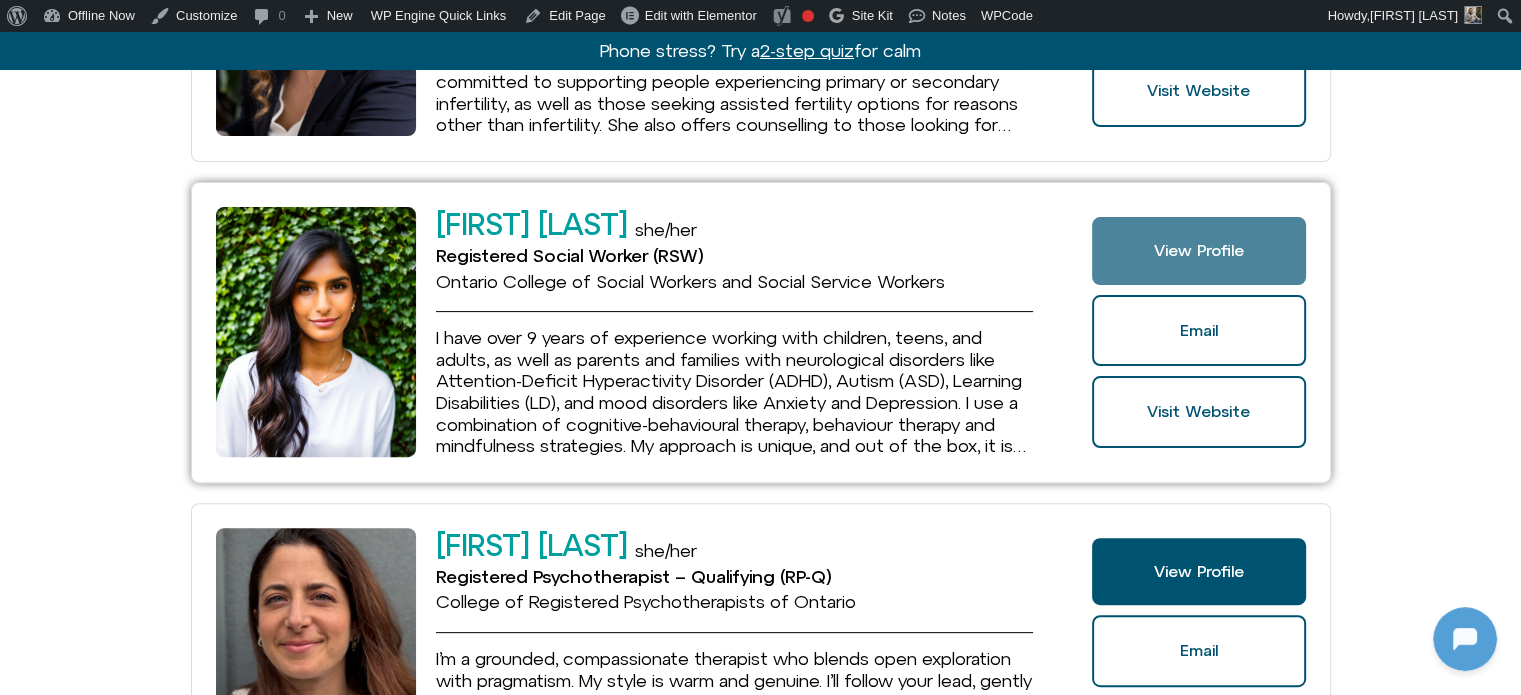click on "View Profile" 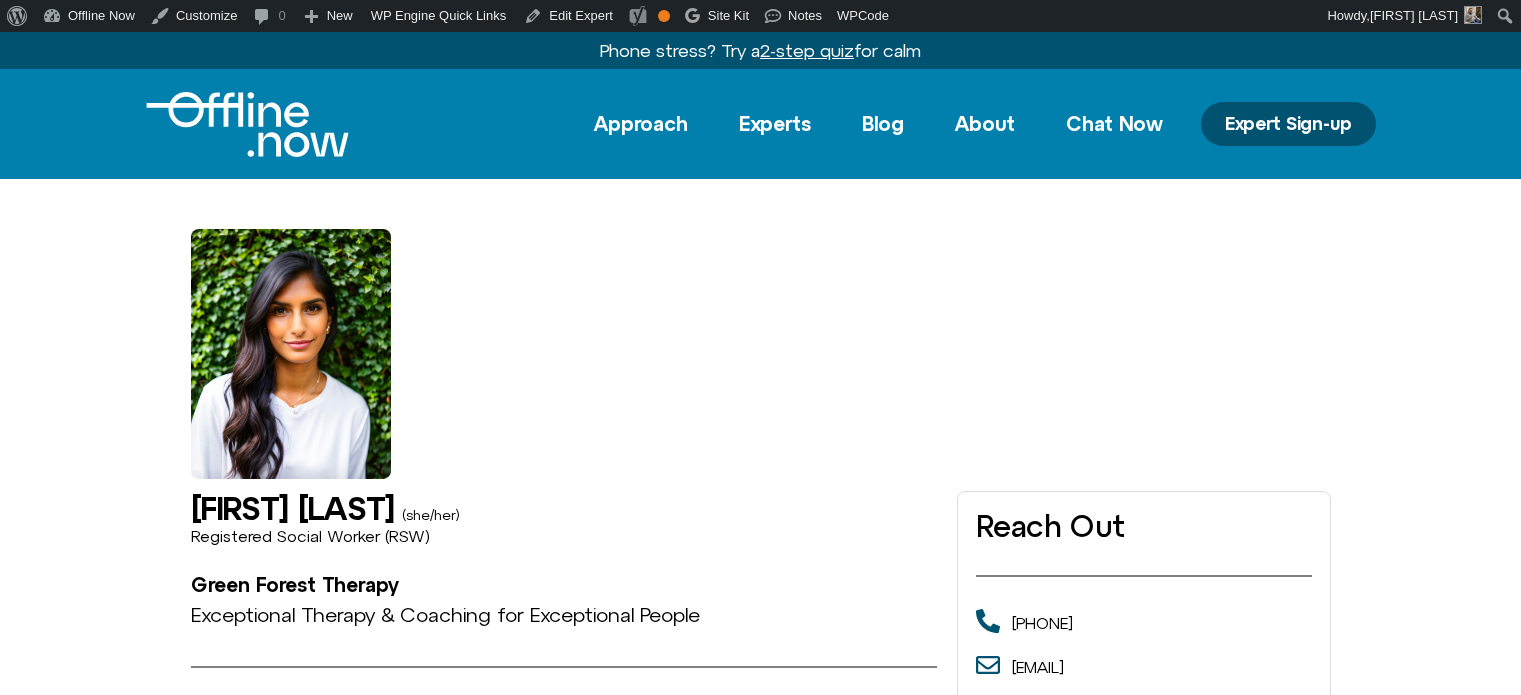 scroll, scrollTop: 0, scrollLeft: 0, axis: both 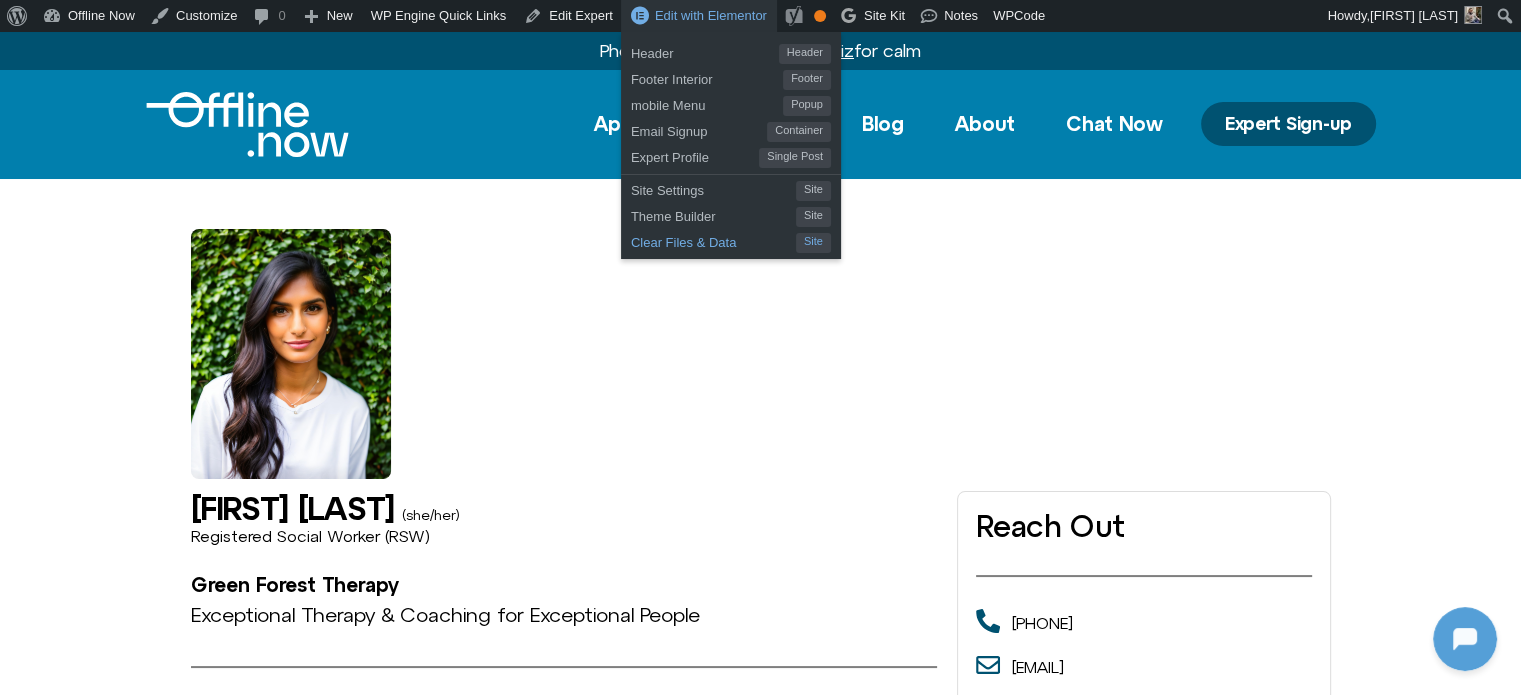 click on "Clear Files & Data" at bounding box center [713, 240] 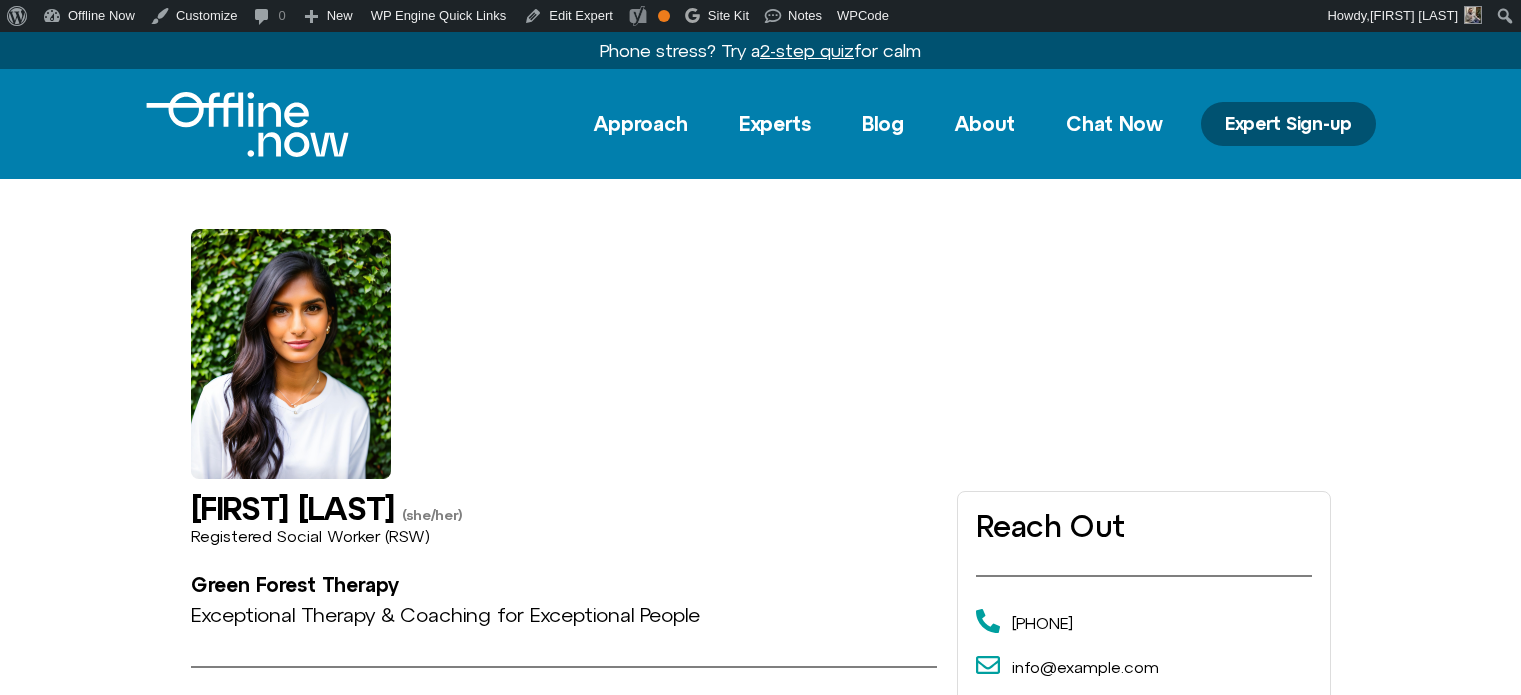 scroll, scrollTop: 0, scrollLeft: 0, axis: both 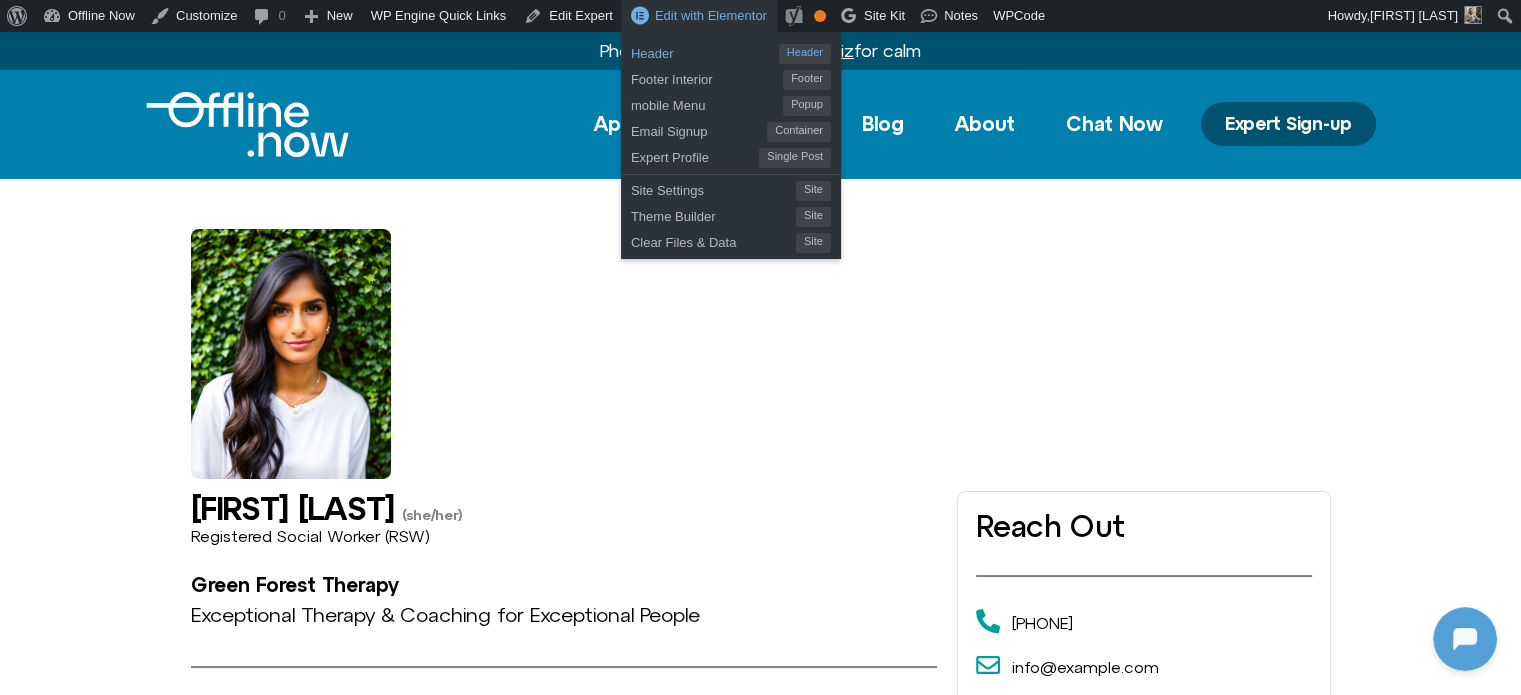 click on "Header" at bounding box center (705, 51) 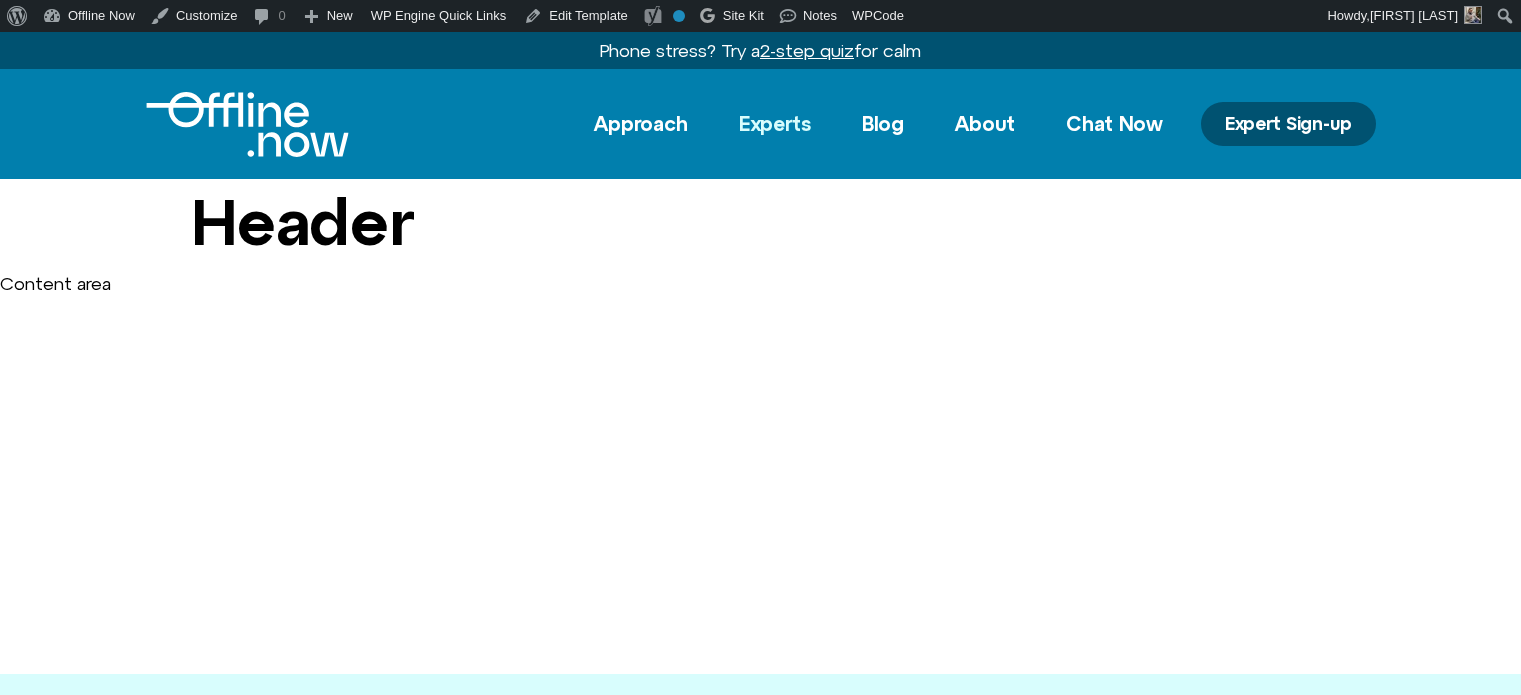 scroll, scrollTop: 0, scrollLeft: 0, axis: both 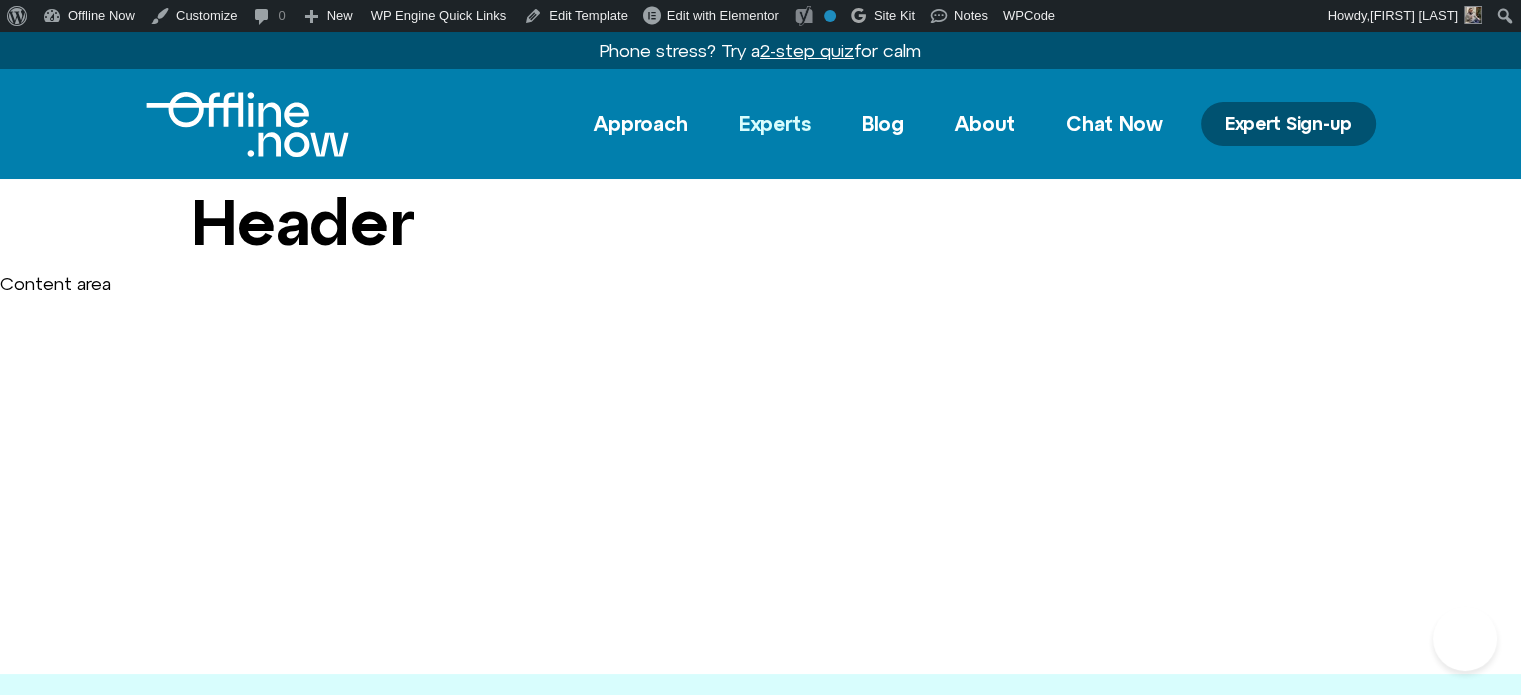 click on "Experts" 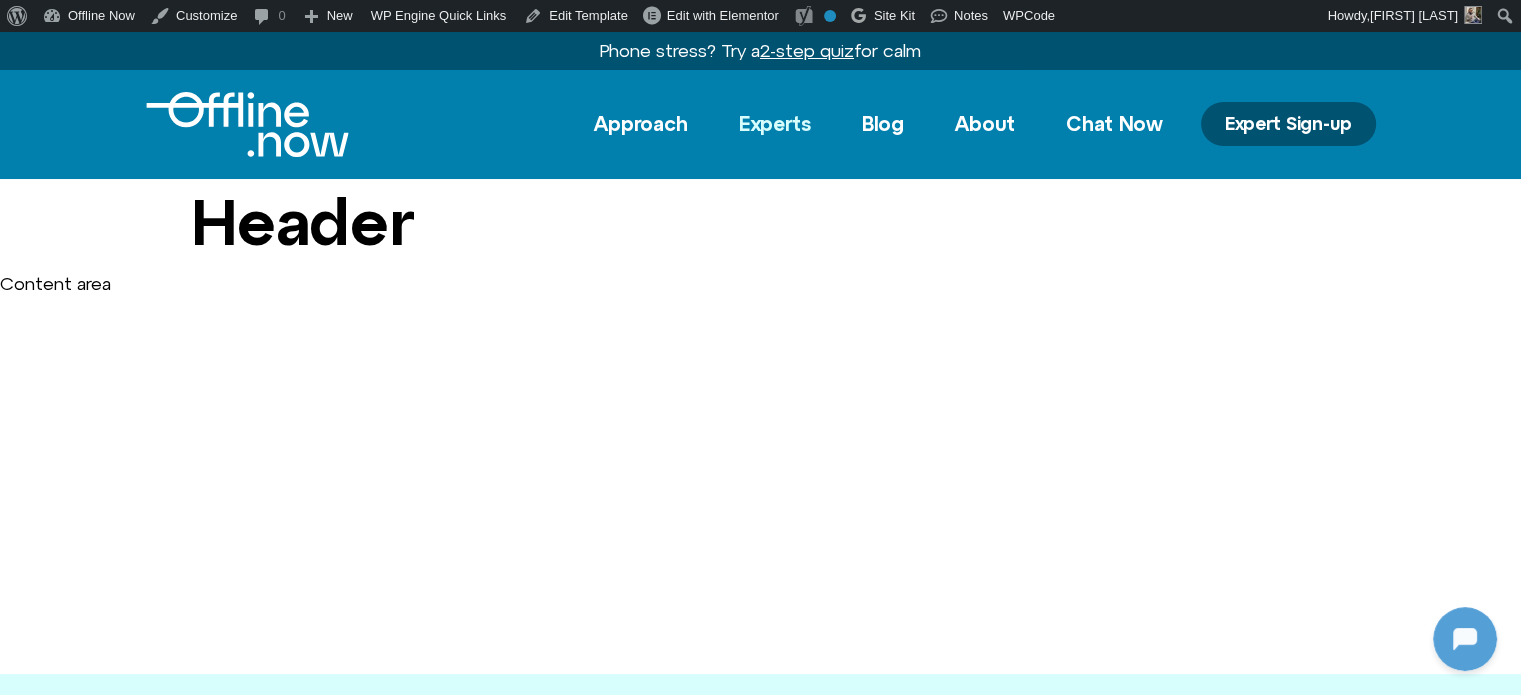 scroll, scrollTop: 0, scrollLeft: 0, axis: both 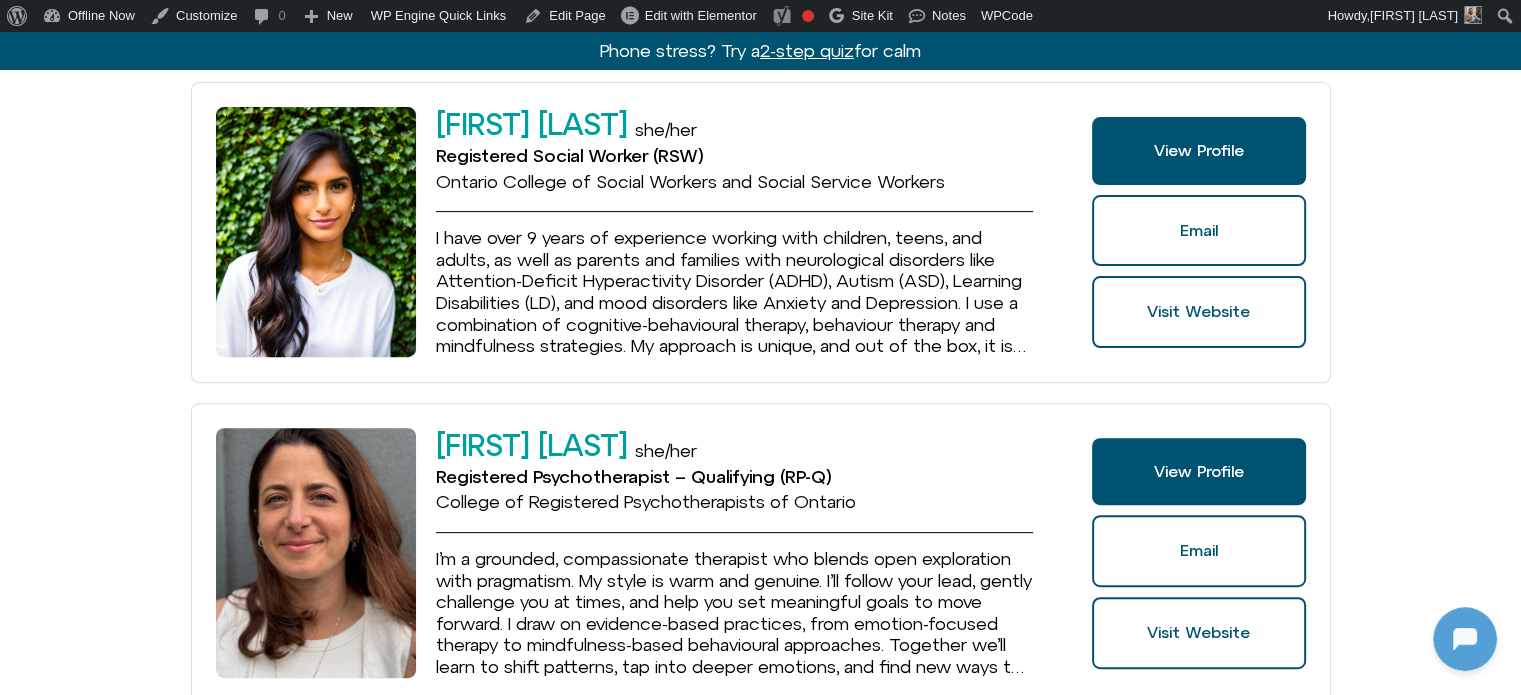 click on "[FIRST] [LAST]
she/her
Registered Social Worker (RSW)
OCSWSSW, ACSW, BCCSW
Blair is a full-time family building practitioner at Informed Fertility, a counselling practice specifically designed to support individuals, couples and groups at various stages of their fertility journey. Blair is committed to supporting people experiencing primary or secondary infertility, as well as those seeking assisted fertility options for reasons other than infertility. She also offers counselling to those looking for guidance after completing their family, those moving forward after treatment and without children, and those whose dream it is to help someone else have a baby through donation or surrogacy.
View Profile" at bounding box center [760, 1046] 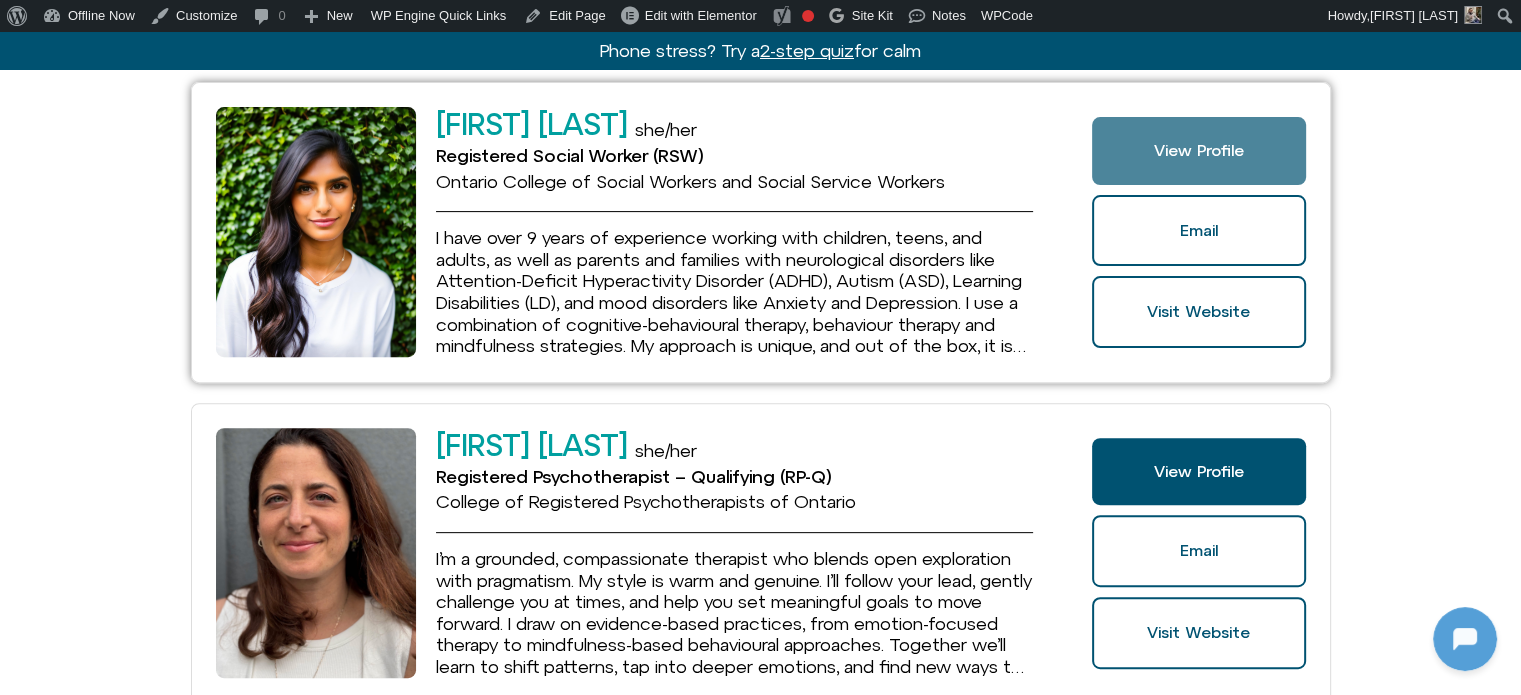 click on "View Profile" 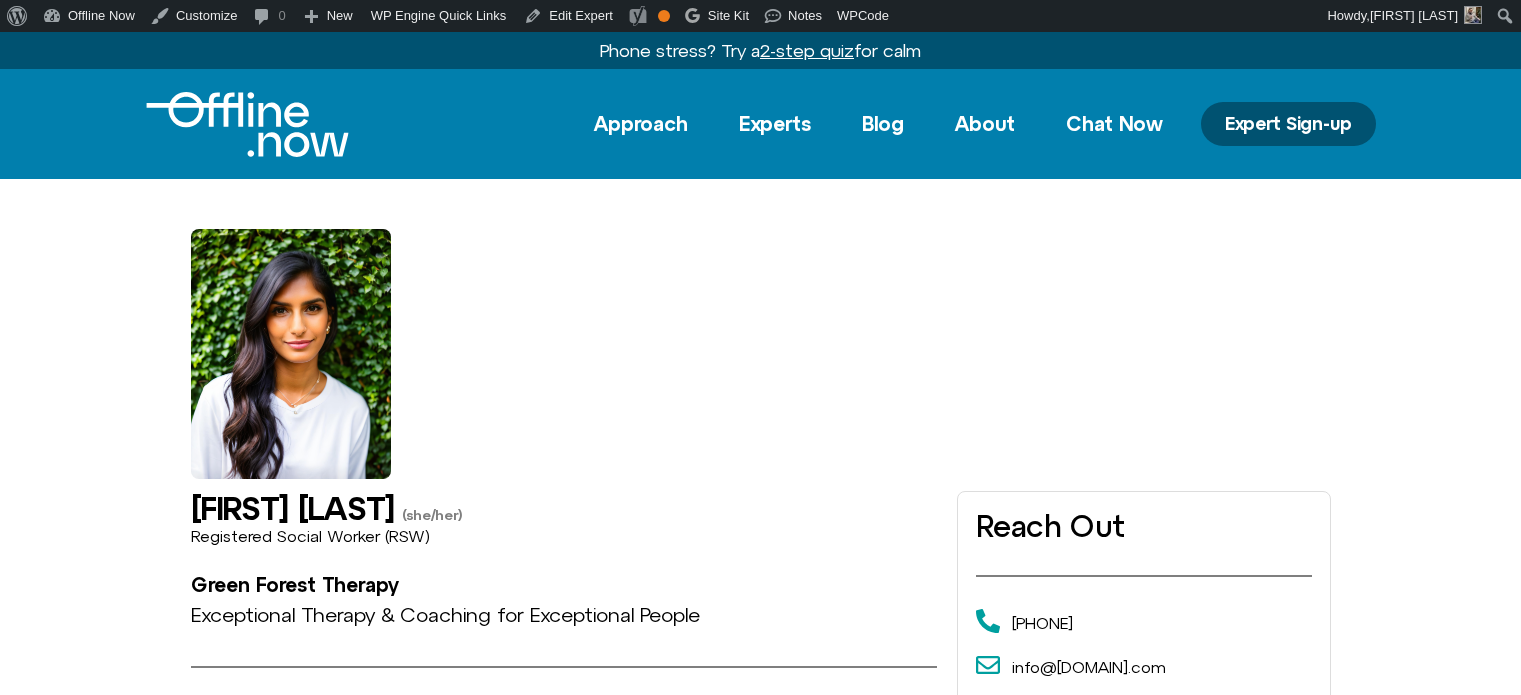 scroll, scrollTop: 0, scrollLeft: 0, axis: both 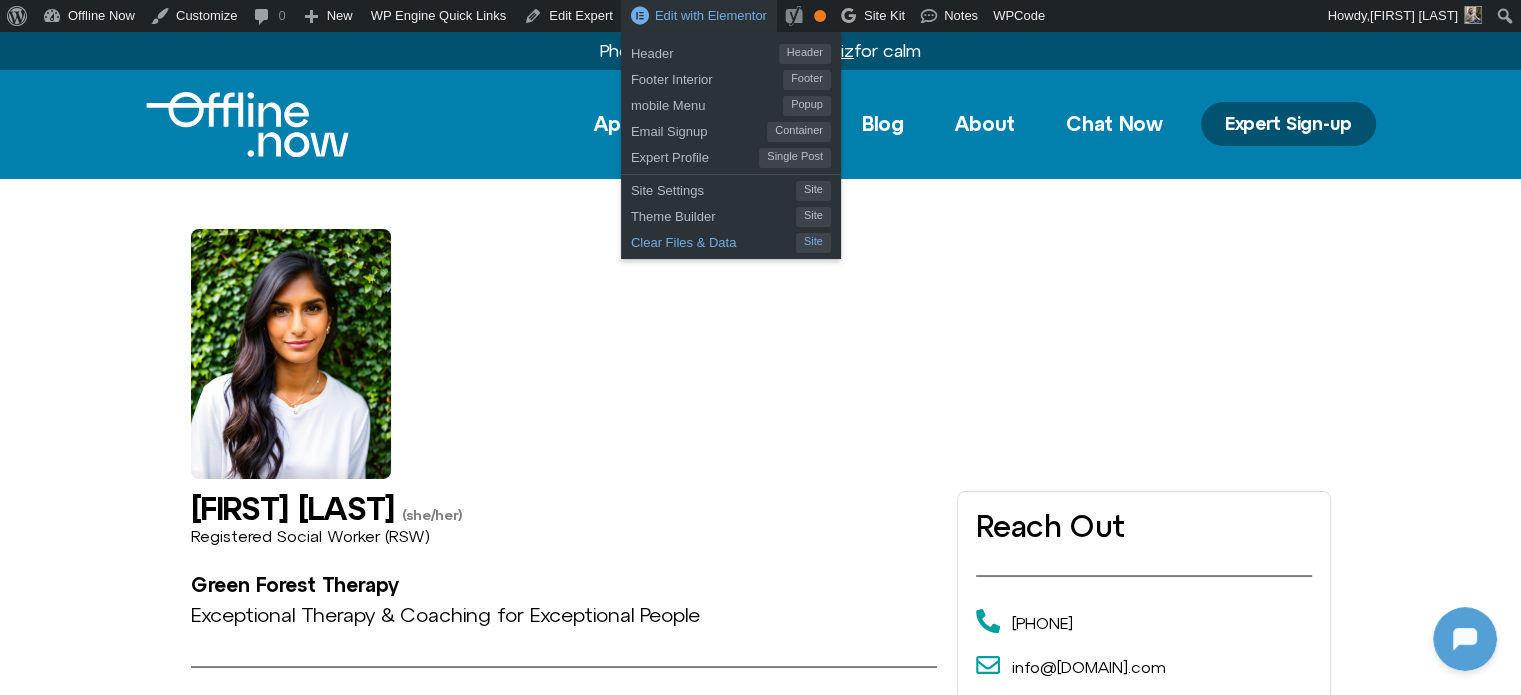click on "Clear Files & Data" at bounding box center (713, 240) 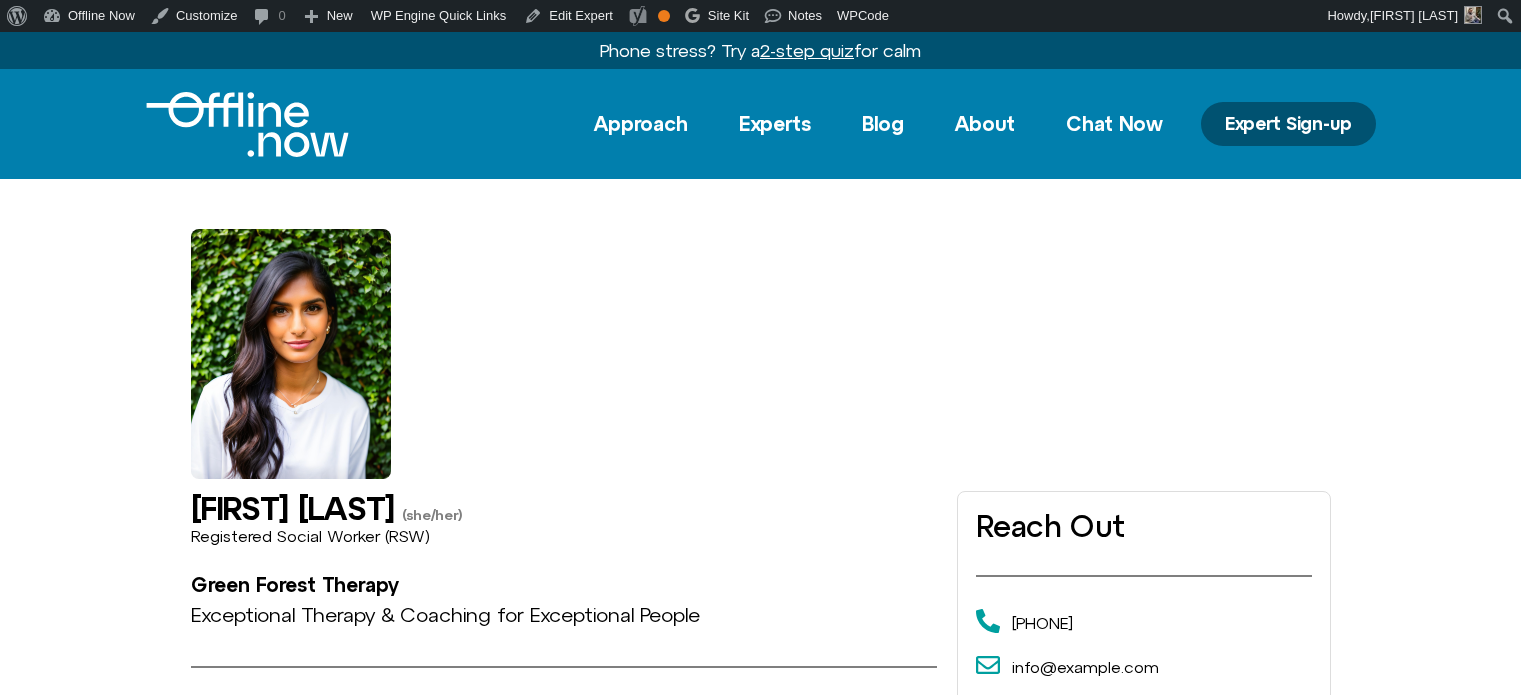 scroll, scrollTop: 0, scrollLeft: 0, axis: both 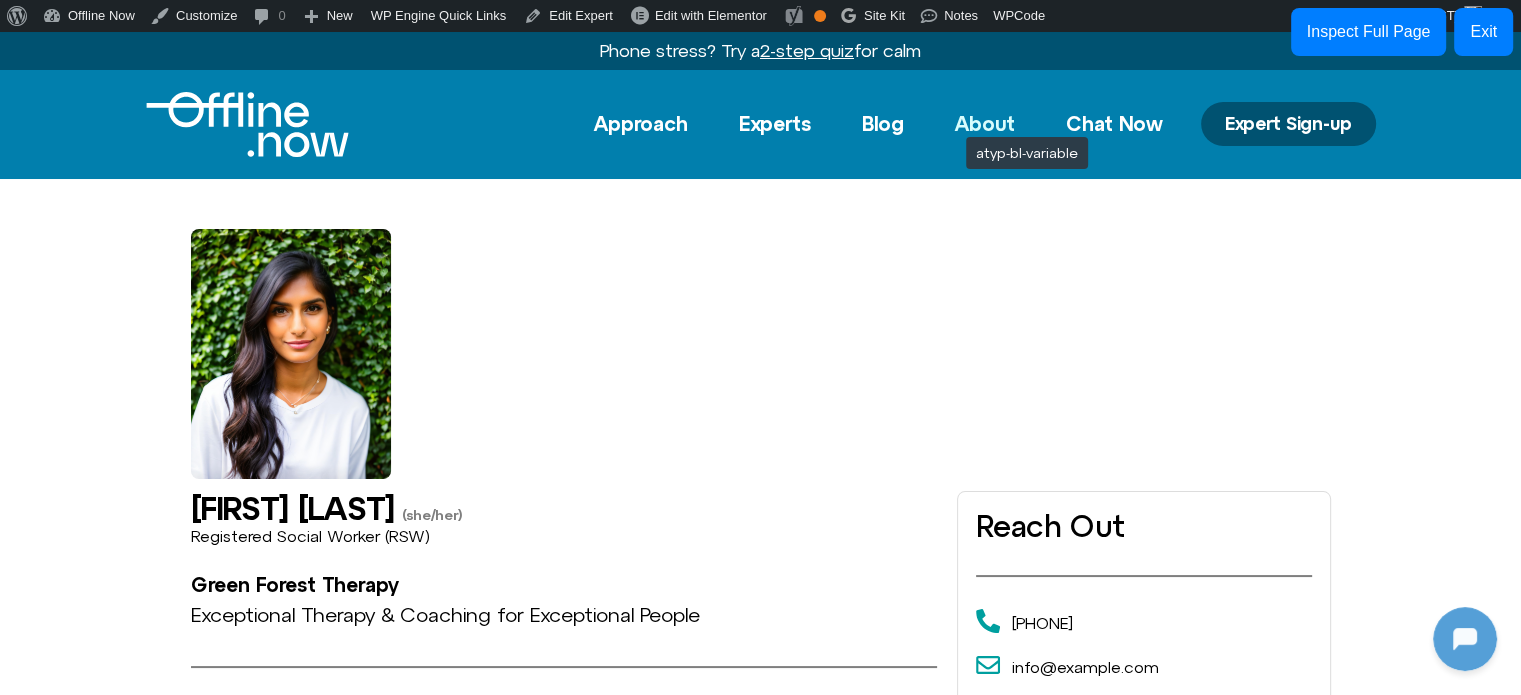 click on "About" 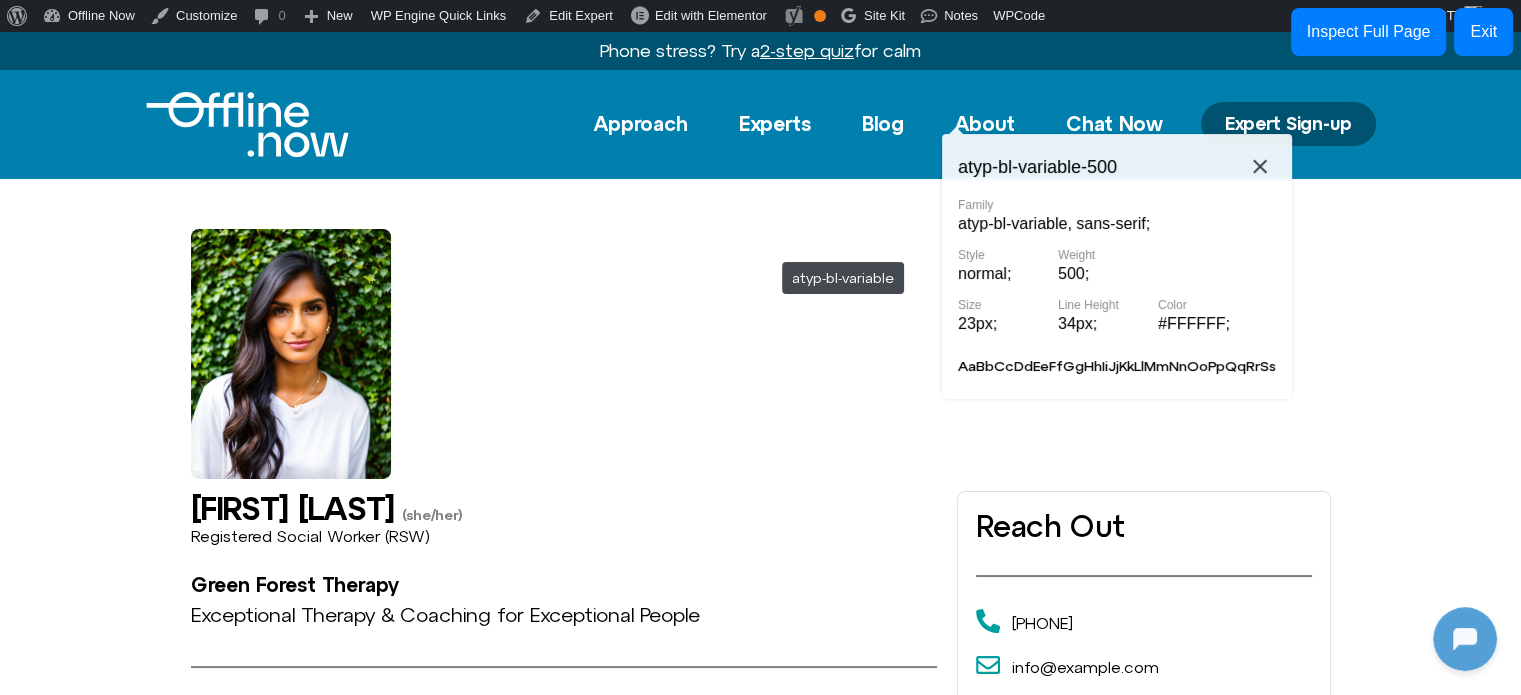 click at bounding box center (761, 329) 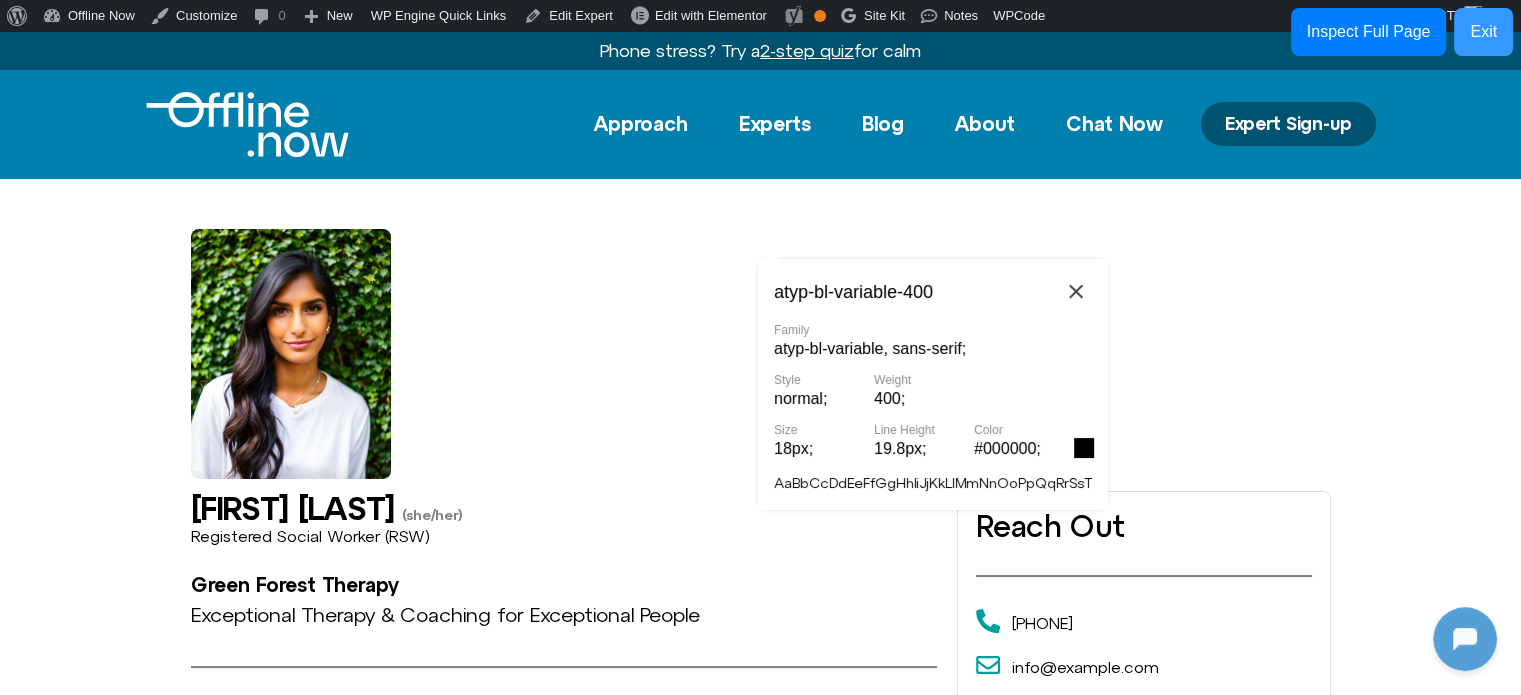 click on "Exit" at bounding box center [1483, 32] 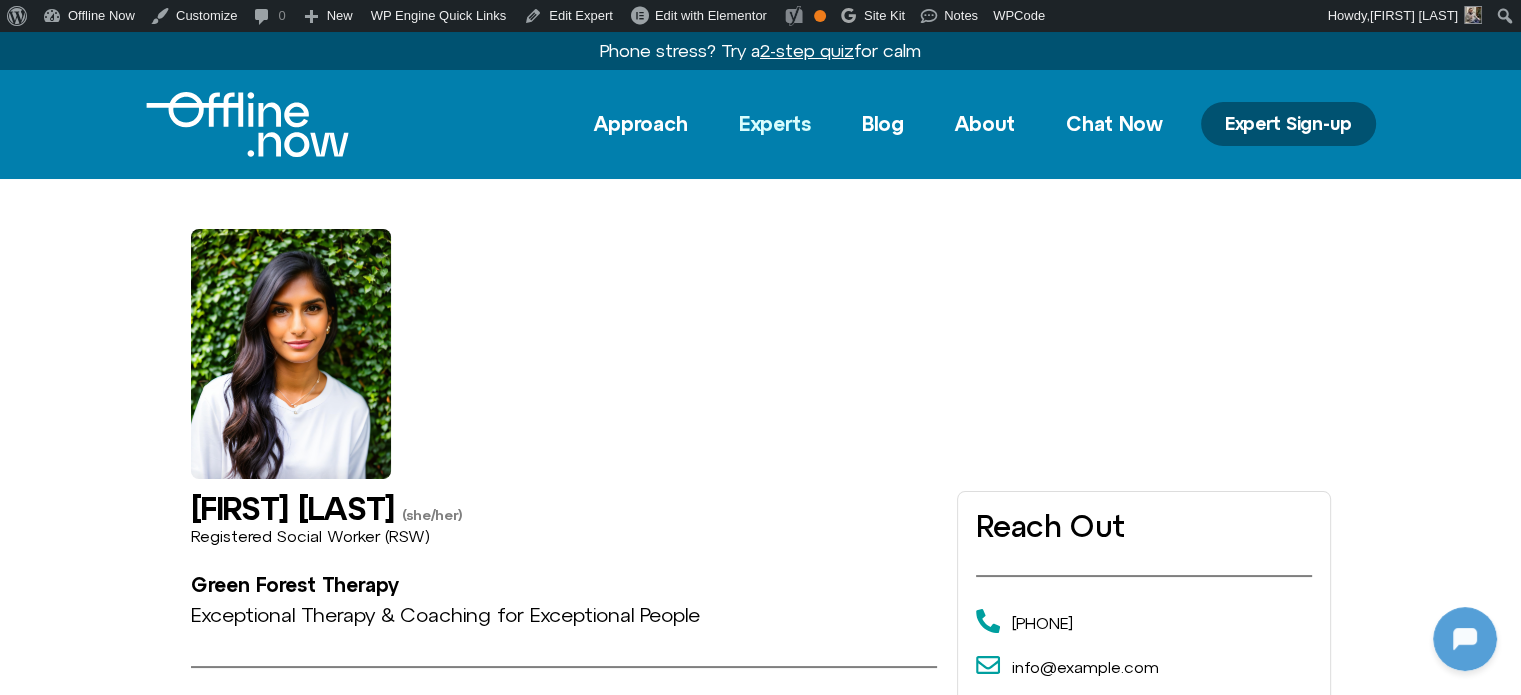 click on "Experts" 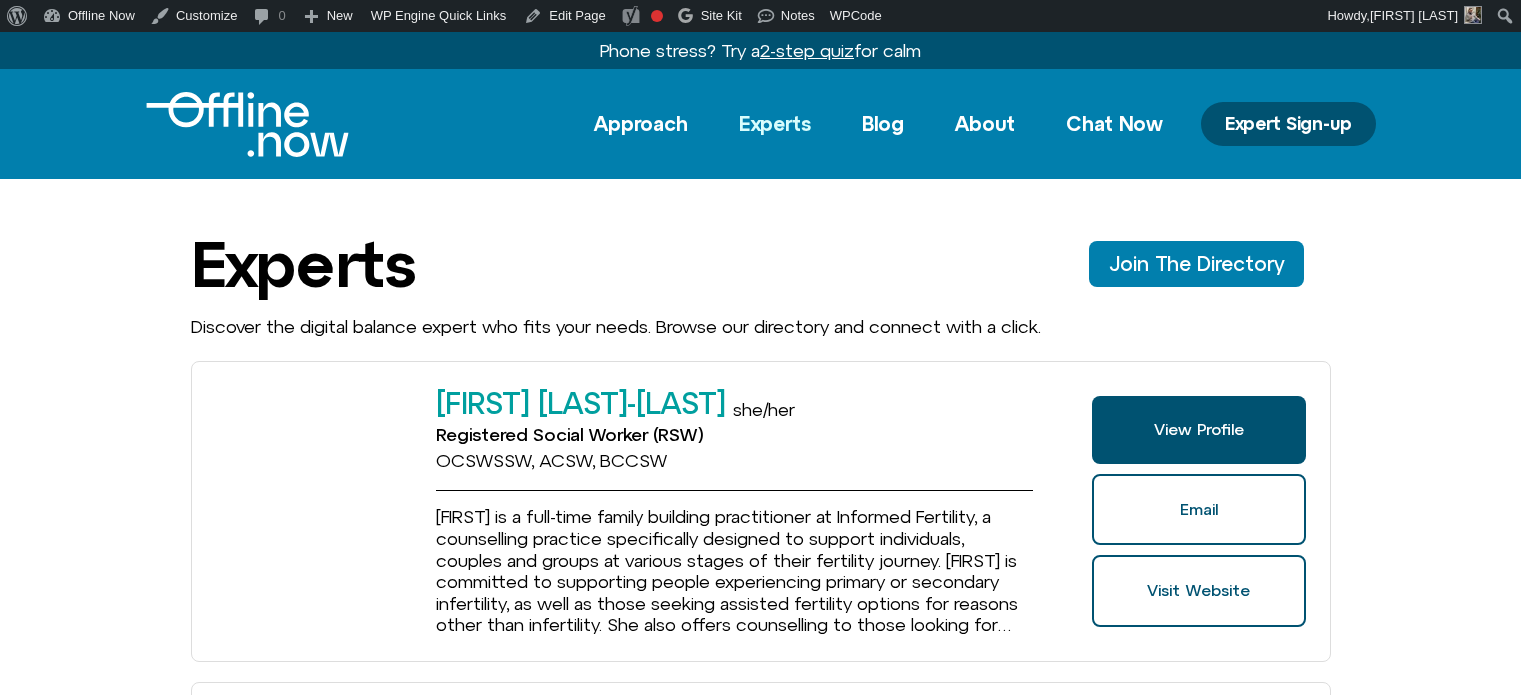 scroll, scrollTop: 0, scrollLeft: 0, axis: both 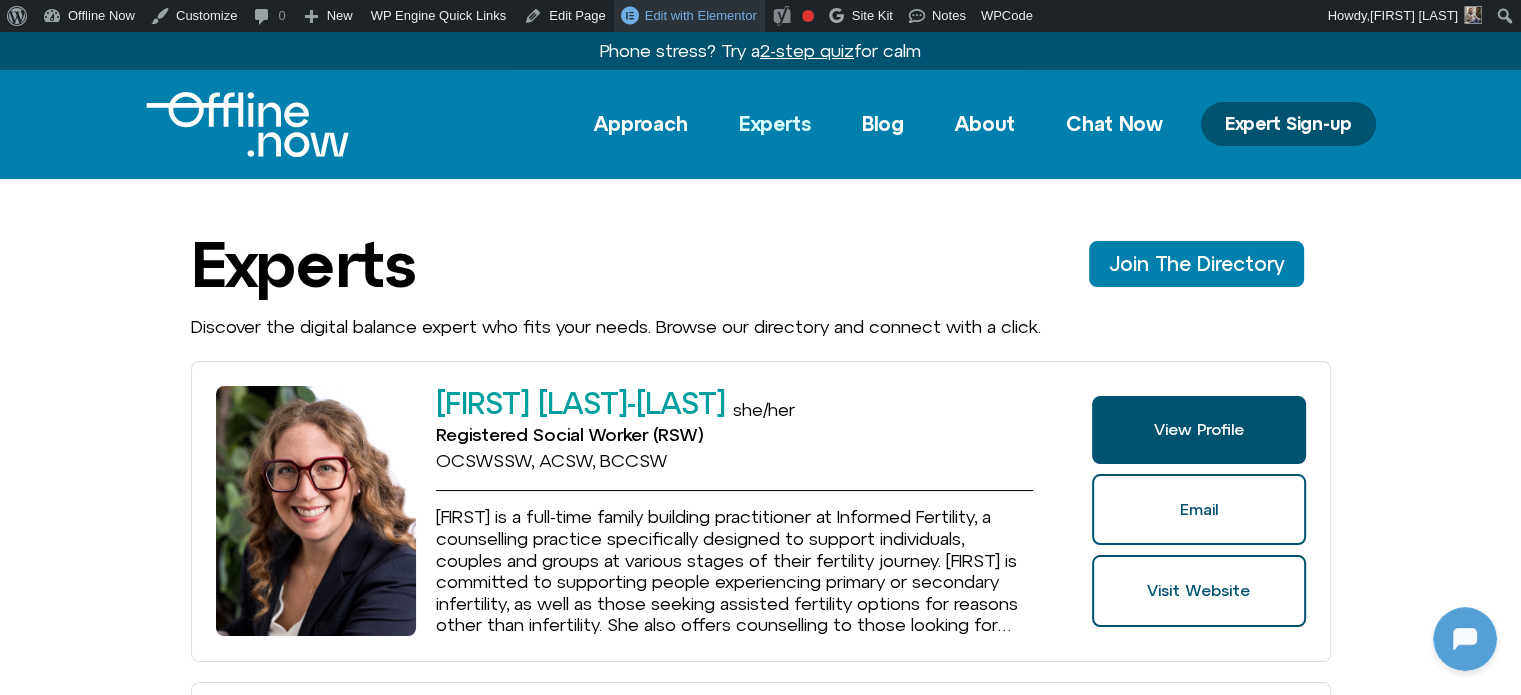 click on "Edit with Elementor" at bounding box center (701, 15) 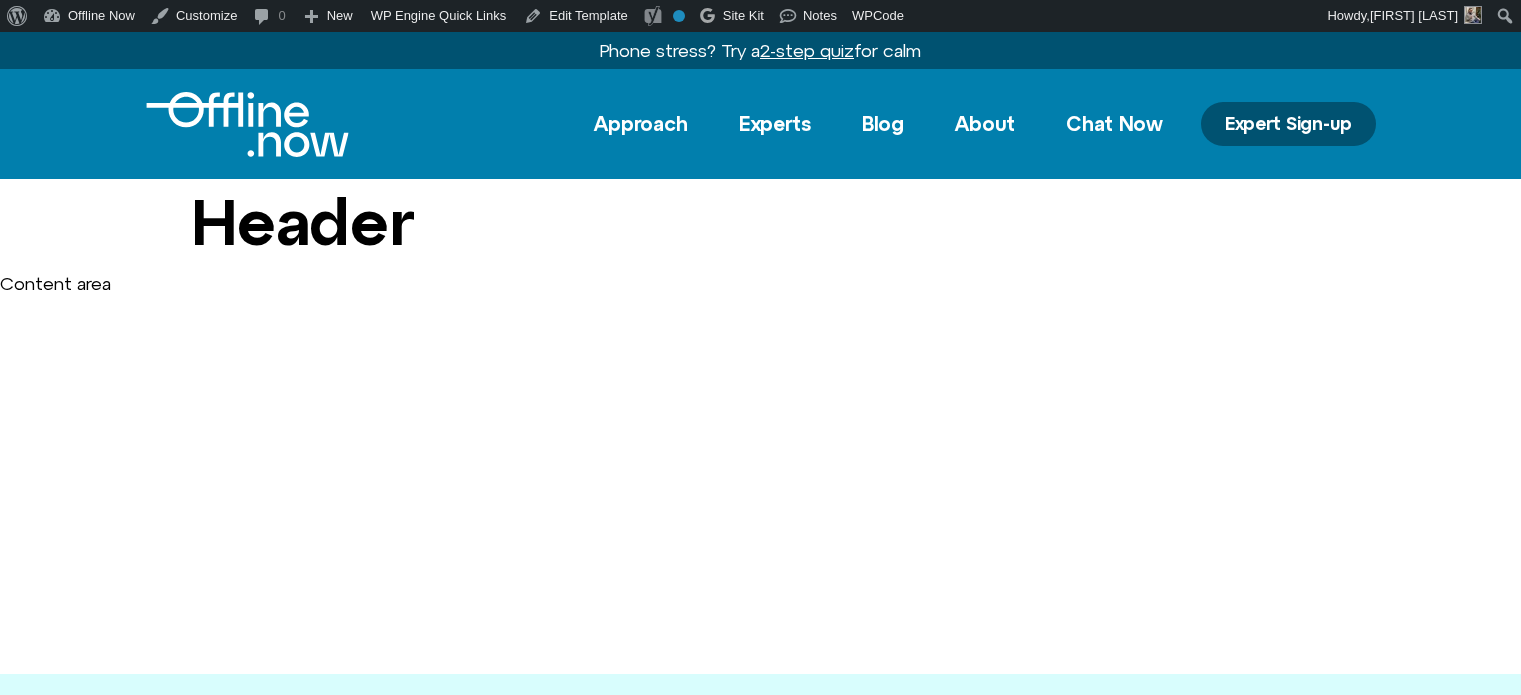 scroll, scrollTop: 0, scrollLeft: 0, axis: both 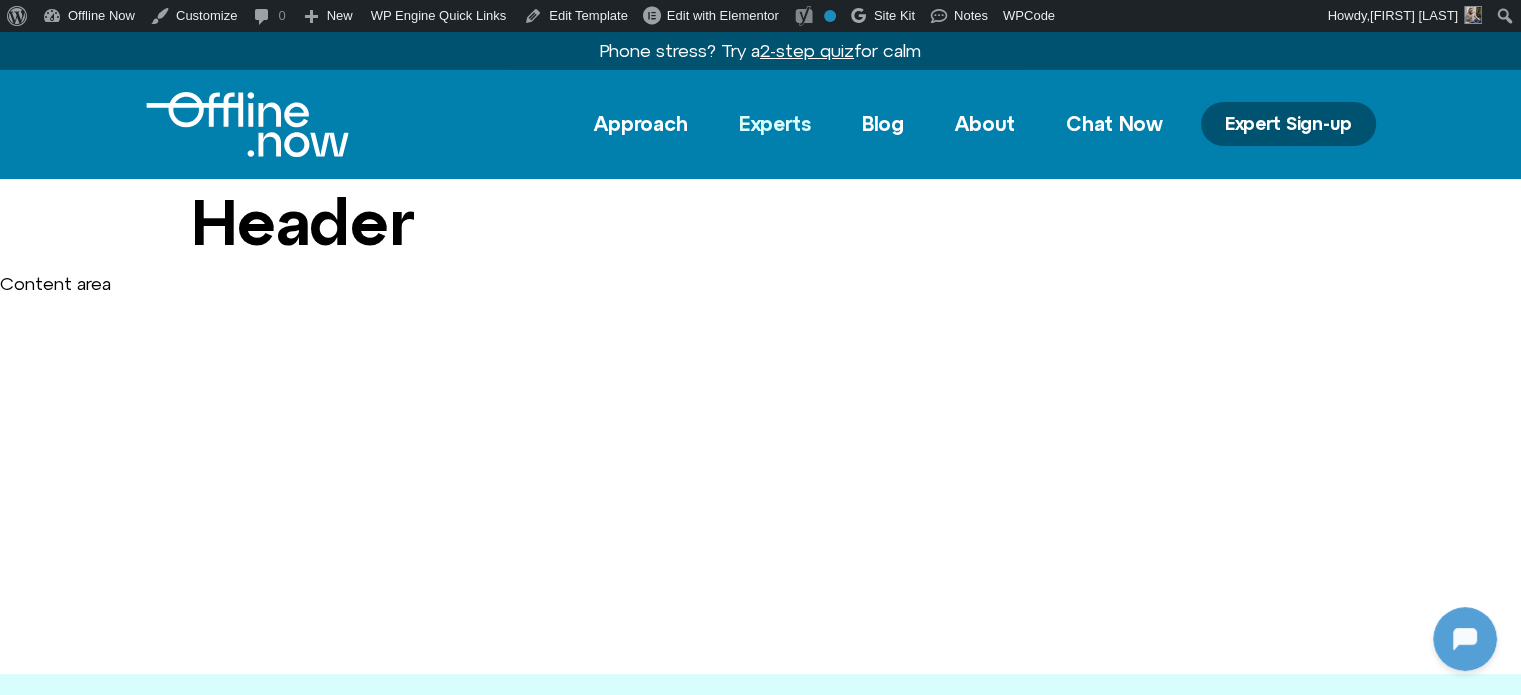 click on "Experts" 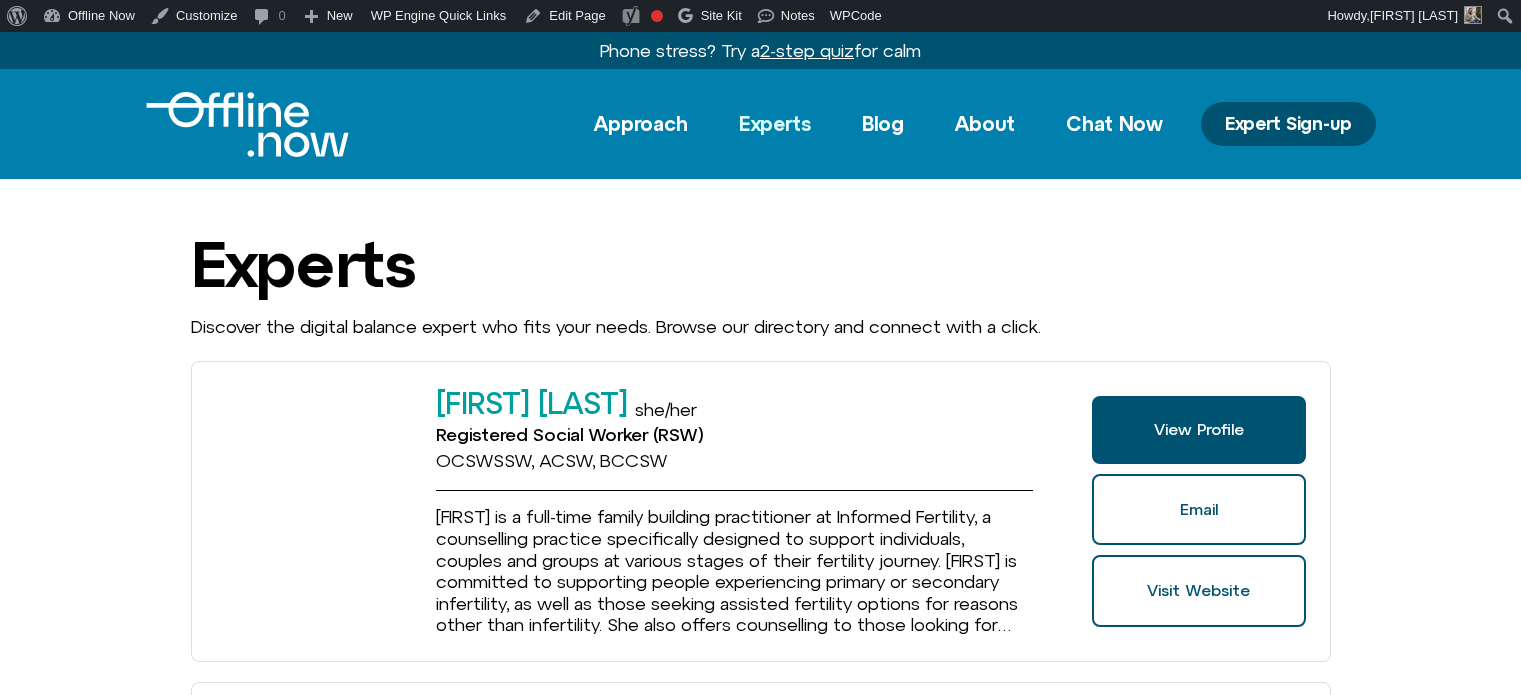 scroll, scrollTop: 0, scrollLeft: 0, axis: both 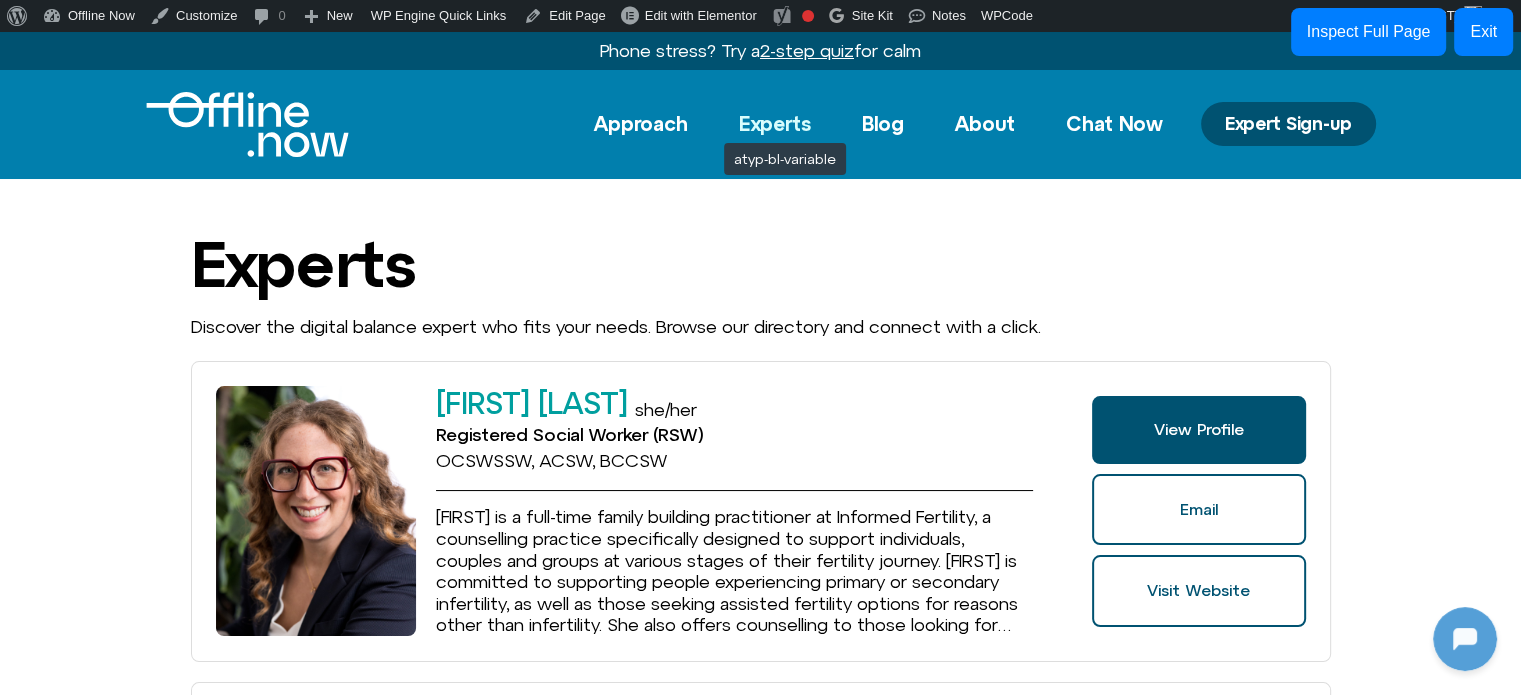 click on "Experts" 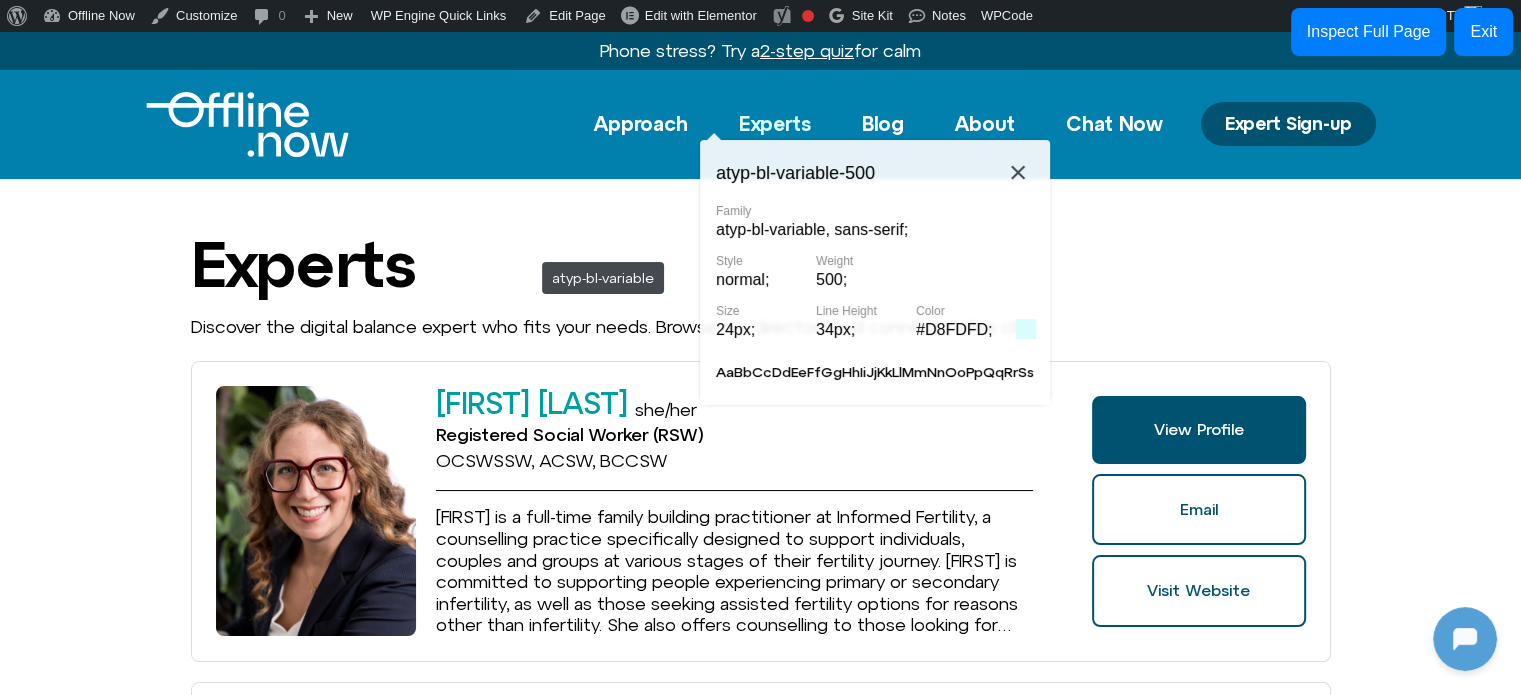 click on "Experts
Join The Directory" at bounding box center (761, 264) 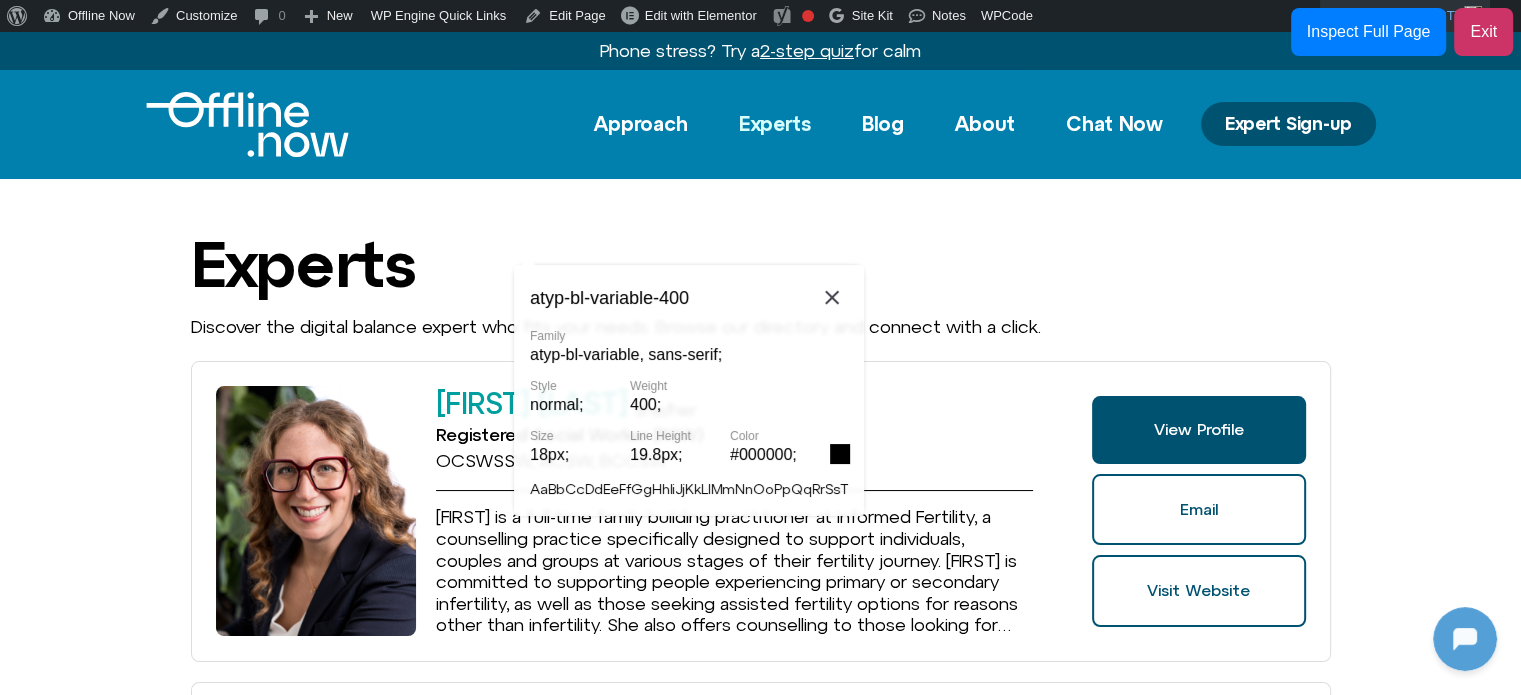 click on "Exit" at bounding box center [1483, 32] 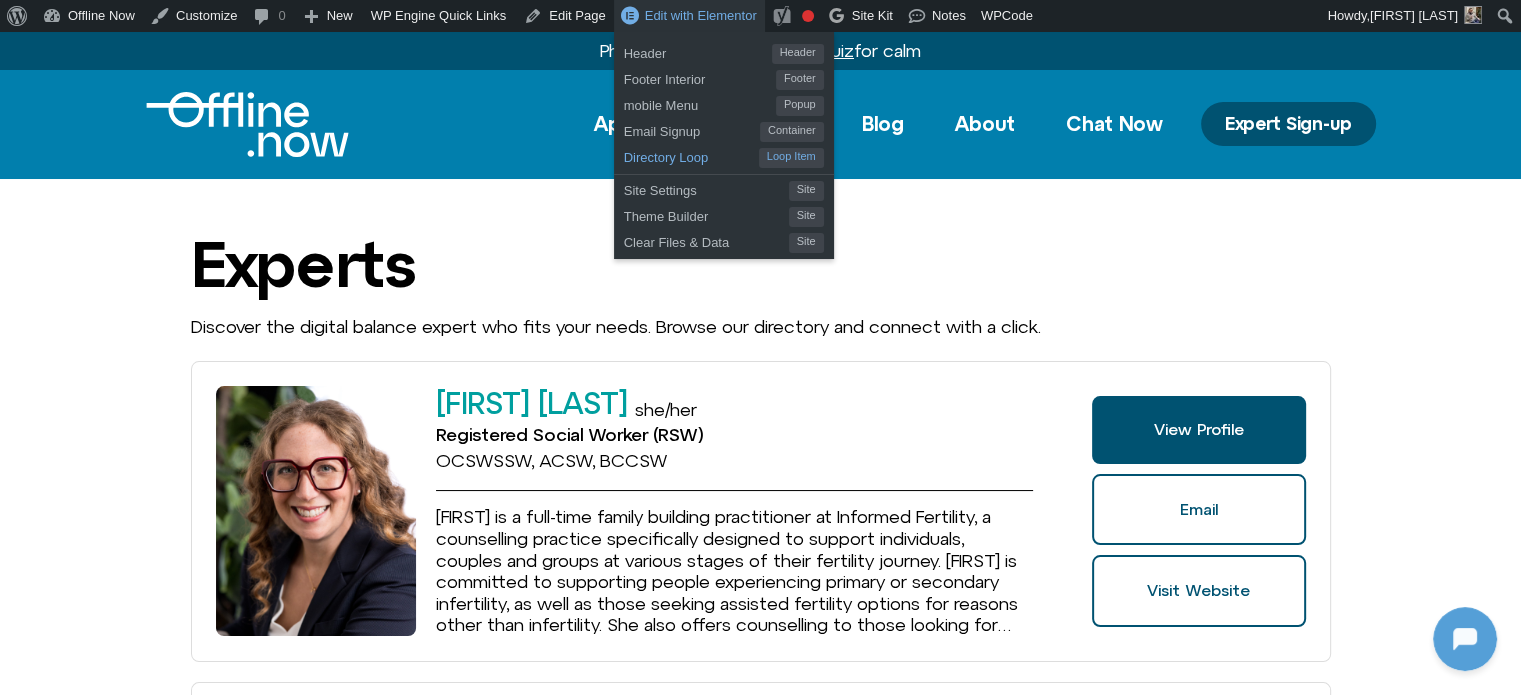 scroll, scrollTop: 0, scrollLeft: 0, axis: both 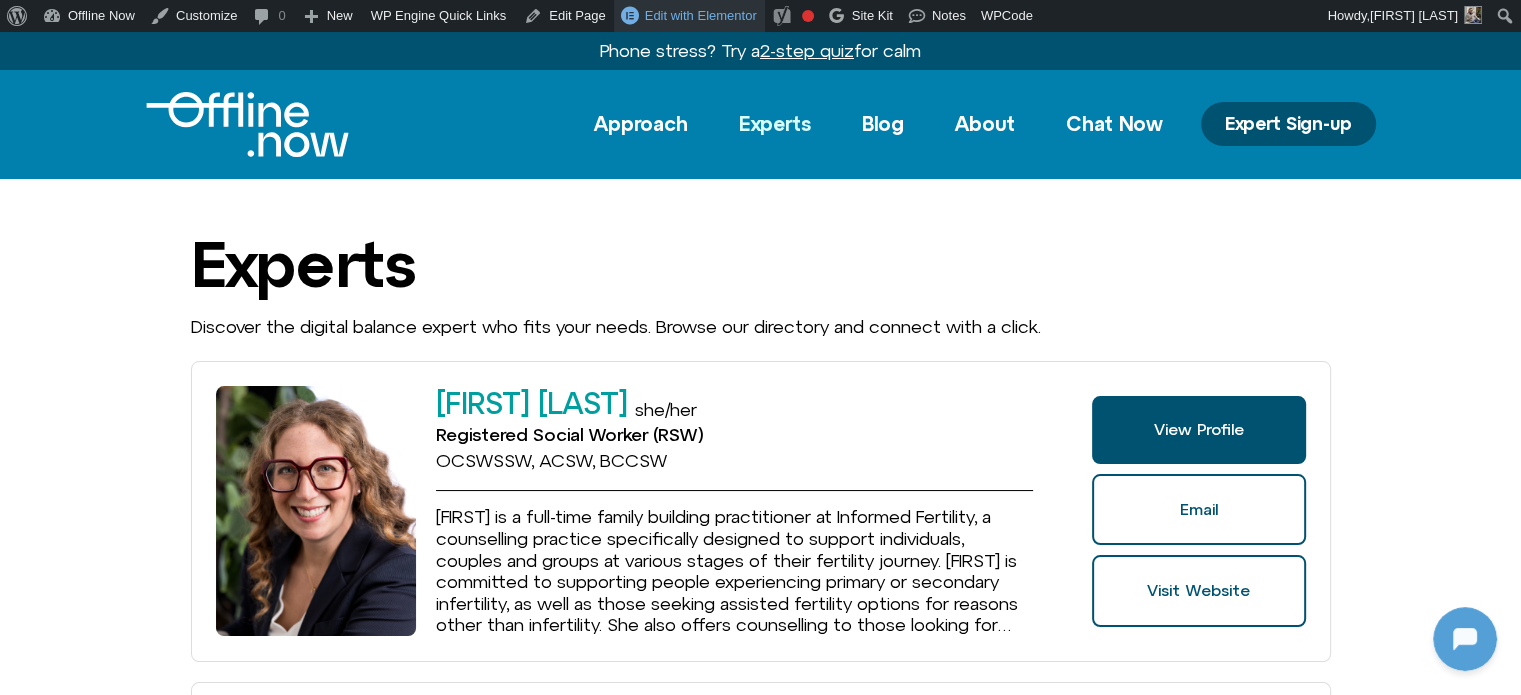 click on "Edit with Elementor" at bounding box center (701, 15) 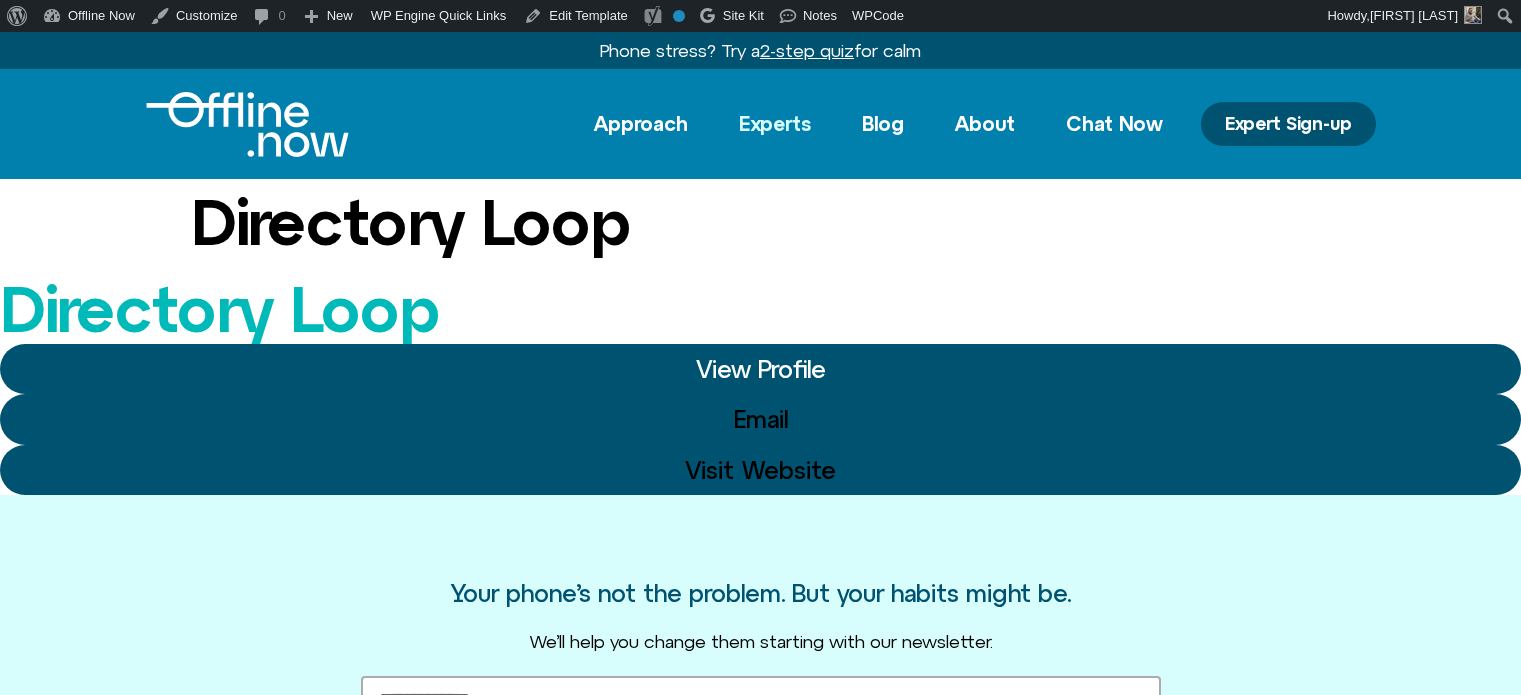 scroll, scrollTop: 0, scrollLeft: 0, axis: both 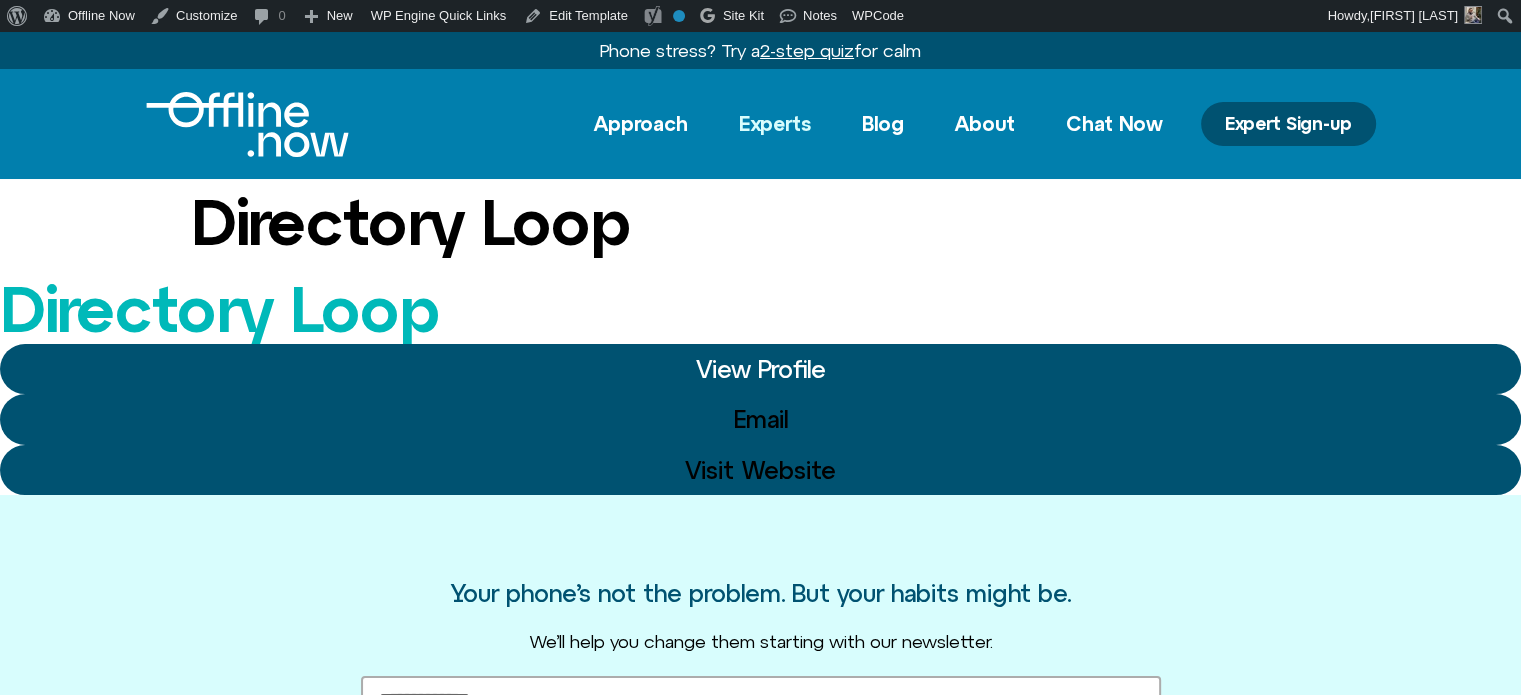 click on "Experts" 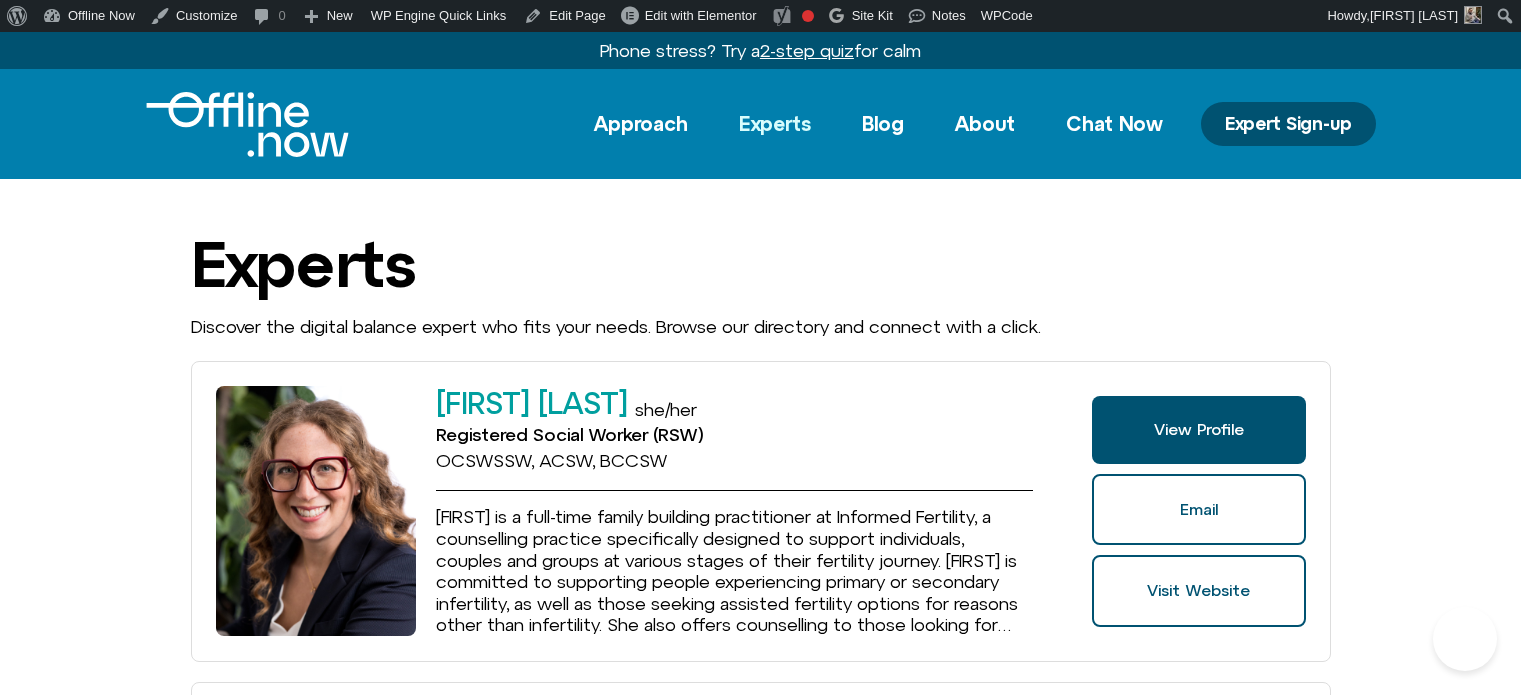 scroll, scrollTop: 0, scrollLeft: 0, axis: both 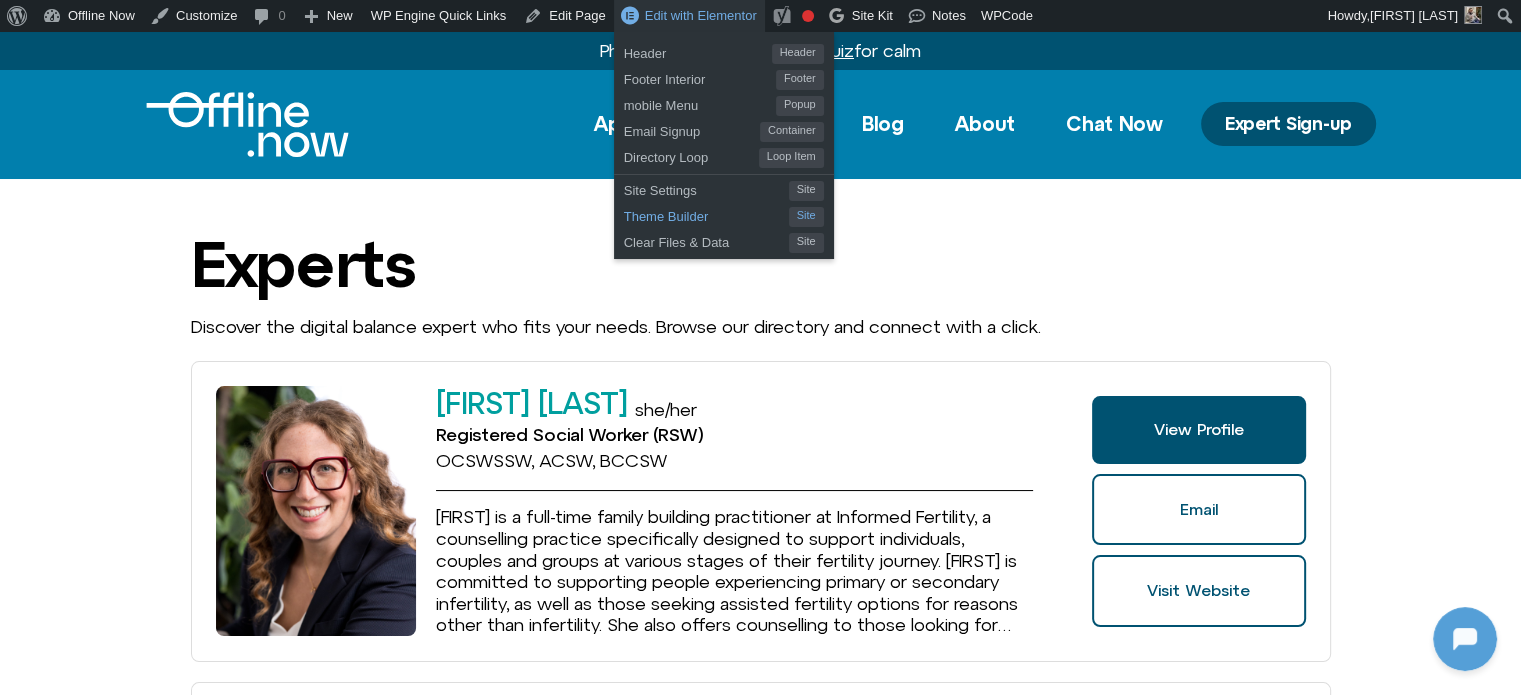 drag, startPoint x: 669, startPoint y: 211, endPoint x: 727, endPoint y: 221, distance: 58.855755 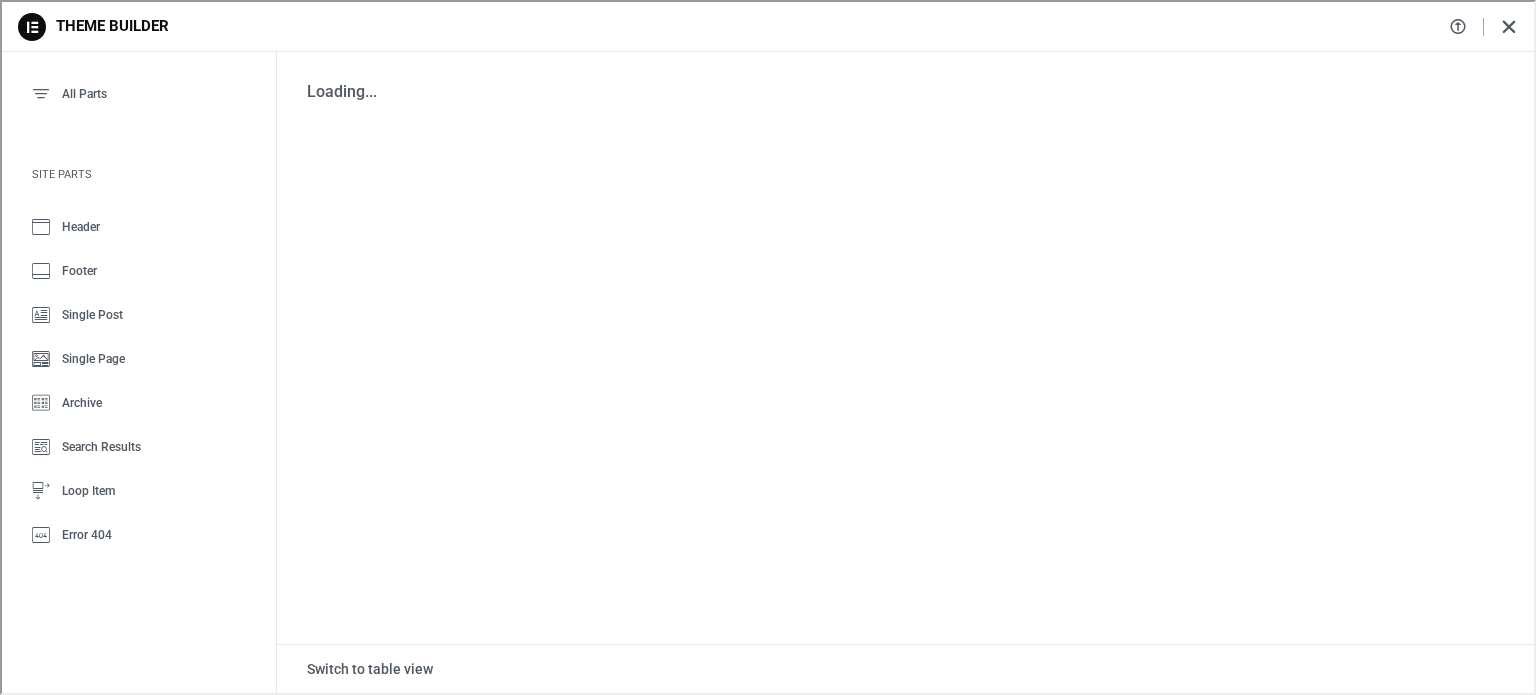 scroll, scrollTop: 30, scrollLeft: 0, axis: vertical 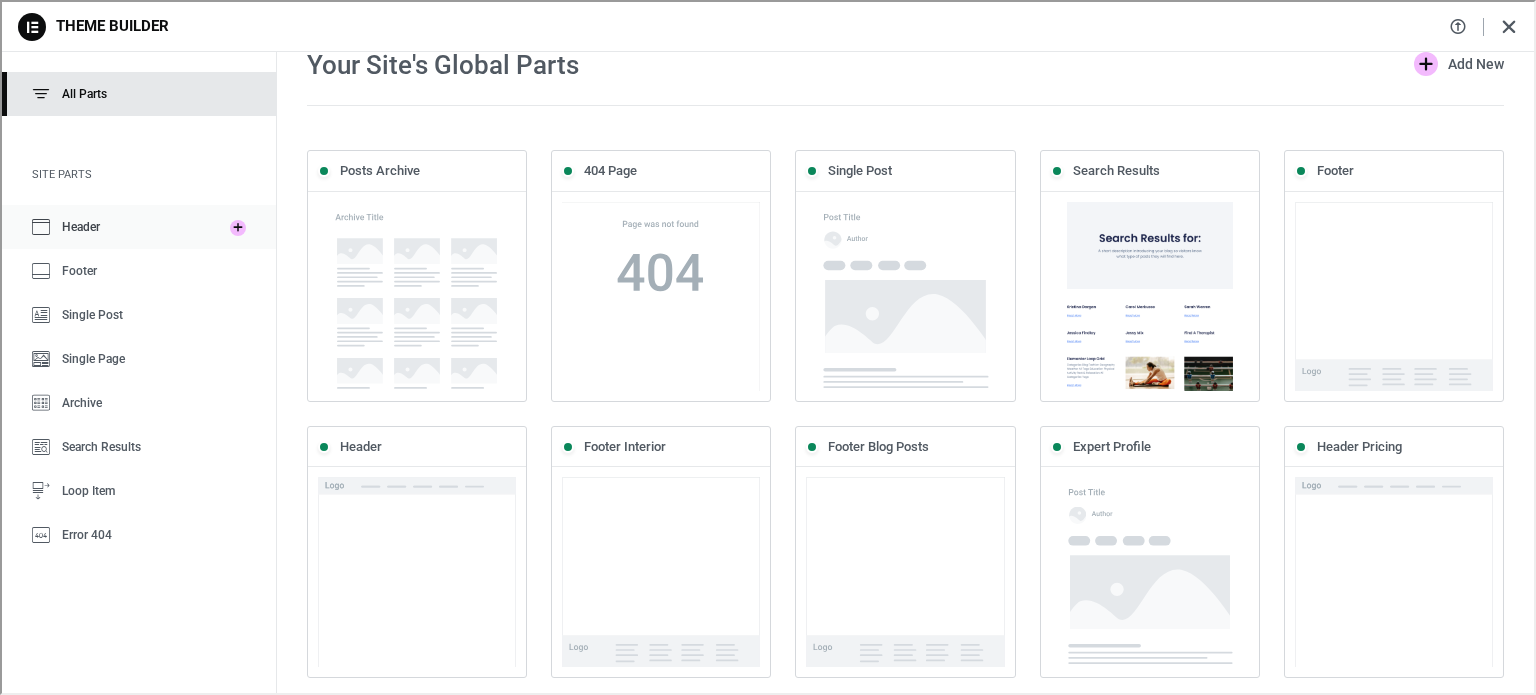click on "Header" at bounding box center [79, 225] 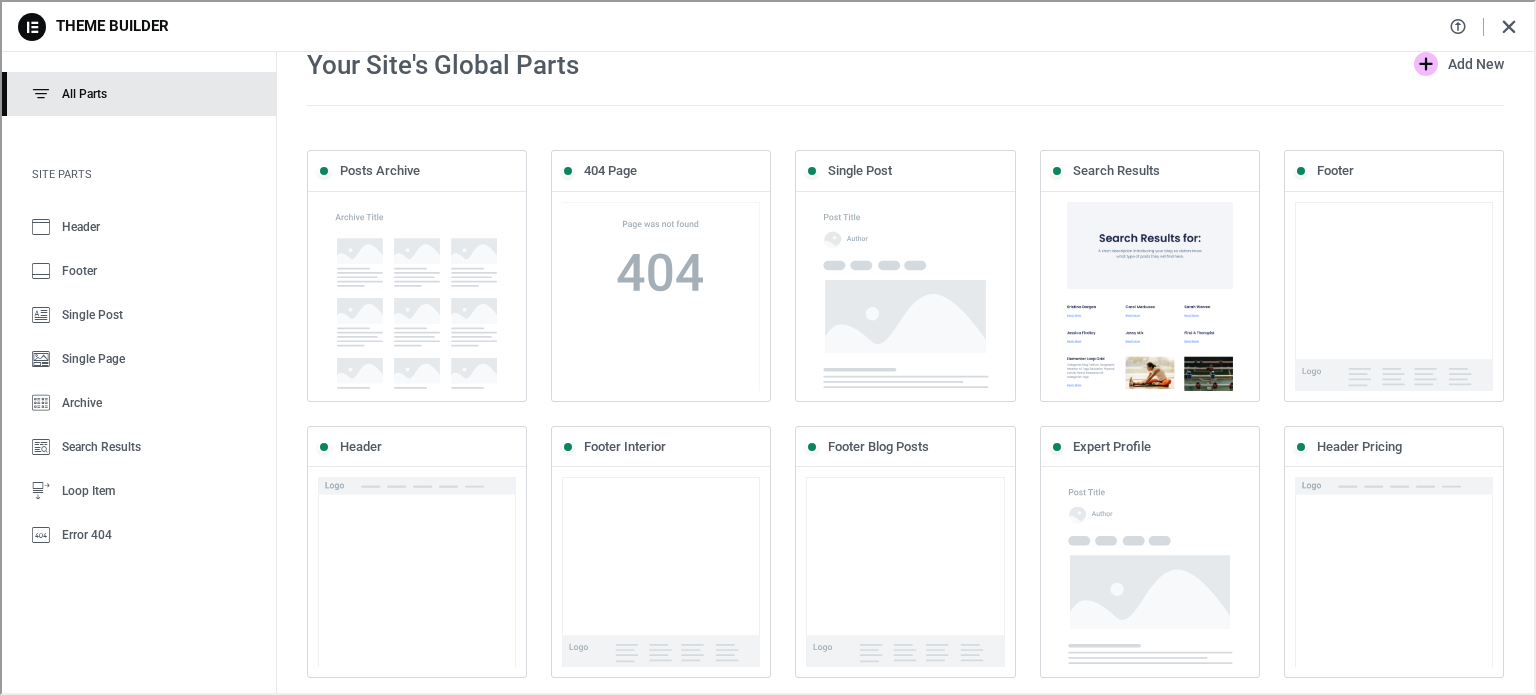 scroll, scrollTop: 0, scrollLeft: 0, axis: both 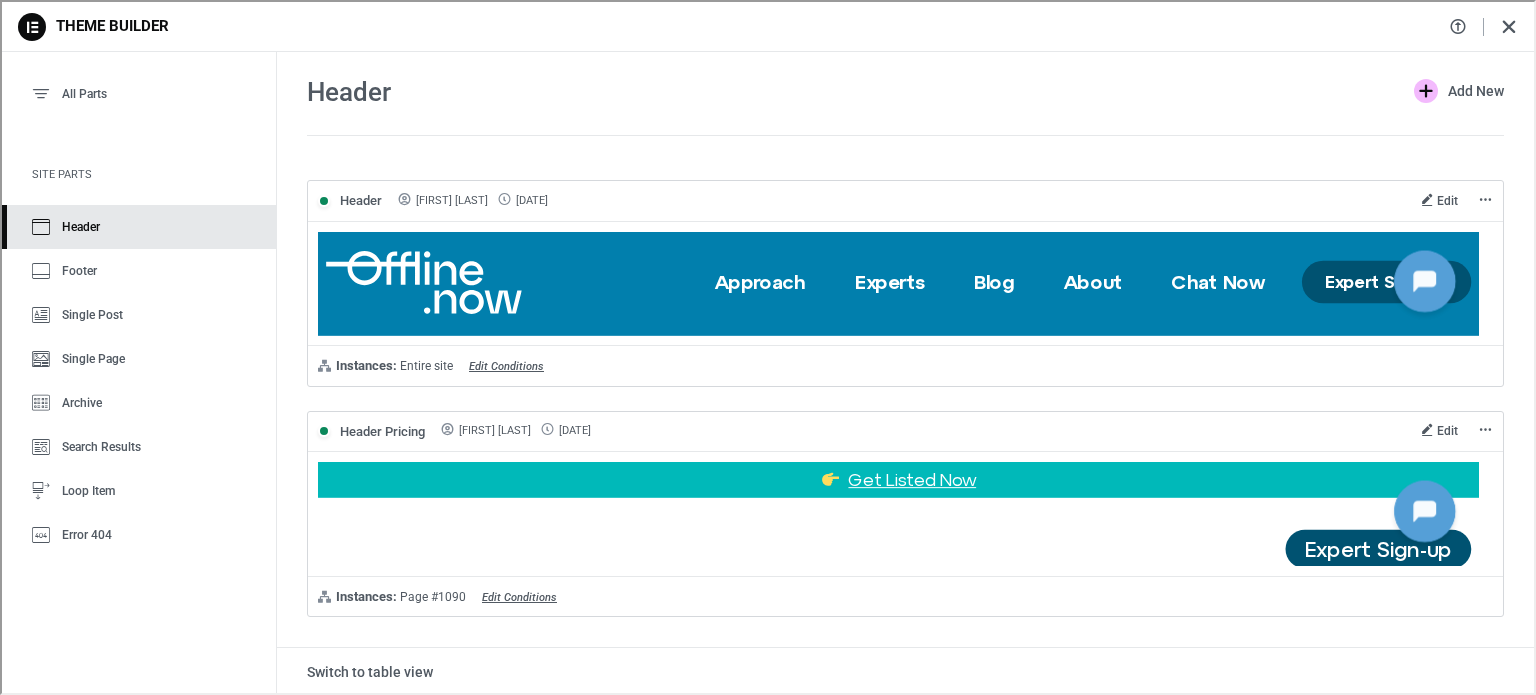 click on "Edit" at bounding box center (1445, 429) 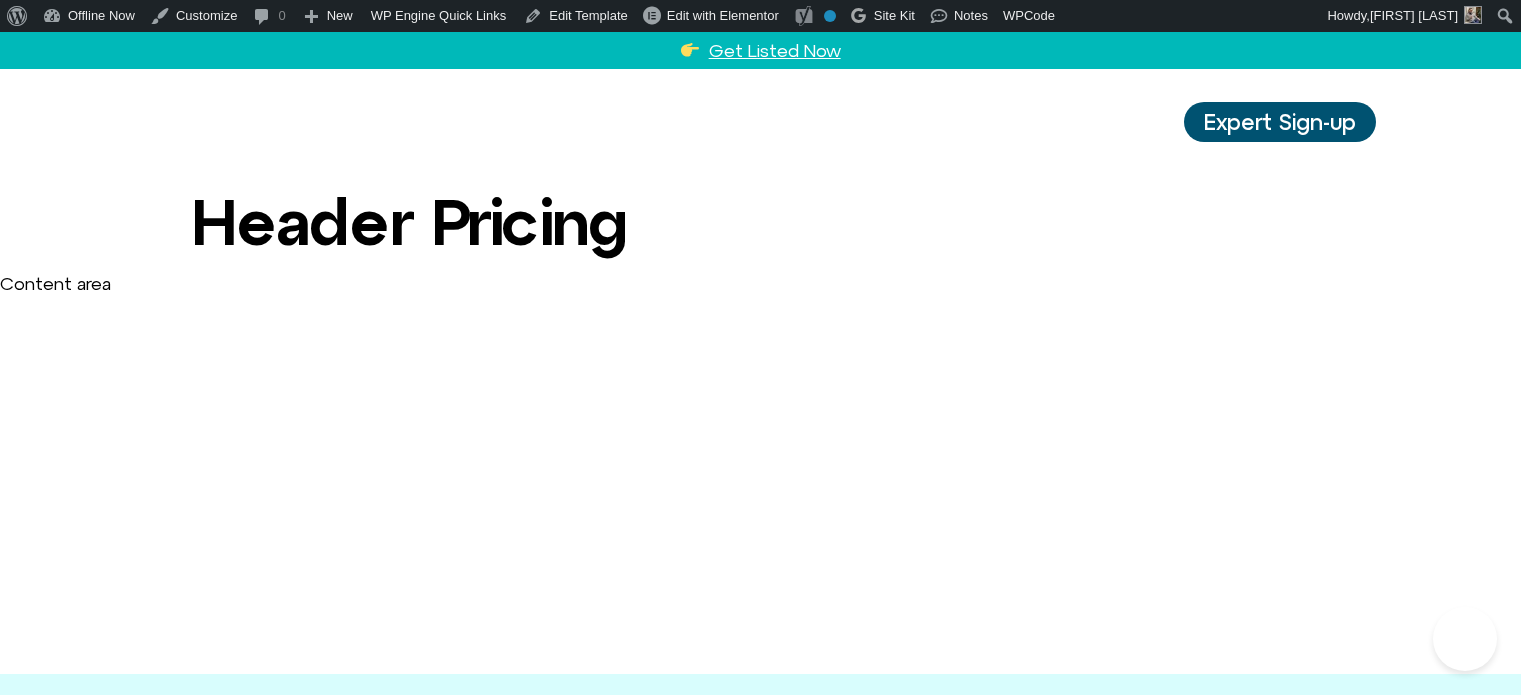 scroll, scrollTop: 0, scrollLeft: 0, axis: both 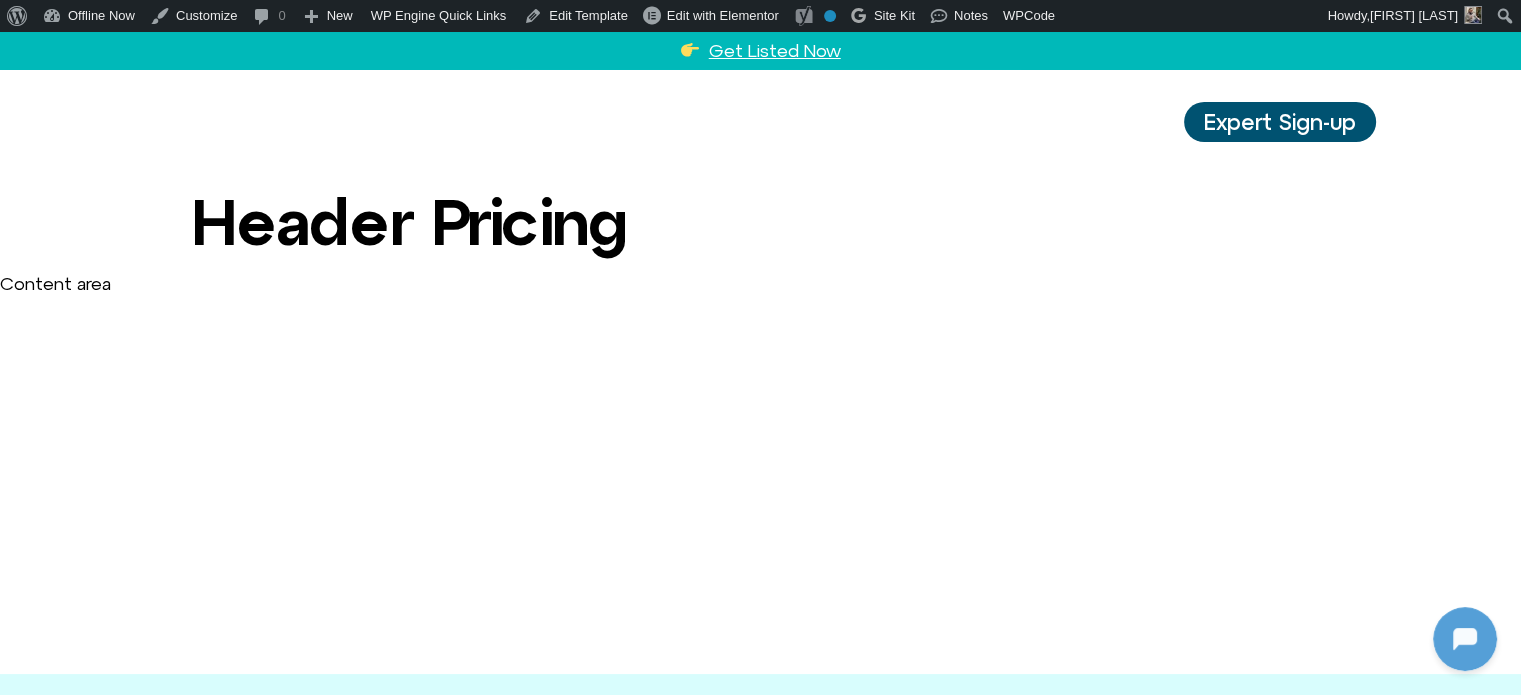 click at bounding box center (247, 124) 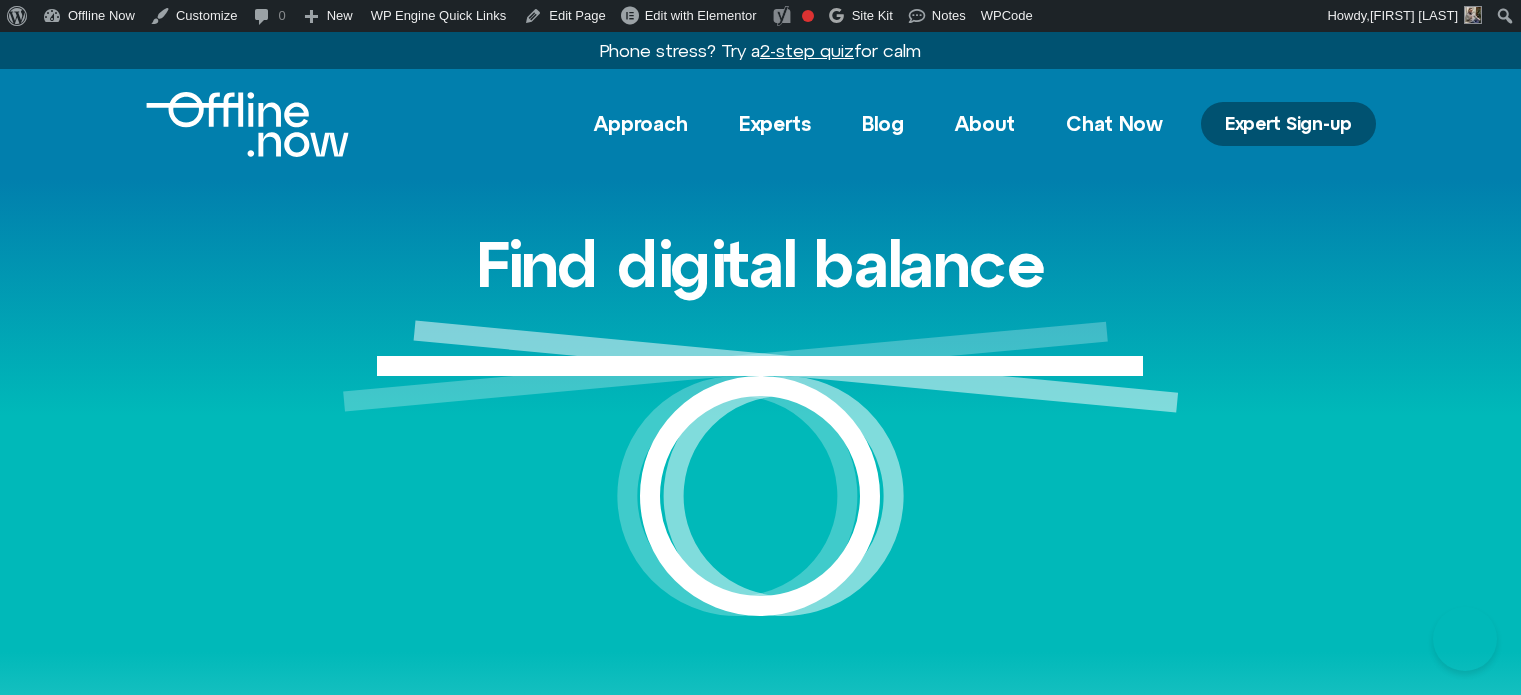 scroll, scrollTop: 0, scrollLeft: 0, axis: both 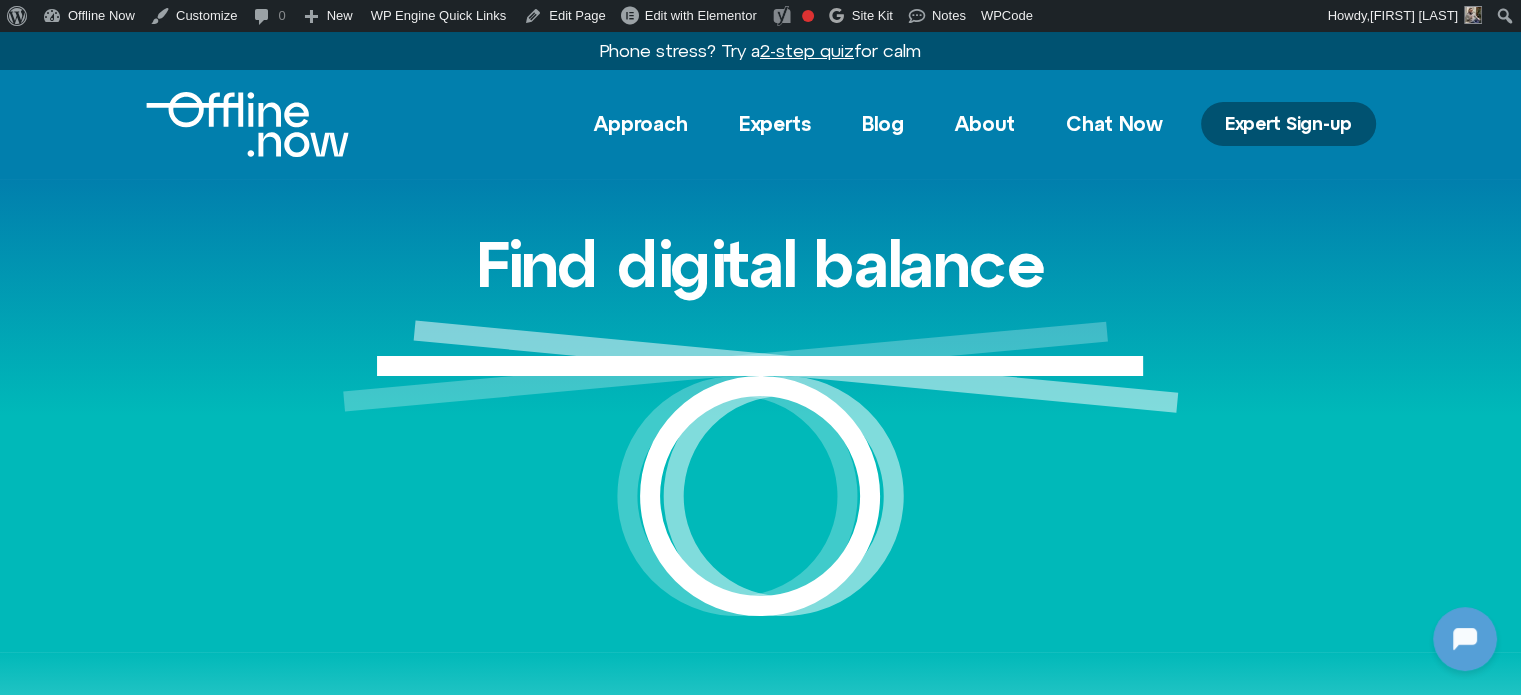click at bounding box center (247, 124) 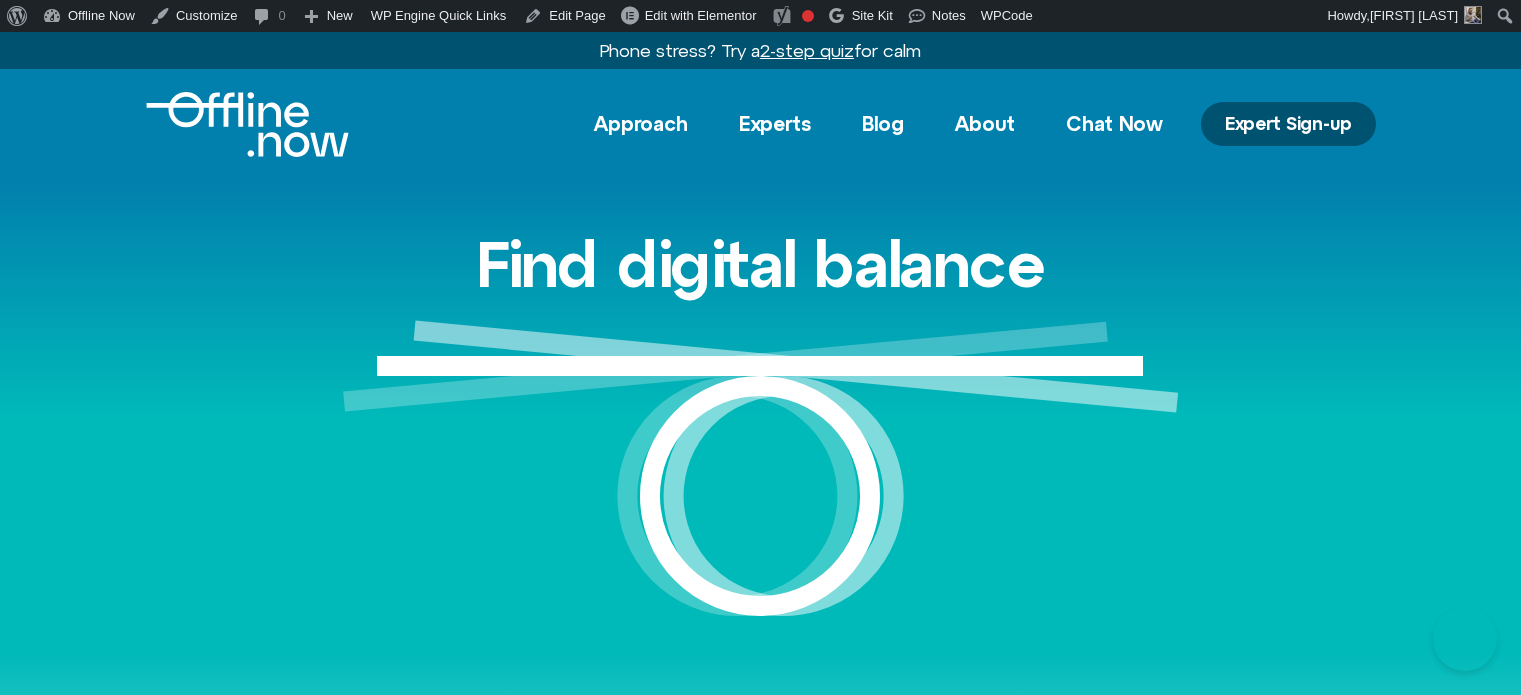 scroll, scrollTop: 0, scrollLeft: 0, axis: both 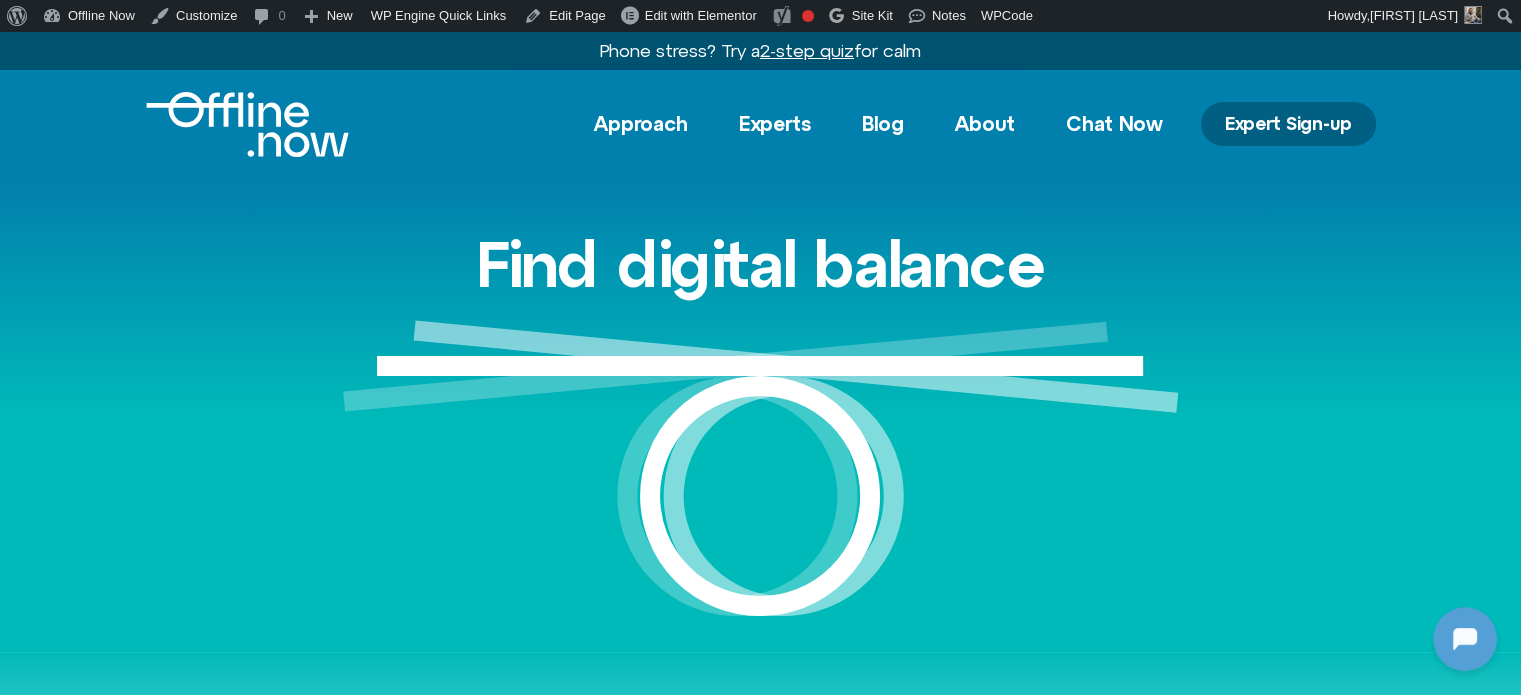 click on "Expert Sign-up" 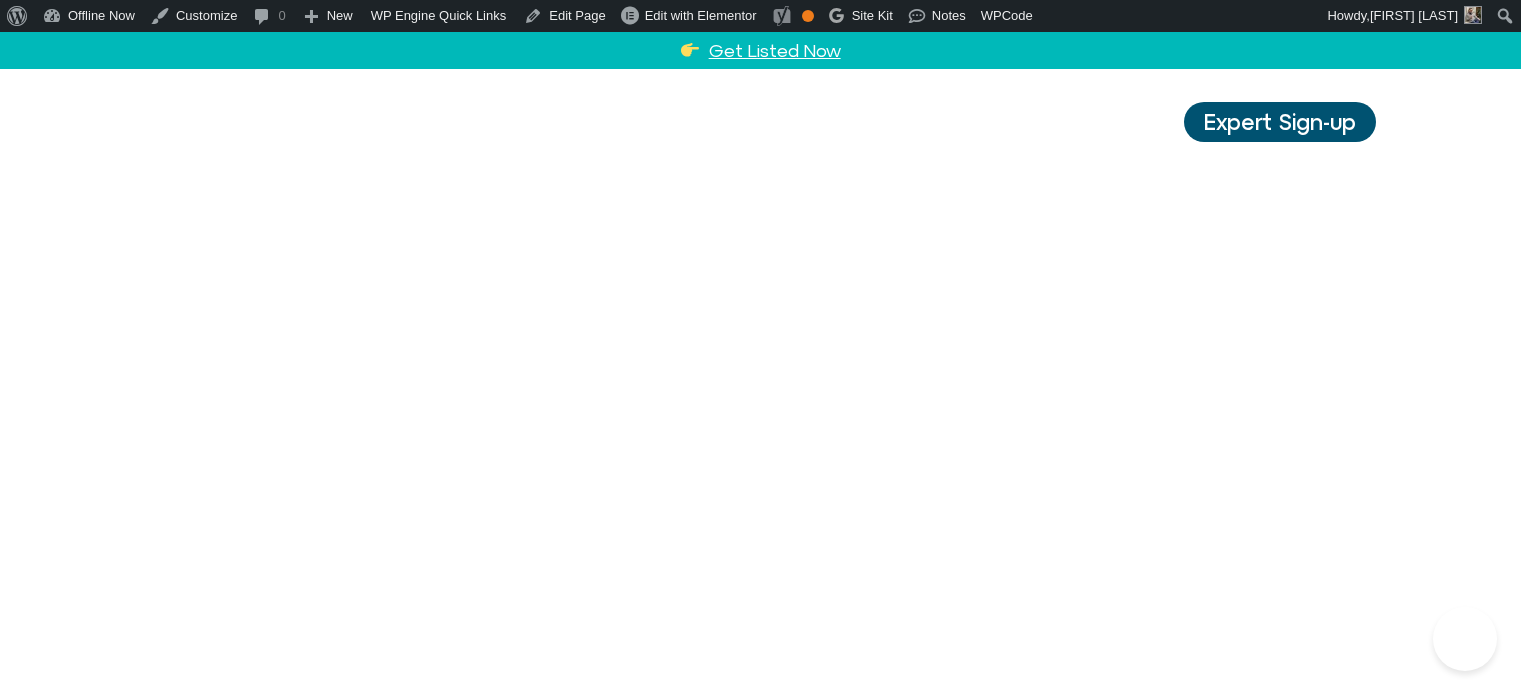 scroll, scrollTop: 0, scrollLeft: 0, axis: both 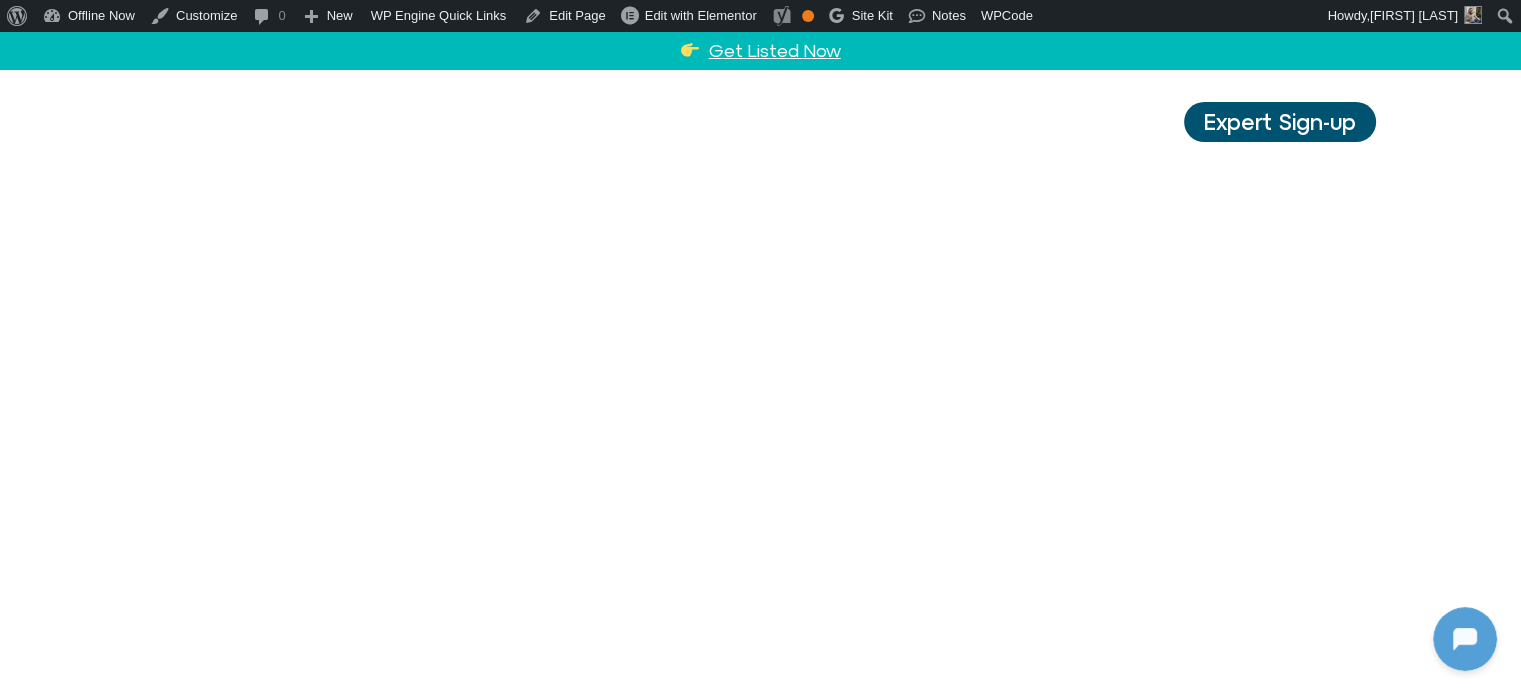 click at bounding box center (247, 124) 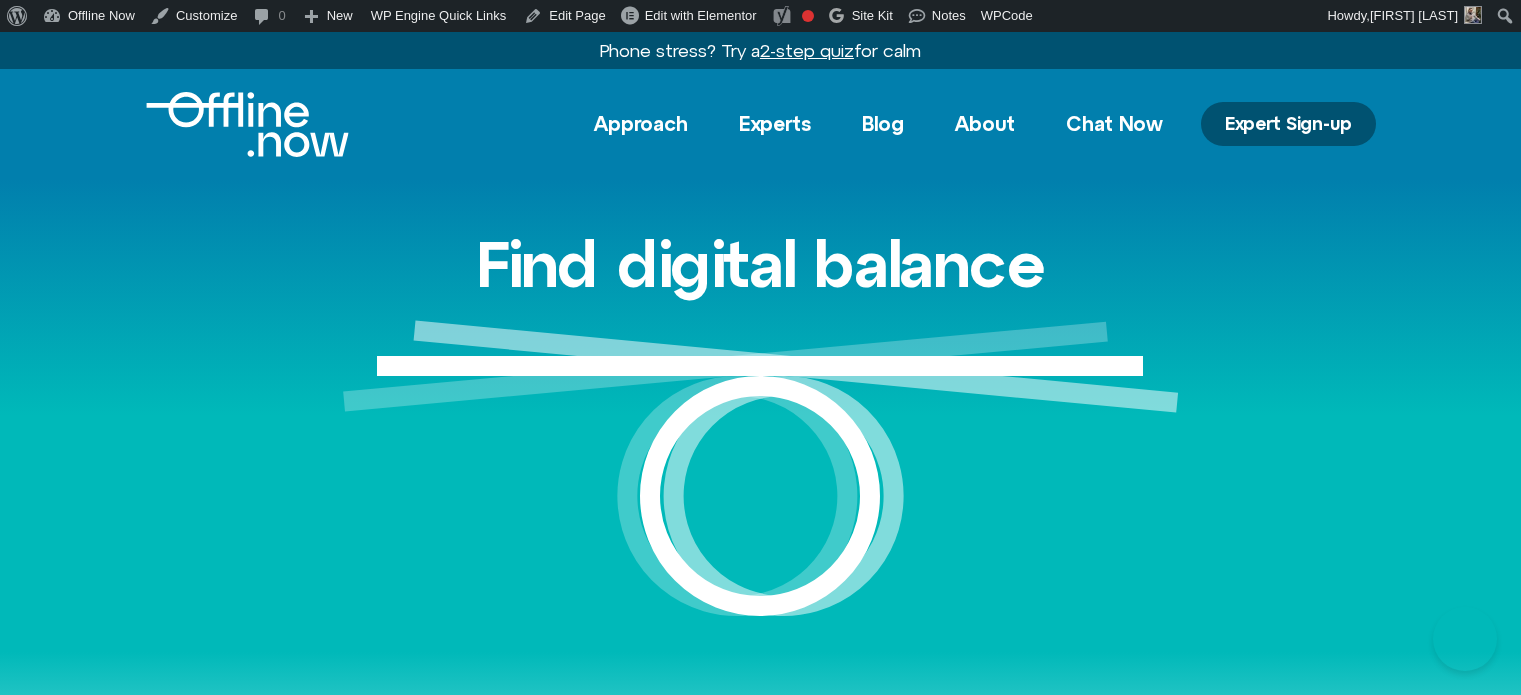 scroll, scrollTop: 0, scrollLeft: 0, axis: both 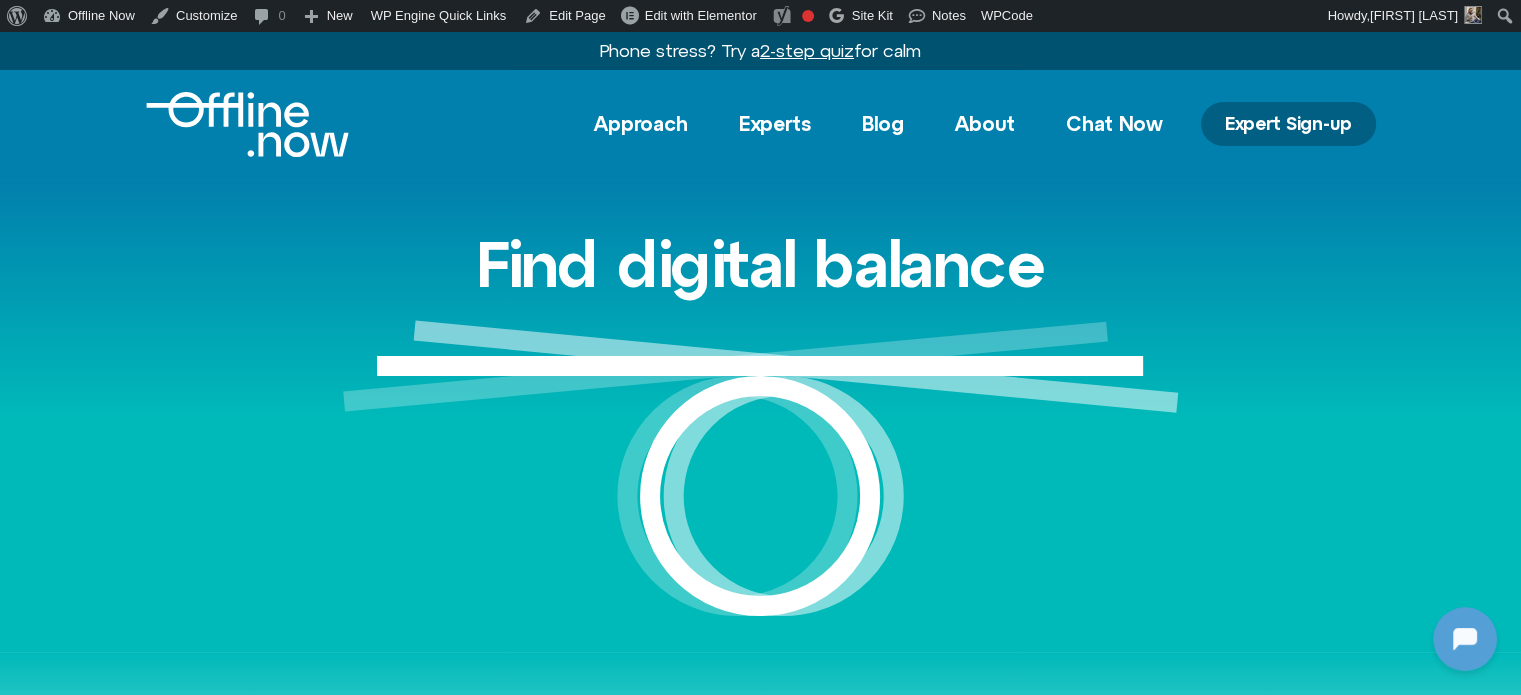click on "Expert Sign-up" 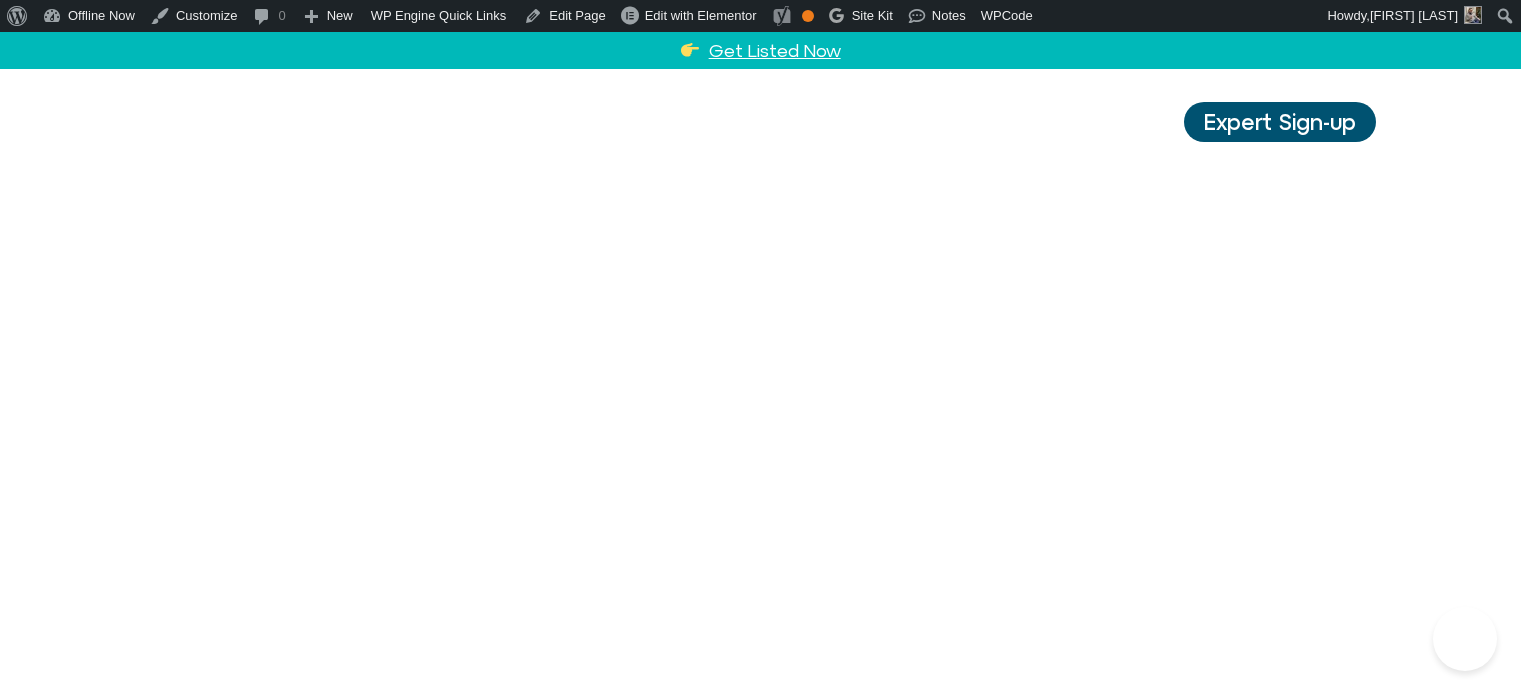 scroll, scrollTop: 0, scrollLeft: 0, axis: both 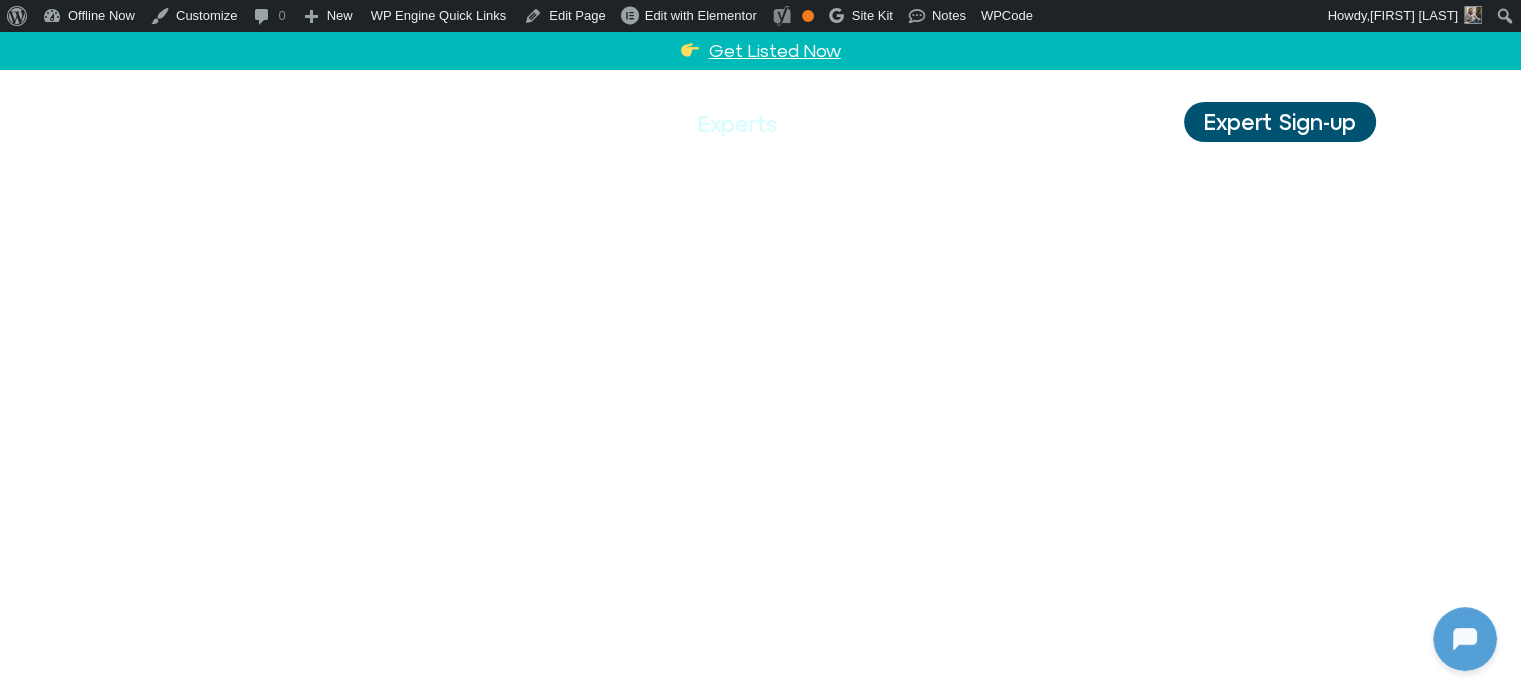 click on "Experts" 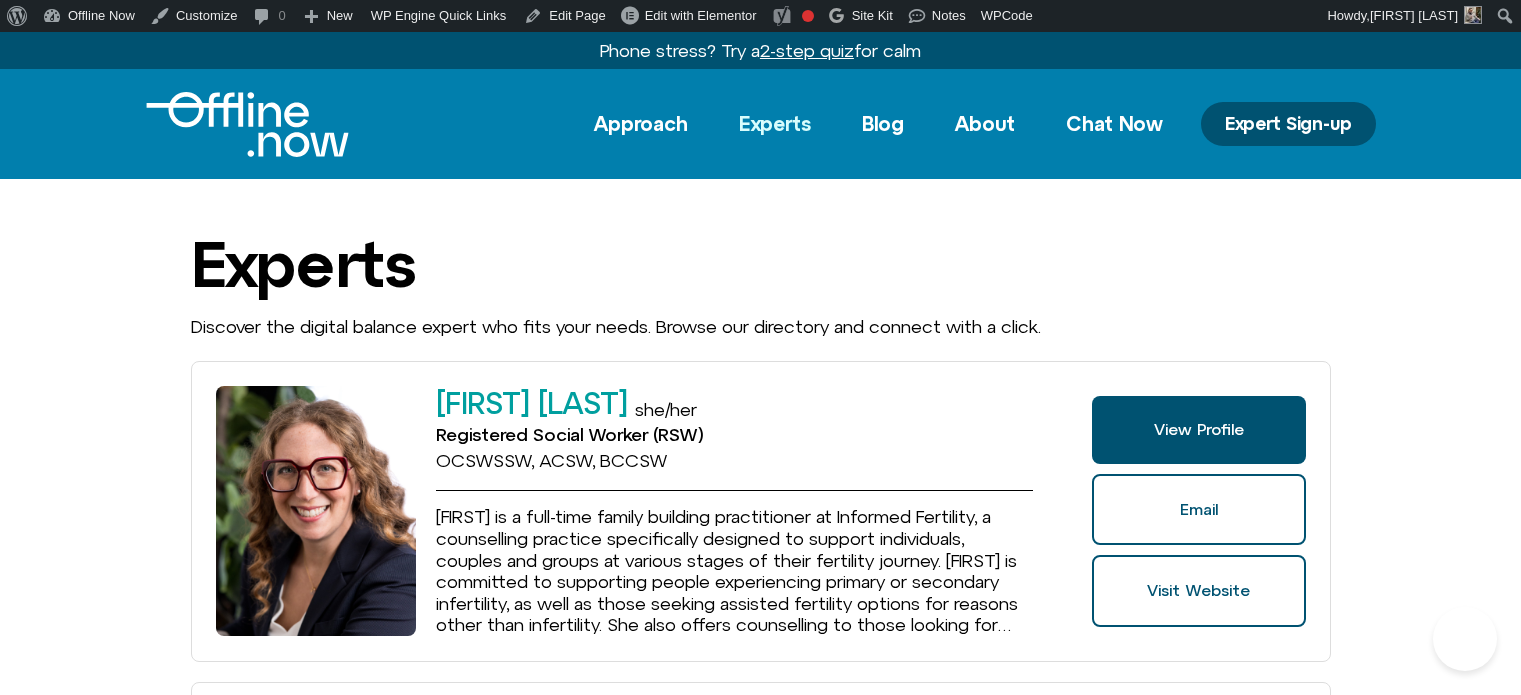 scroll, scrollTop: 0, scrollLeft: 0, axis: both 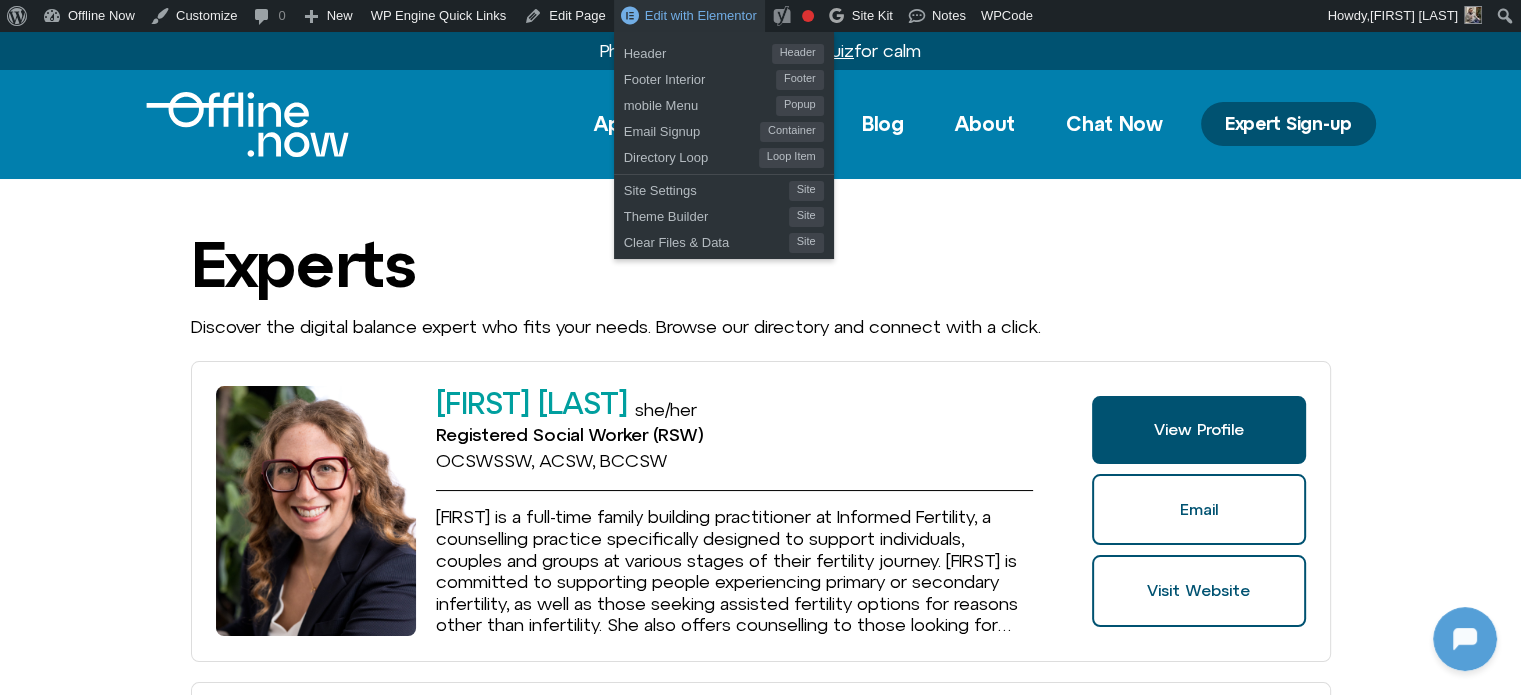 click on "Edit with Elementor" at bounding box center (701, 15) 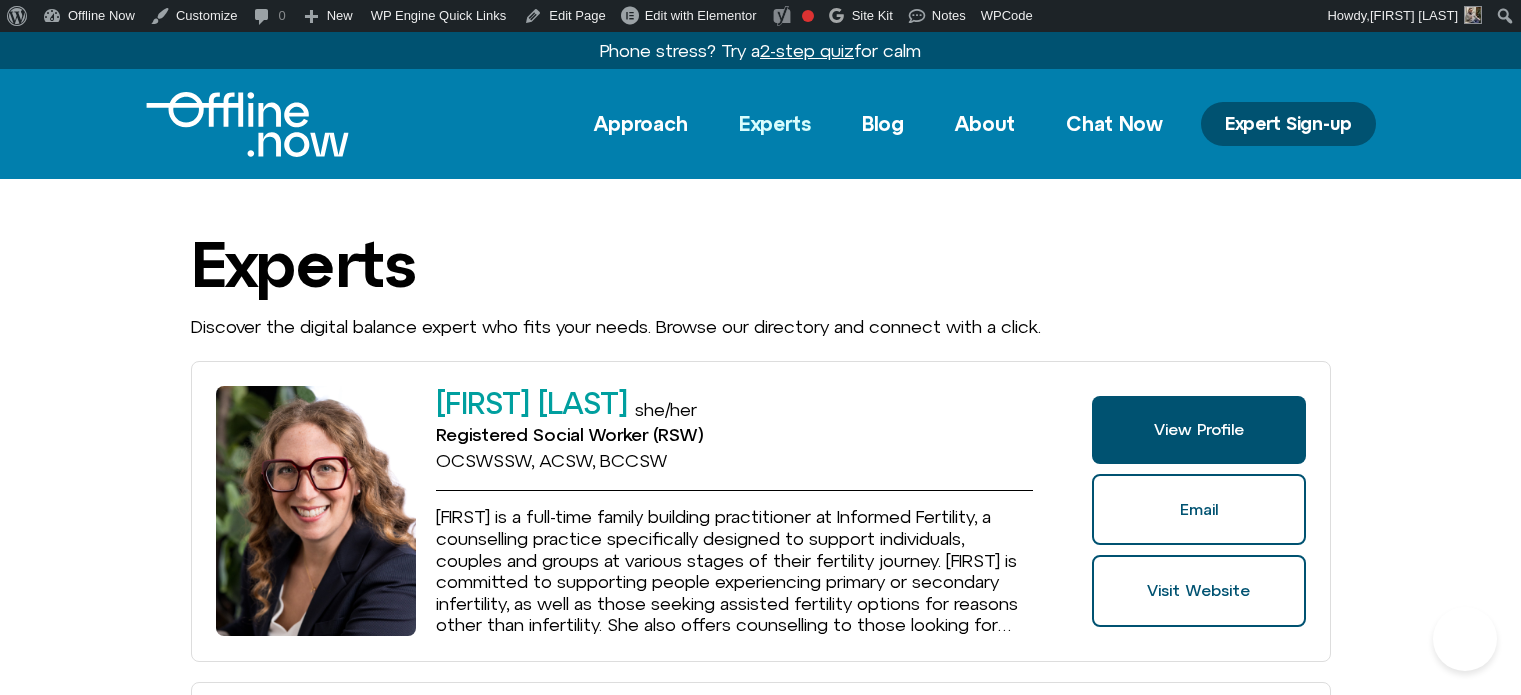 scroll, scrollTop: 0, scrollLeft: 0, axis: both 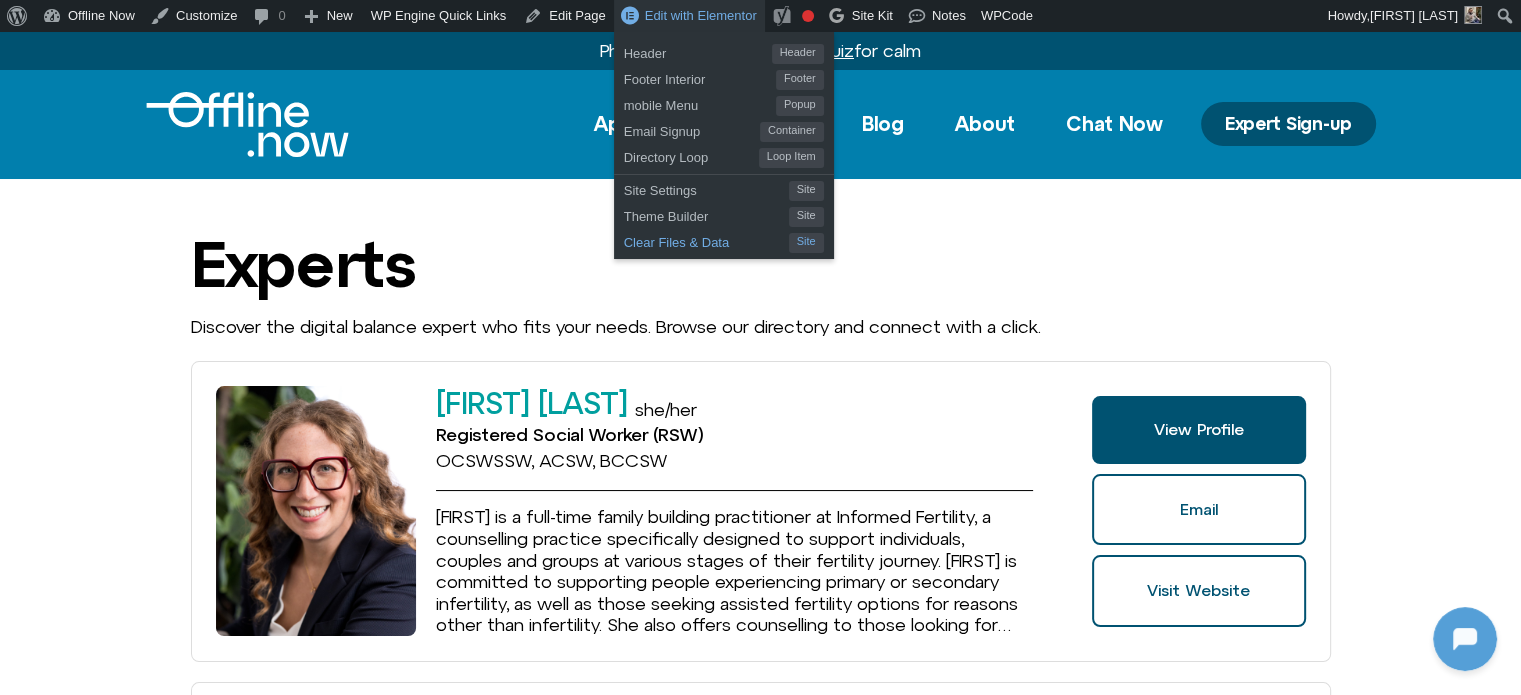 click on "Clear Files & Data" at bounding box center (706, 240) 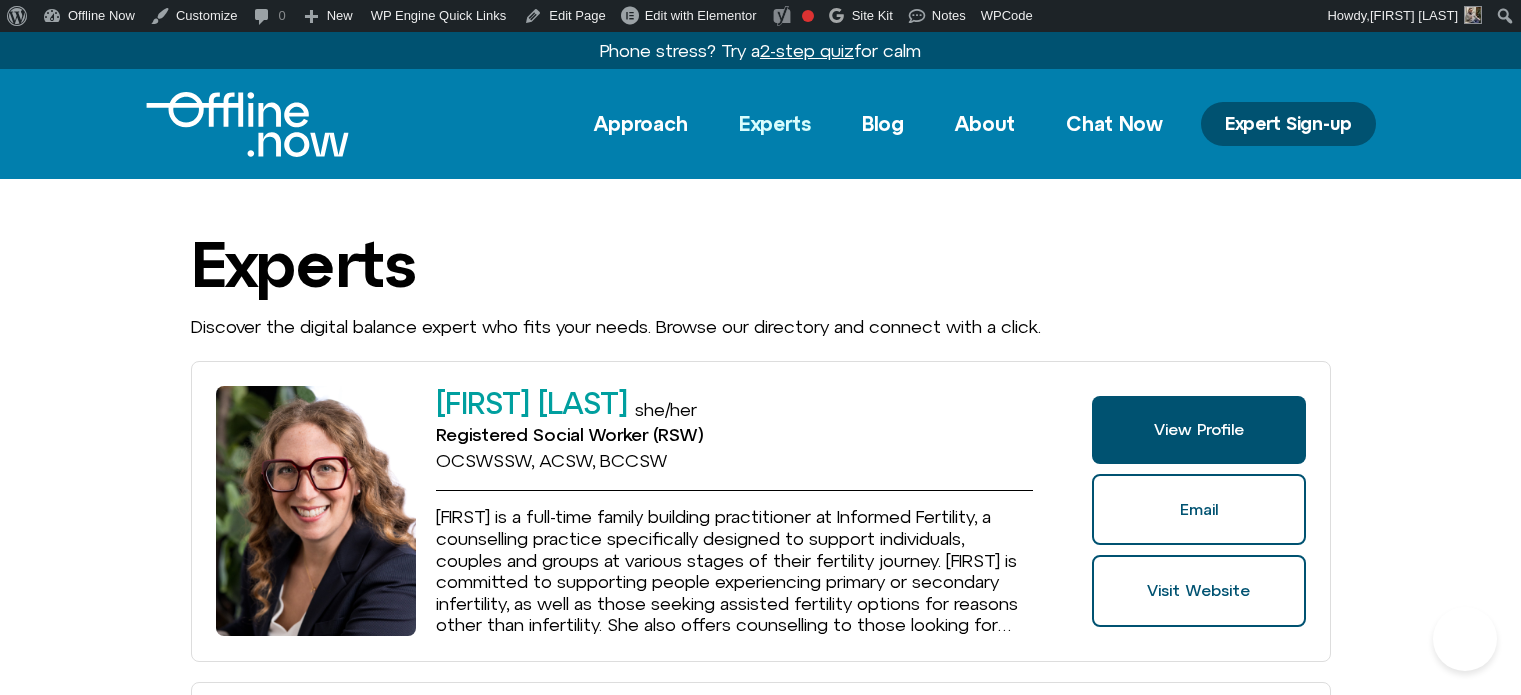 scroll, scrollTop: 0, scrollLeft: 0, axis: both 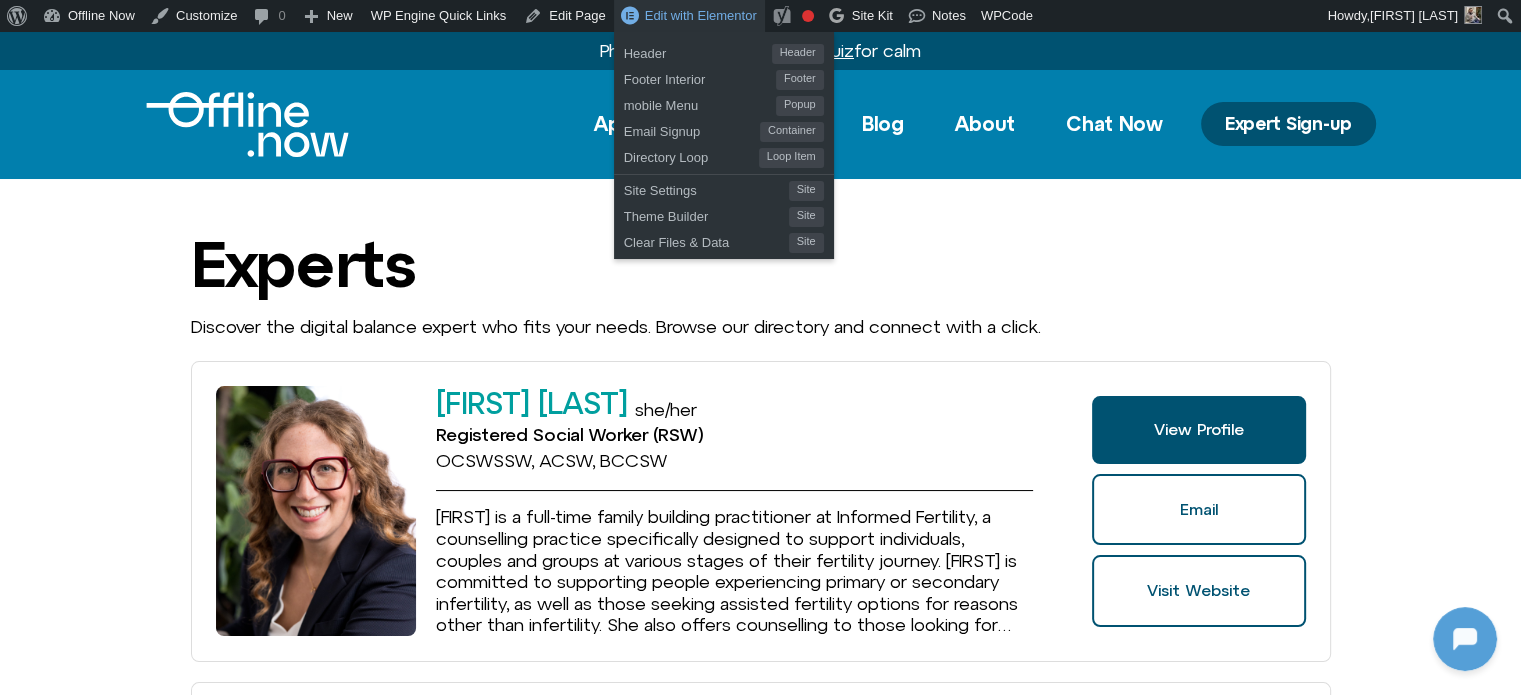click on "Edit with Elementor" at bounding box center [701, 15] 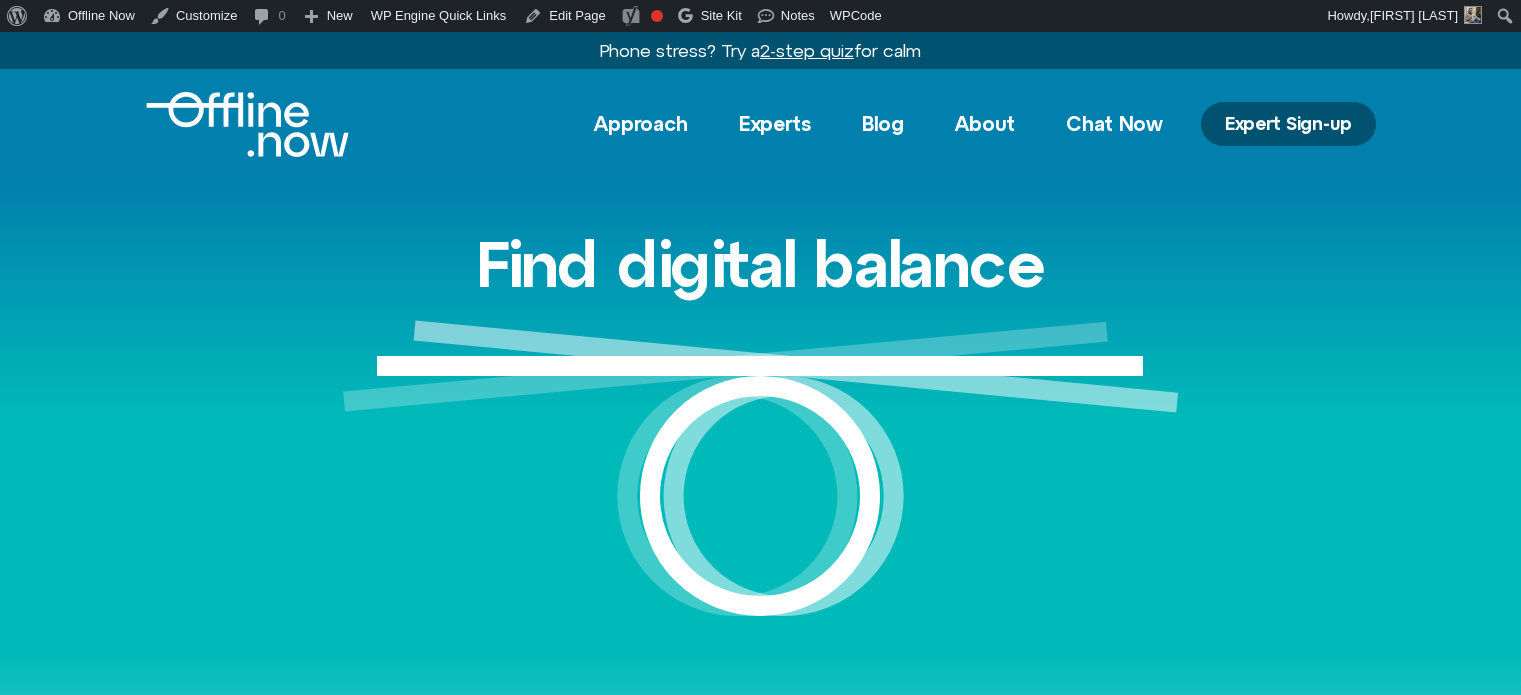 scroll, scrollTop: 0, scrollLeft: 0, axis: both 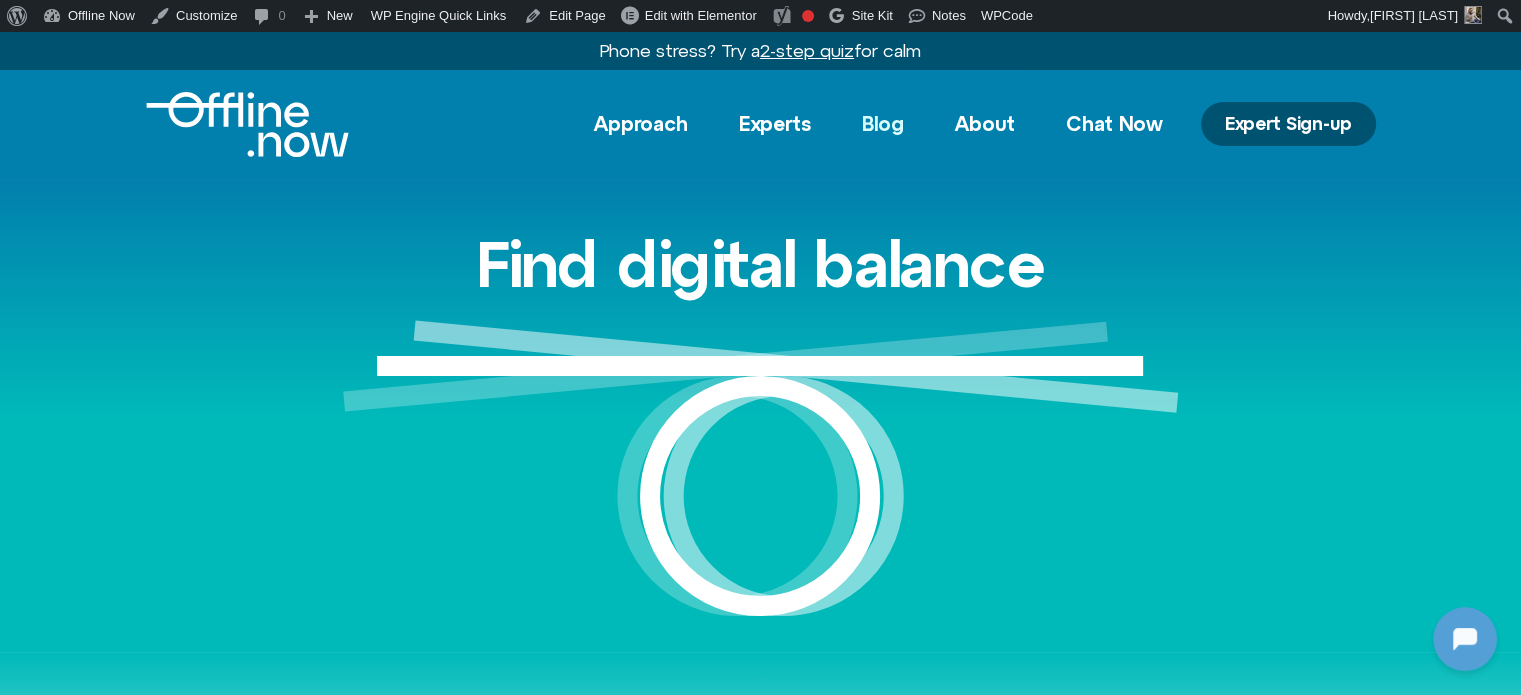 click on "Blog" 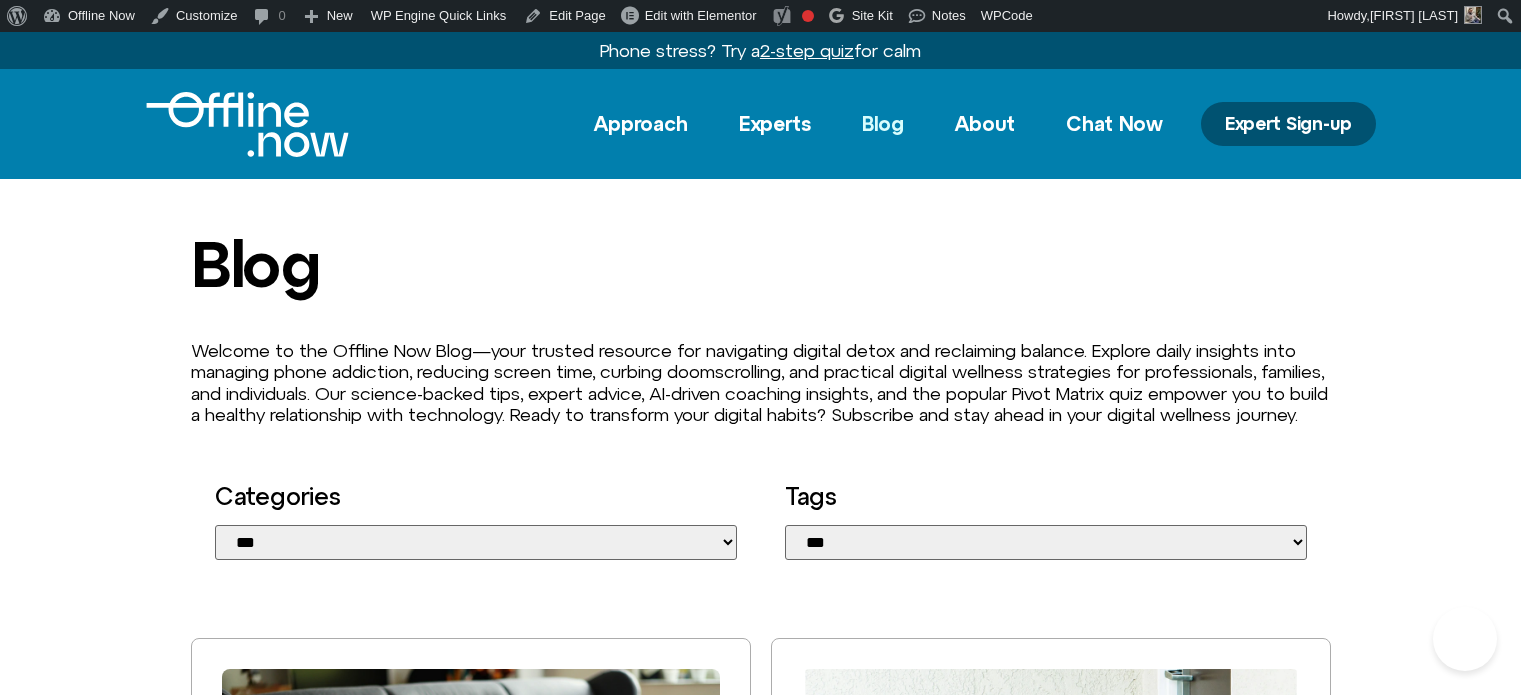 scroll, scrollTop: 0, scrollLeft: 0, axis: both 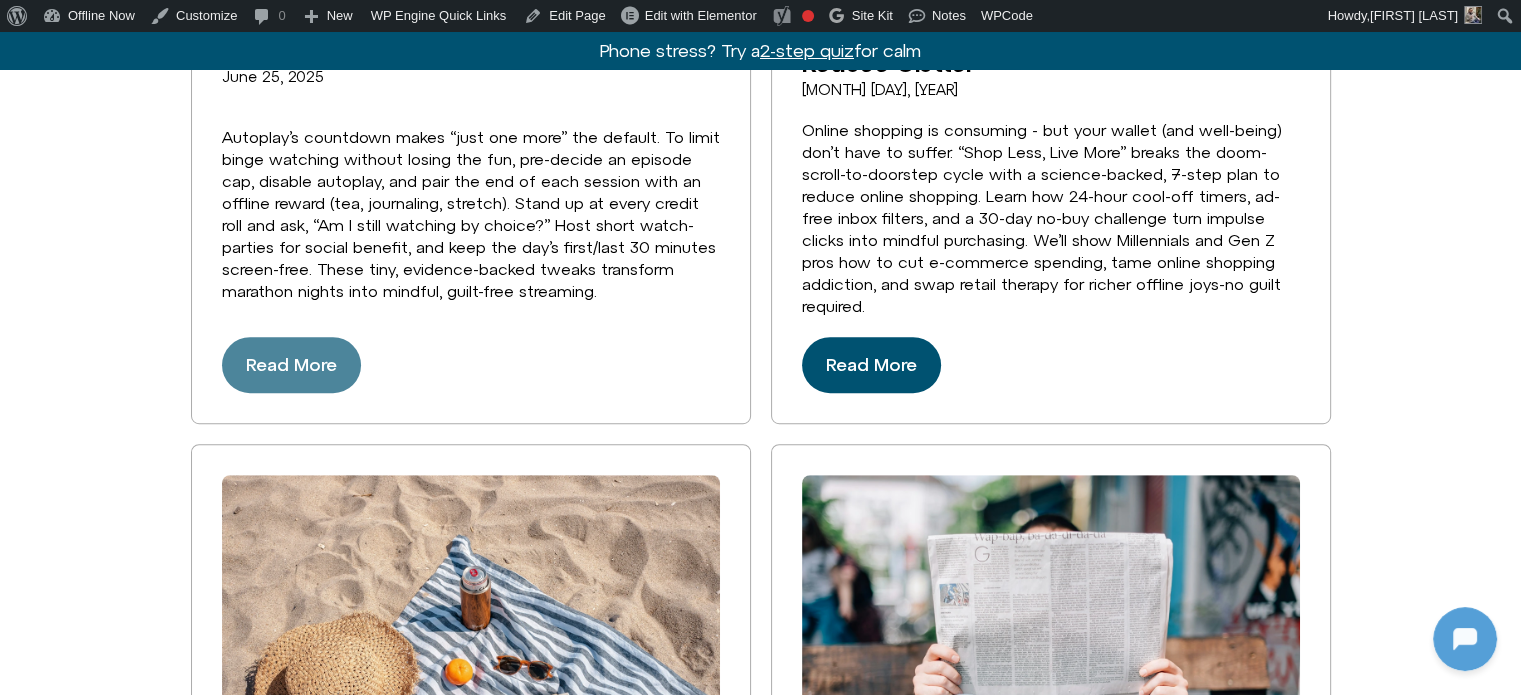 click on "Read More" 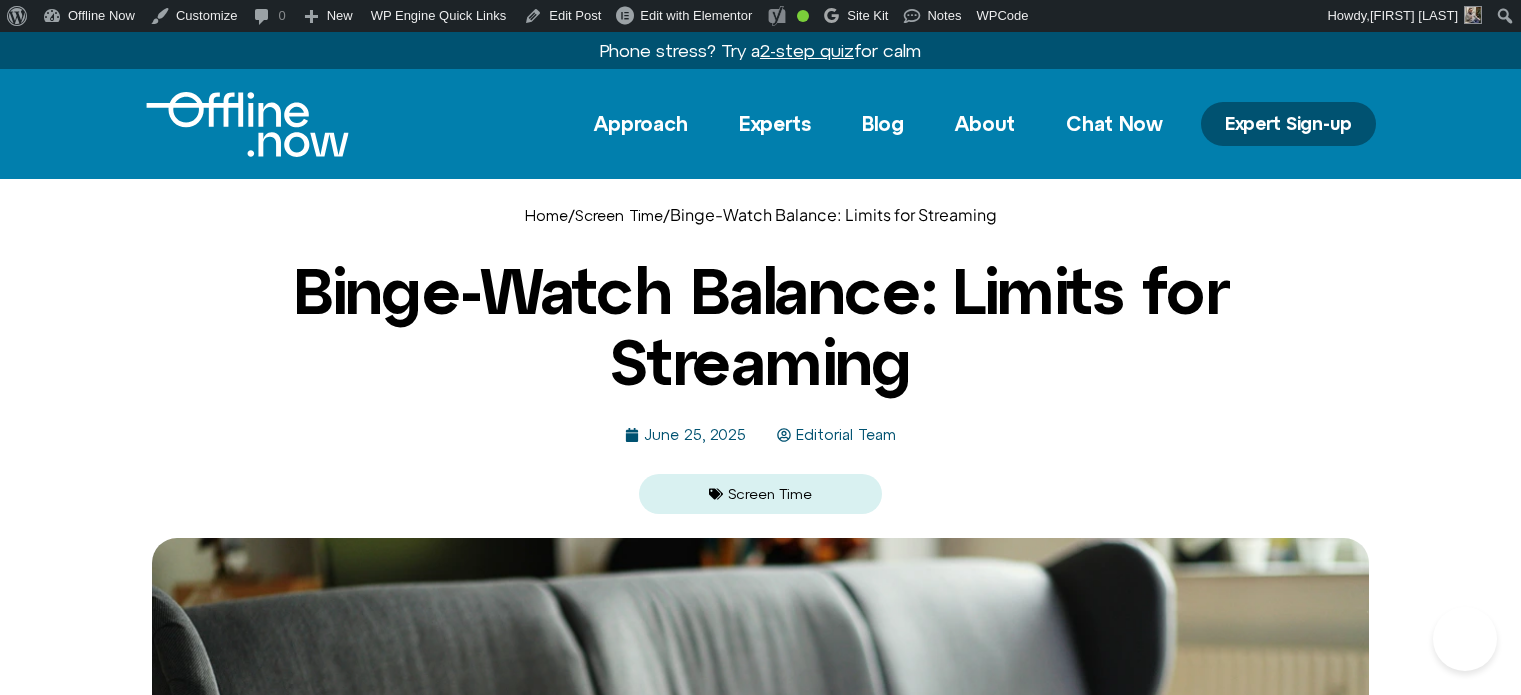scroll, scrollTop: 0, scrollLeft: 0, axis: both 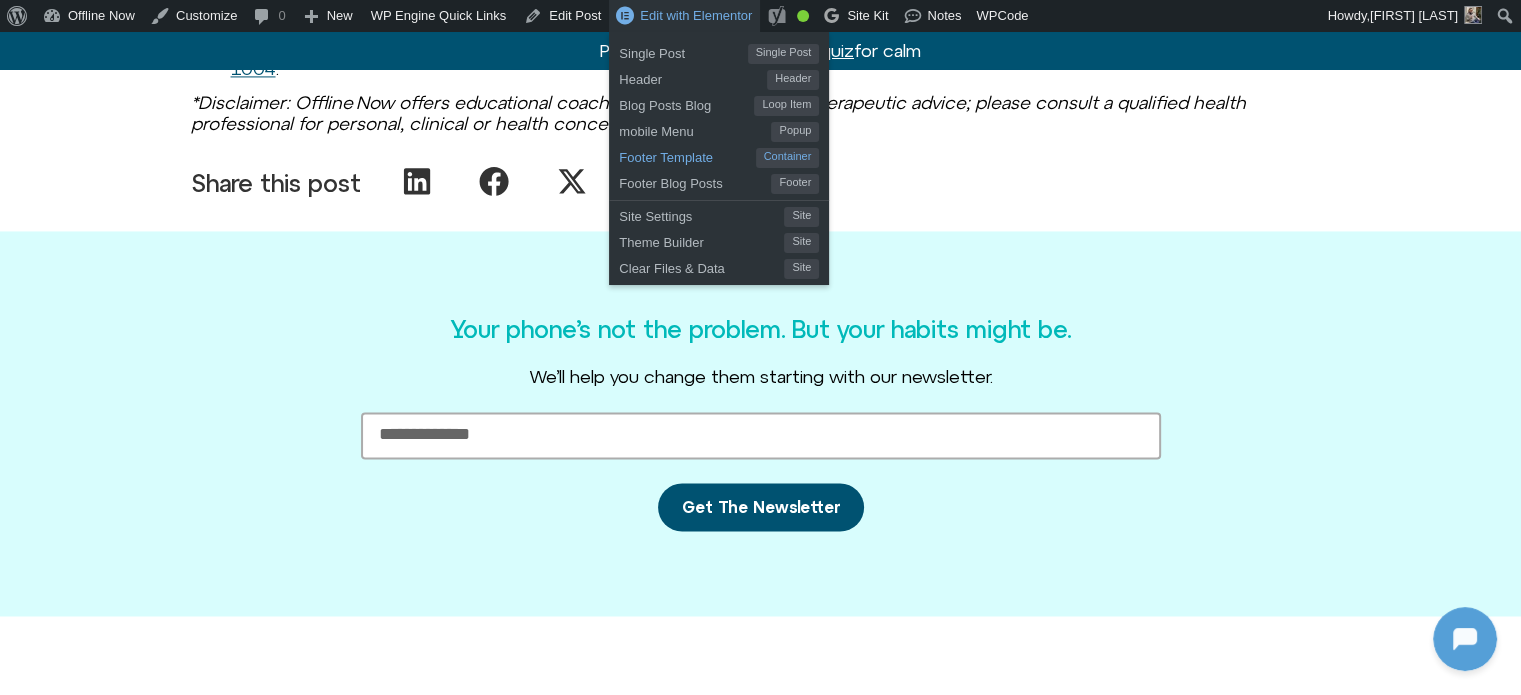 click on "Footer Template" at bounding box center (687, 155) 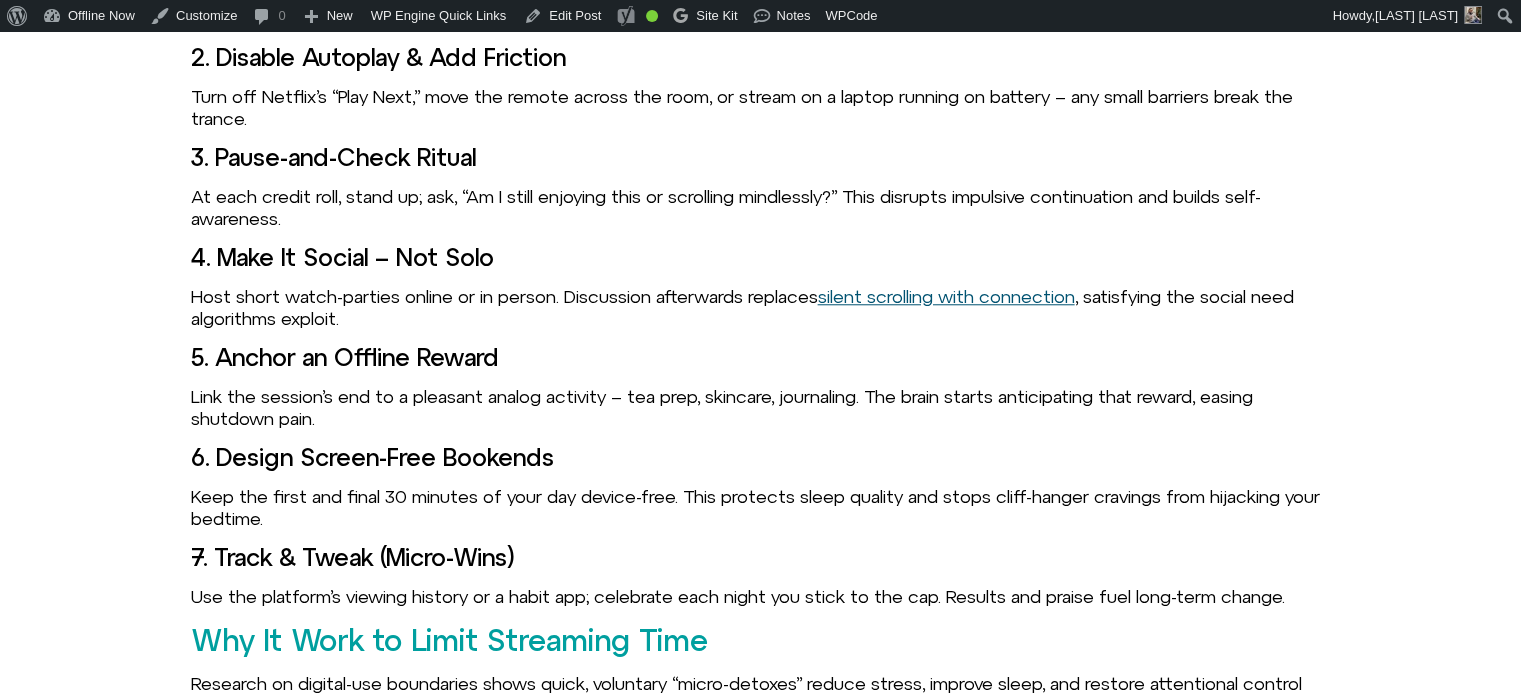 scroll, scrollTop: 0, scrollLeft: 0, axis: both 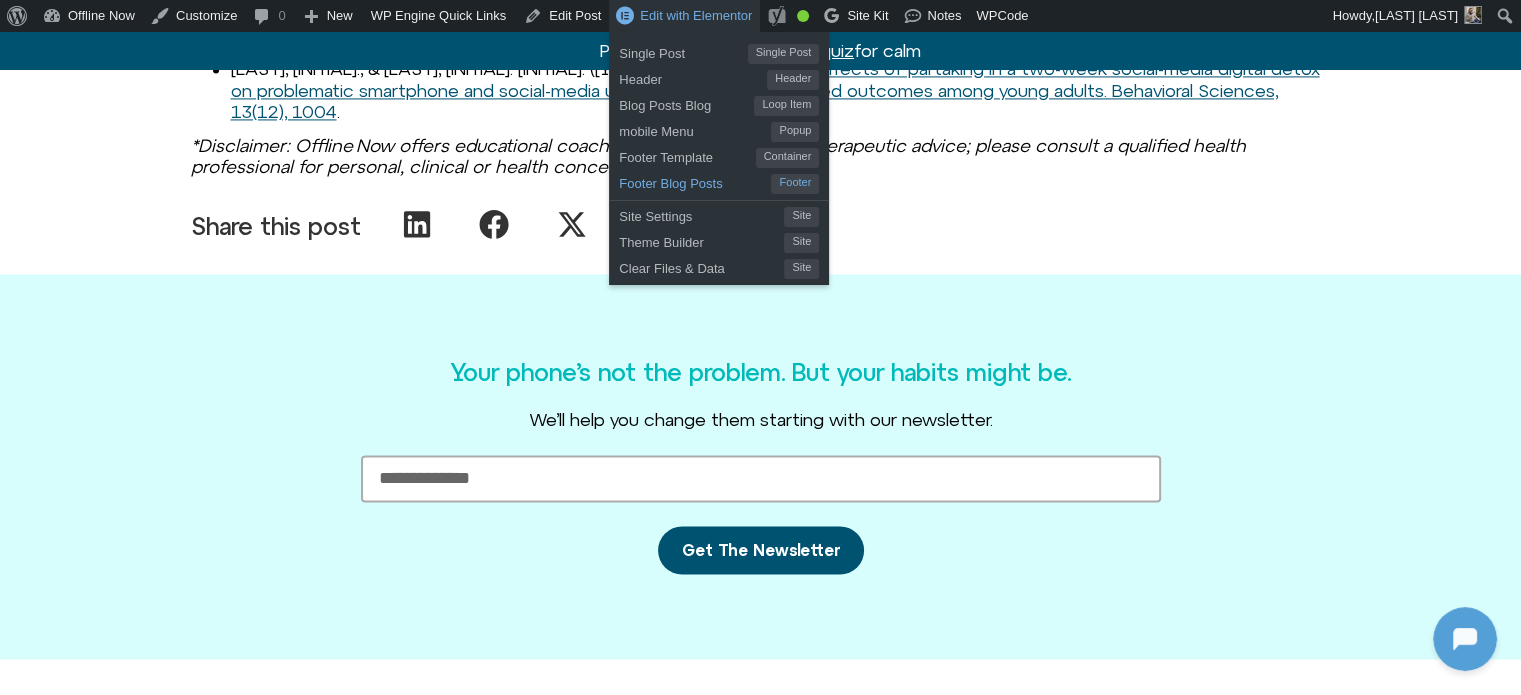 click on "Footer Blog Posts" at bounding box center [695, 181] 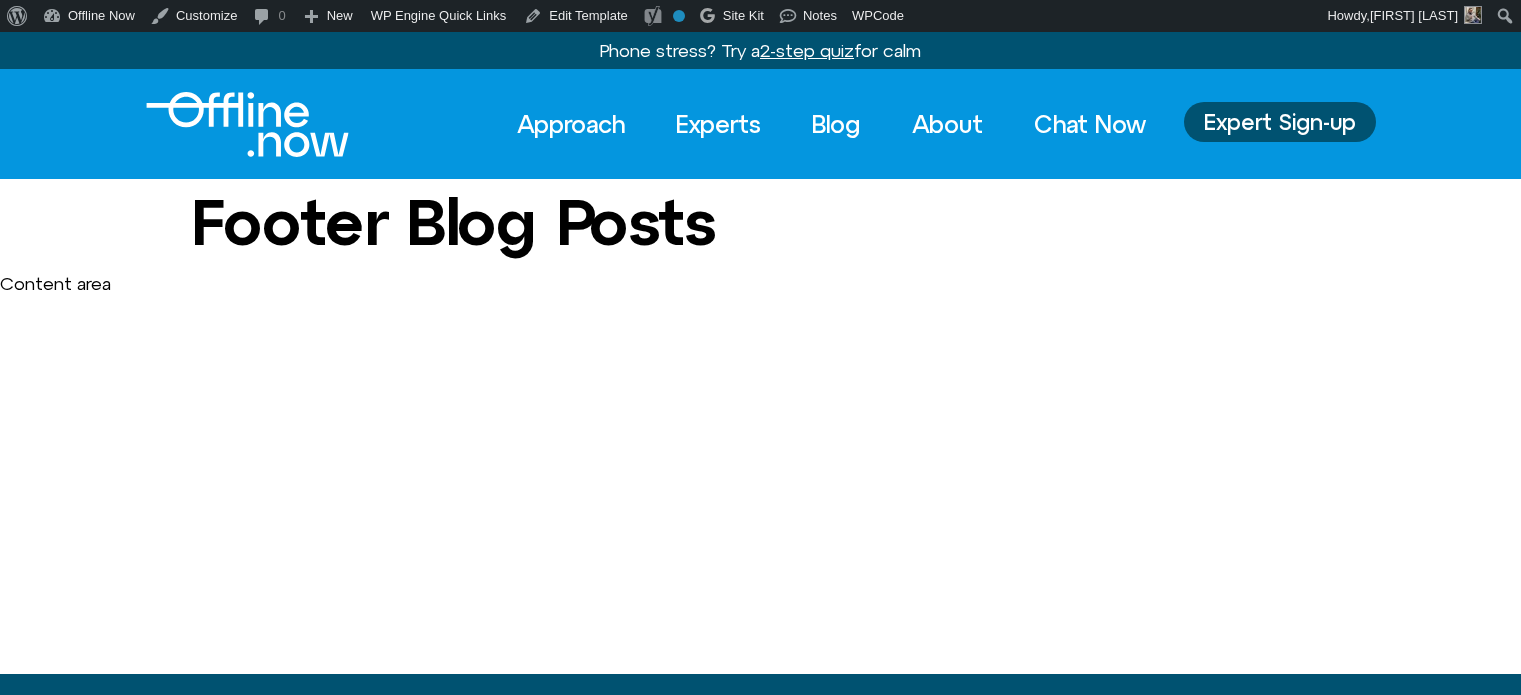 scroll, scrollTop: 0, scrollLeft: 0, axis: both 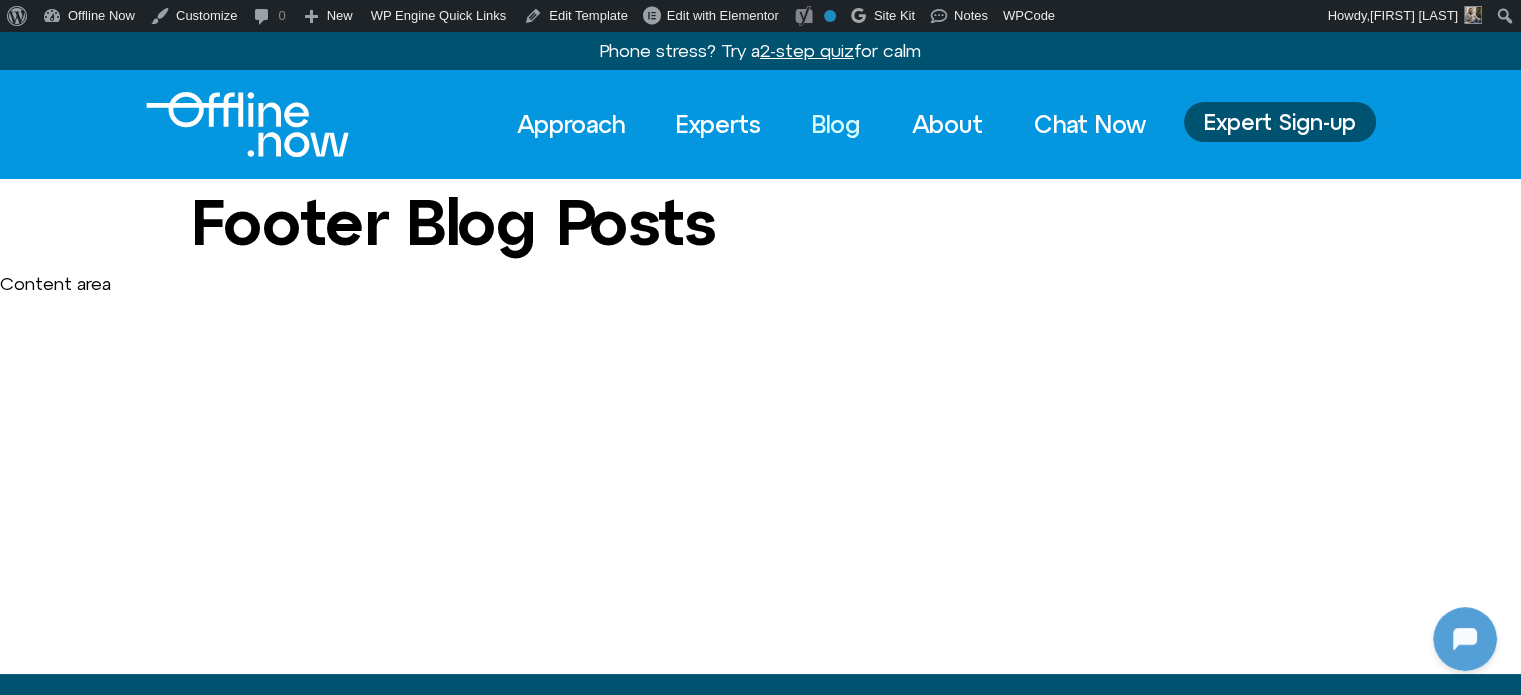 click on "Blog" 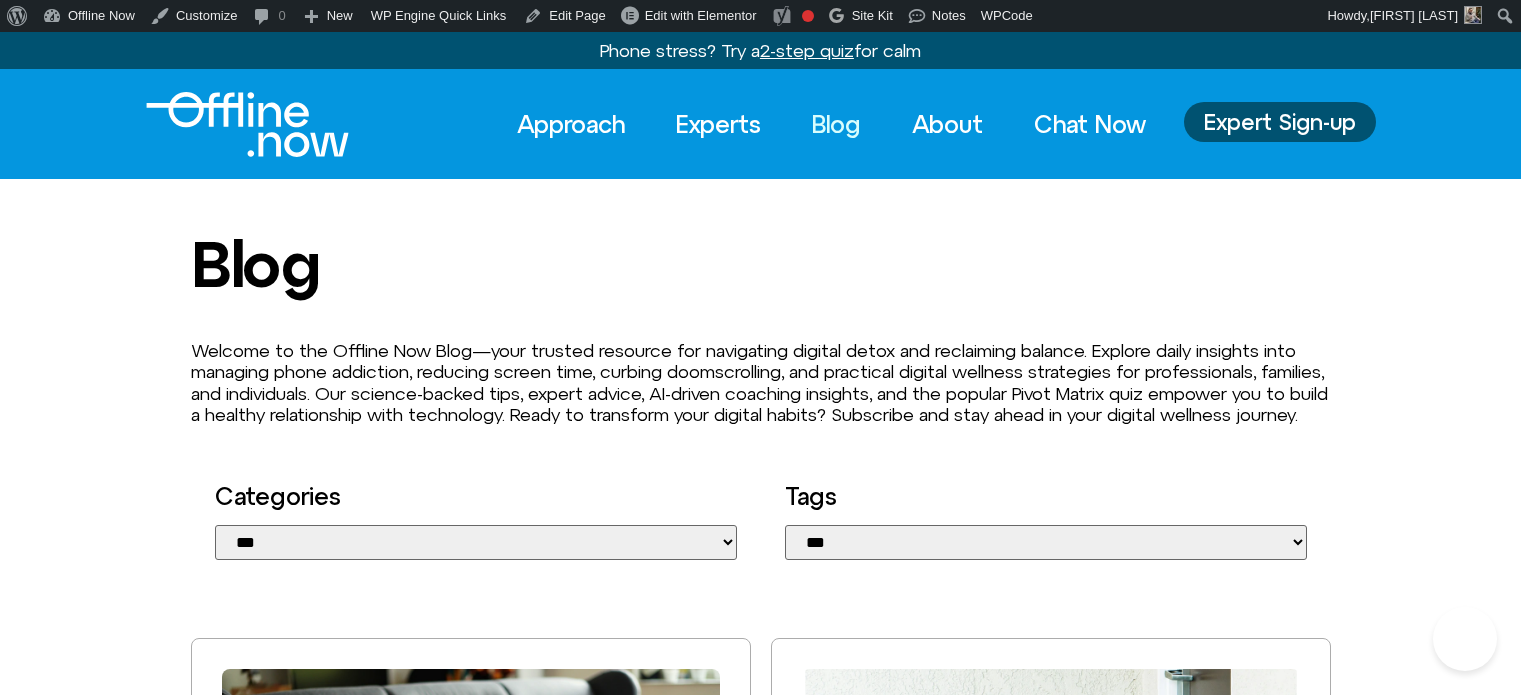 scroll, scrollTop: 100, scrollLeft: 0, axis: vertical 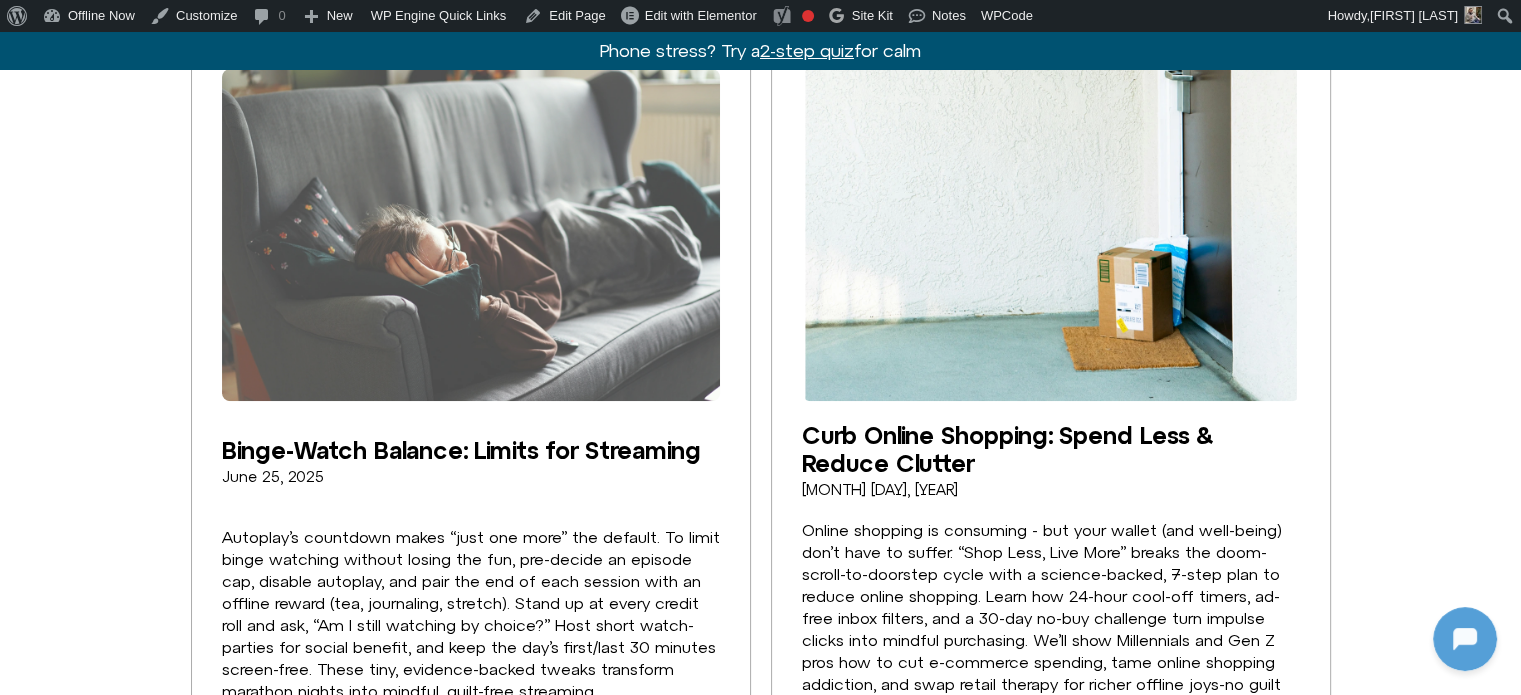 click 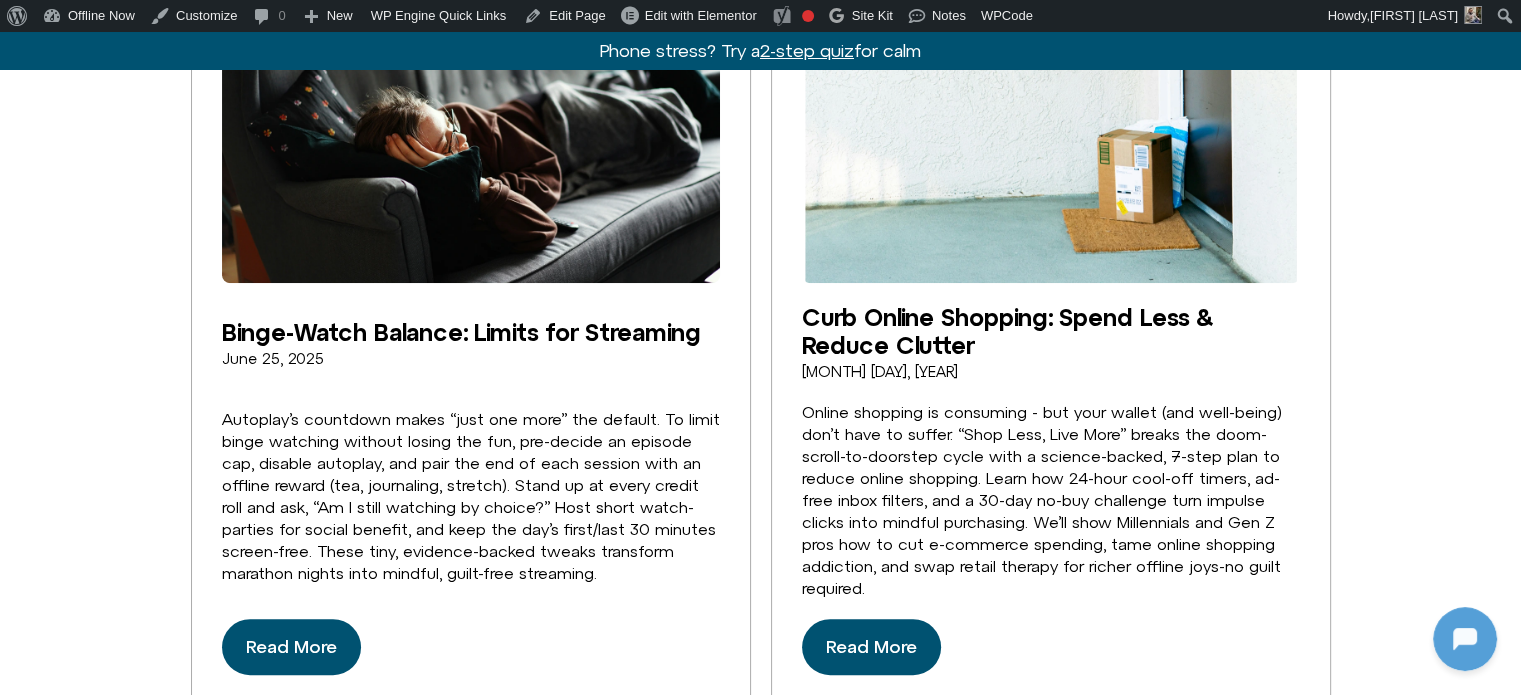 scroll, scrollTop: 1200, scrollLeft: 0, axis: vertical 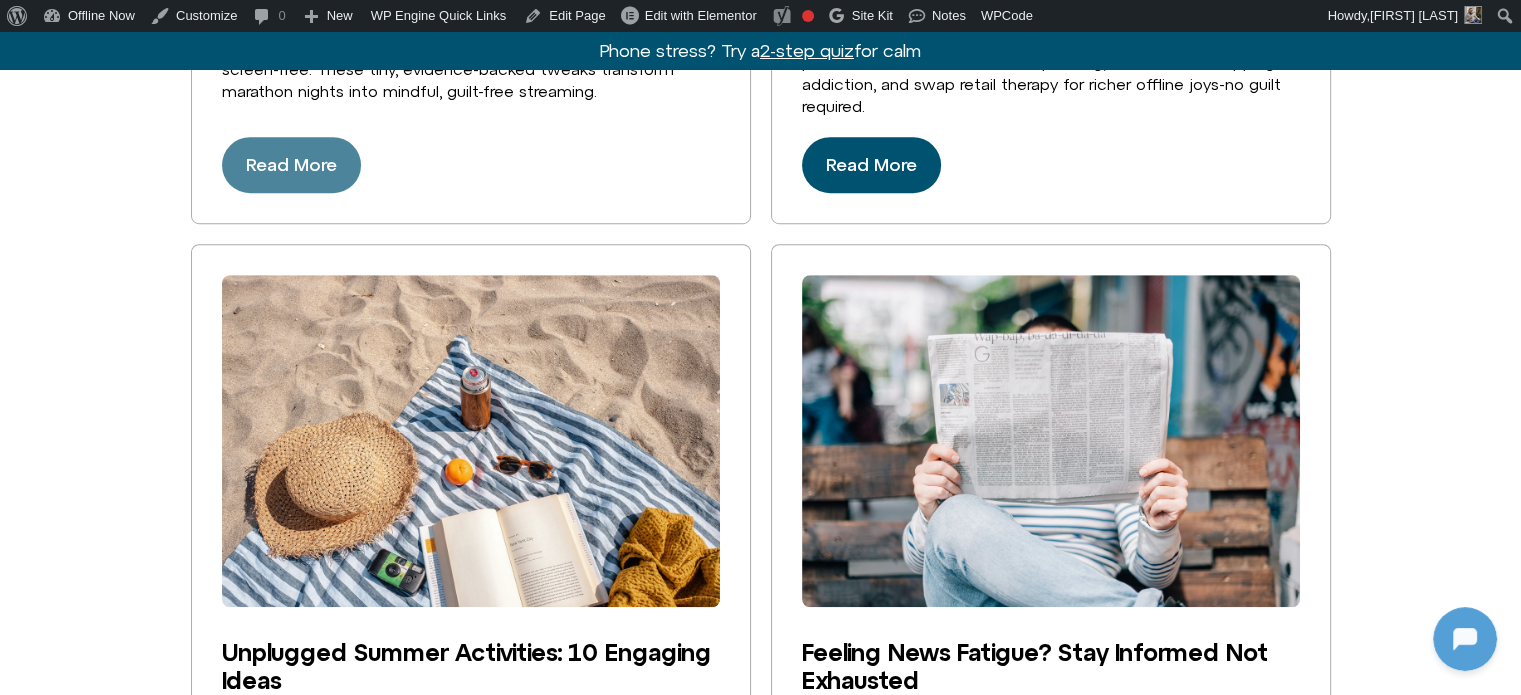 click on "Read More" 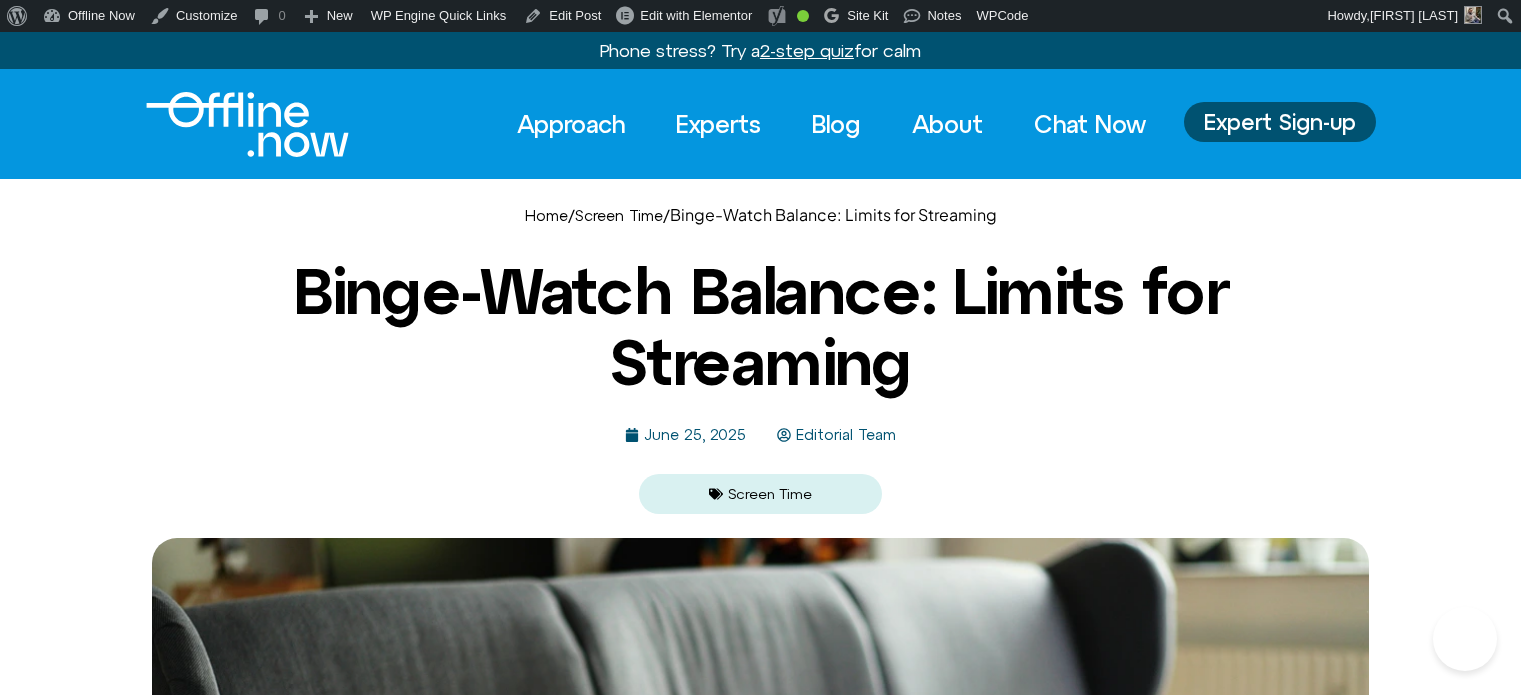scroll, scrollTop: 0, scrollLeft: 0, axis: both 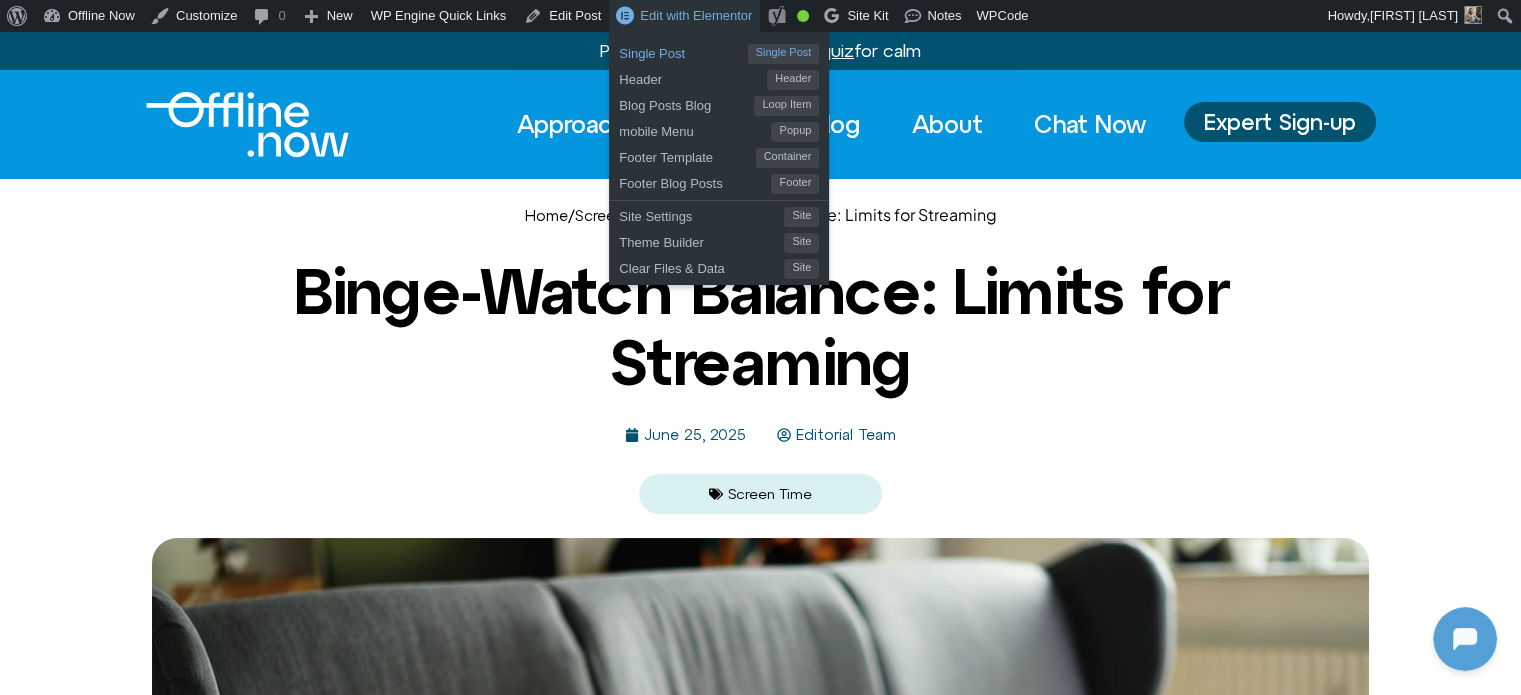 click on "Single Post" at bounding box center (683, 51) 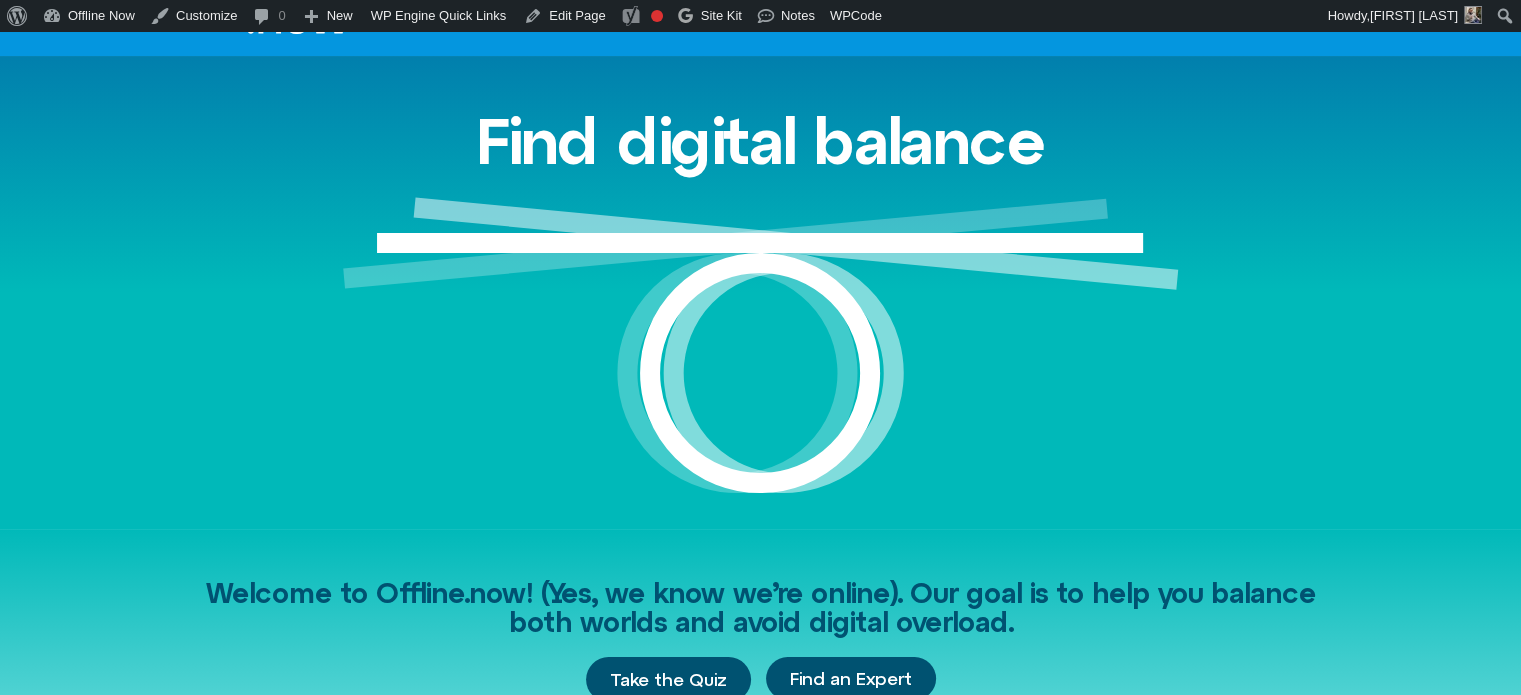 scroll, scrollTop: 400, scrollLeft: 0, axis: vertical 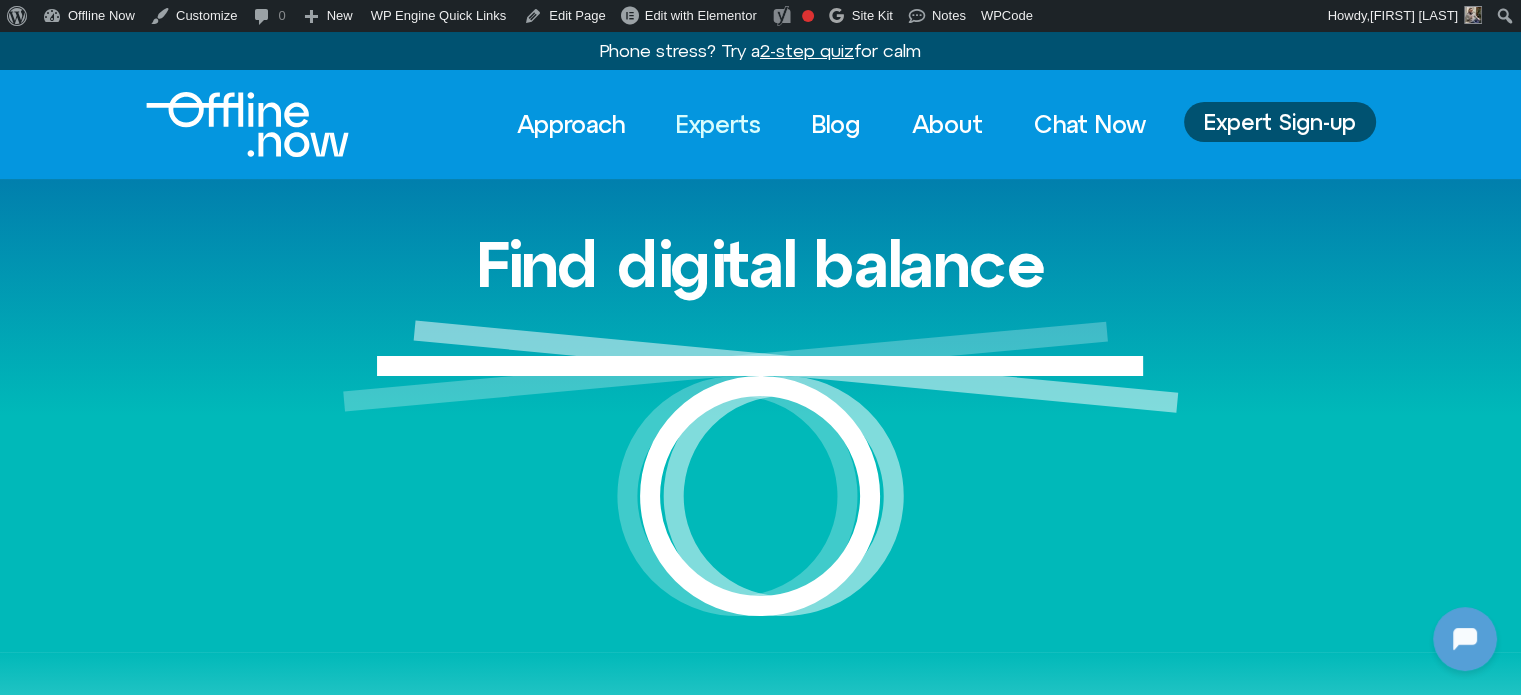 click on "Experts" 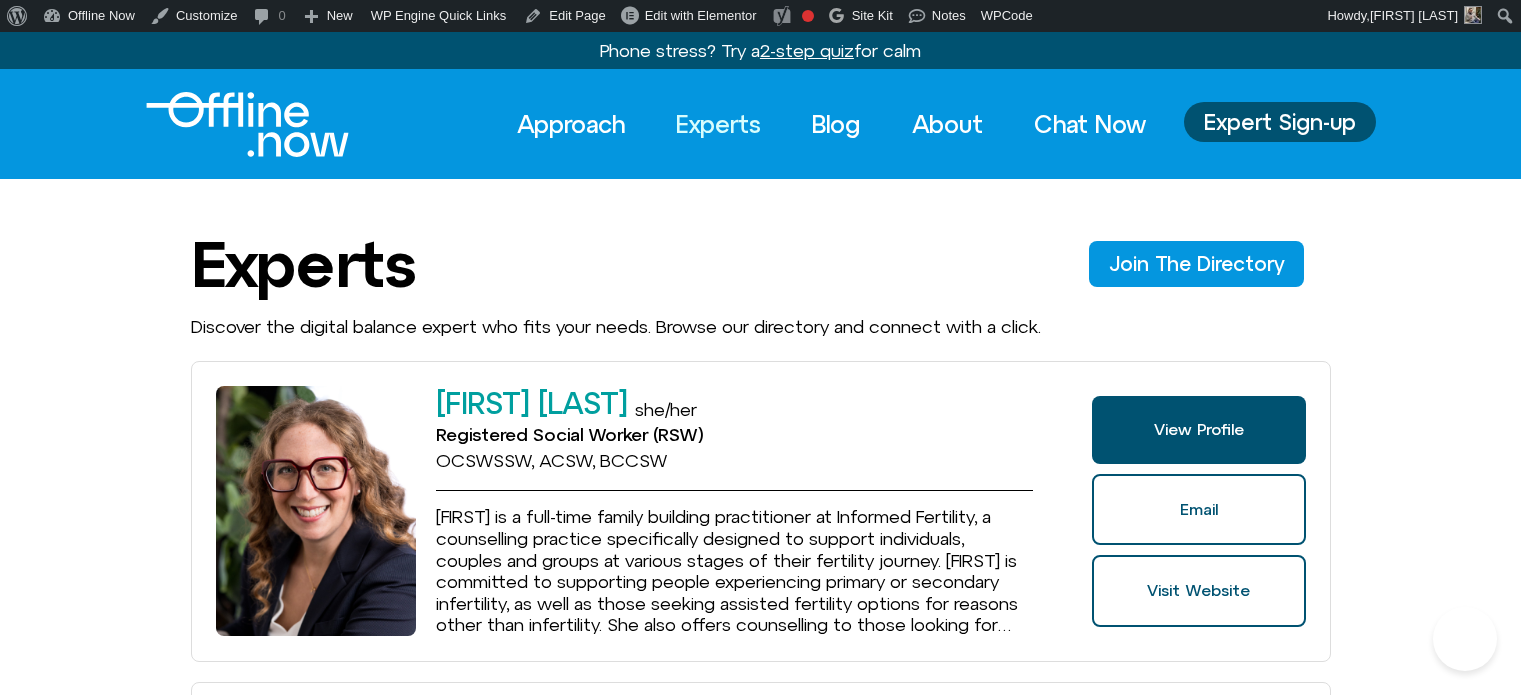 scroll, scrollTop: 759, scrollLeft: 0, axis: vertical 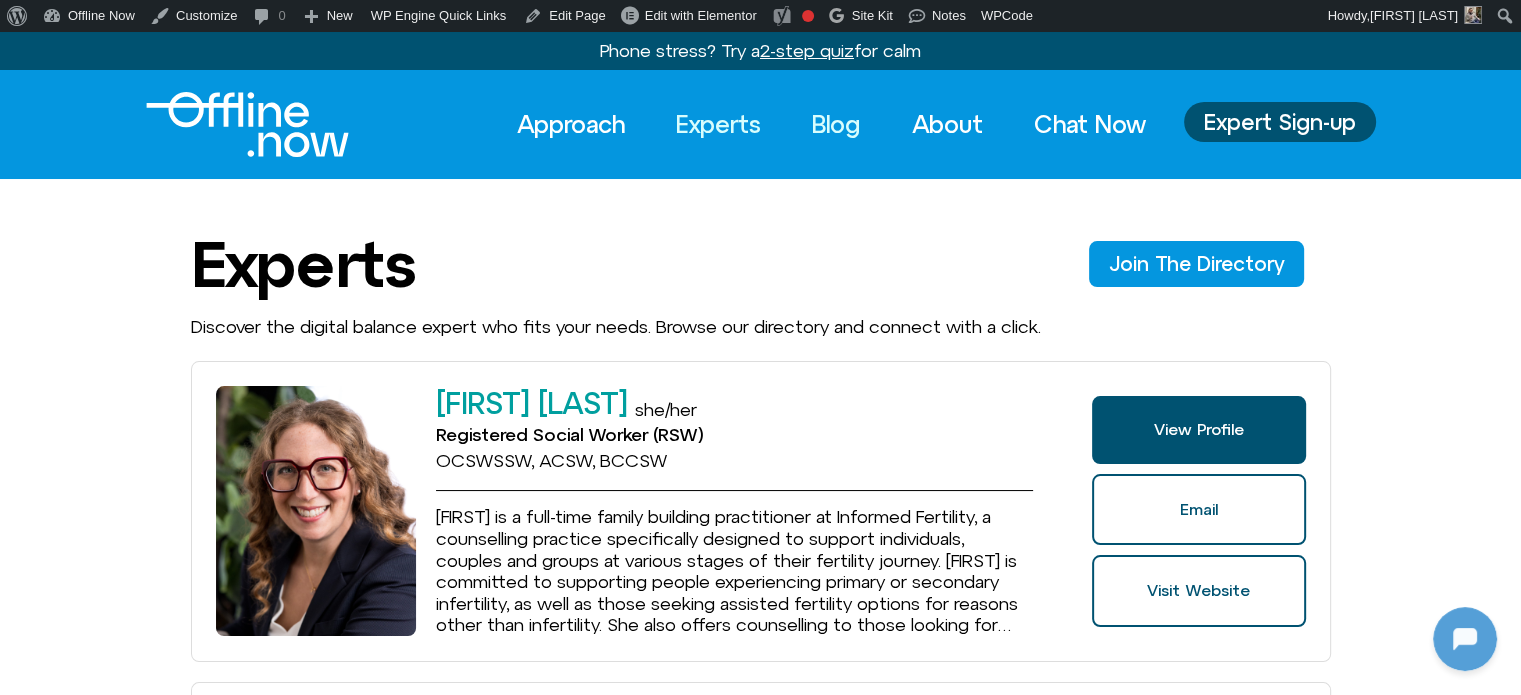 click on "Blog" 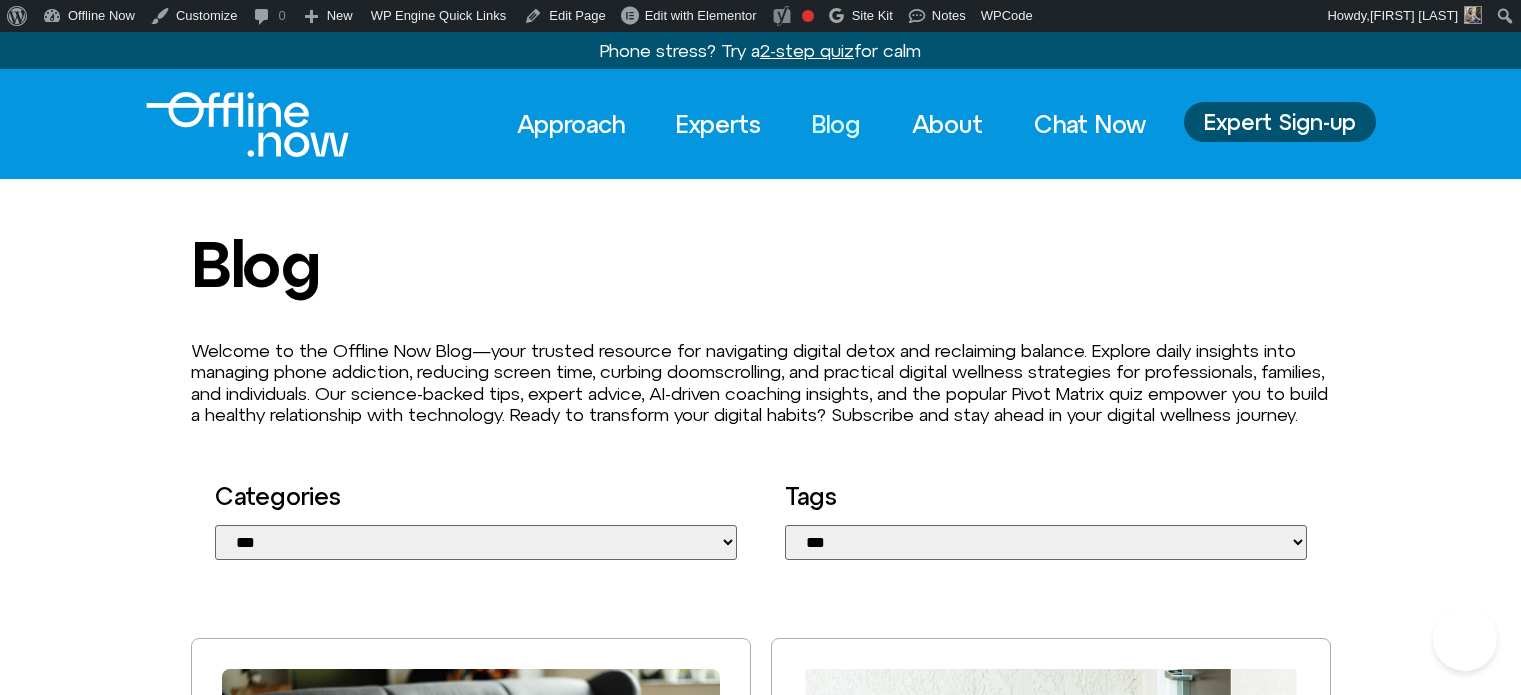 scroll, scrollTop: 91, scrollLeft: 0, axis: vertical 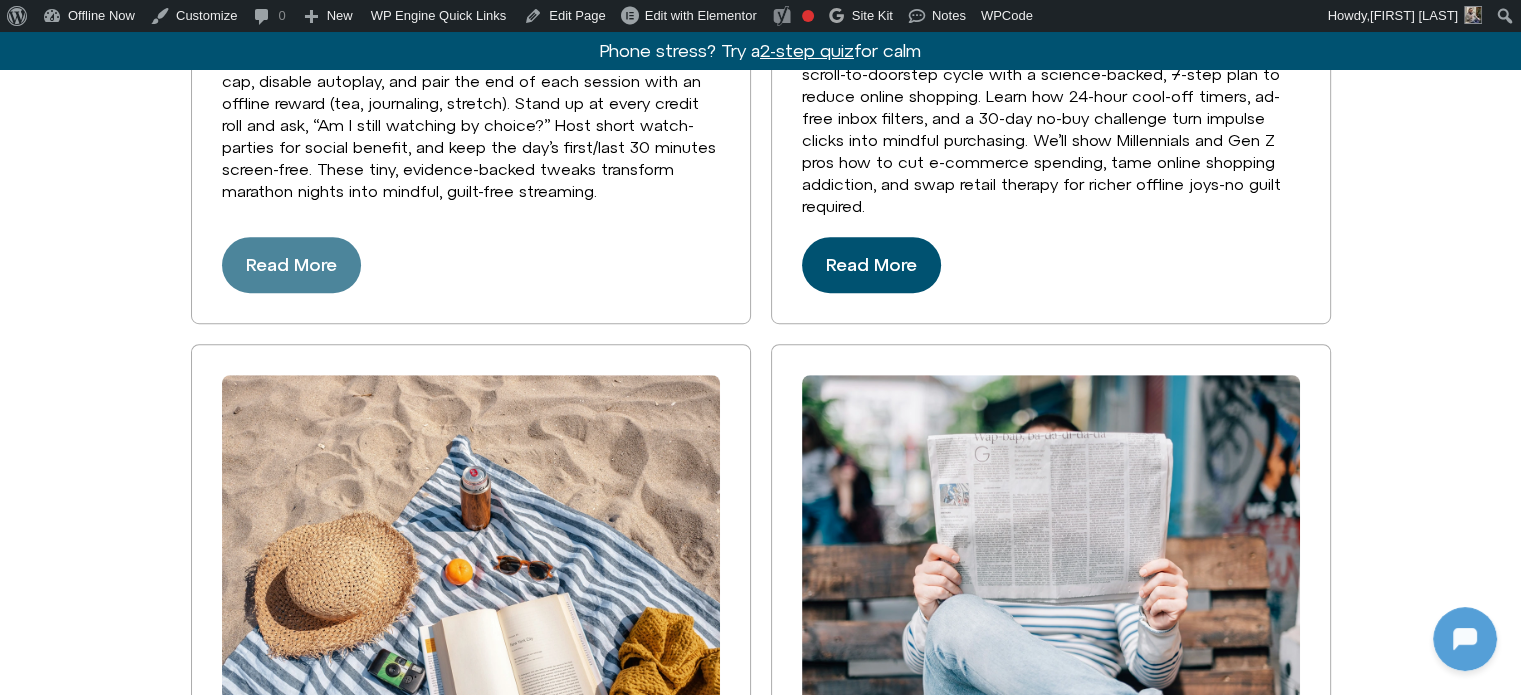 click on "Read More" 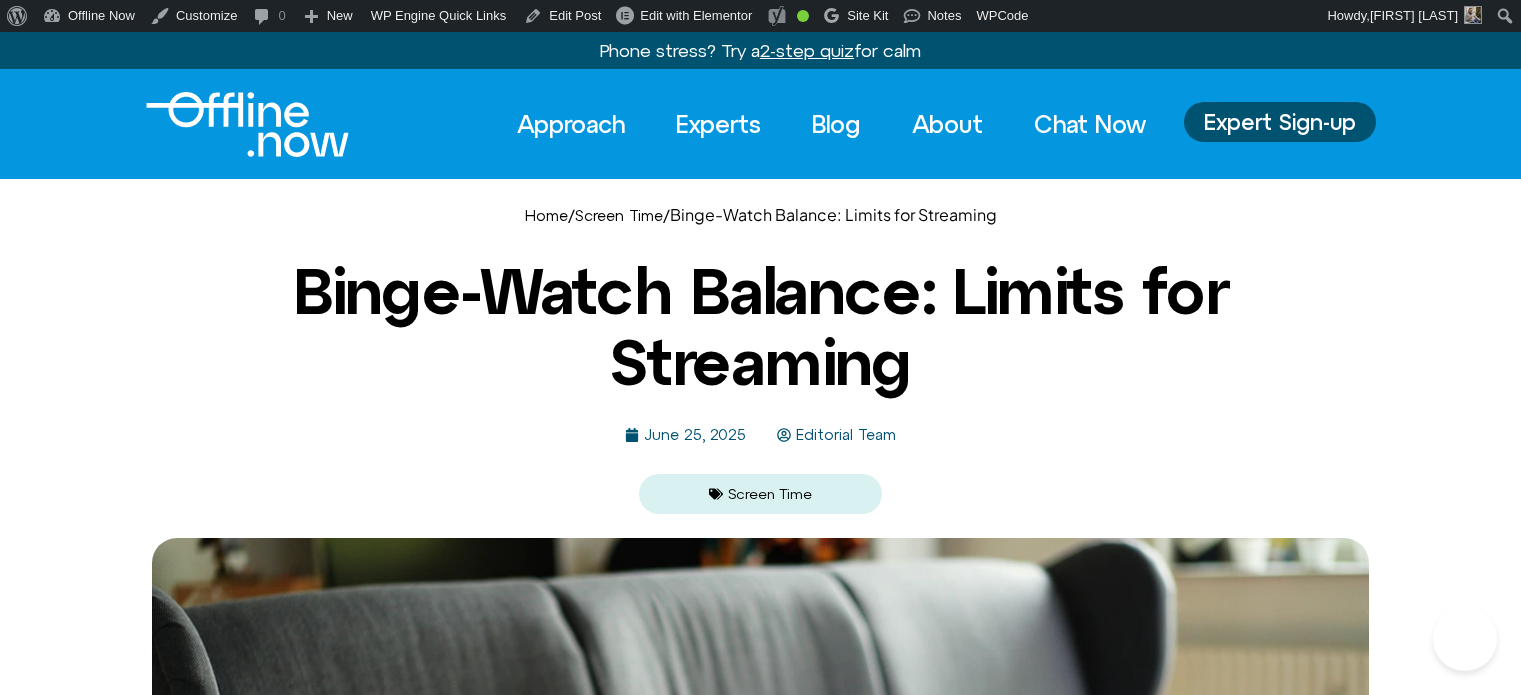 scroll, scrollTop: 700, scrollLeft: 0, axis: vertical 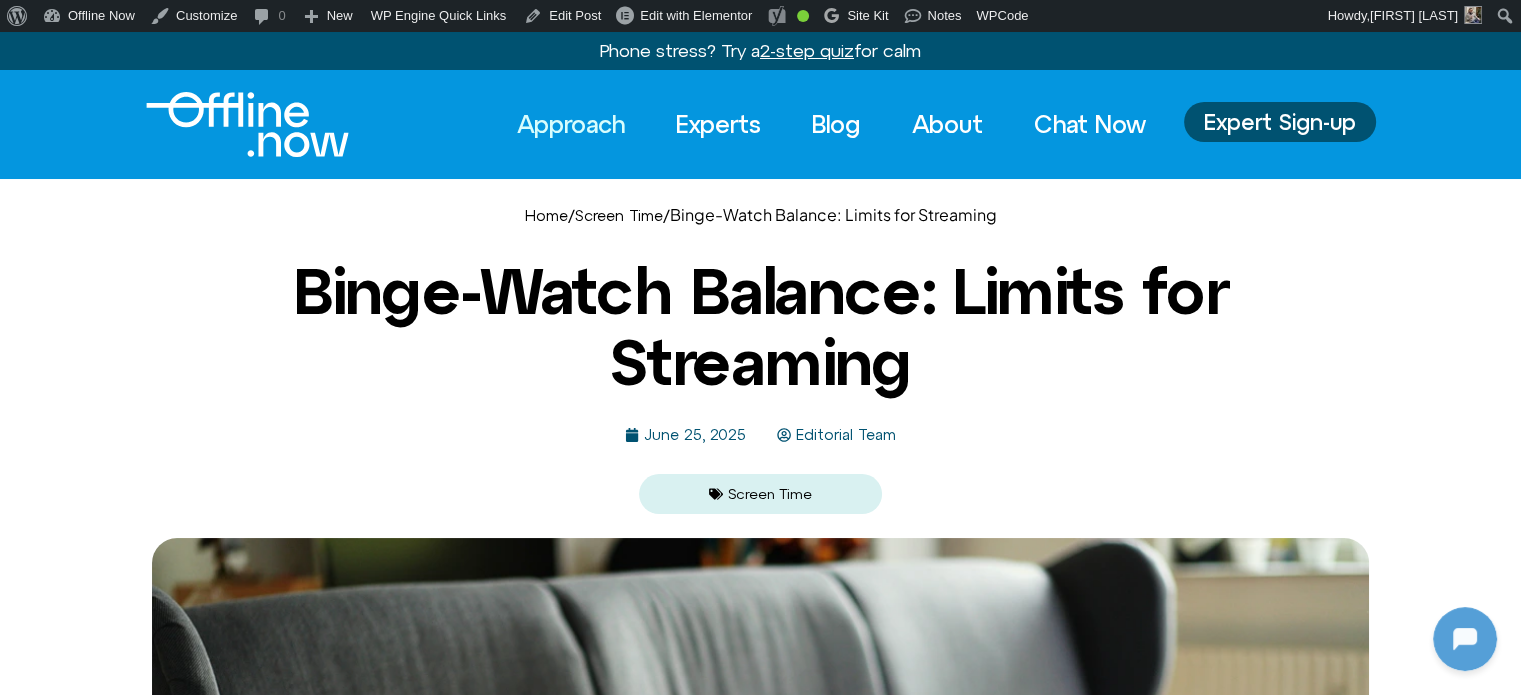 click on "Approach" 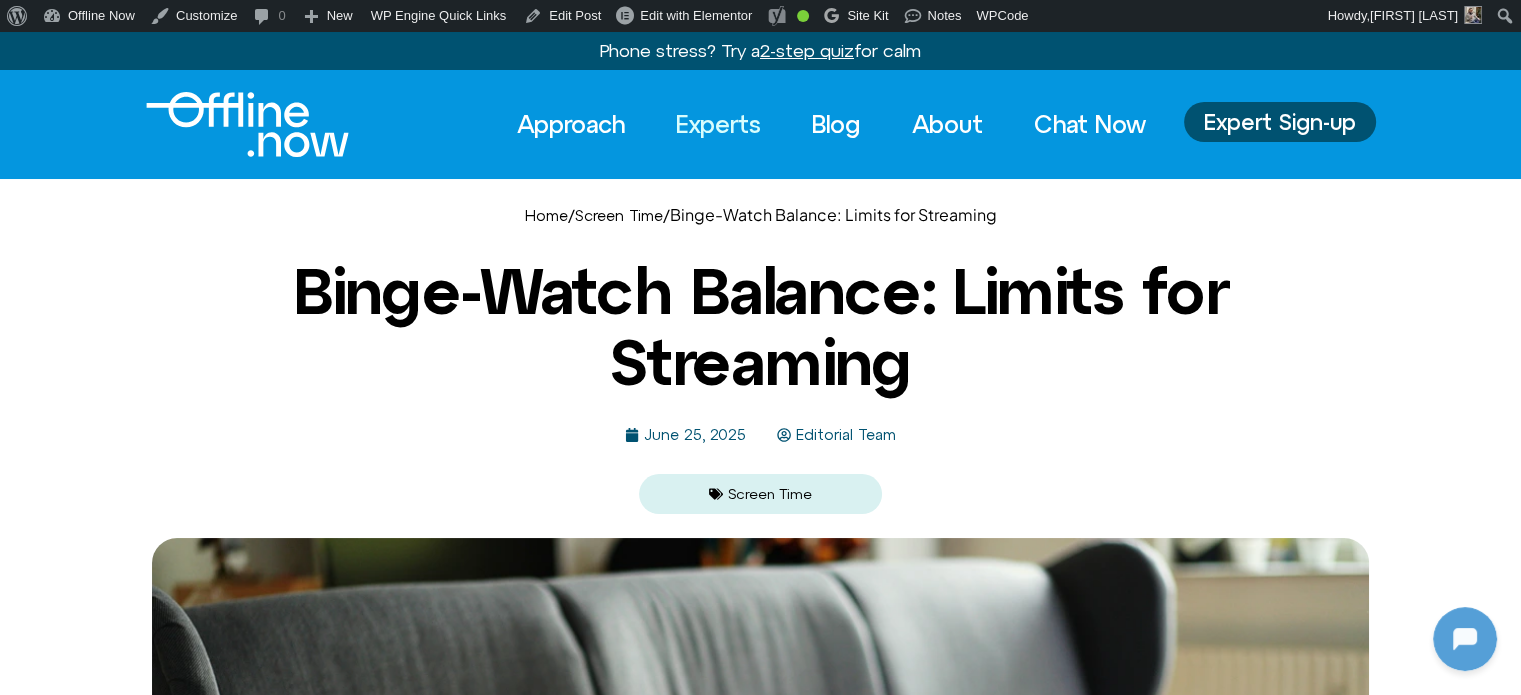 click on "Experts" 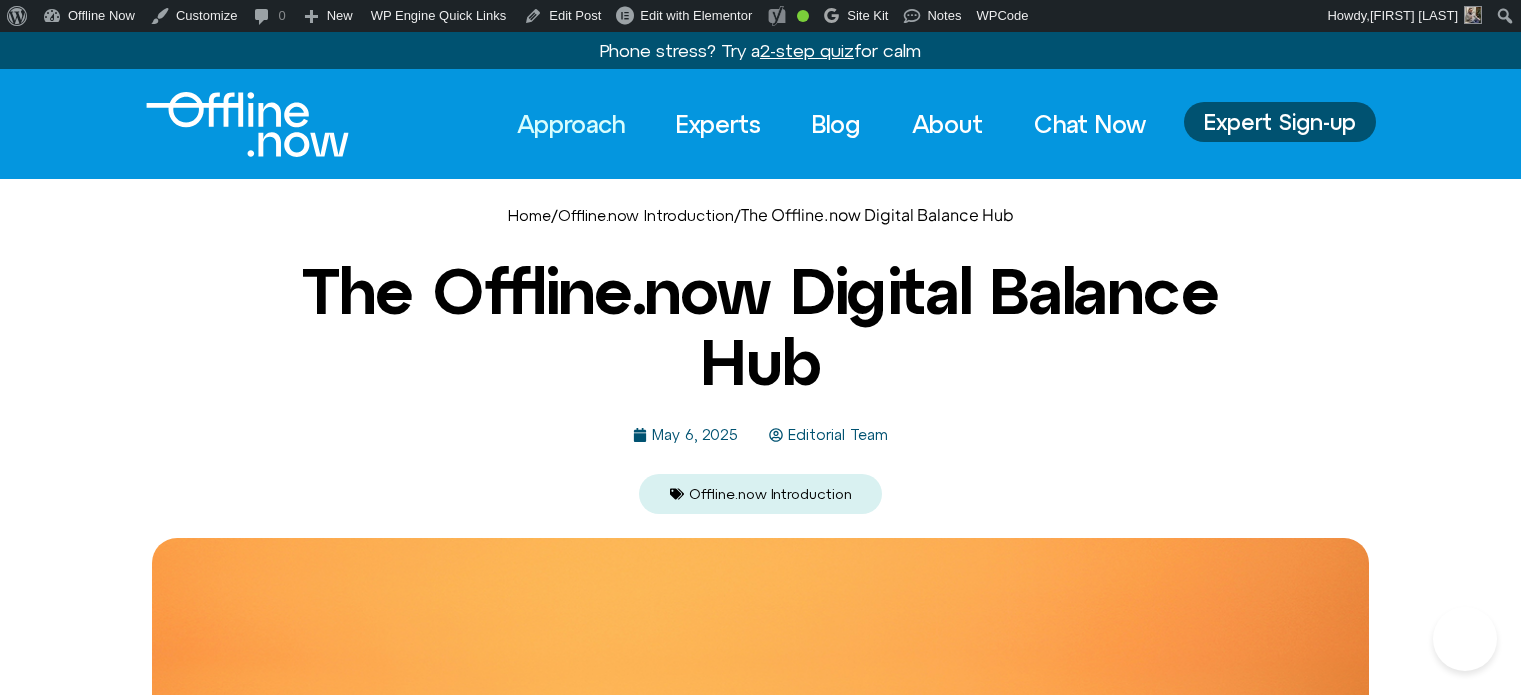 scroll, scrollTop: 0, scrollLeft: 0, axis: both 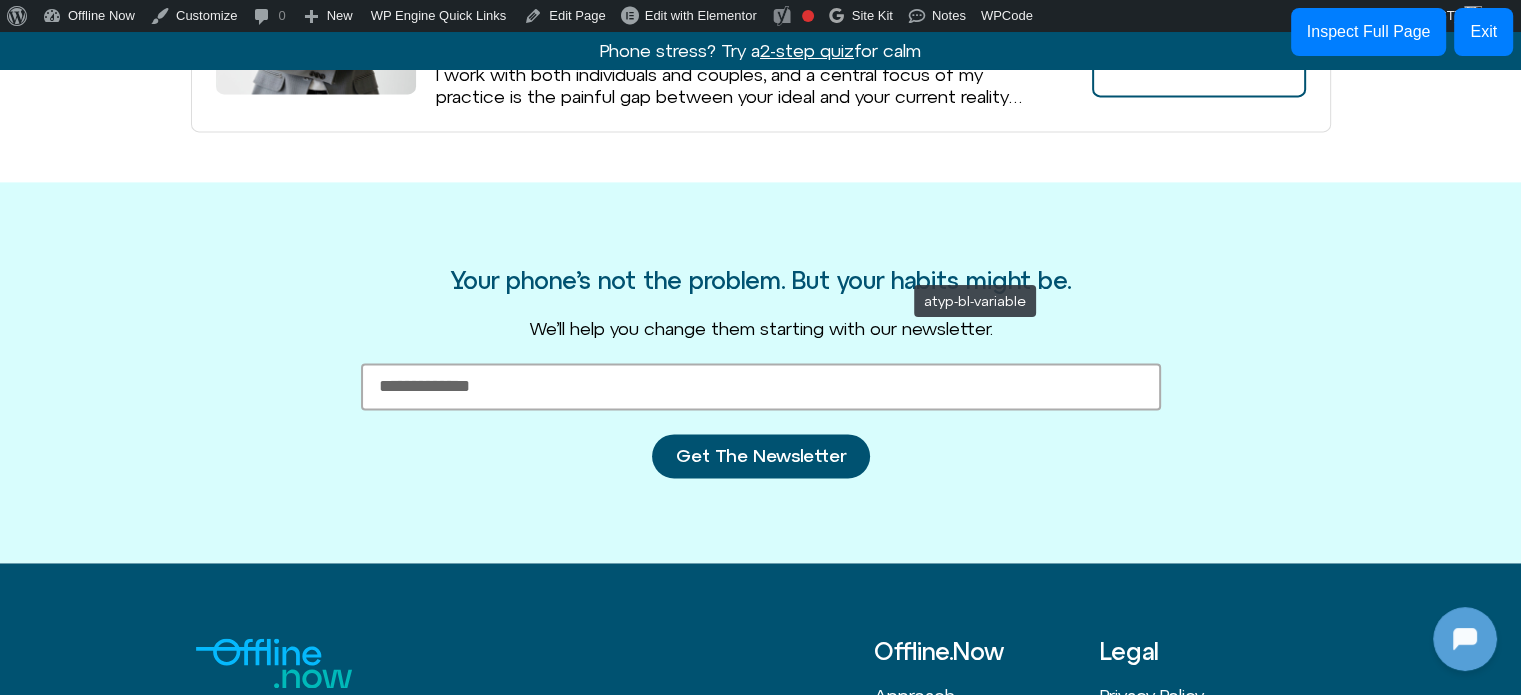 click on "Your phone’s not the problem. But your habits might be." at bounding box center (761, 280) 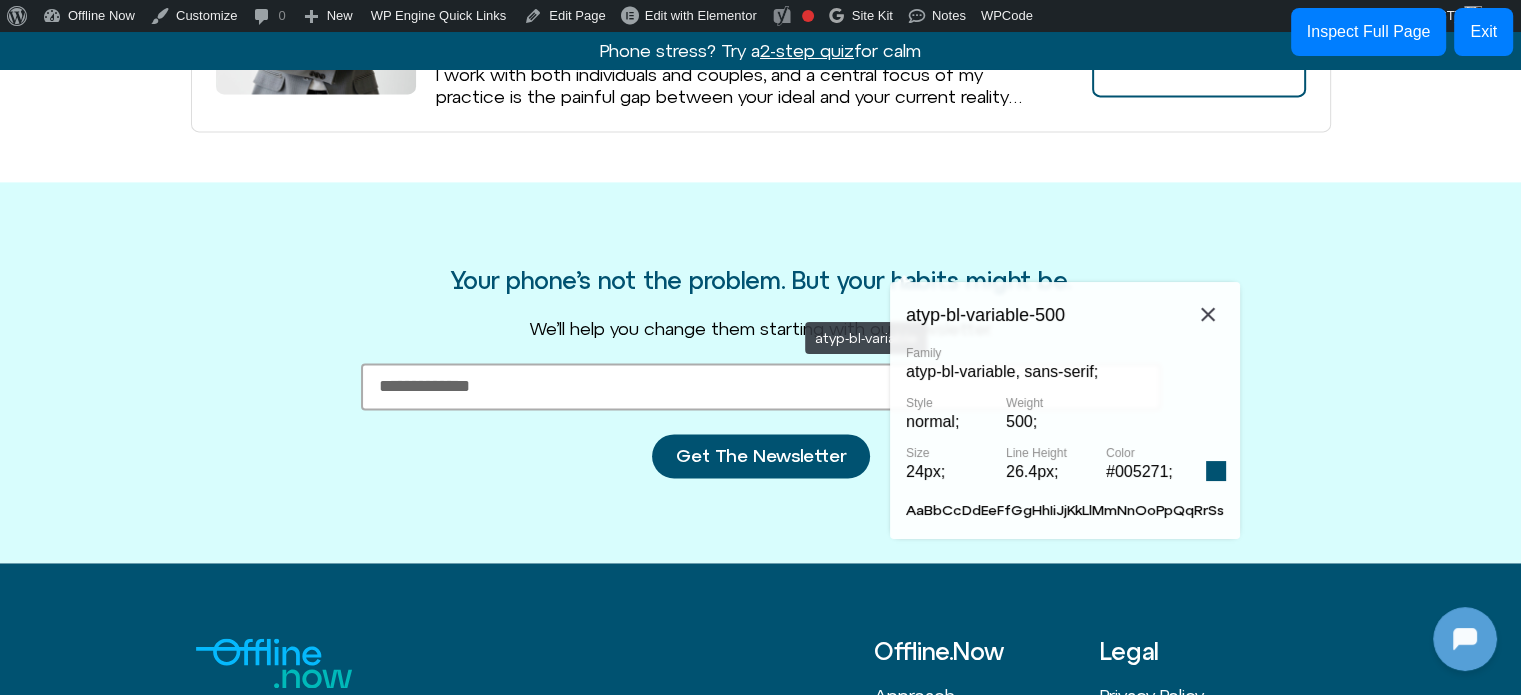 click on "We’ll help you change them starting with our newsletter." at bounding box center [761, 328] 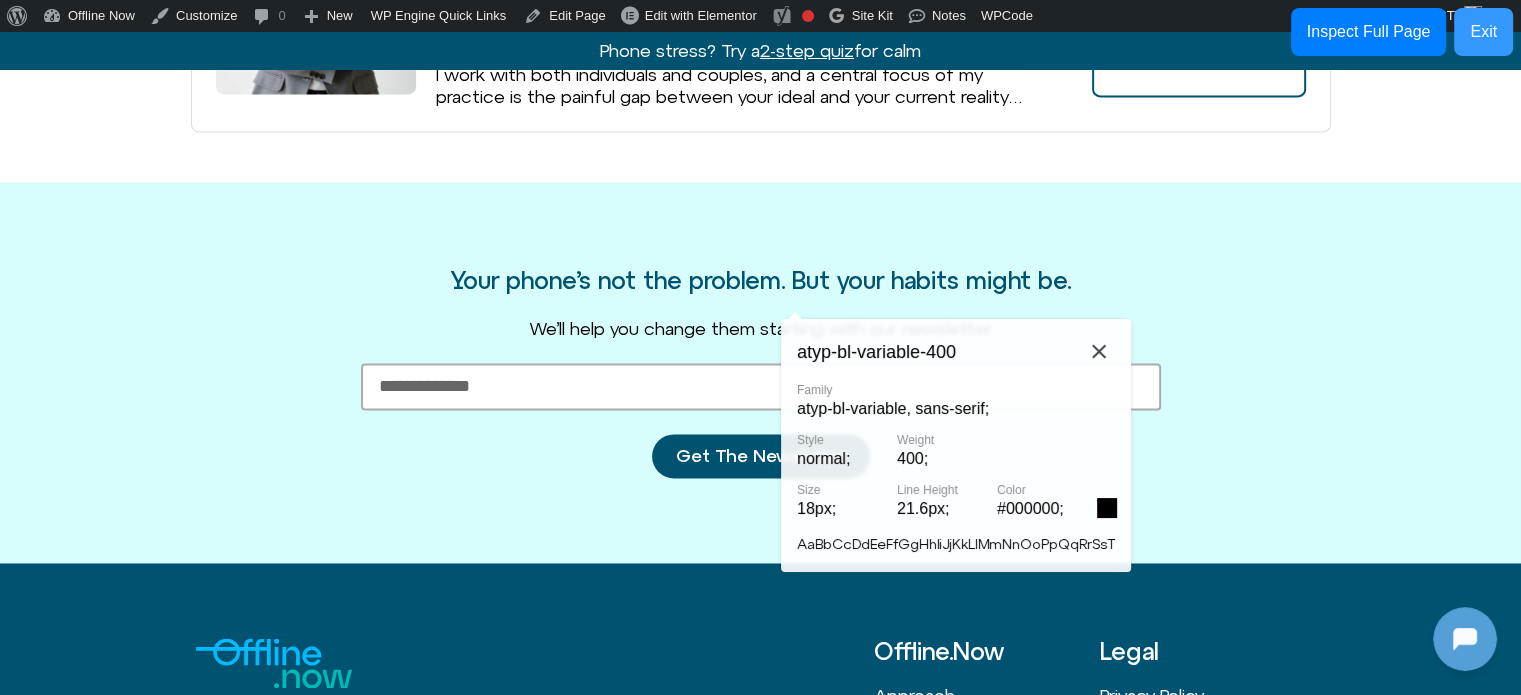 click on "Exit" at bounding box center [1483, 32] 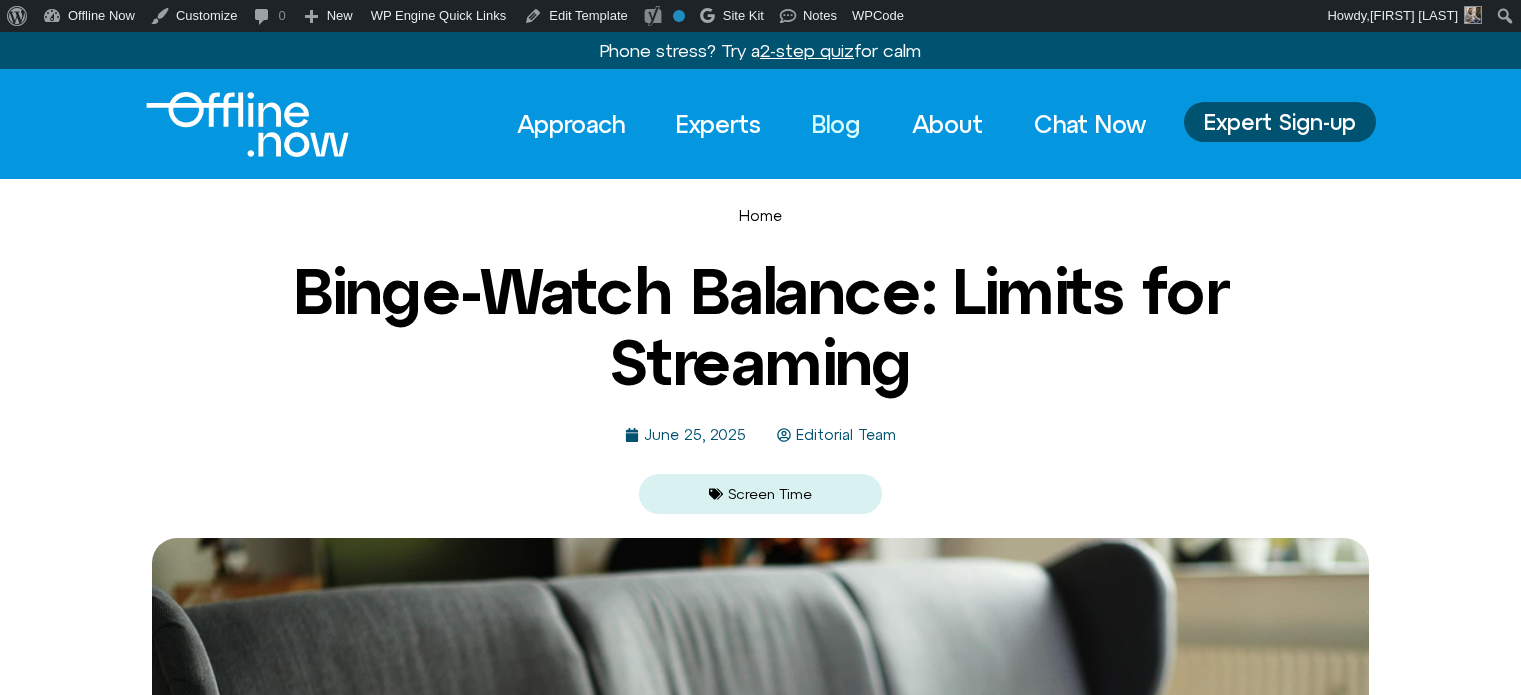 scroll, scrollTop: 0, scrollLeft: 0, axis: both 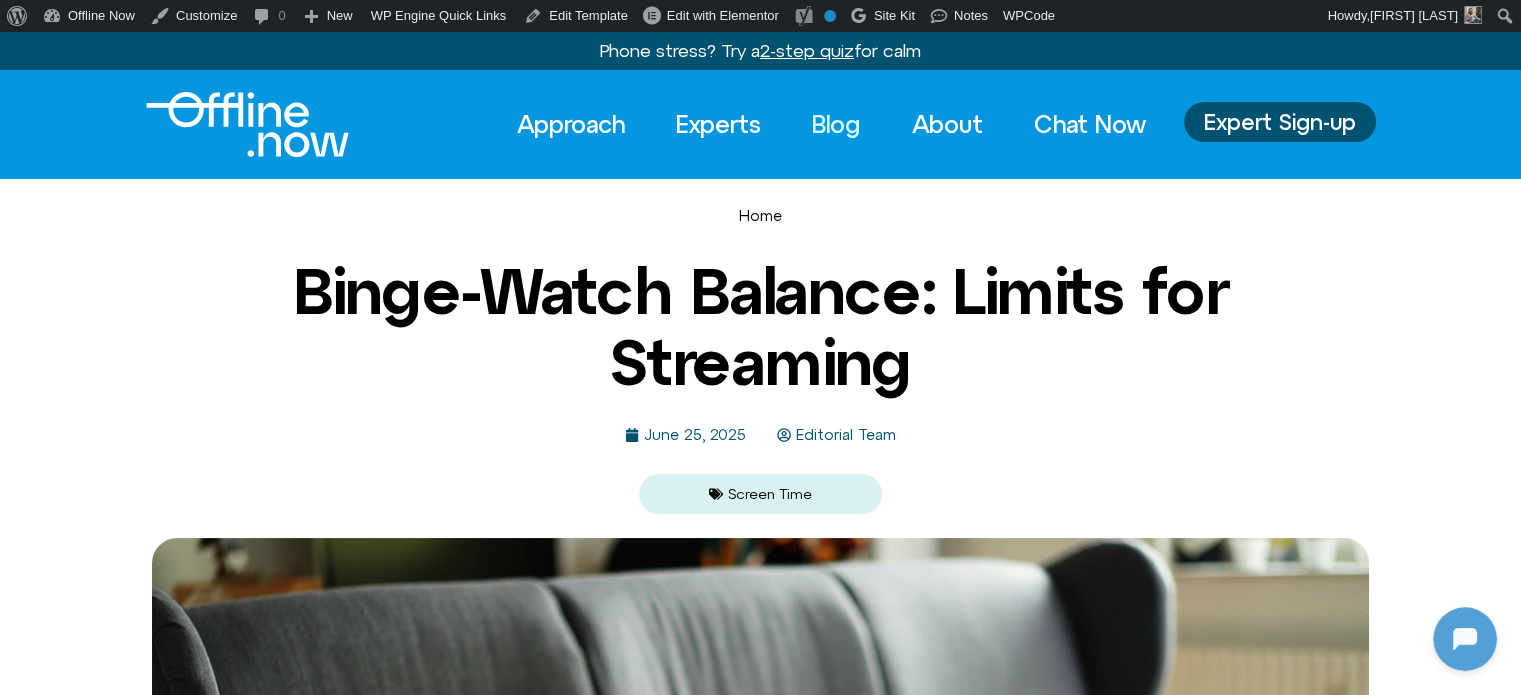 click on "Blog" 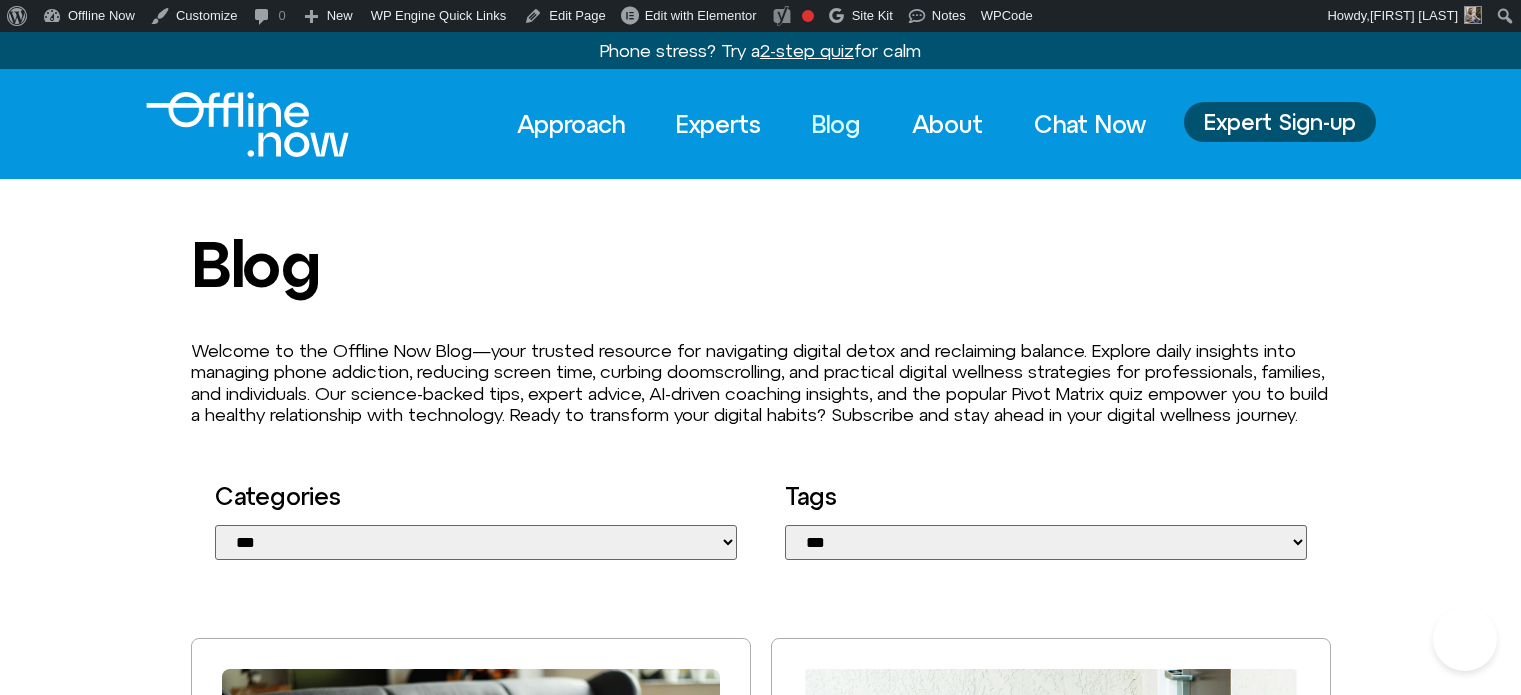 scroll, scrollTop: 0, scrollLeft: 0, axis: both 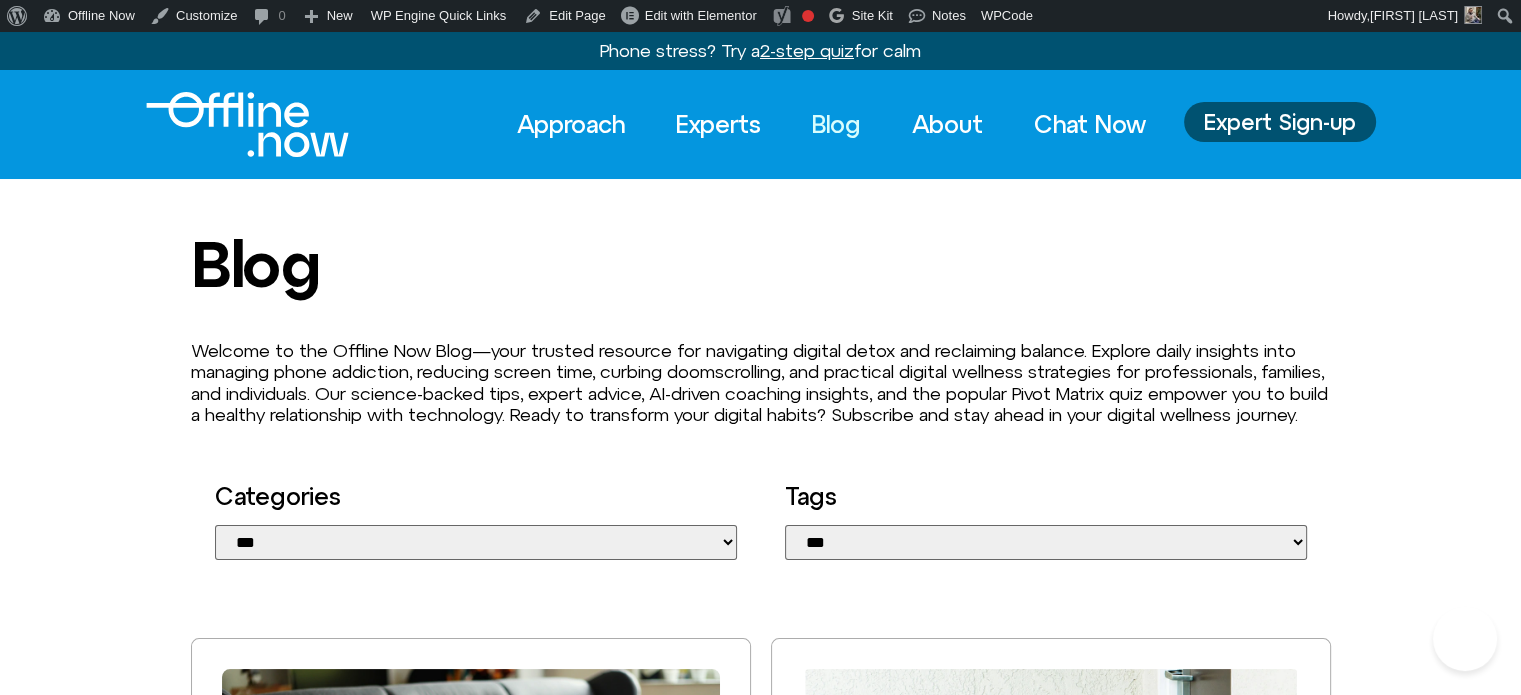 click on "Approach" 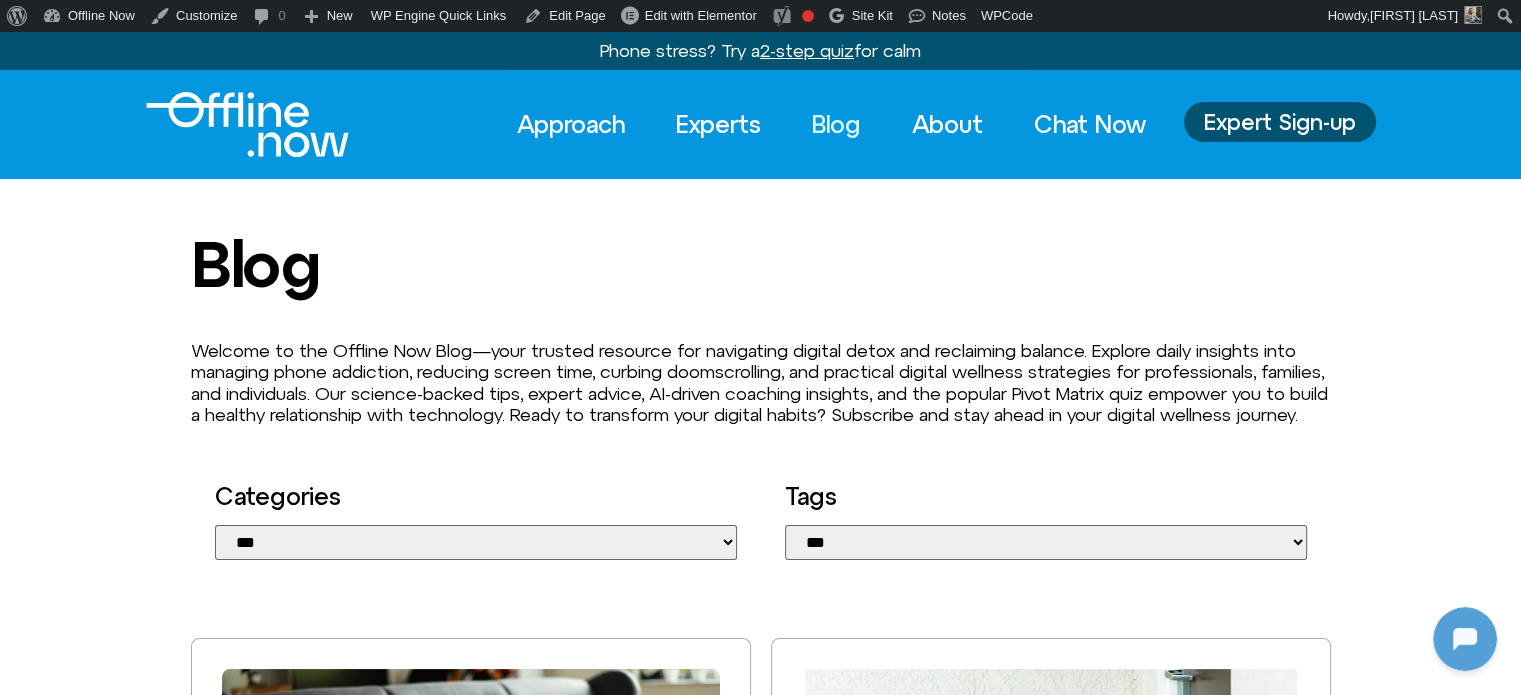 scroll, scrollTop: 0, scrollLeft: 0, axis: both 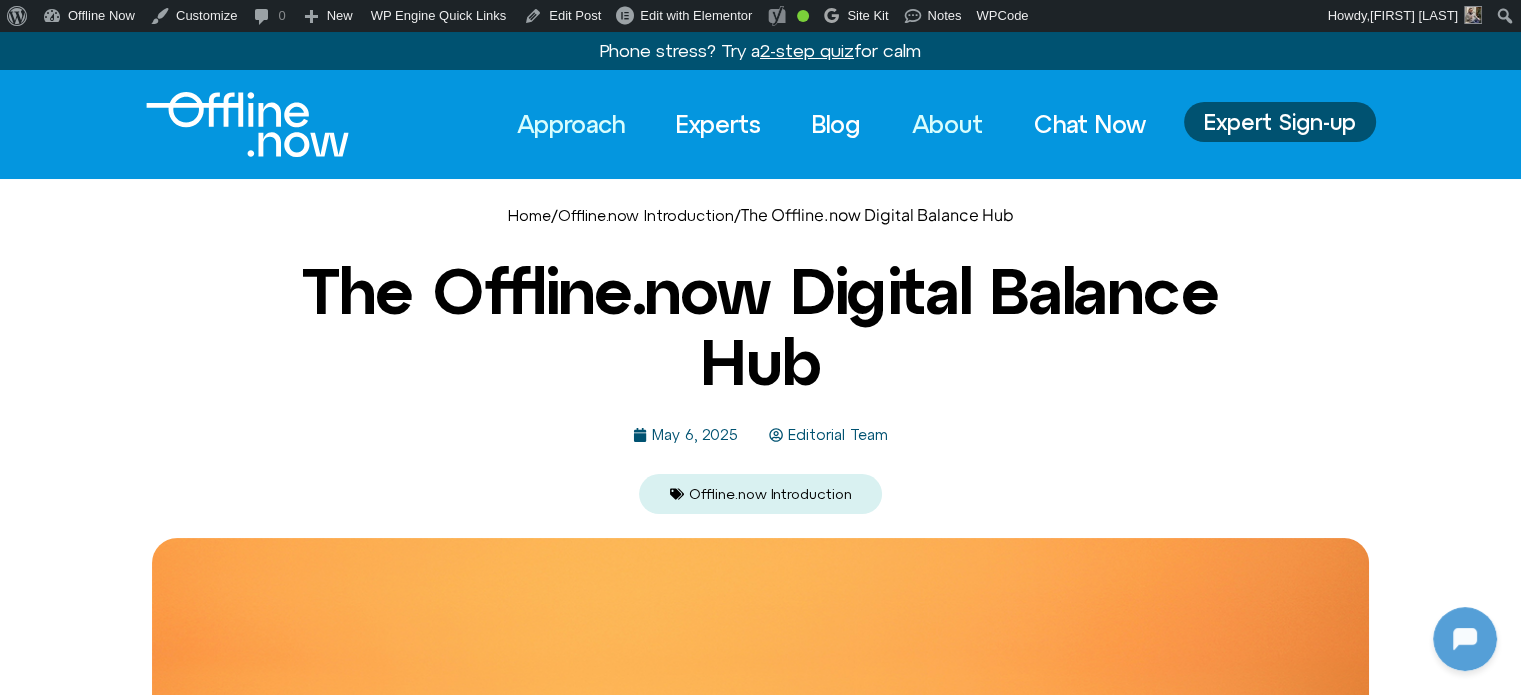click on "About" 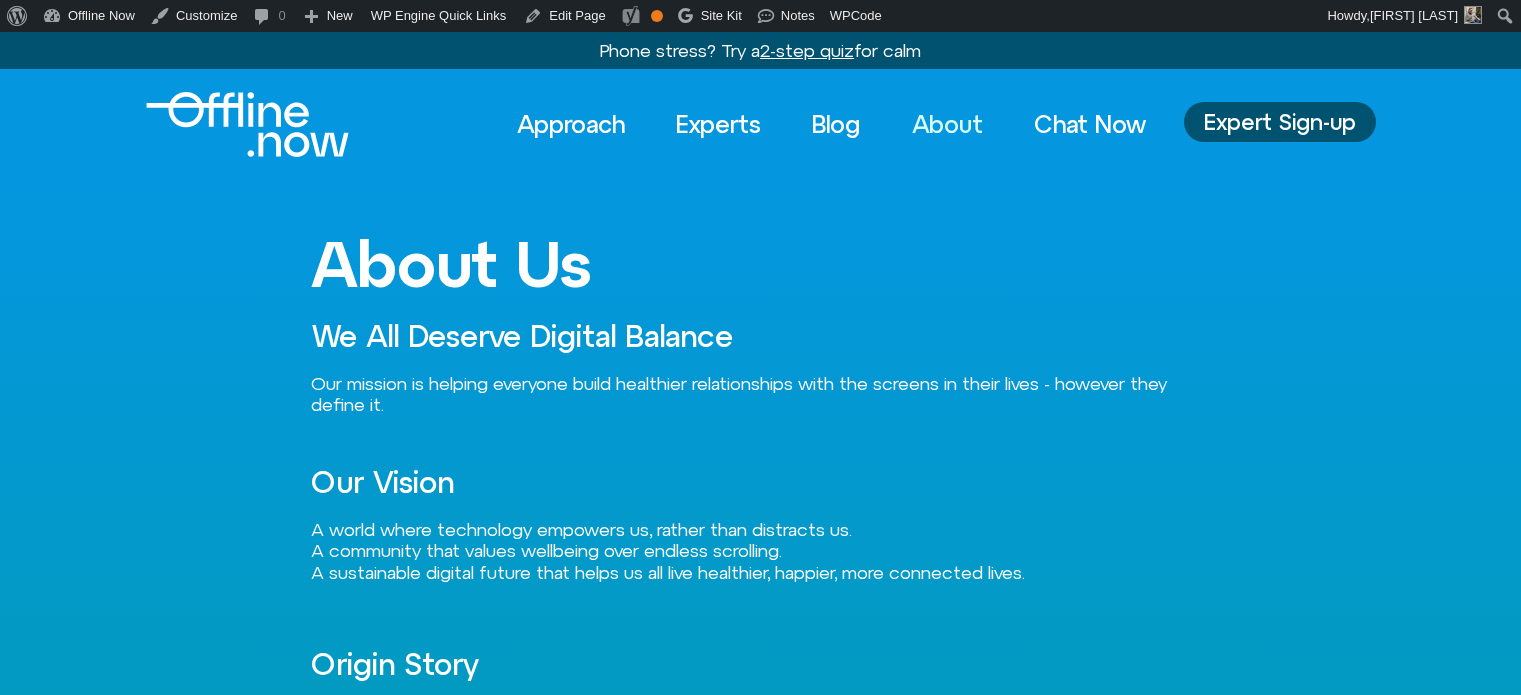 scroll, scrollTop: 0, scrollLeft: 0, axis: both 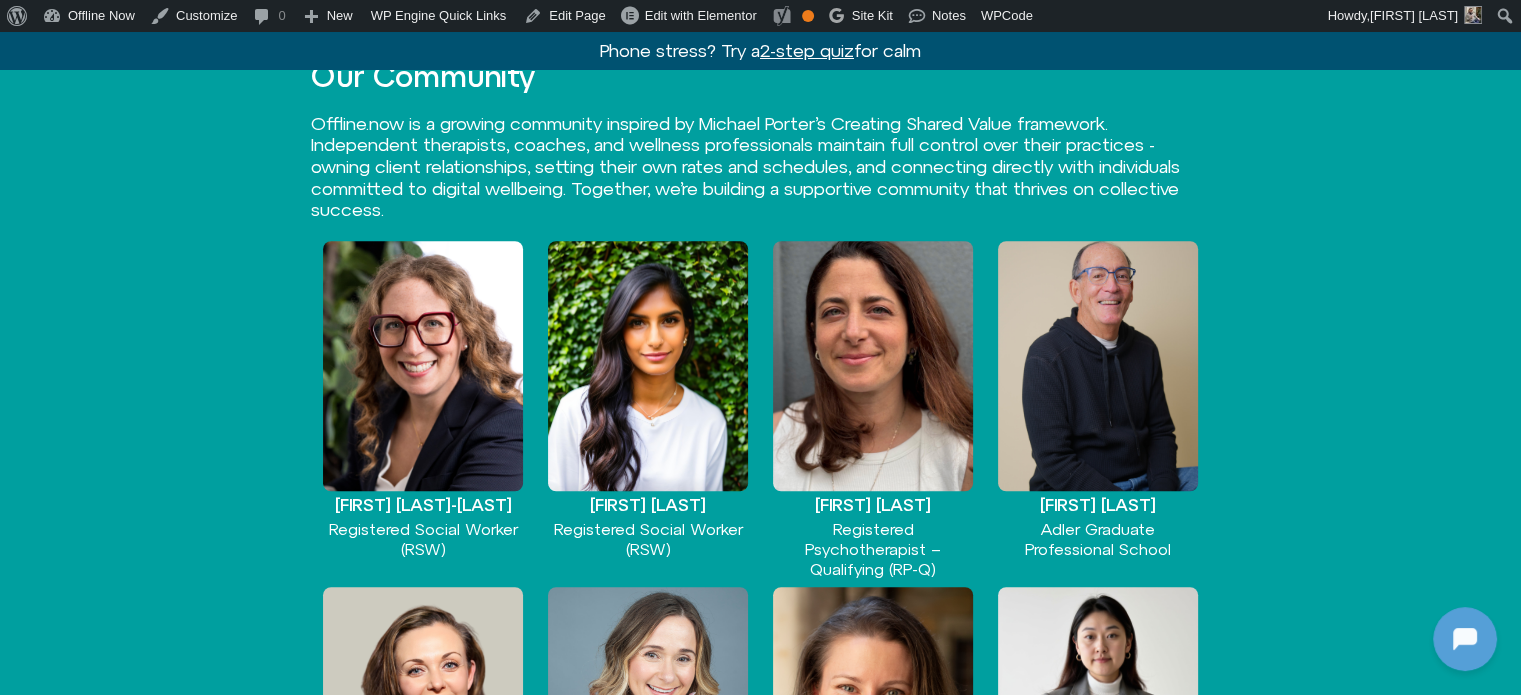 click 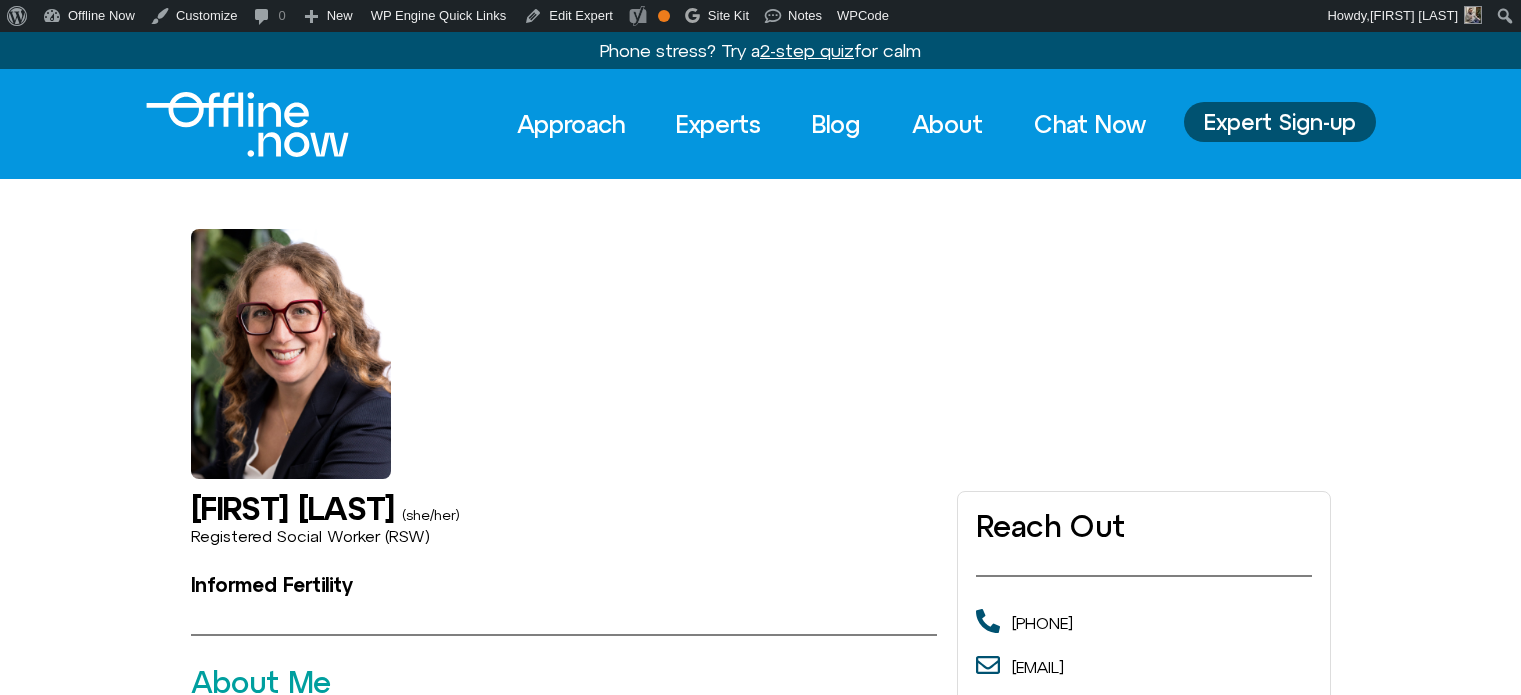scroll, scrollTop: 0, scrollLeft: 0, axis: both 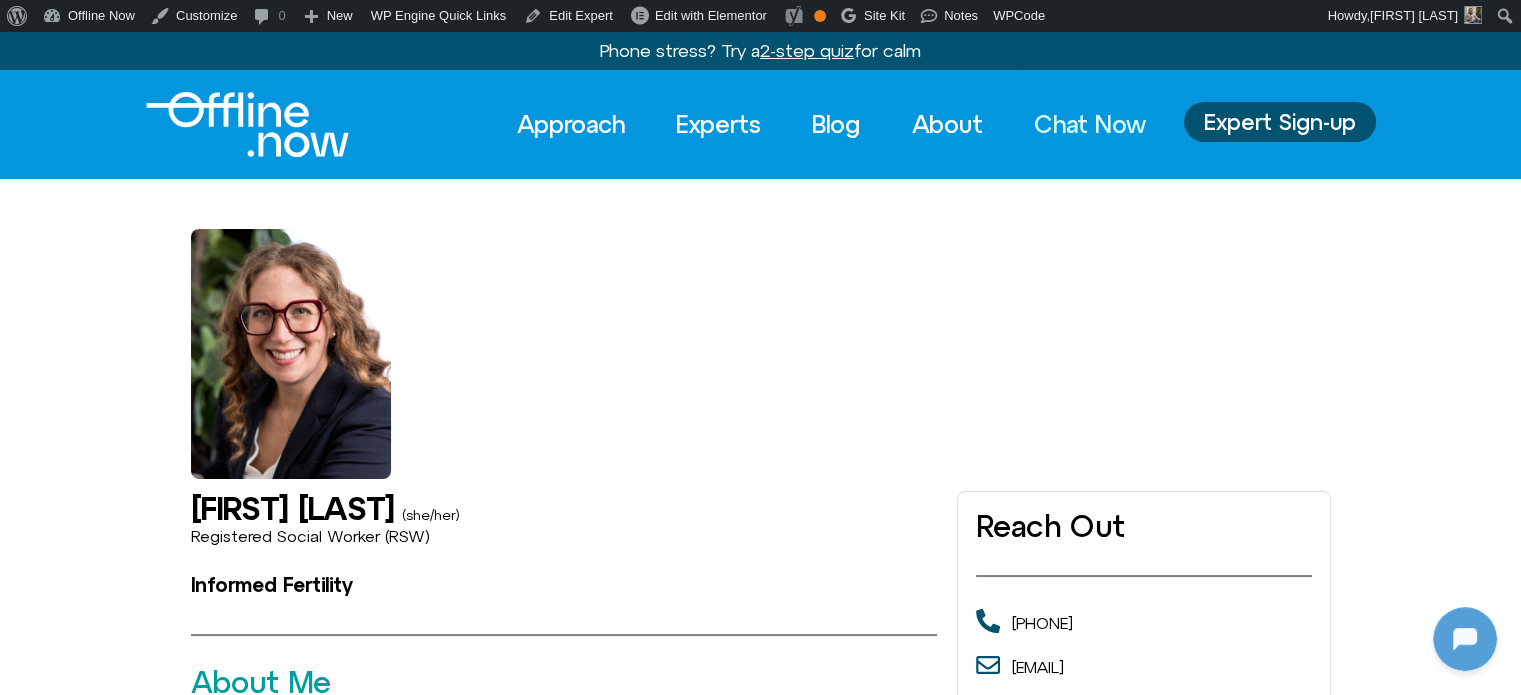 click on "Chat Now" 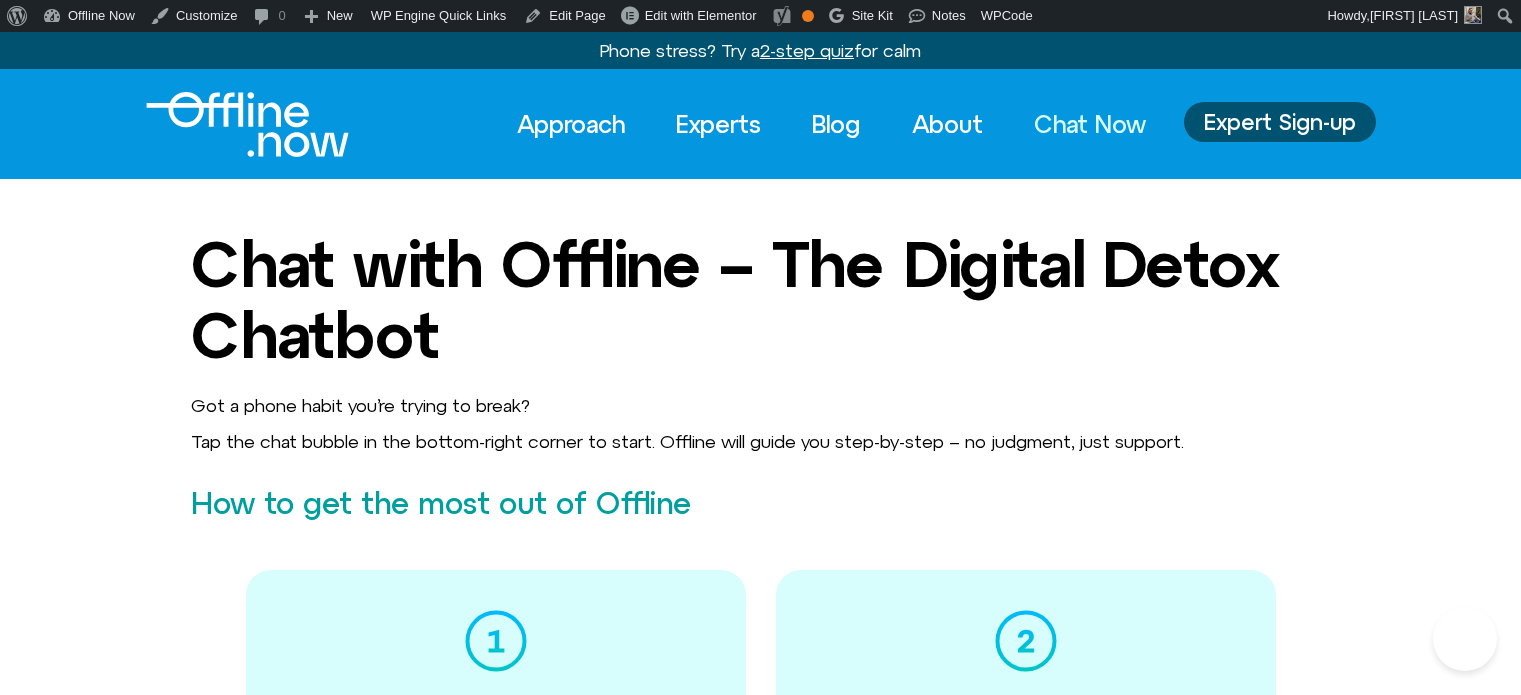 scroll, scrollTop: 0, scrollLeft: 0, axis: both 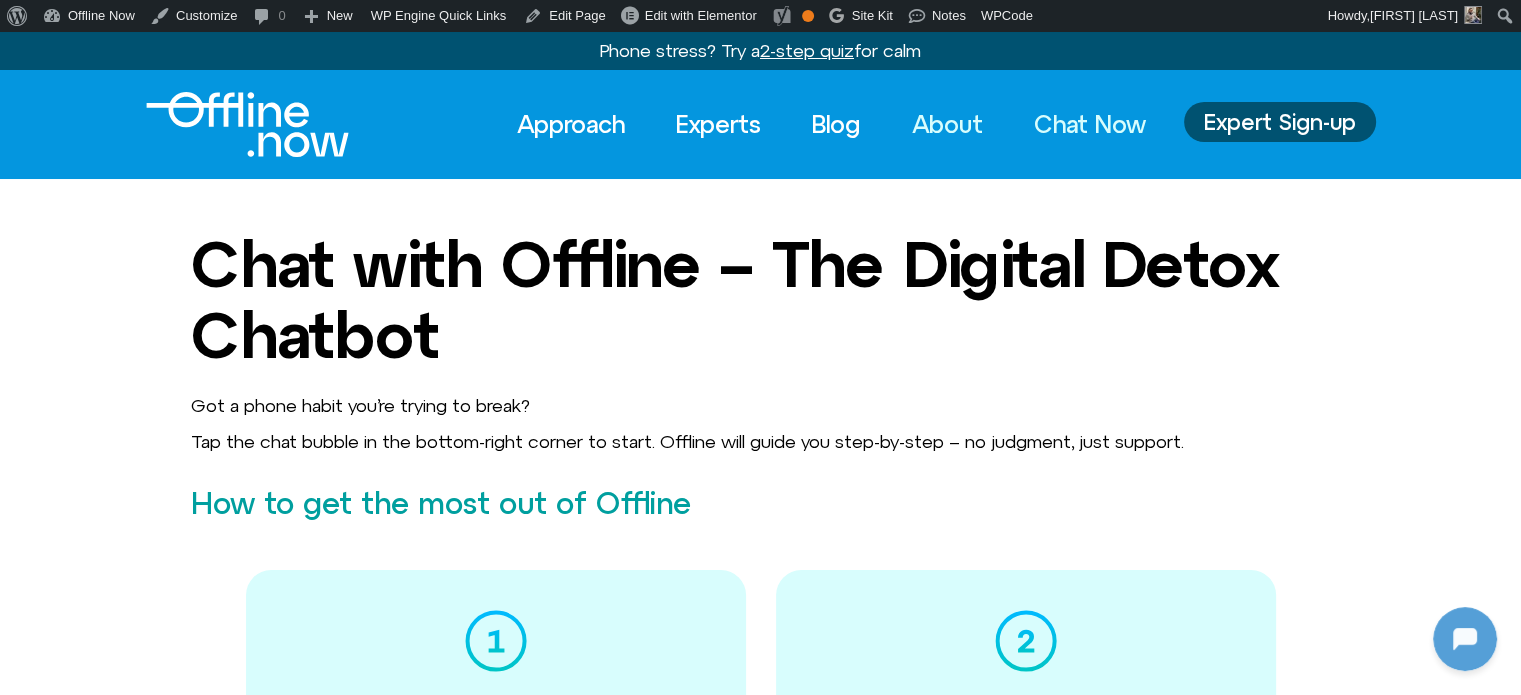 click on "About" 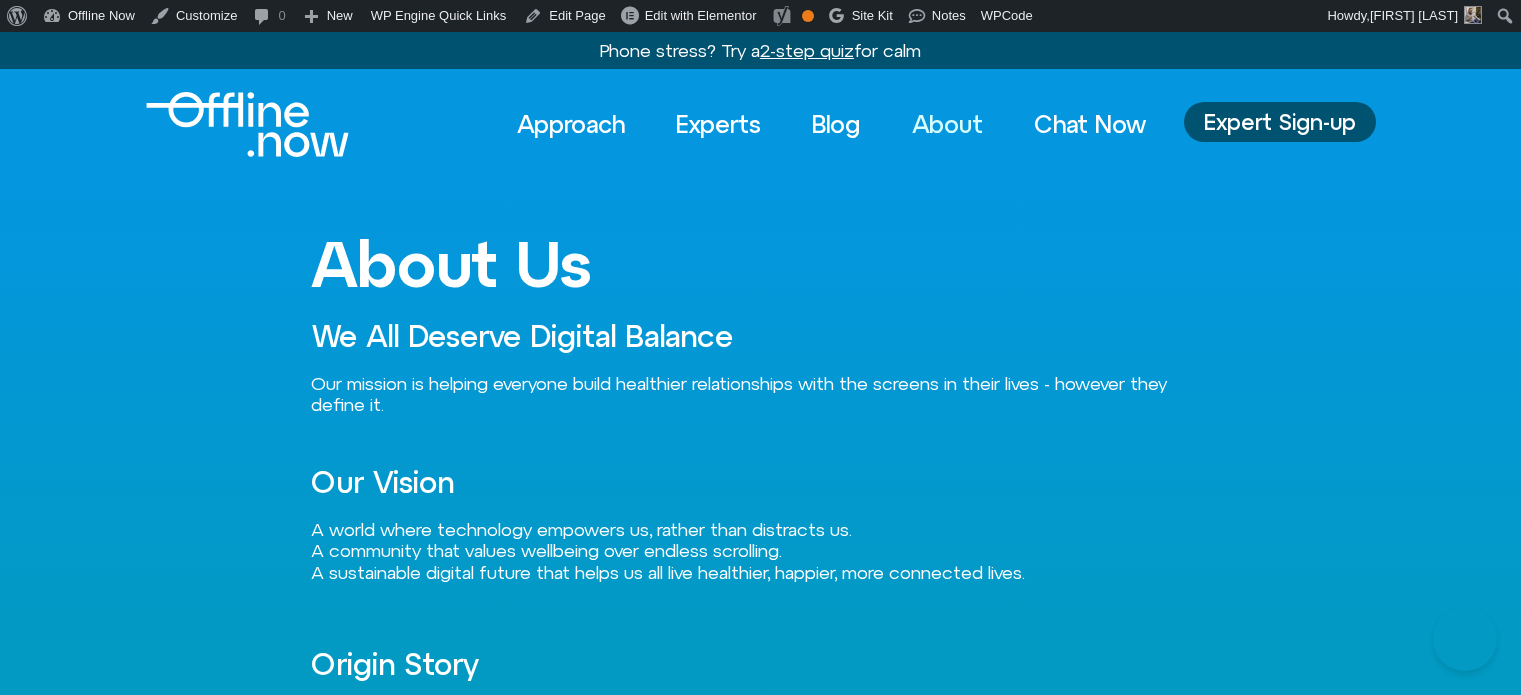 scroll, scrollTop: 0, scrollLeft: 0, axis: both 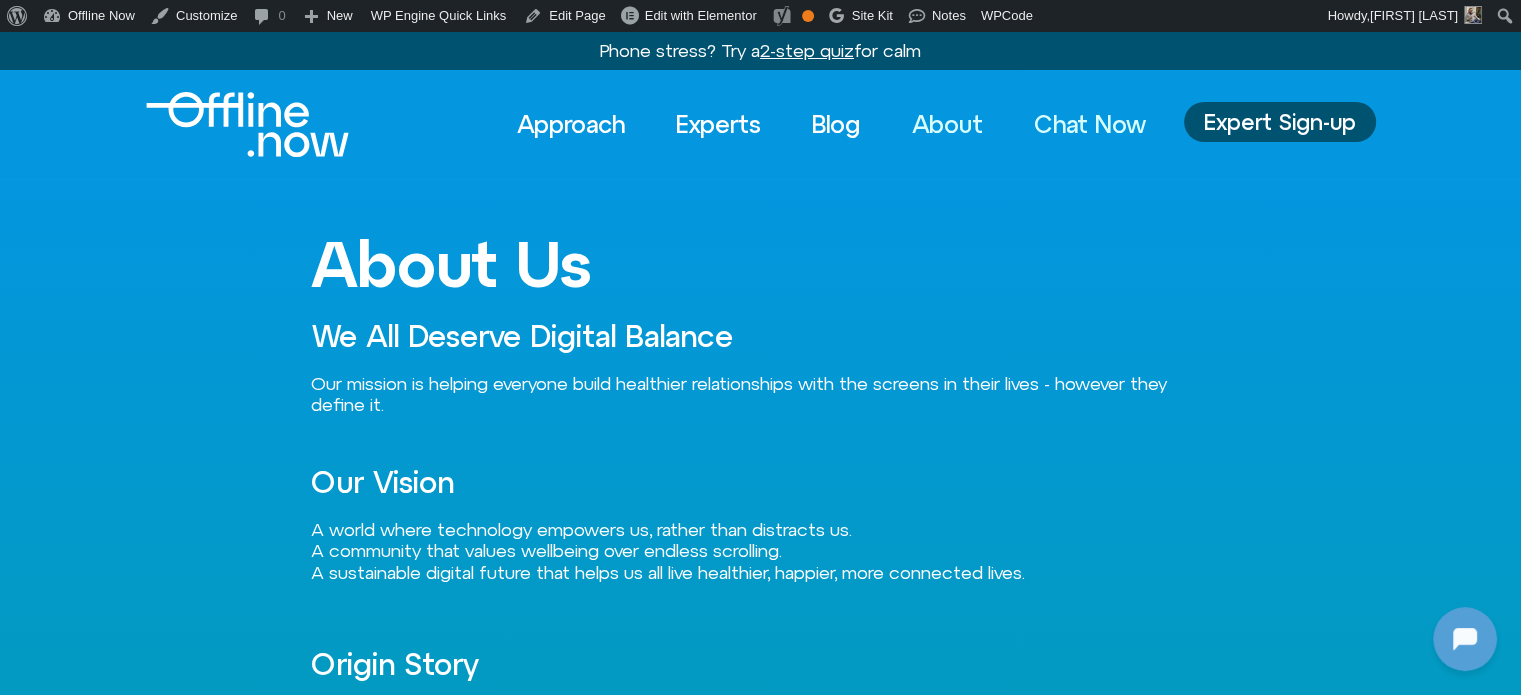 click on "Chat Now" 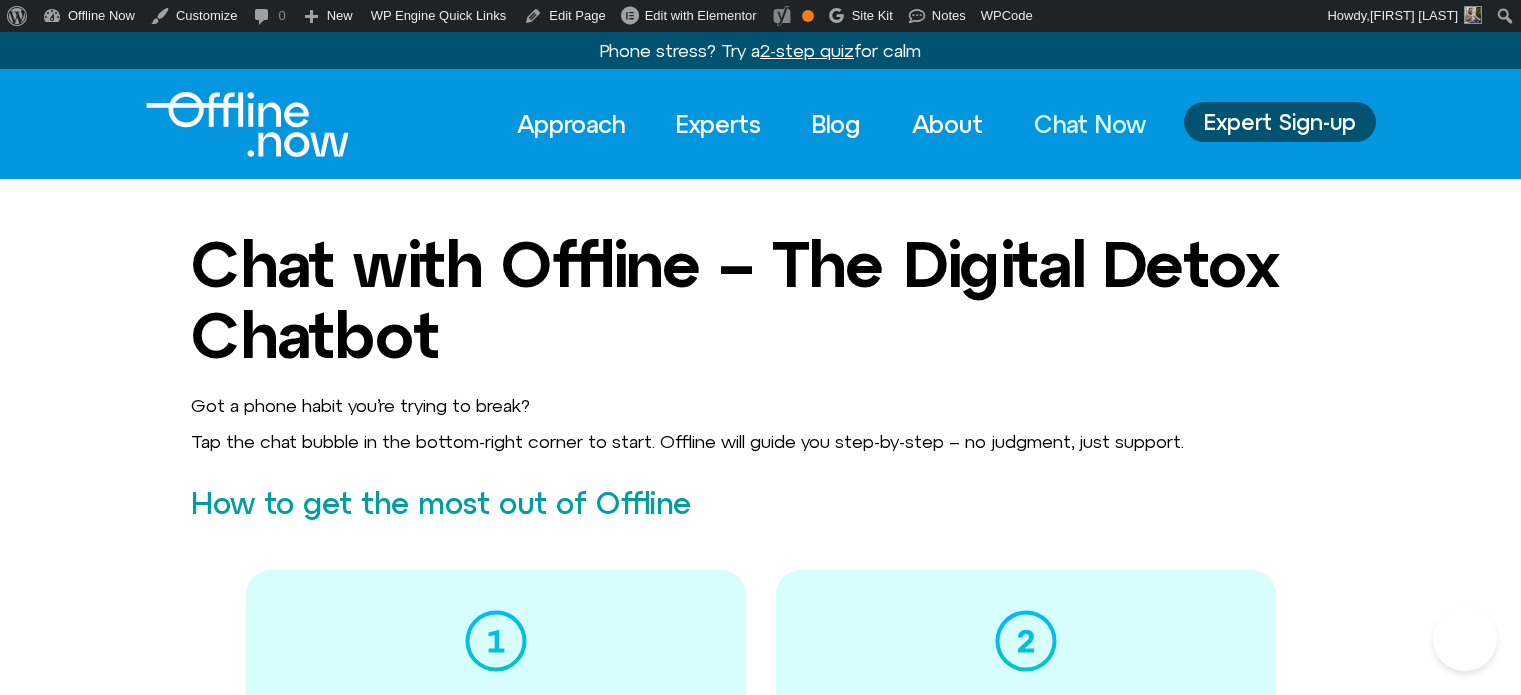 scroll, scrollTop: 0, scrollLeft: 0, axis: both 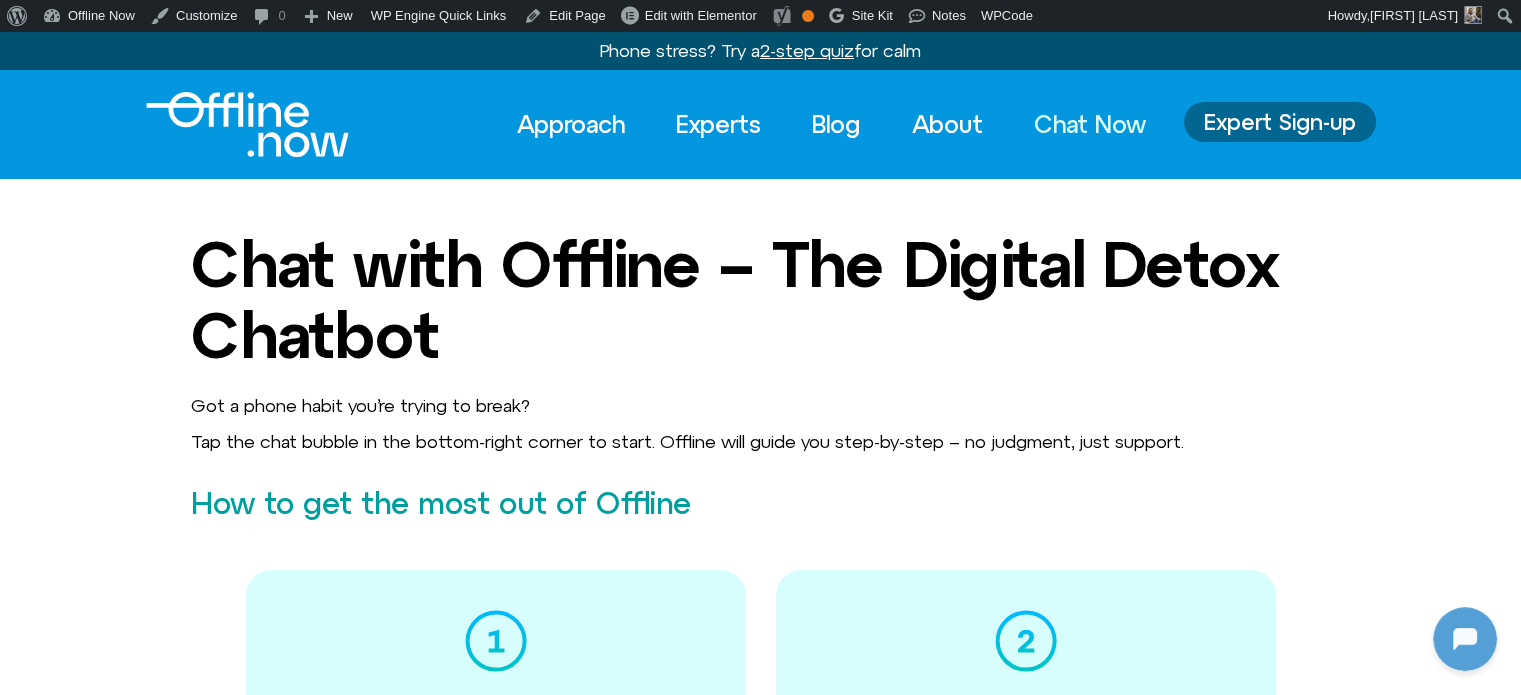 click on "Expert Sign-up" 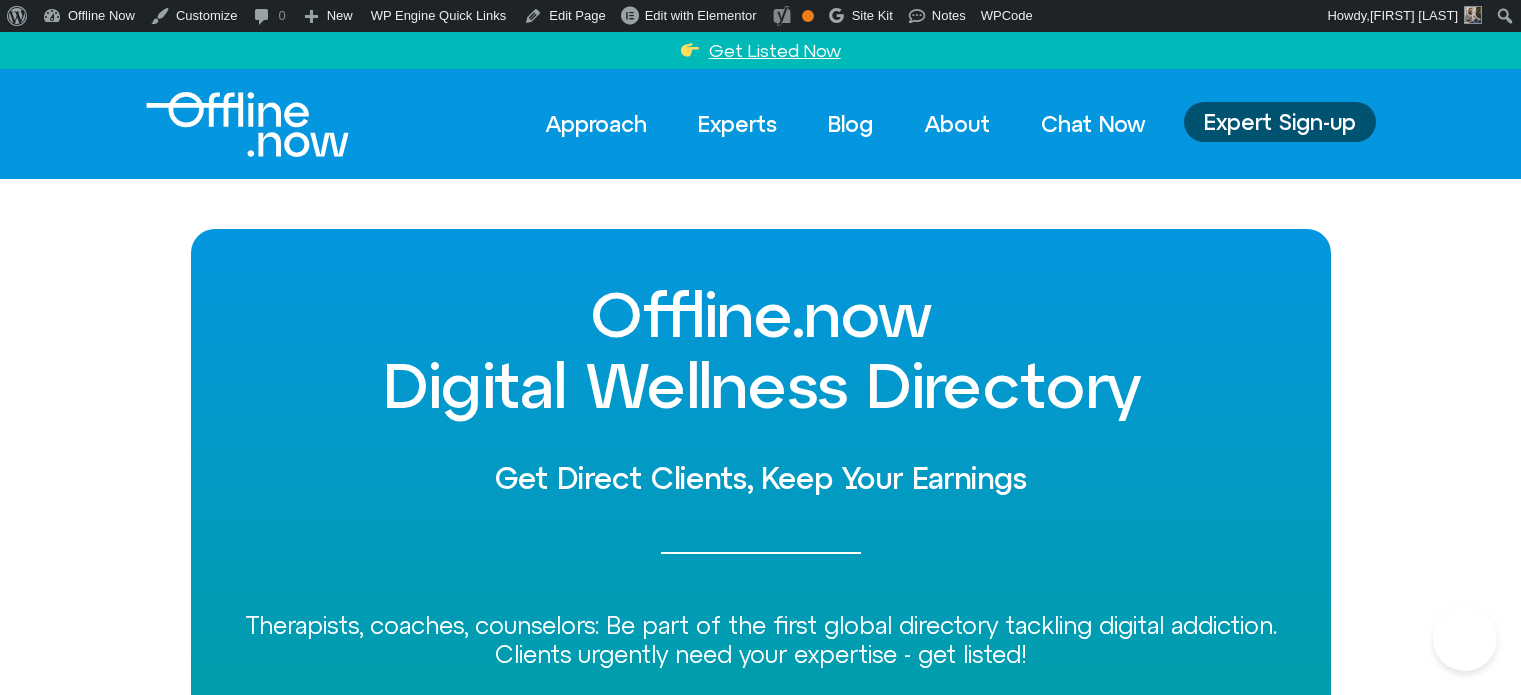 scroll, scrollTop: 0, scrollLeft: 0, axis: both 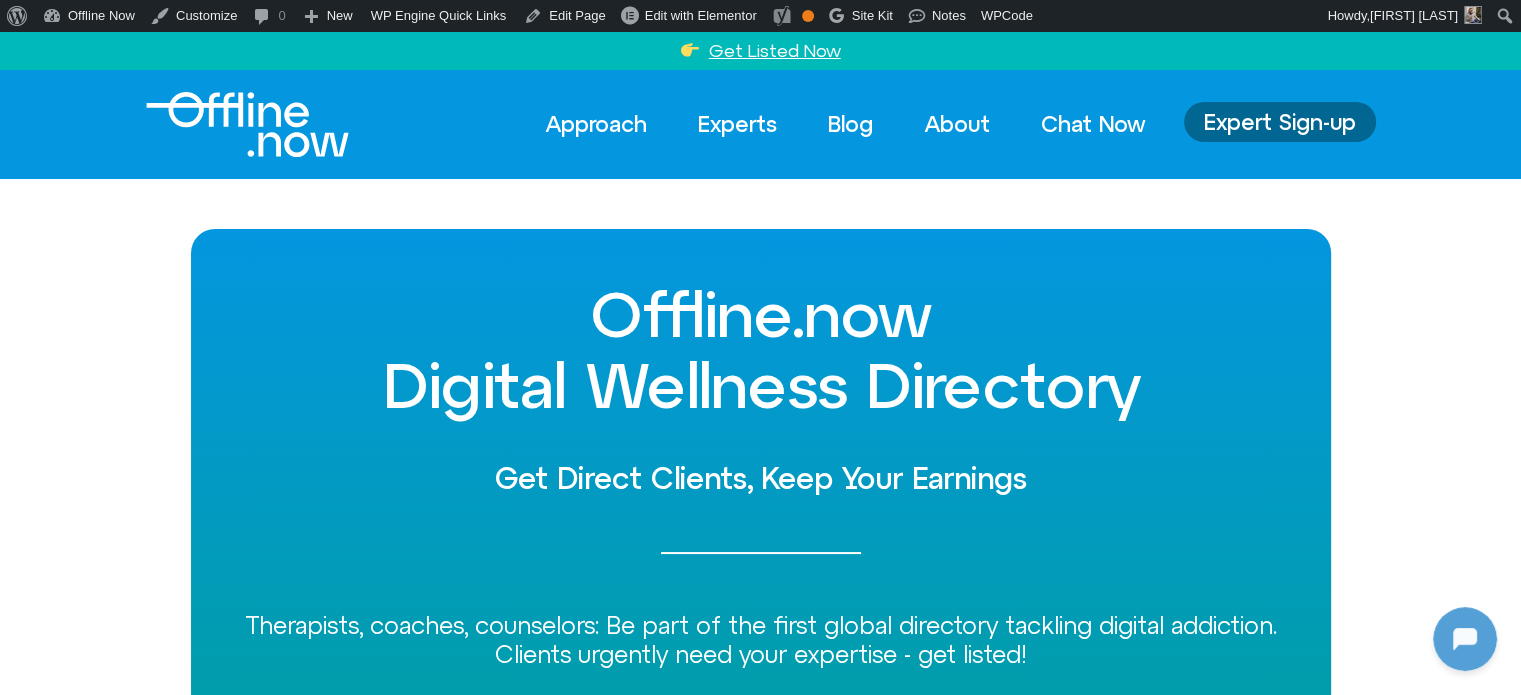 click on "Expert Sign-up" 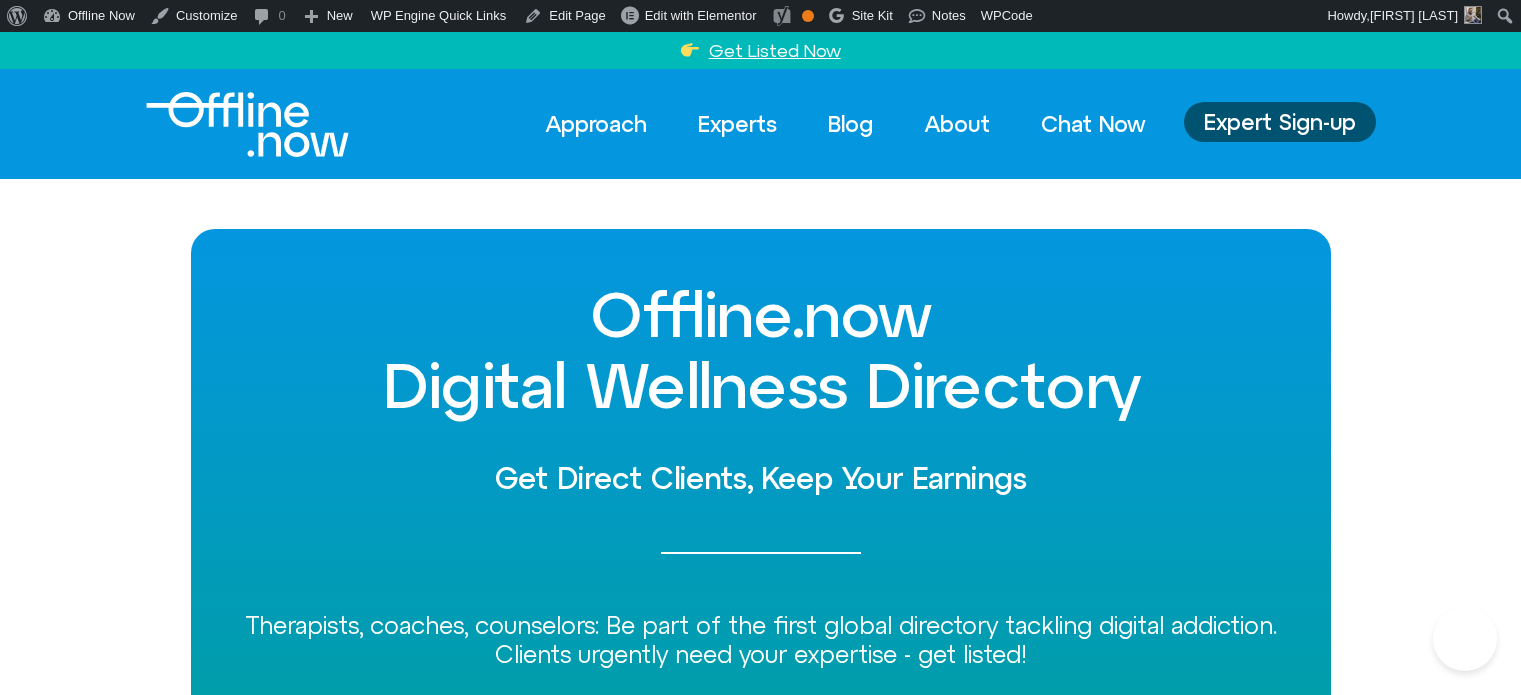 scroll, scrollTop: 0, scrollLeft: 0, axis: both 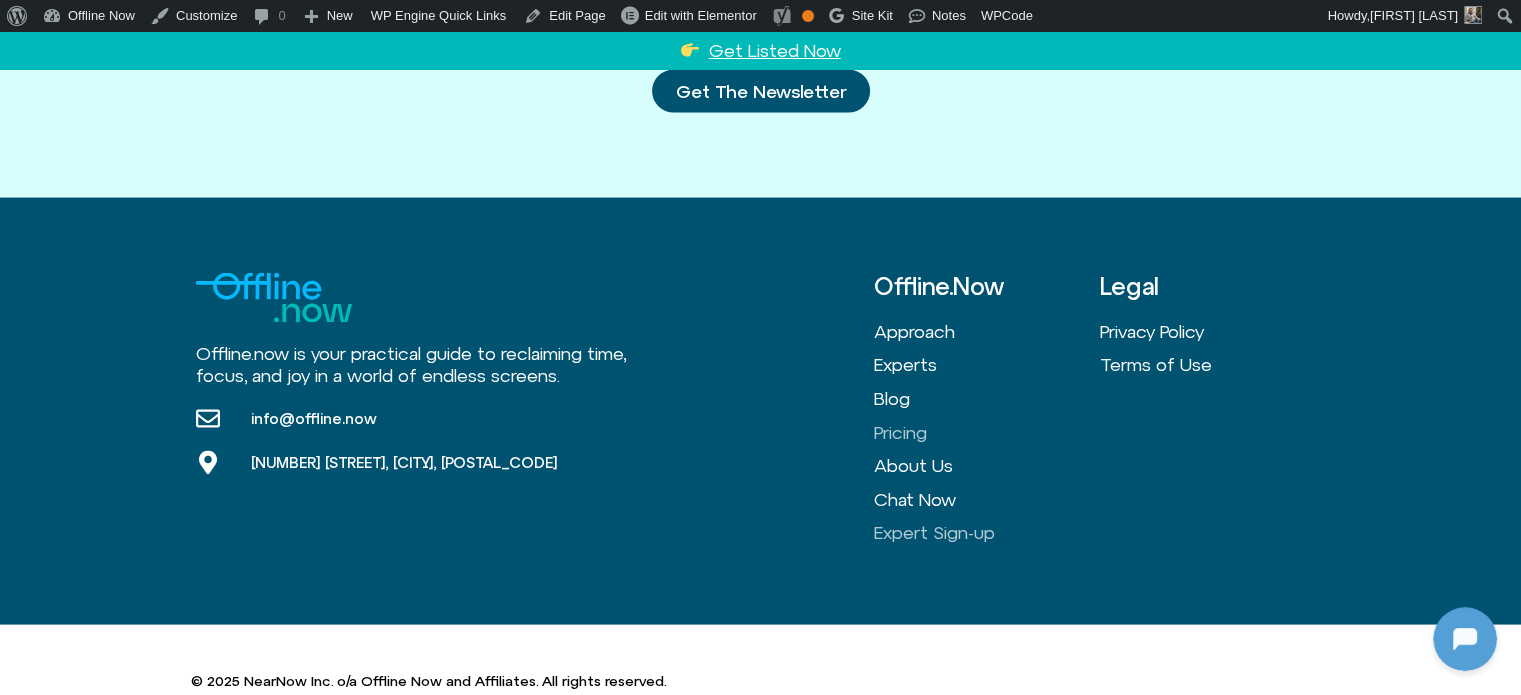 click on "Pricing" 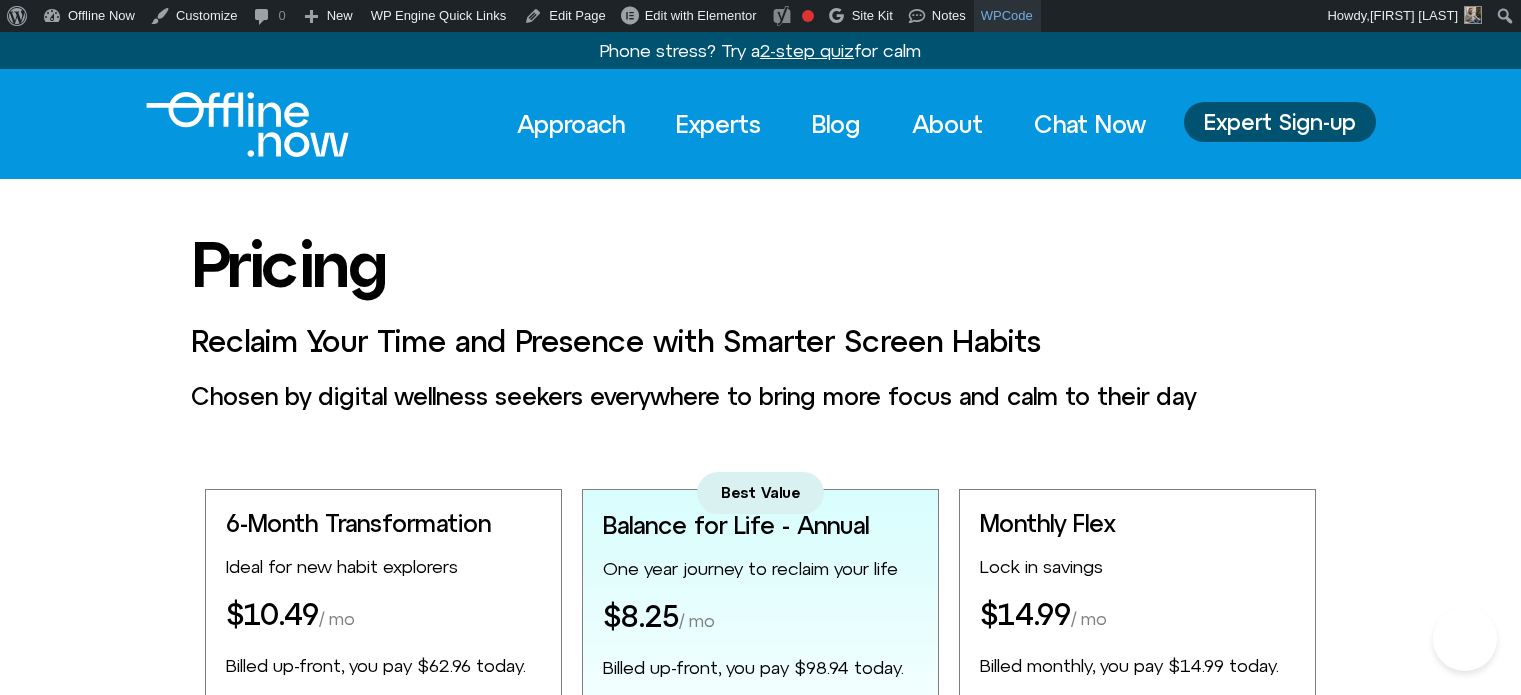 scroll, scrollTop: 0, scrollLeft: 0, axis: both 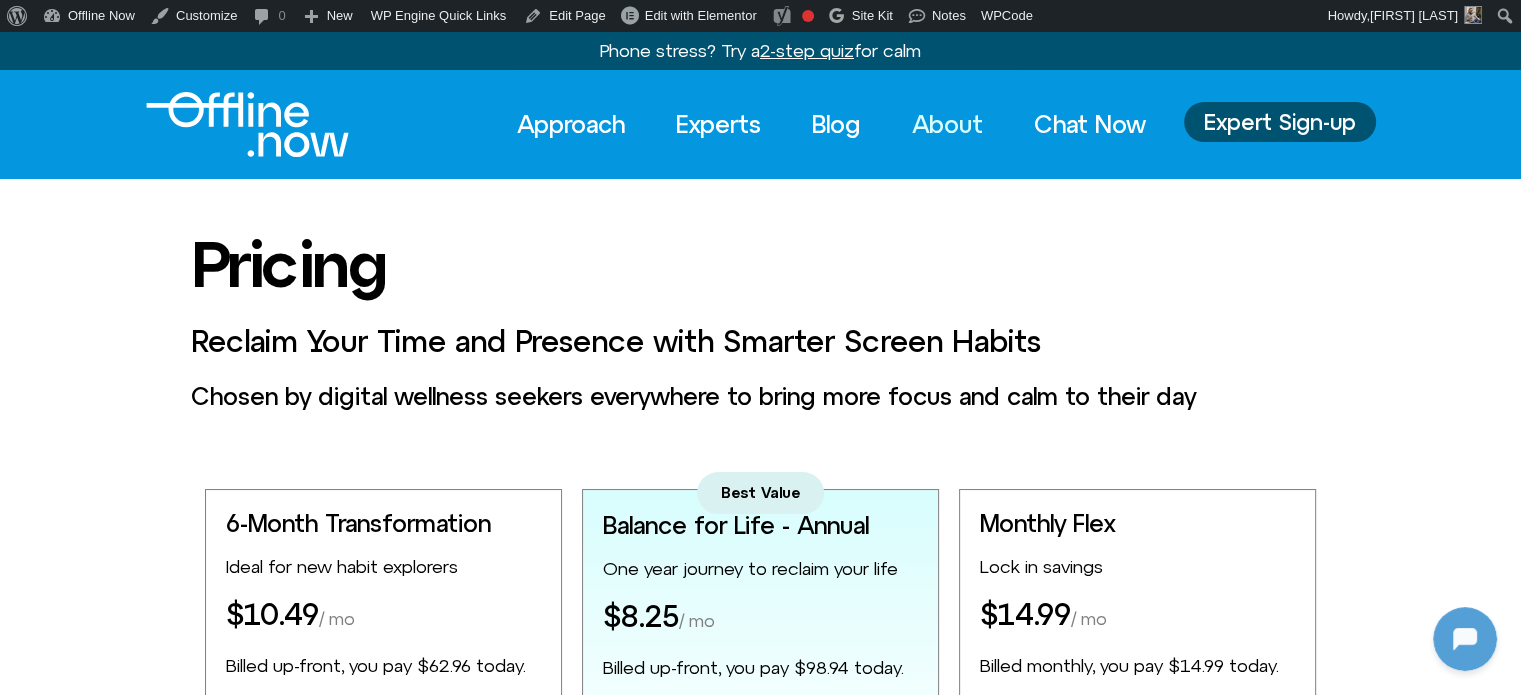 click on "About" 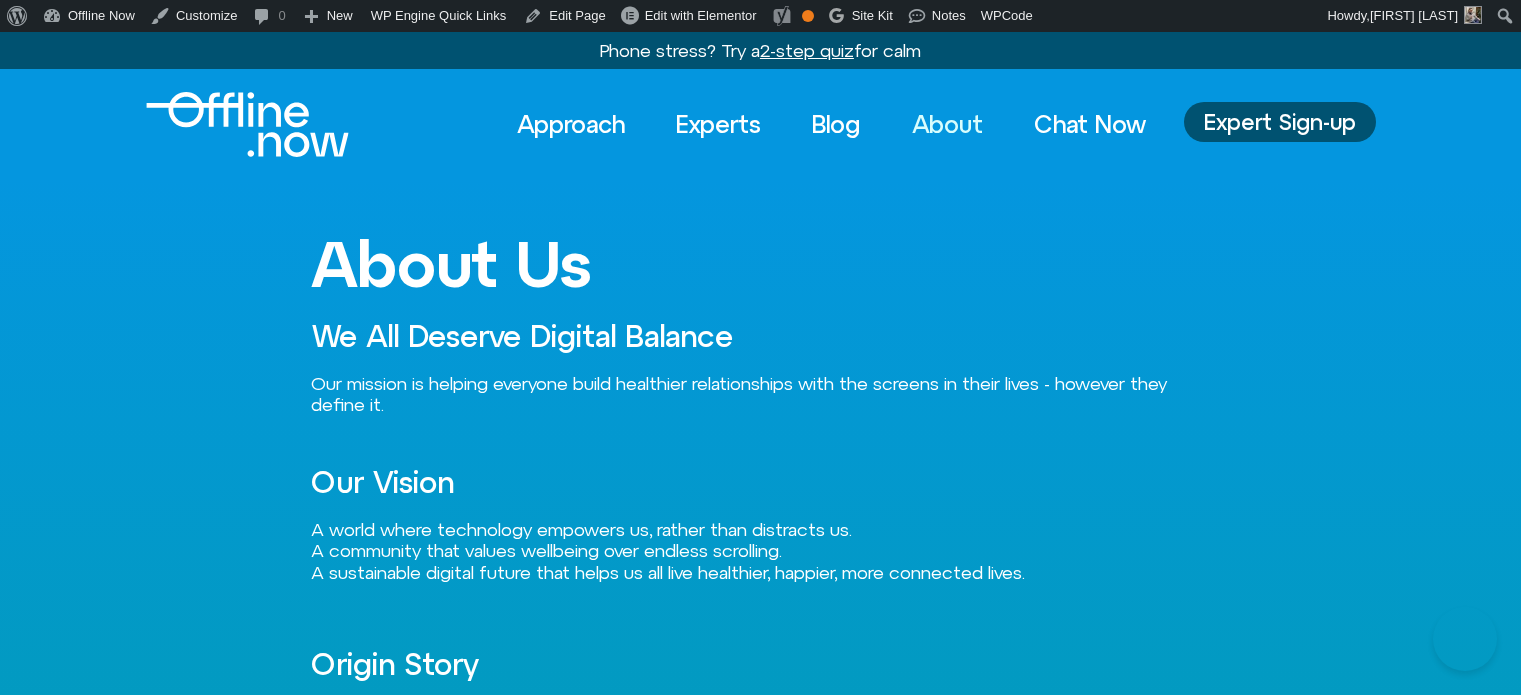 scroll, scrollTop: 0, scrollLeft: 0, axis: both 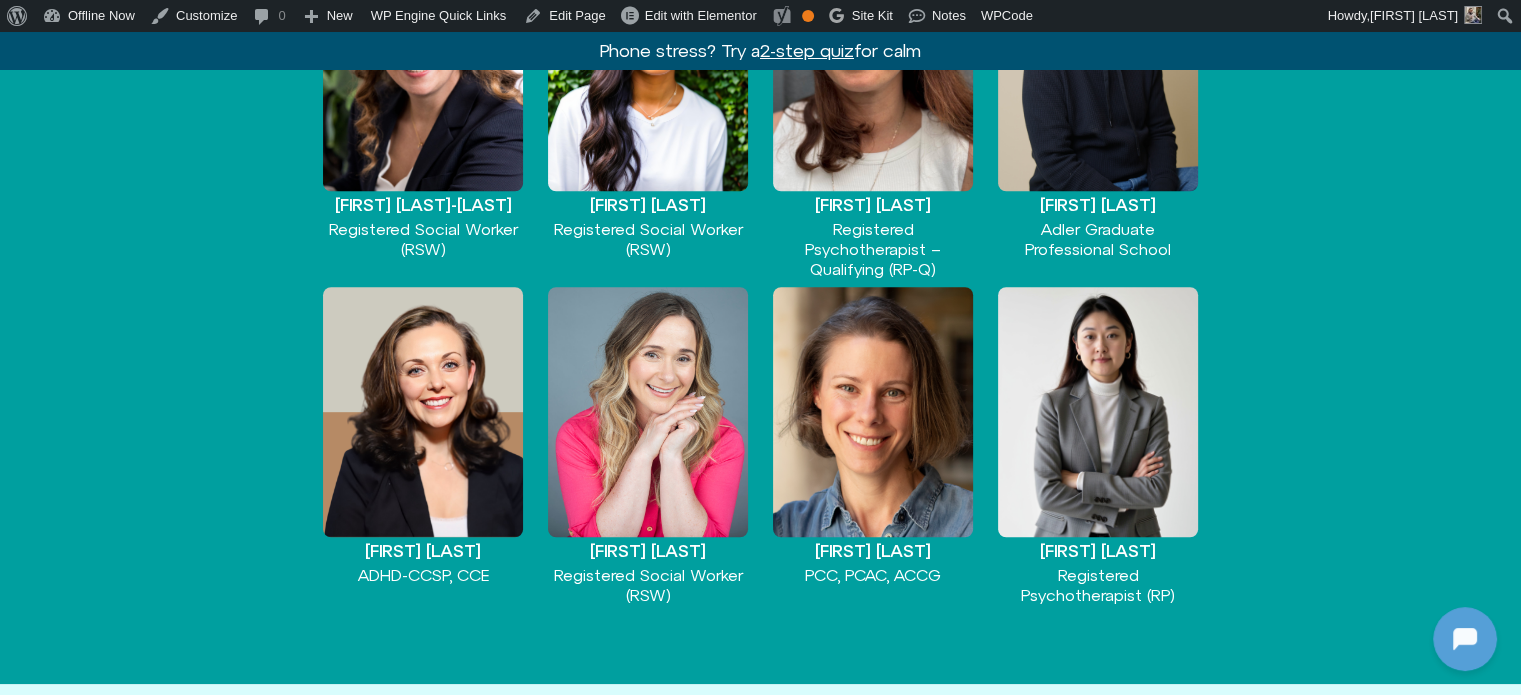 click 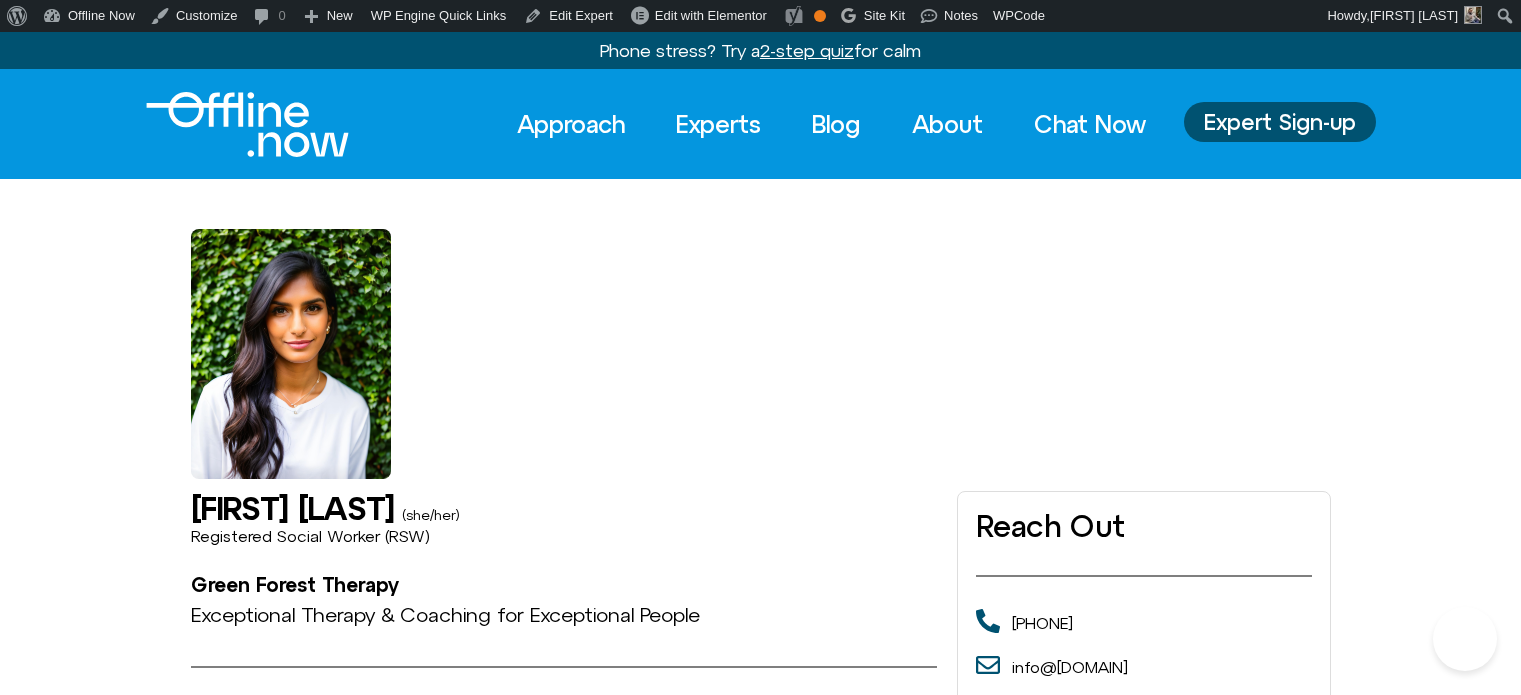 scroll, scrollTop: 0, scrollLeft: 0, axis: both 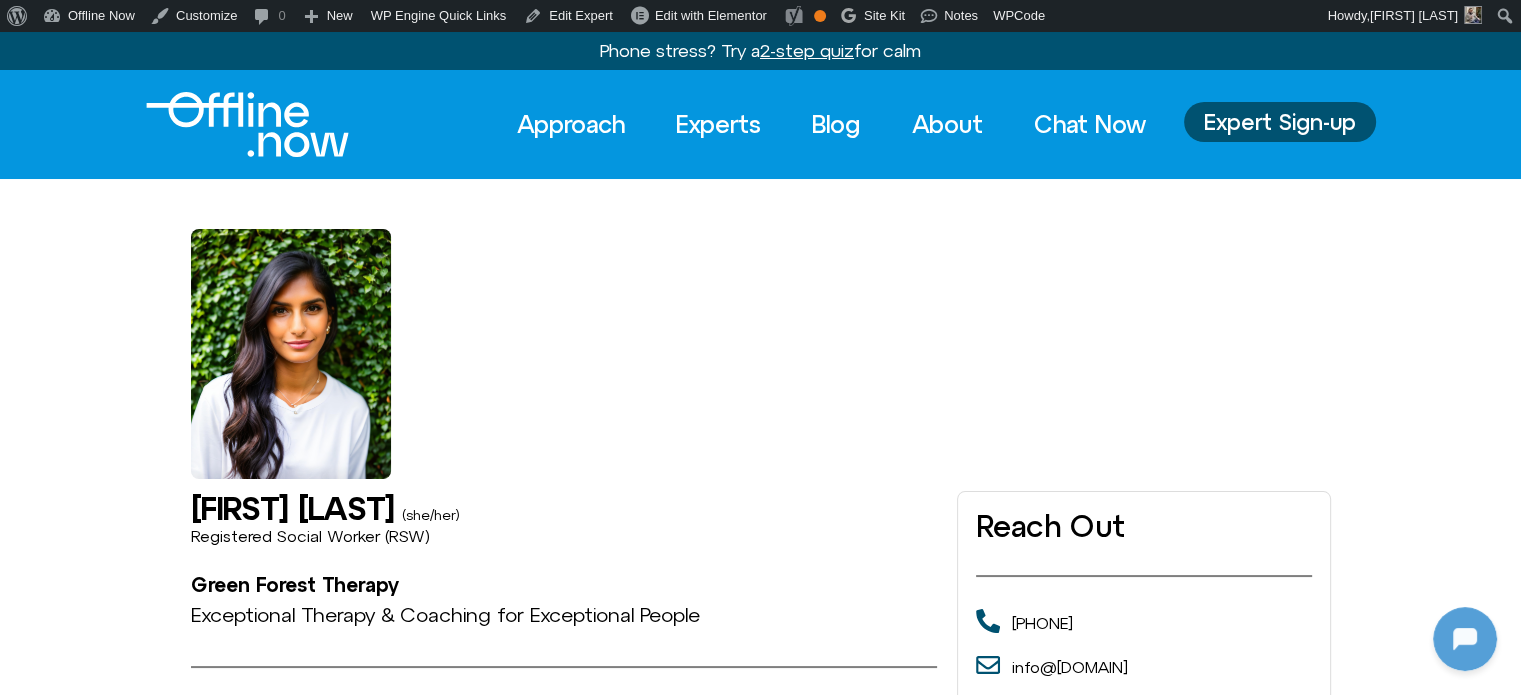 drag, startPoint x: 0, startPoint y: 0, endPoint x: 1030, endPoint y: 158, distance: 1042.048 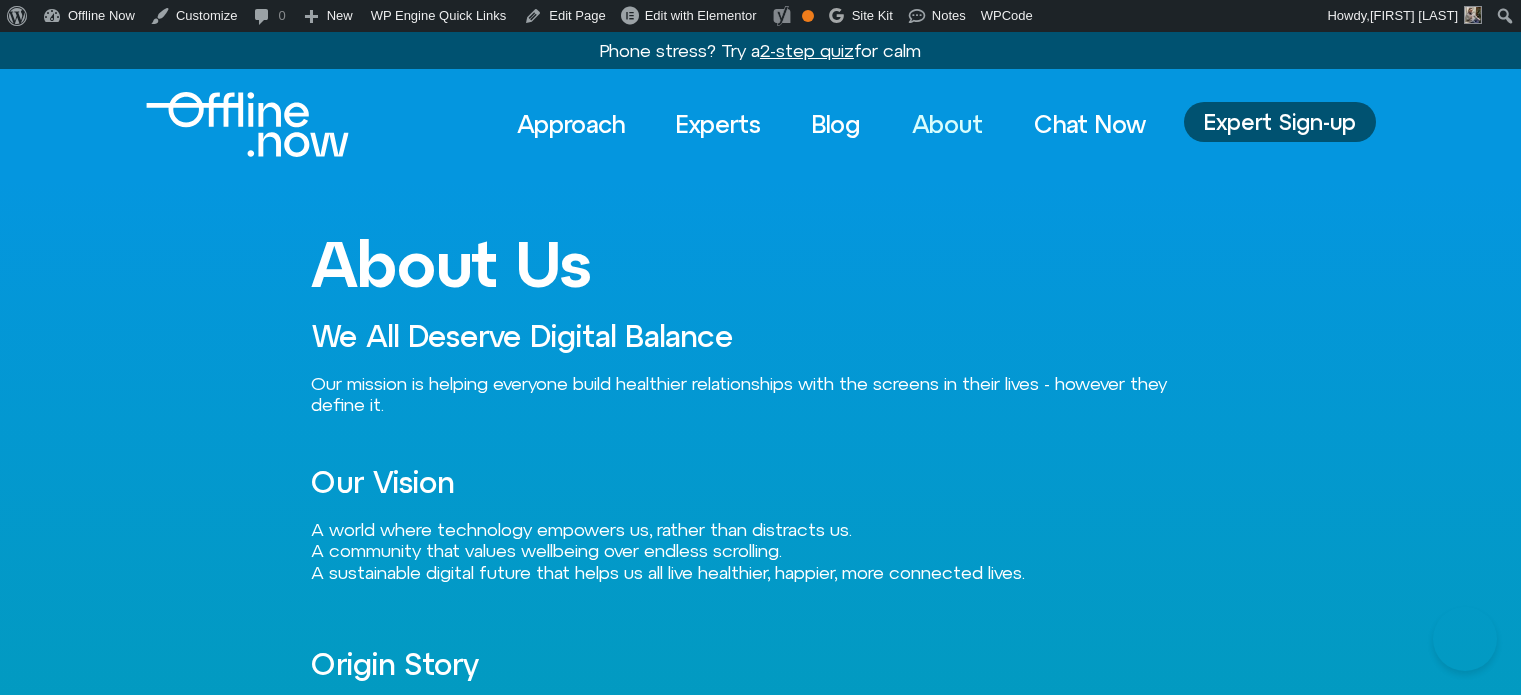 scroll, scrollTop: 1800, scrollLeft: 0, axis: vertical 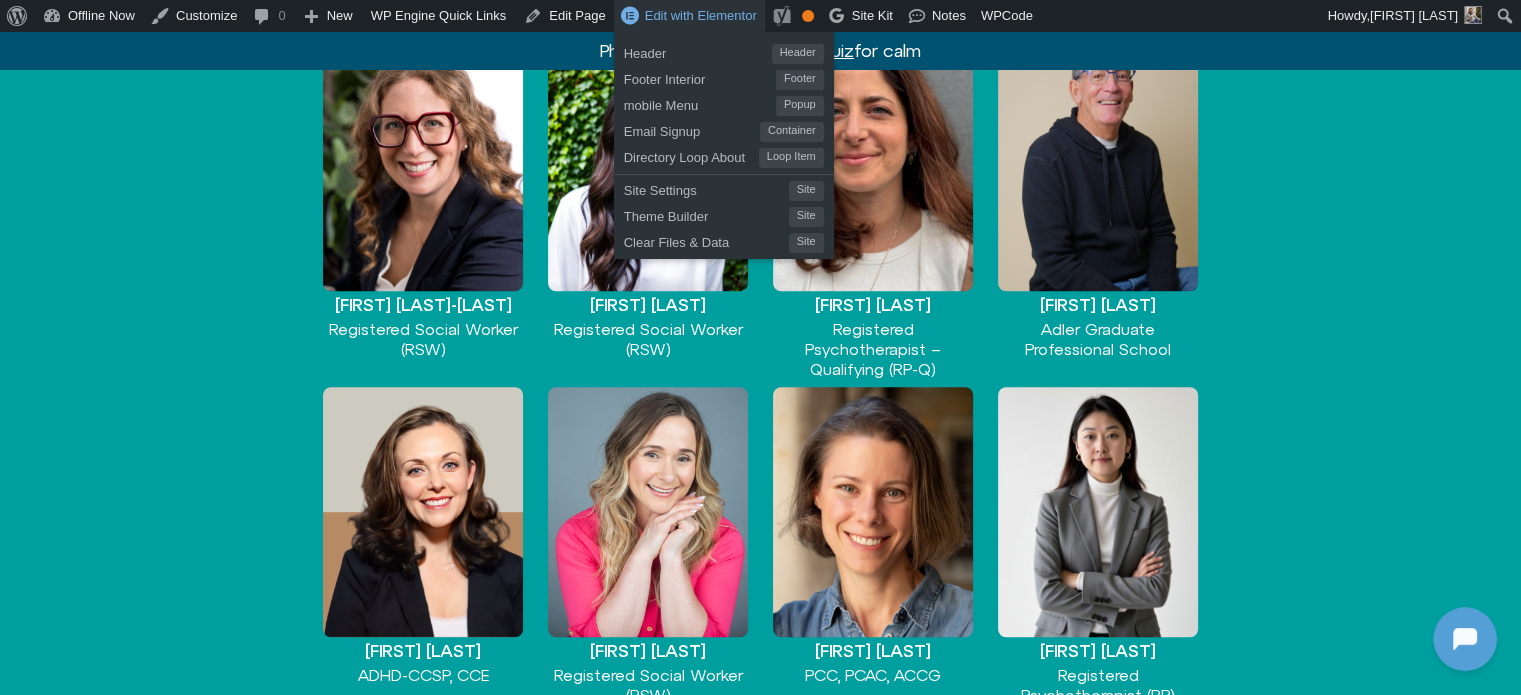 click on "Edit with Elementor" at bounding box center (689, 16) 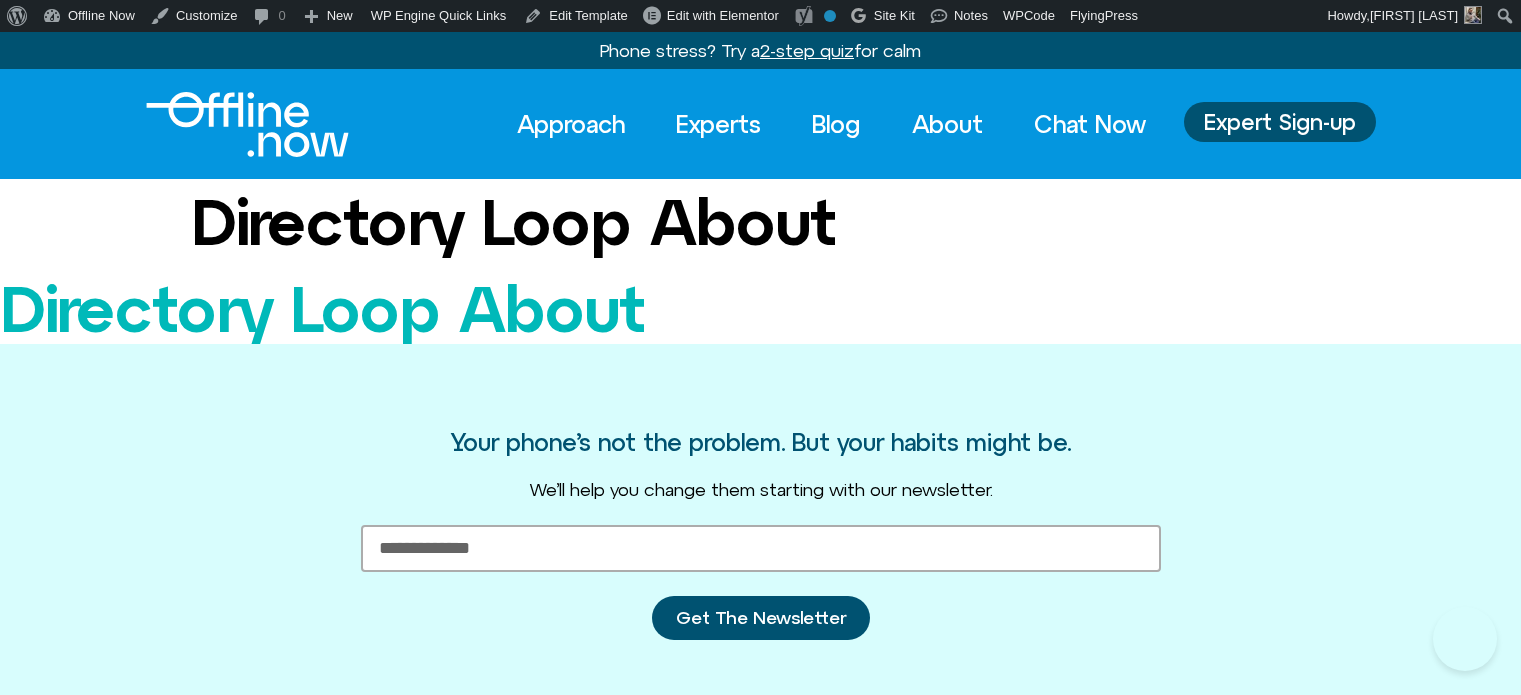 scroll, scrollTop: 0, scrollLeft: 0, axis: both 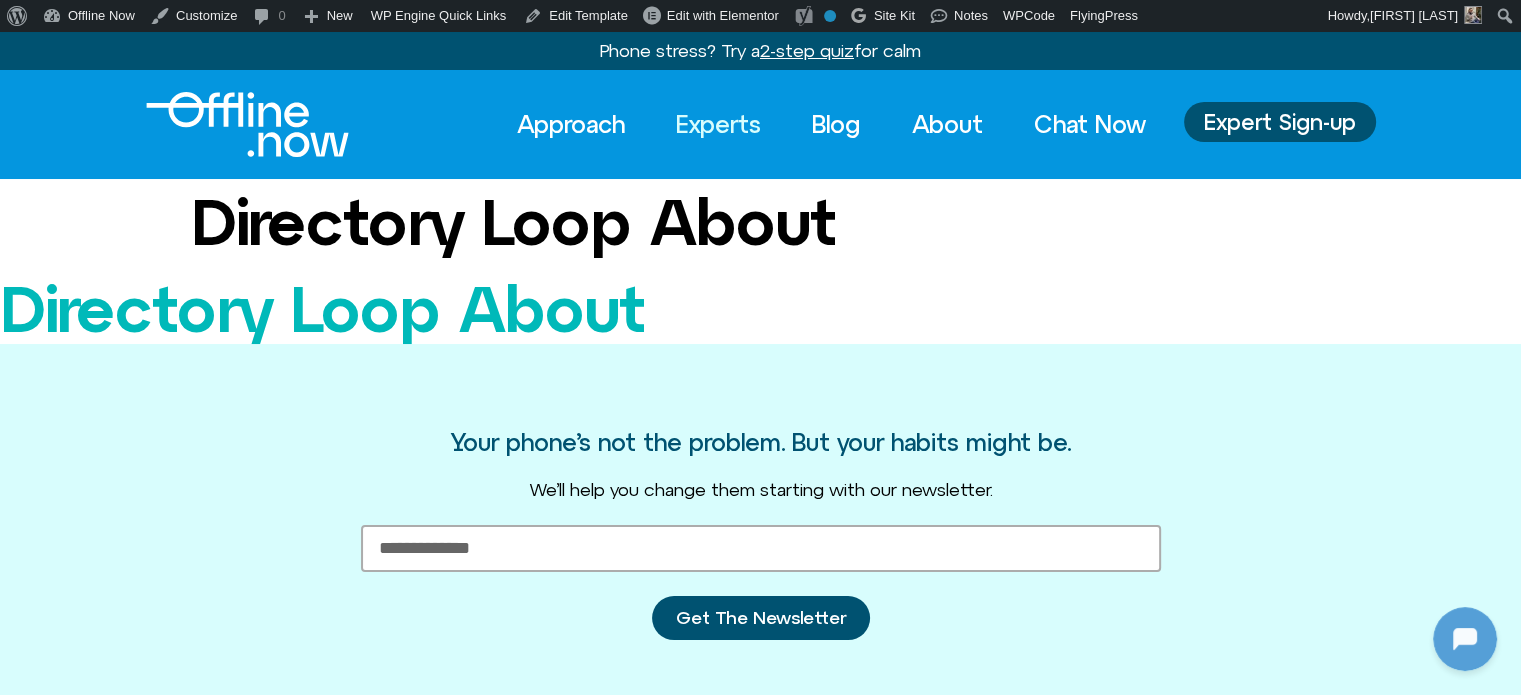 click on "Experts" 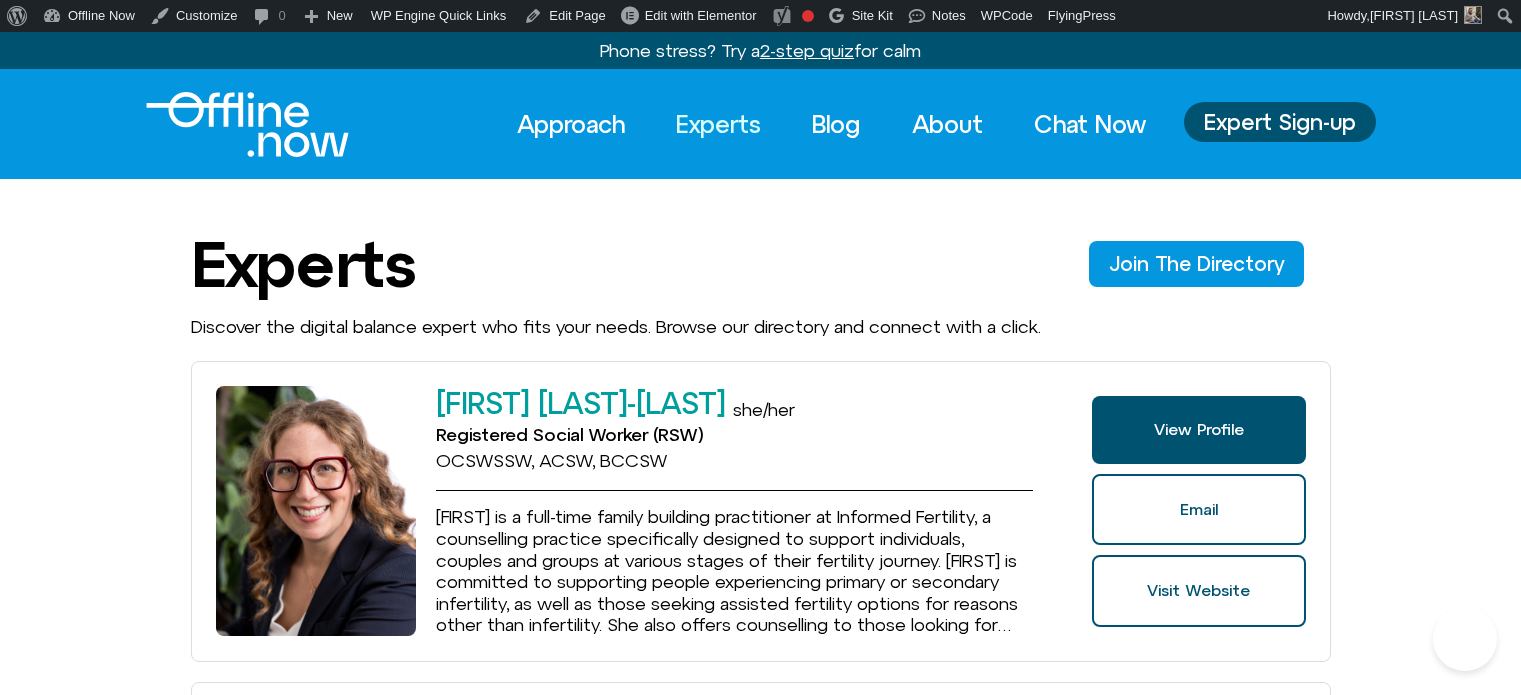 scroll, scrollTop: 0, scrollLeft: 0, axis: both 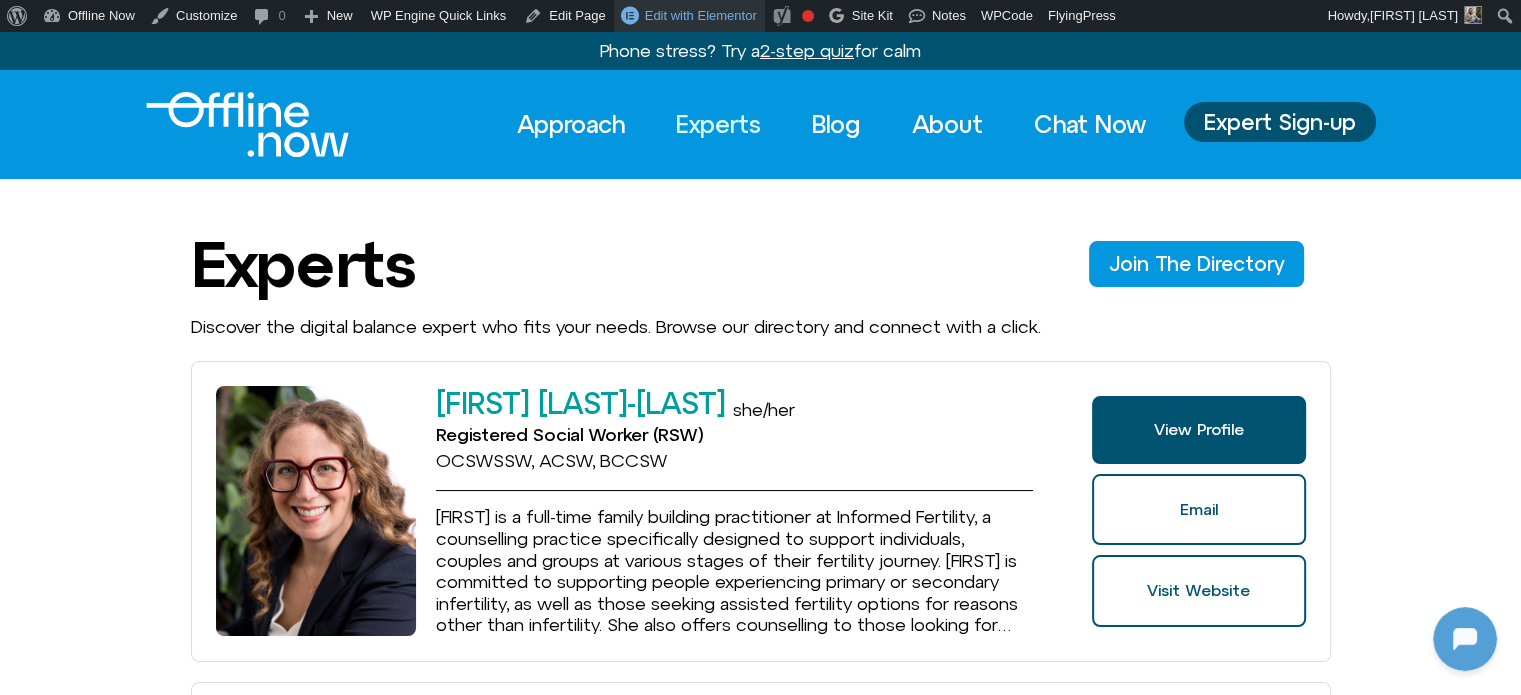 click on "Edit with Elementor" at bounding box center [701, 15] 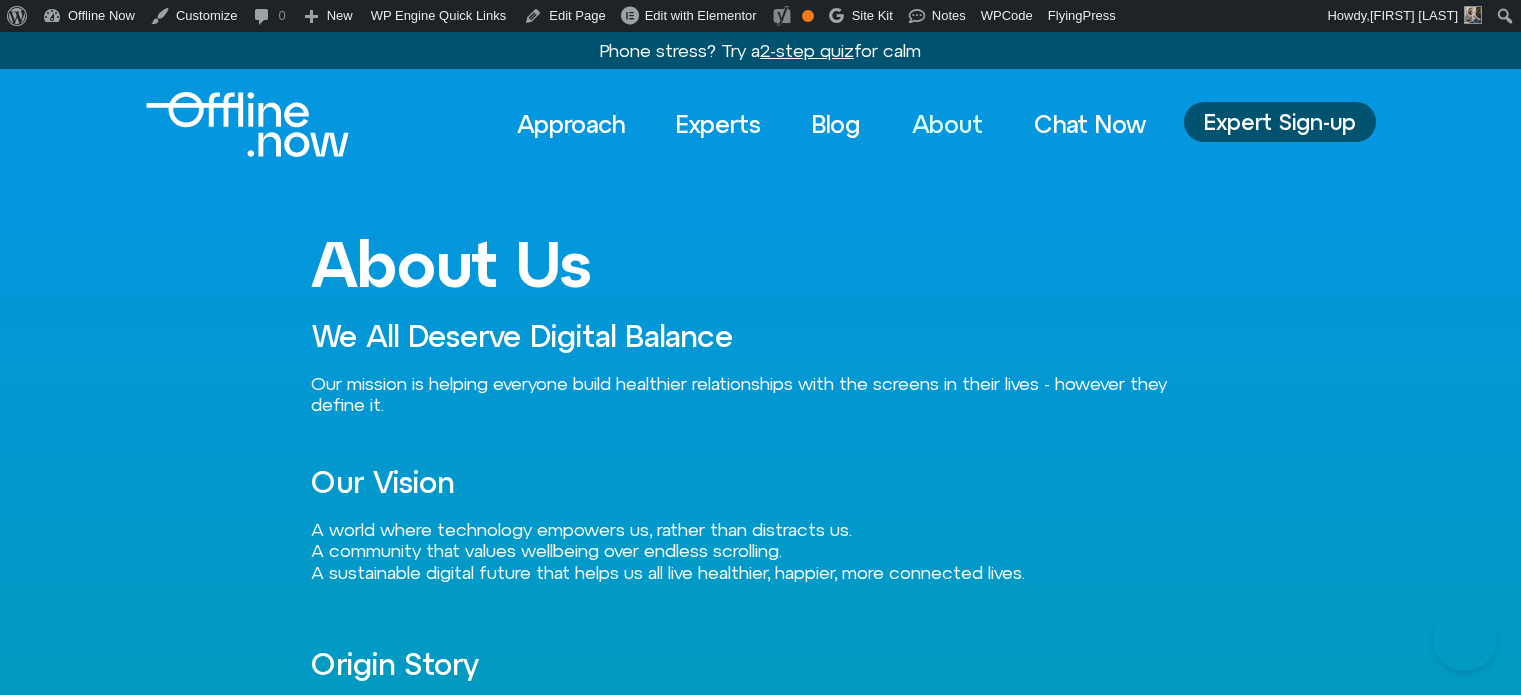 scroll, scrollTop: 0, scrollLeft: 0, axis: both 